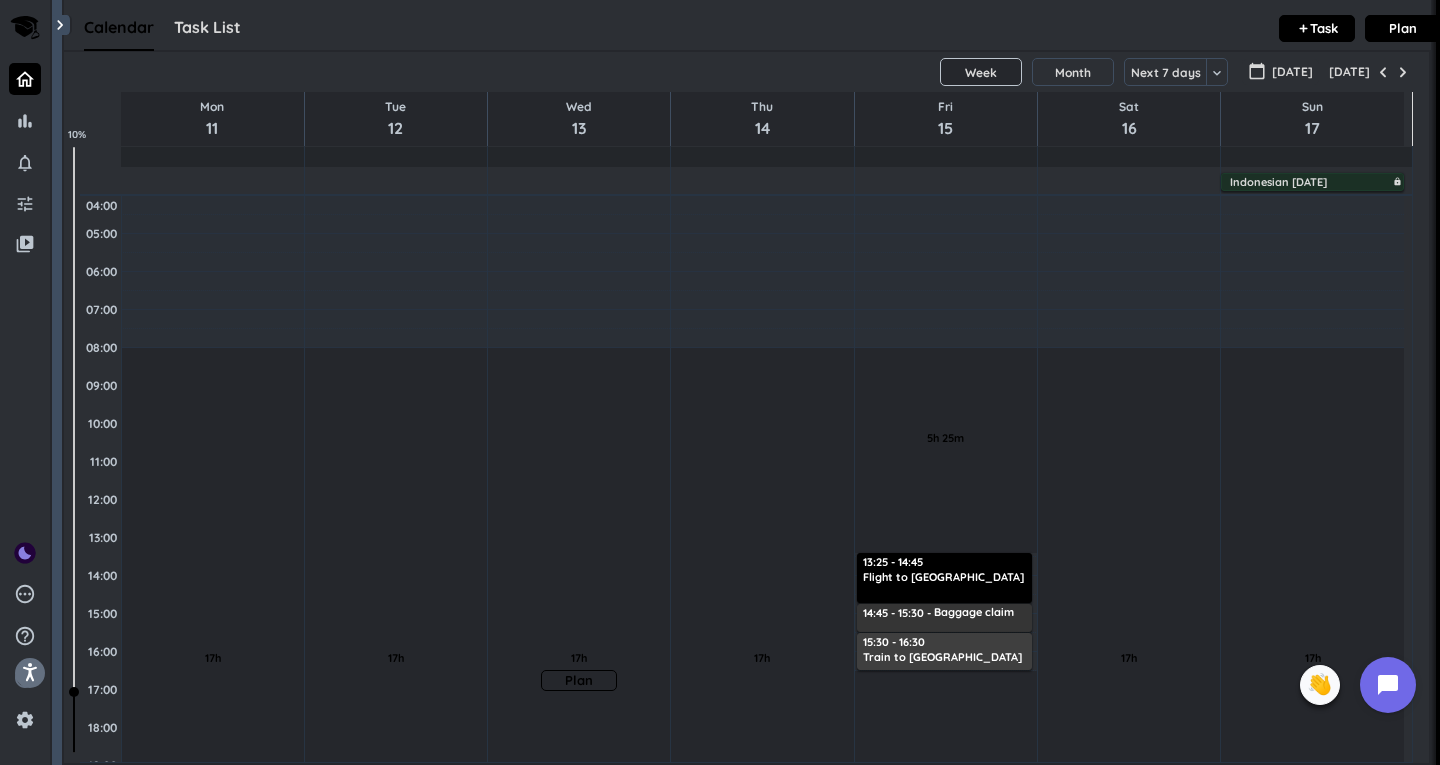 scroll, scrollTop: 0, scrollLeft: 0, axis: both 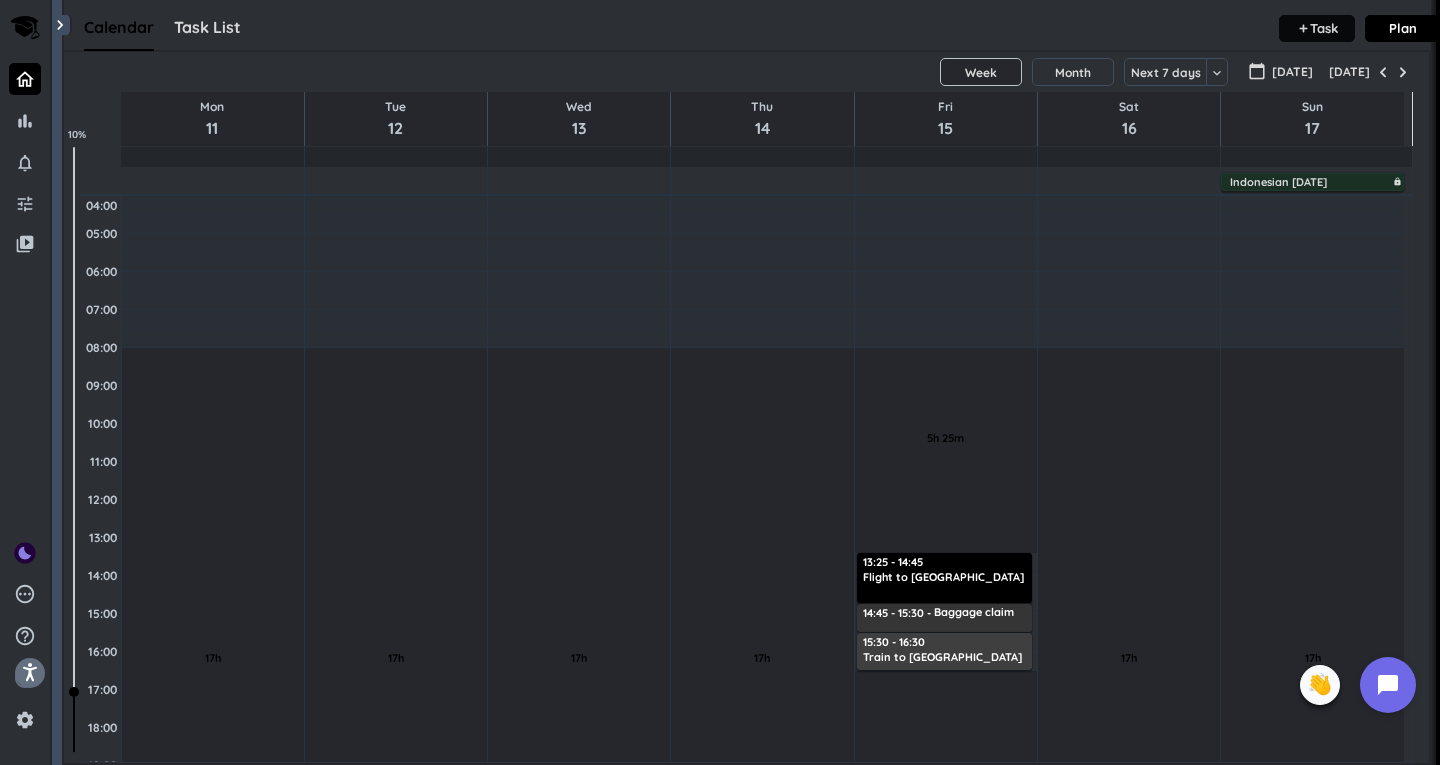 click on "Task" at bounding box center [1324, 28] 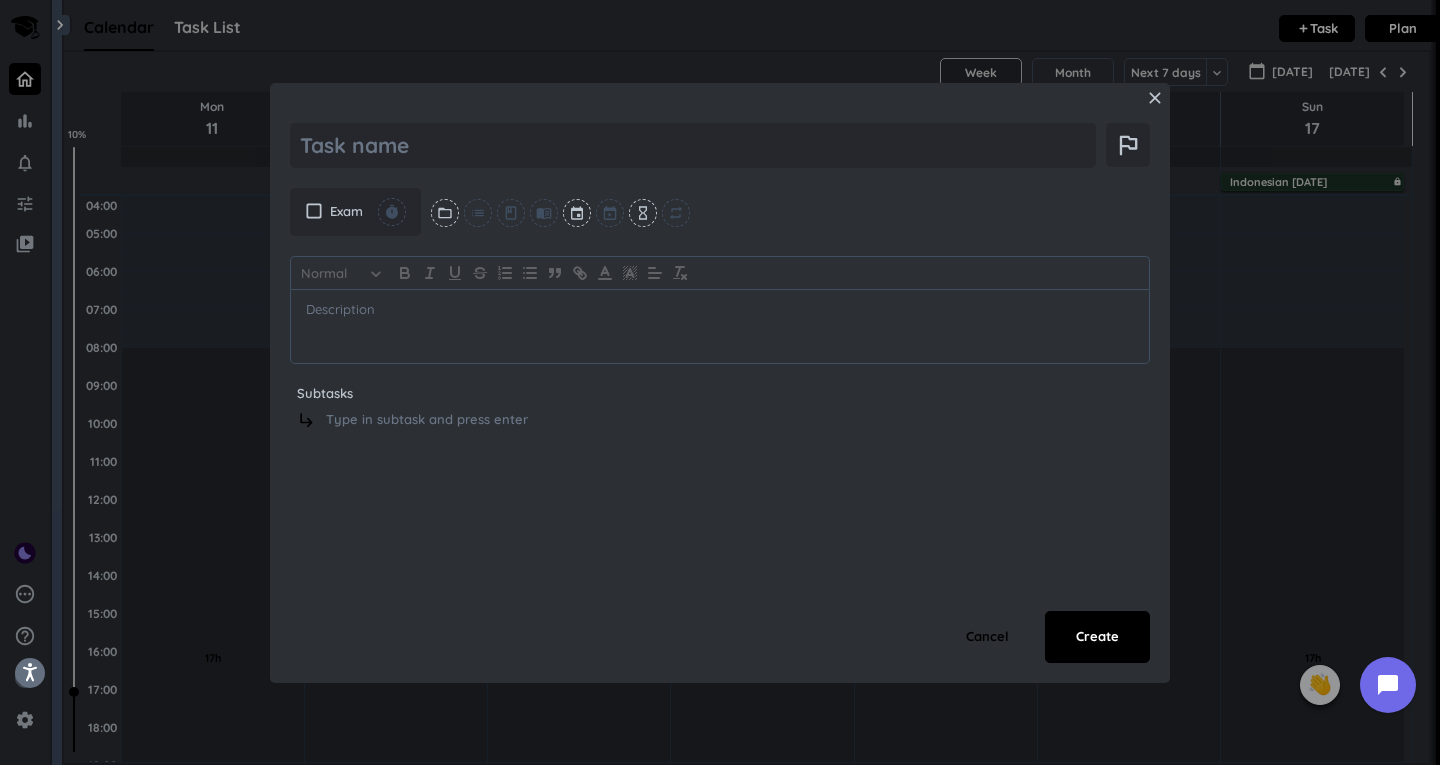 scroll, scrollTop: 0, scrollLeft: 0, axis: both 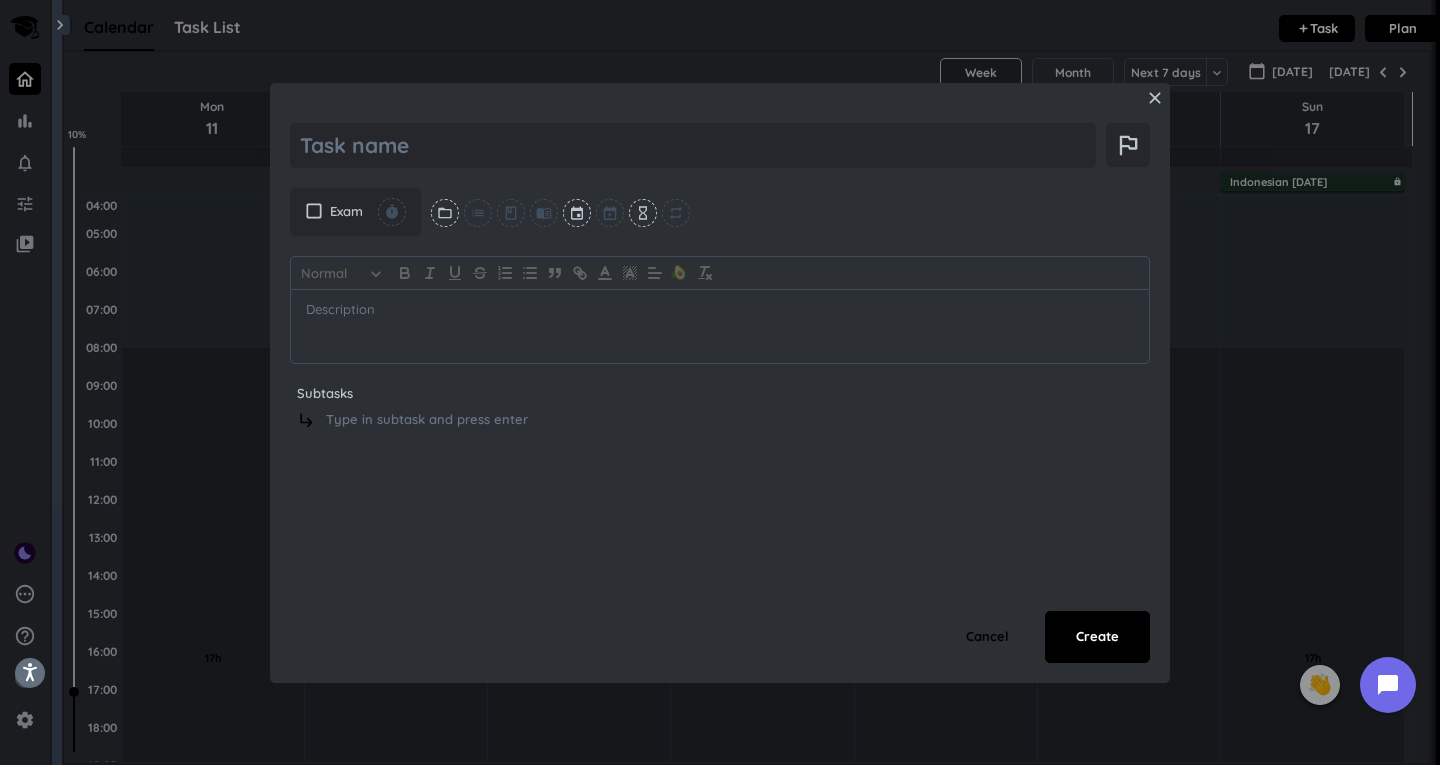 type on "x" 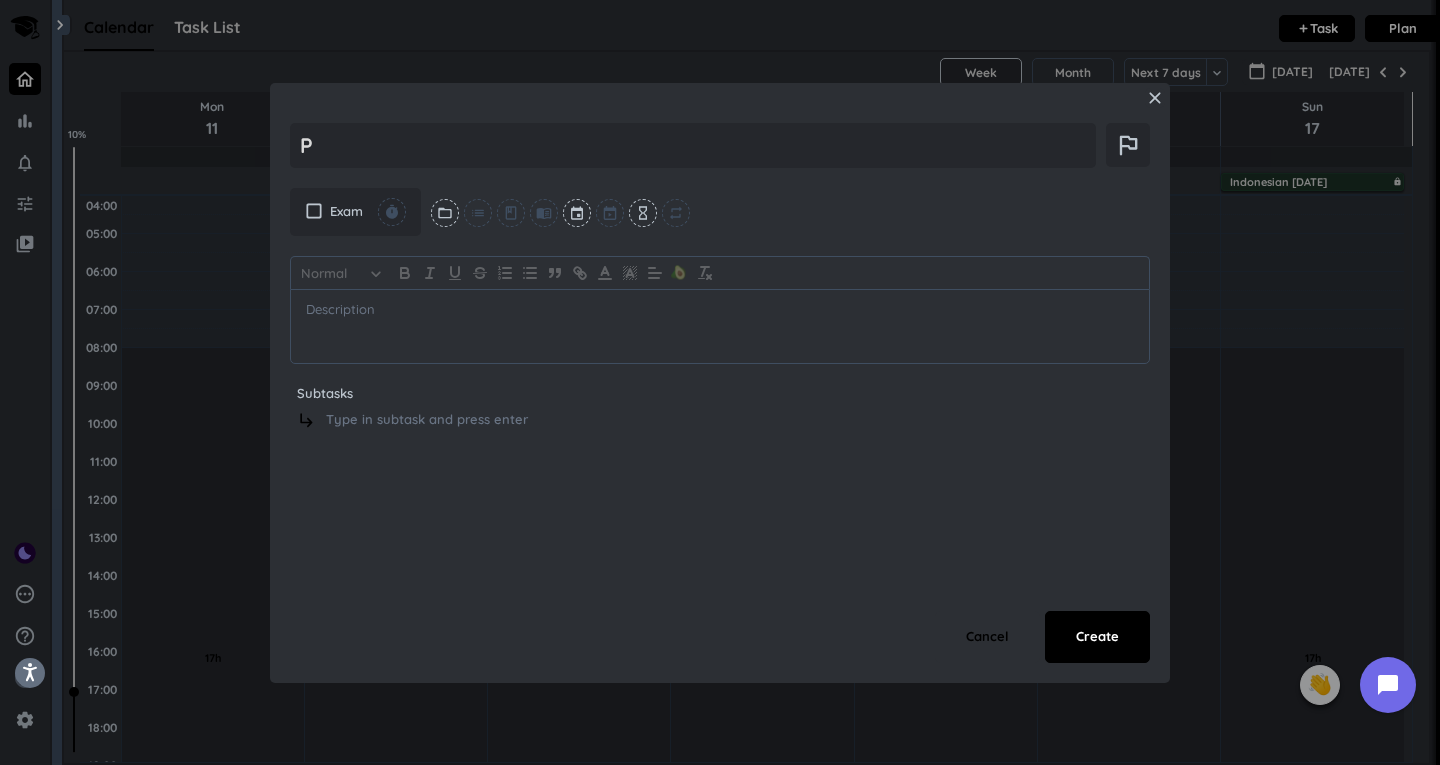 type on "x" 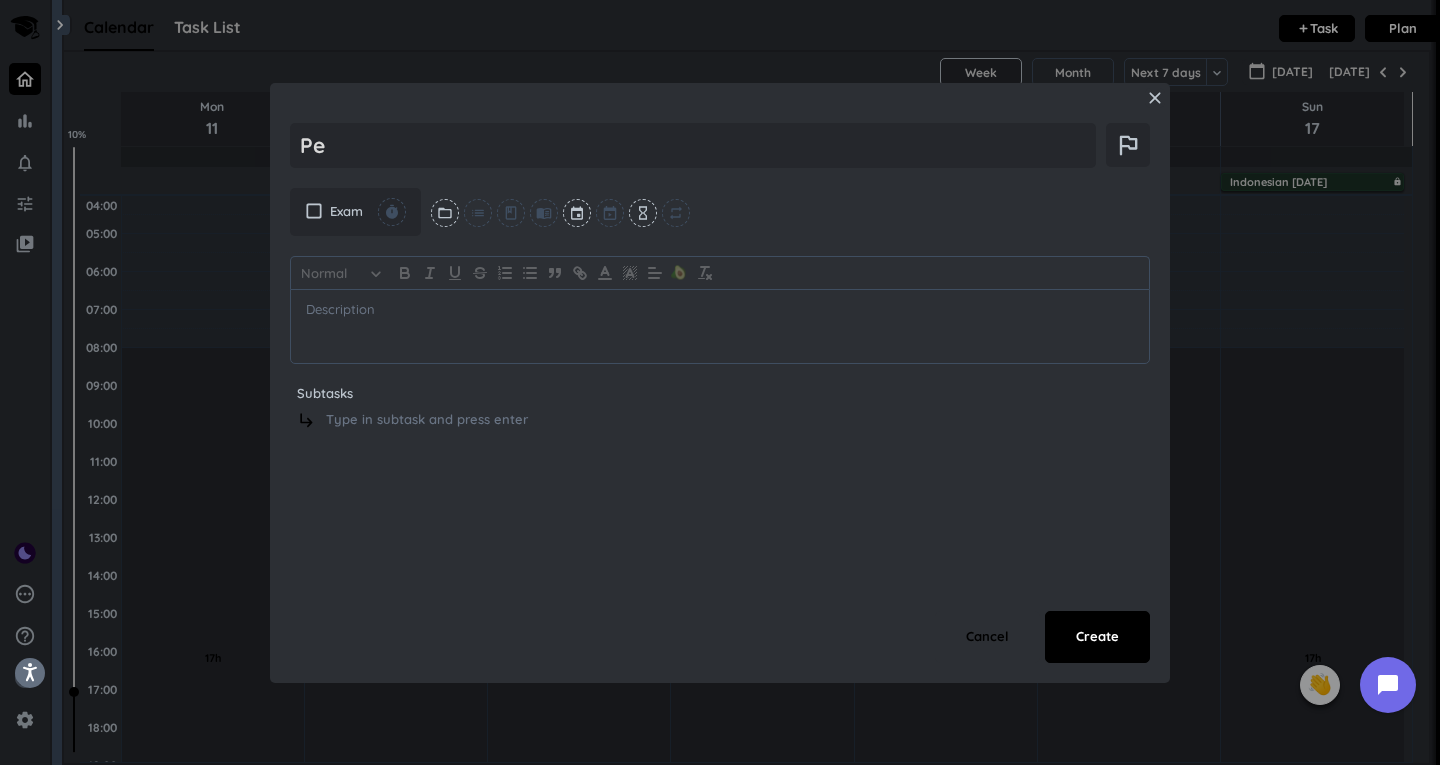 type on "x" 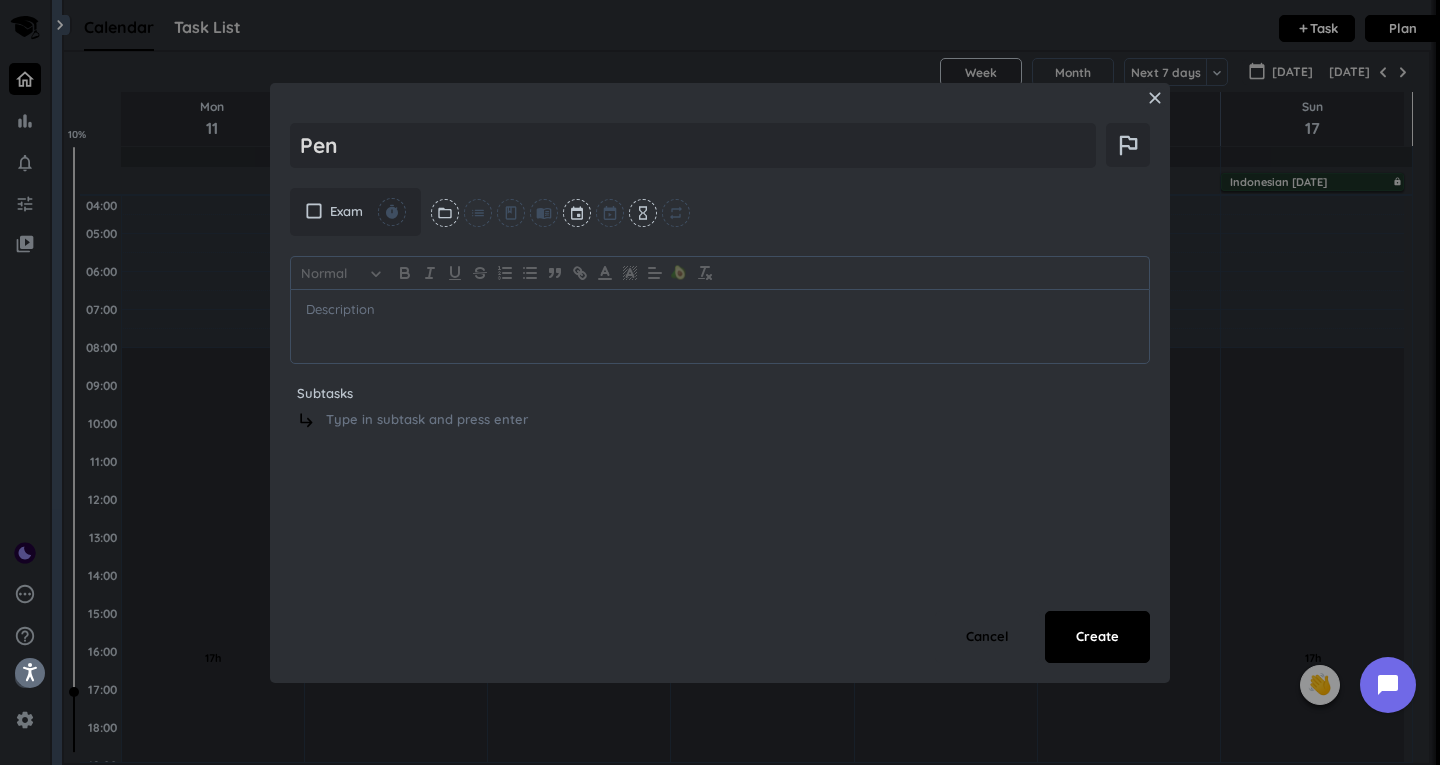 type on "x" 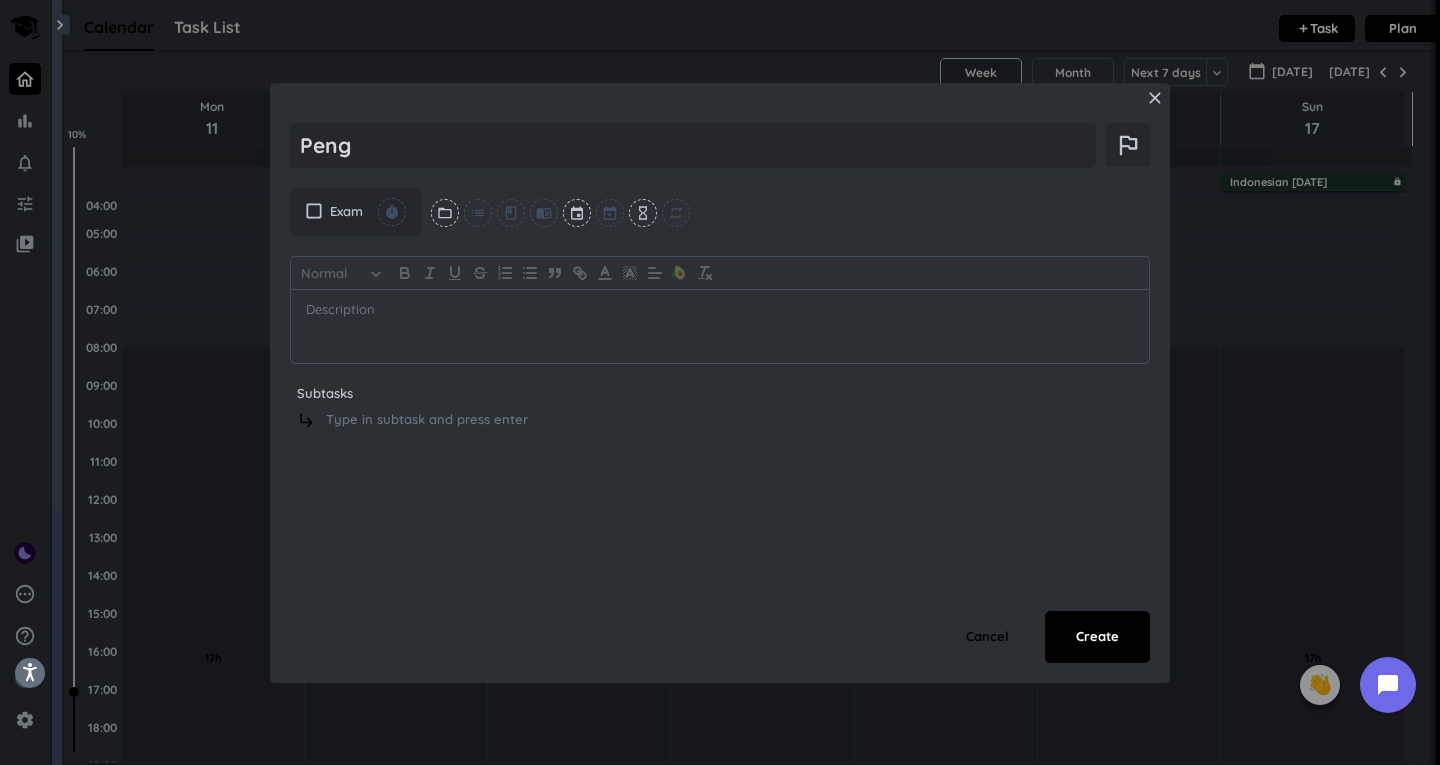 type on "x" 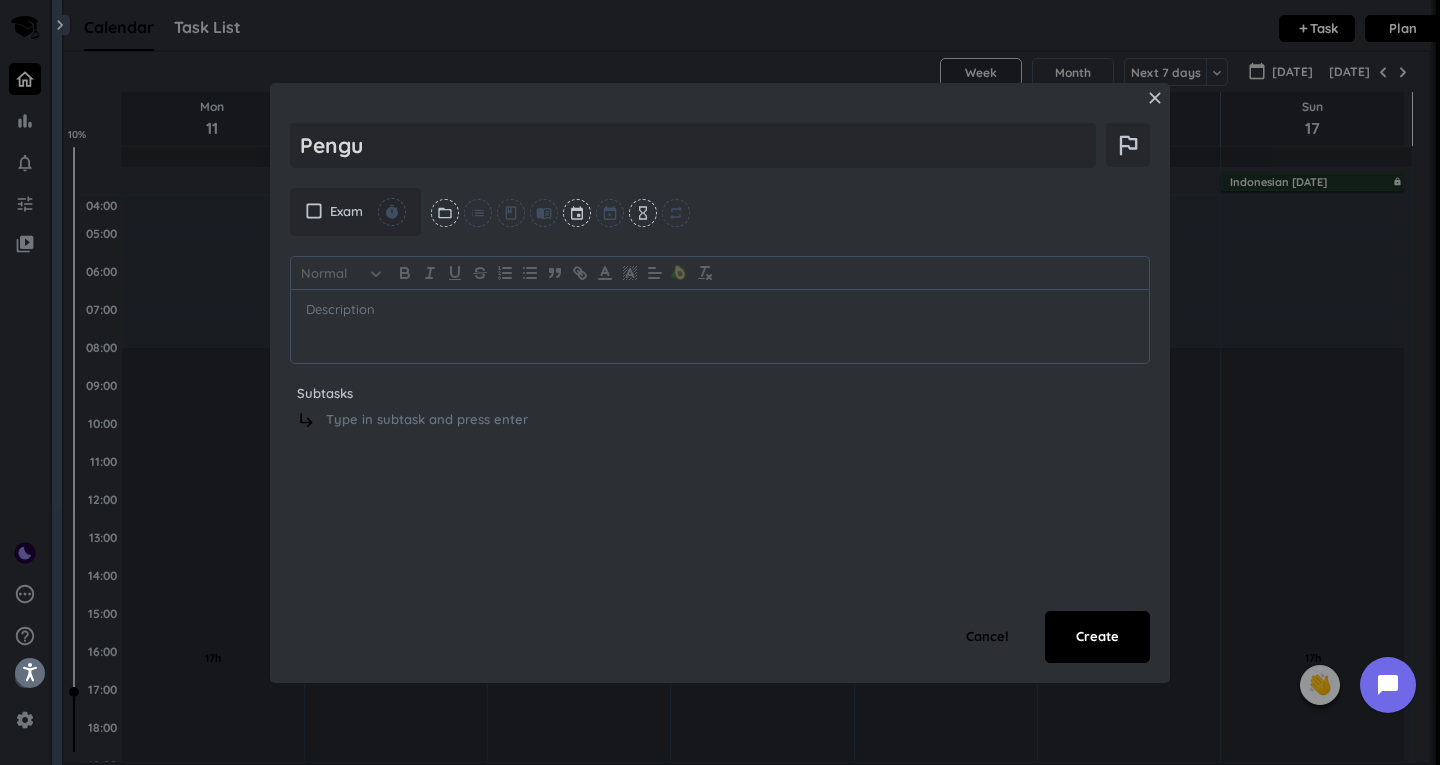 type on "x" 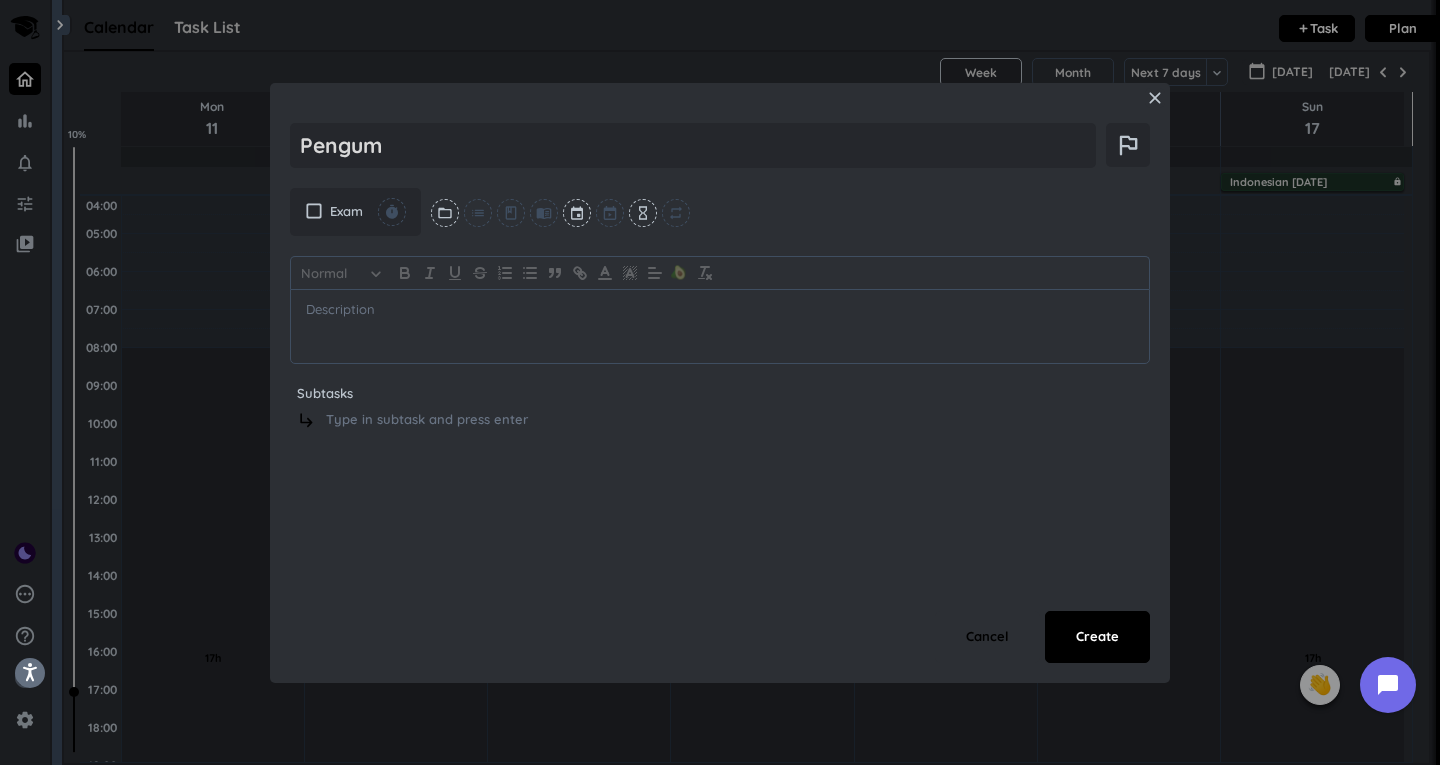 type on "x" 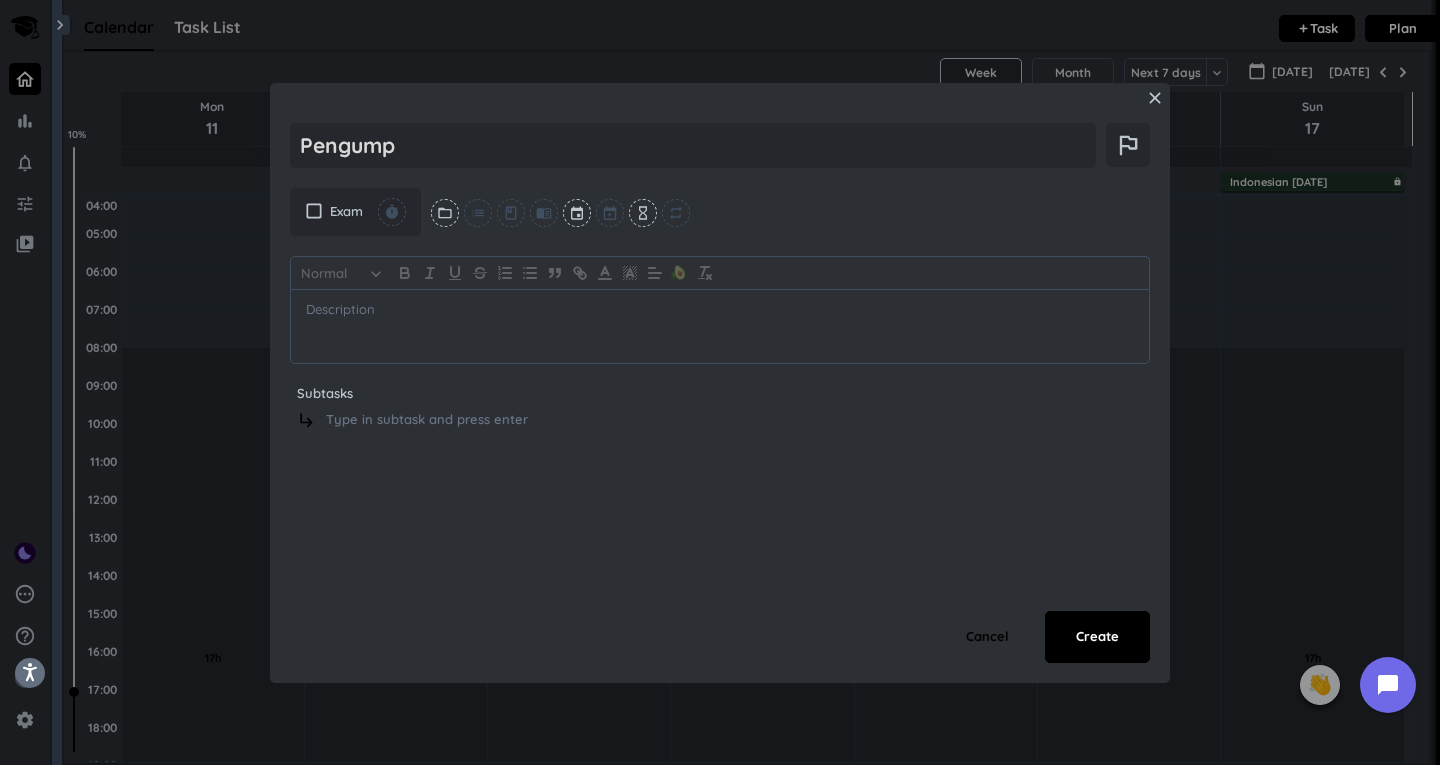 type on "x" 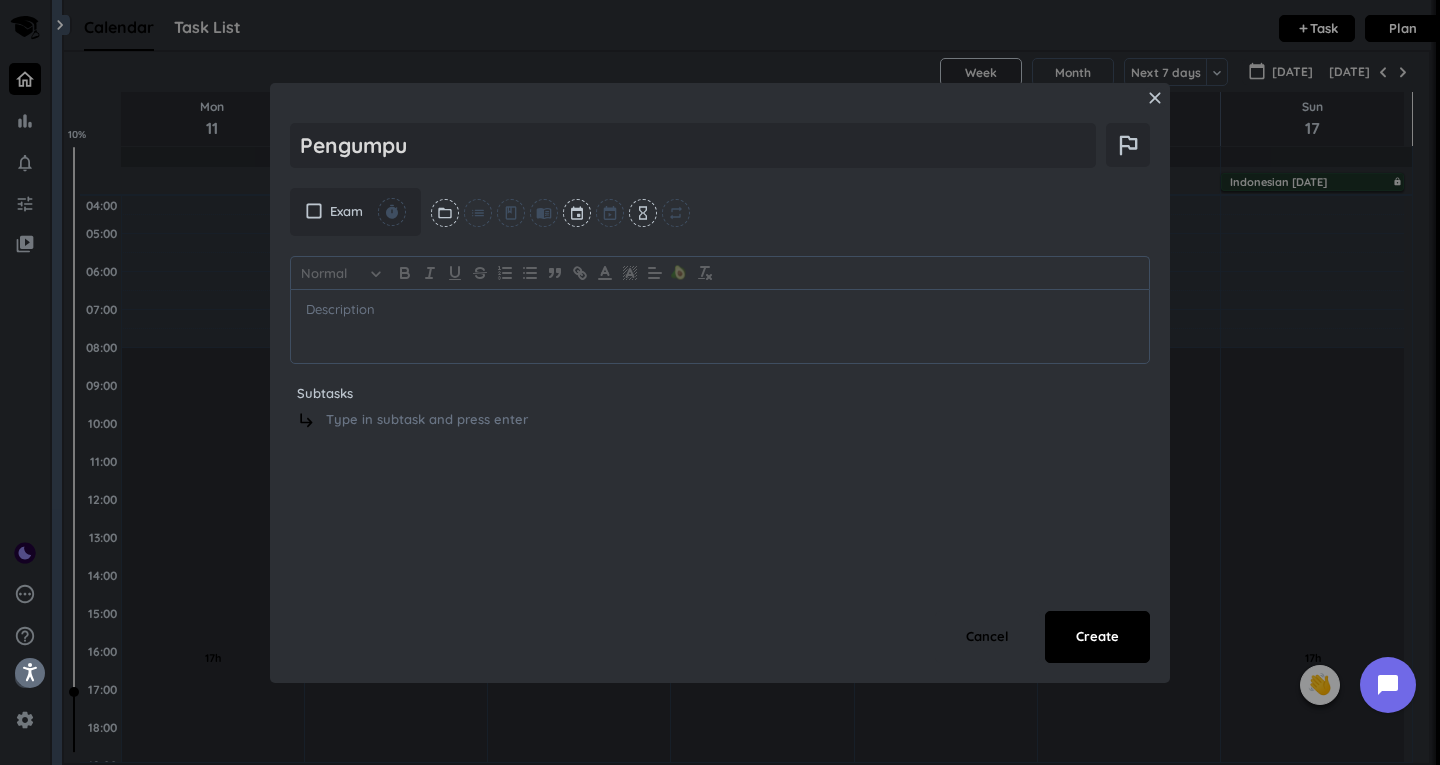 type on "x" 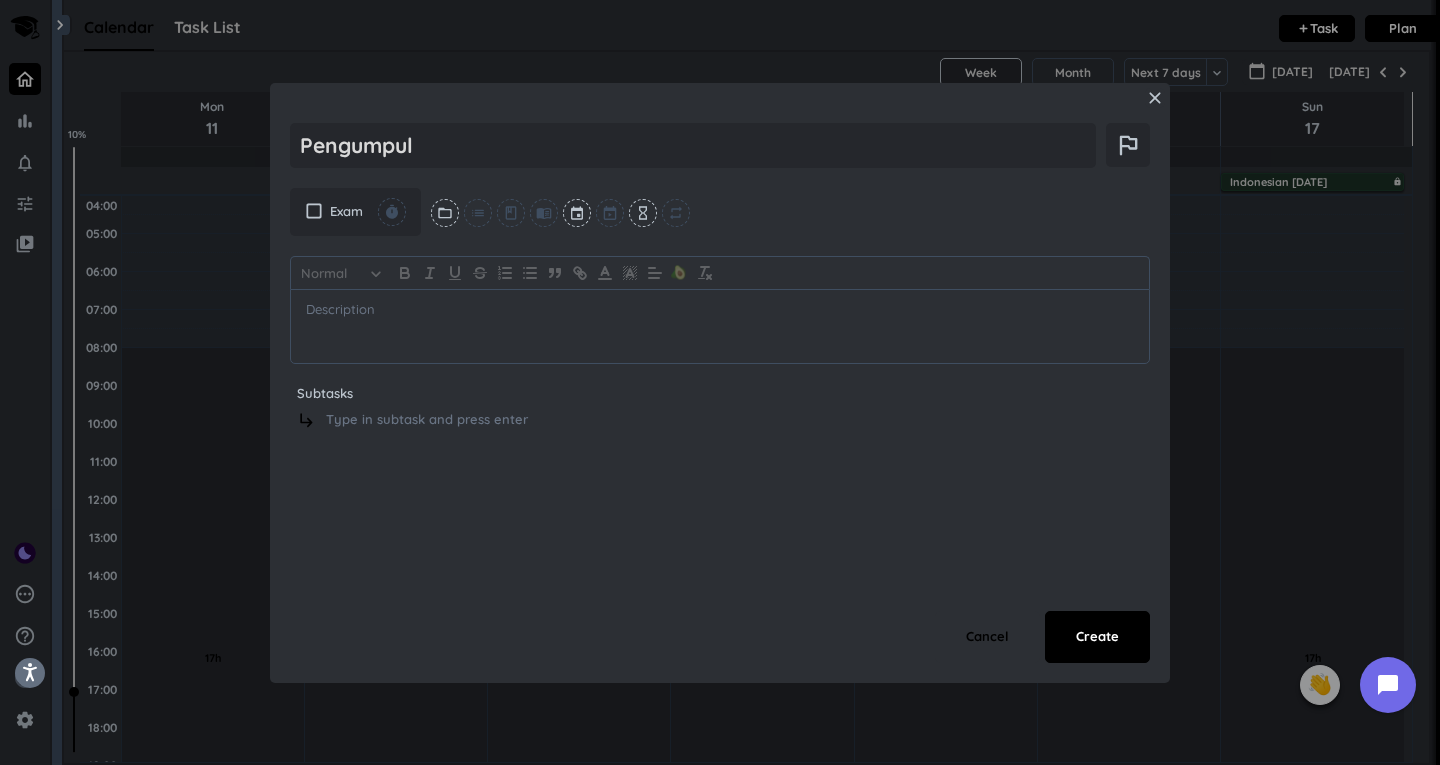 type on "x" 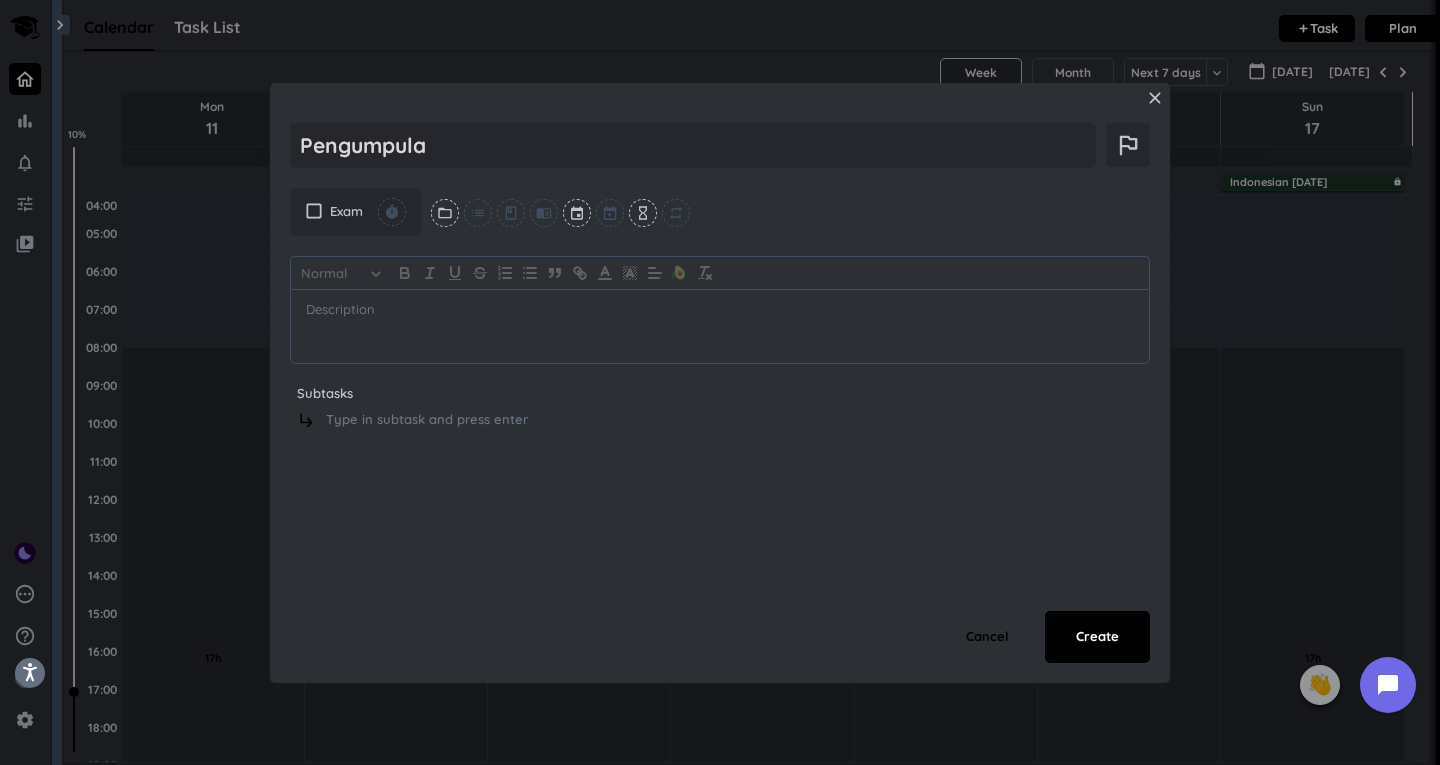 type on "x" 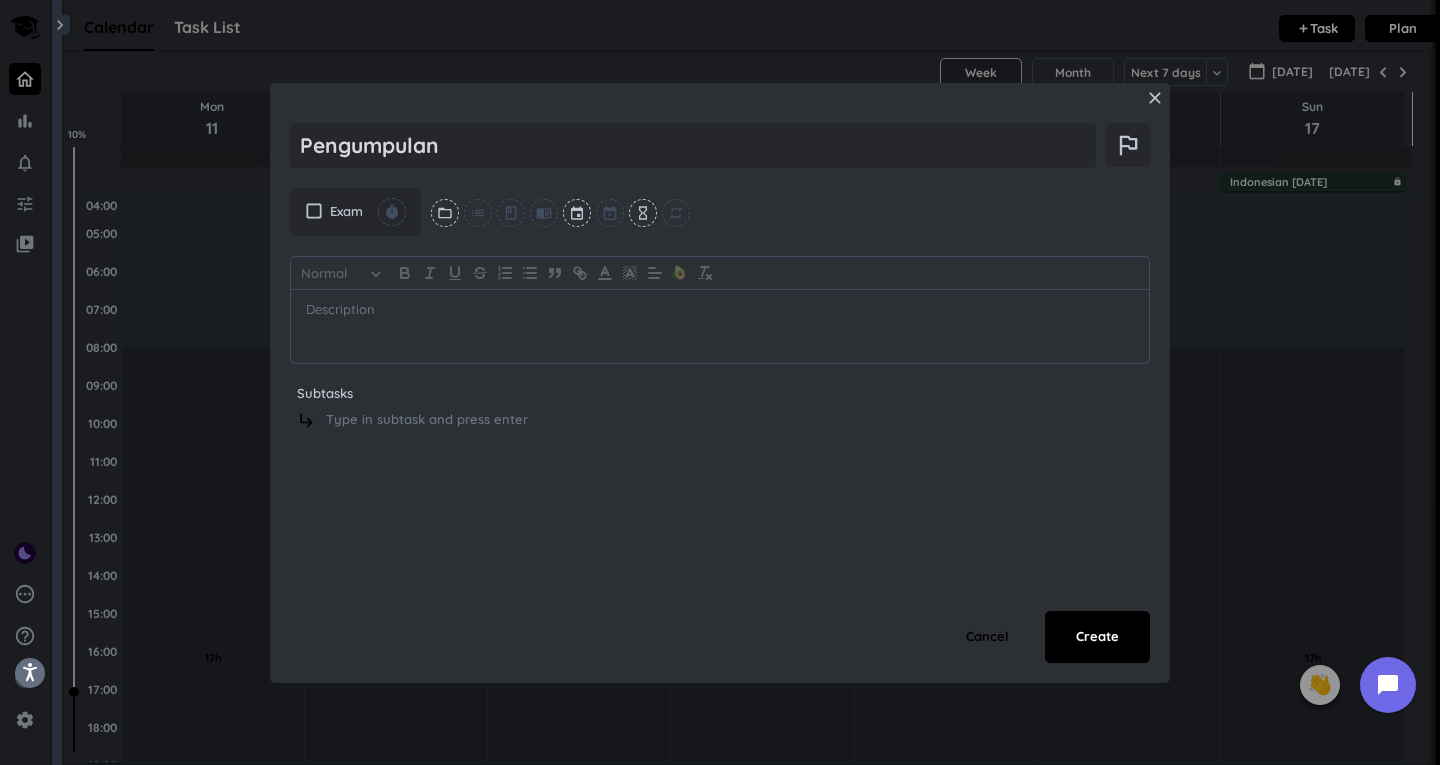 type on "x" 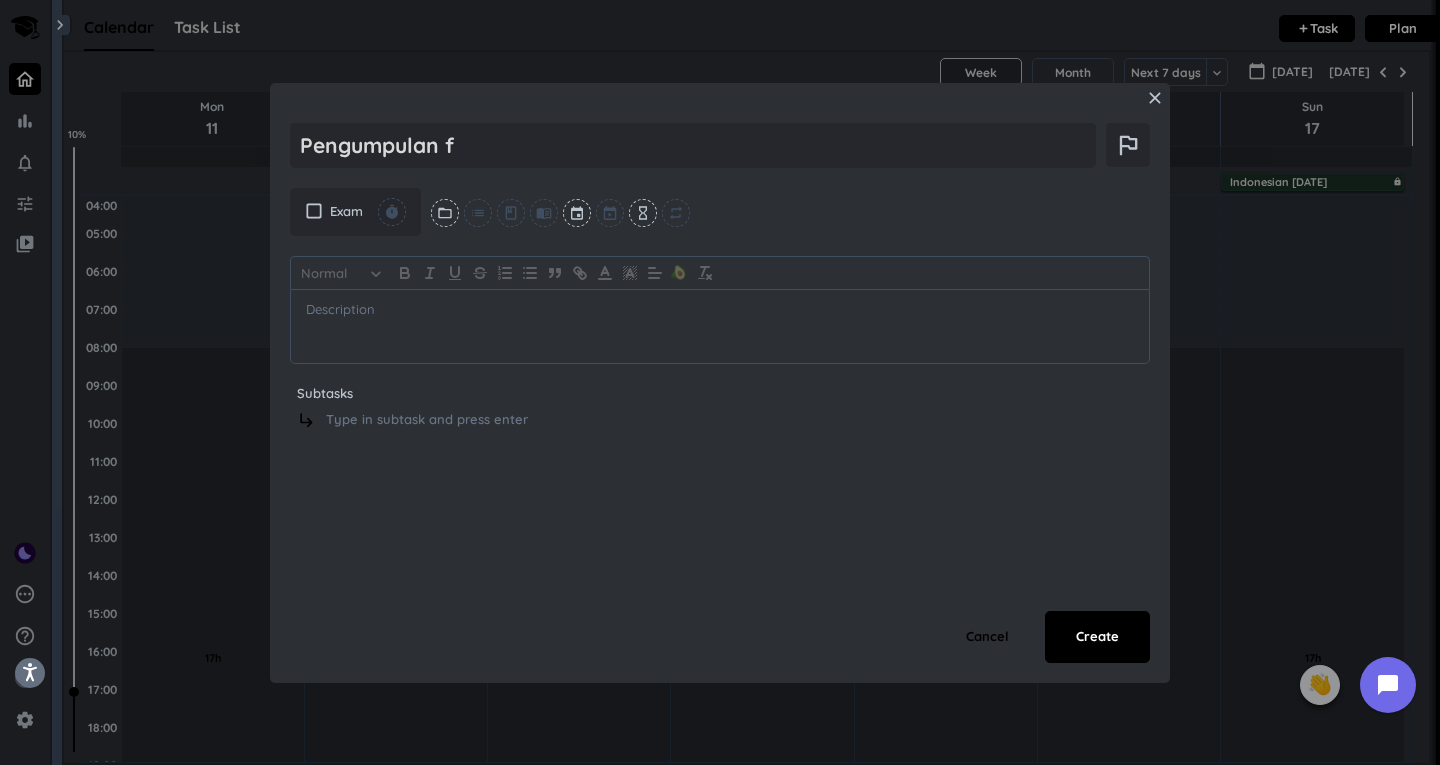 type on "x" 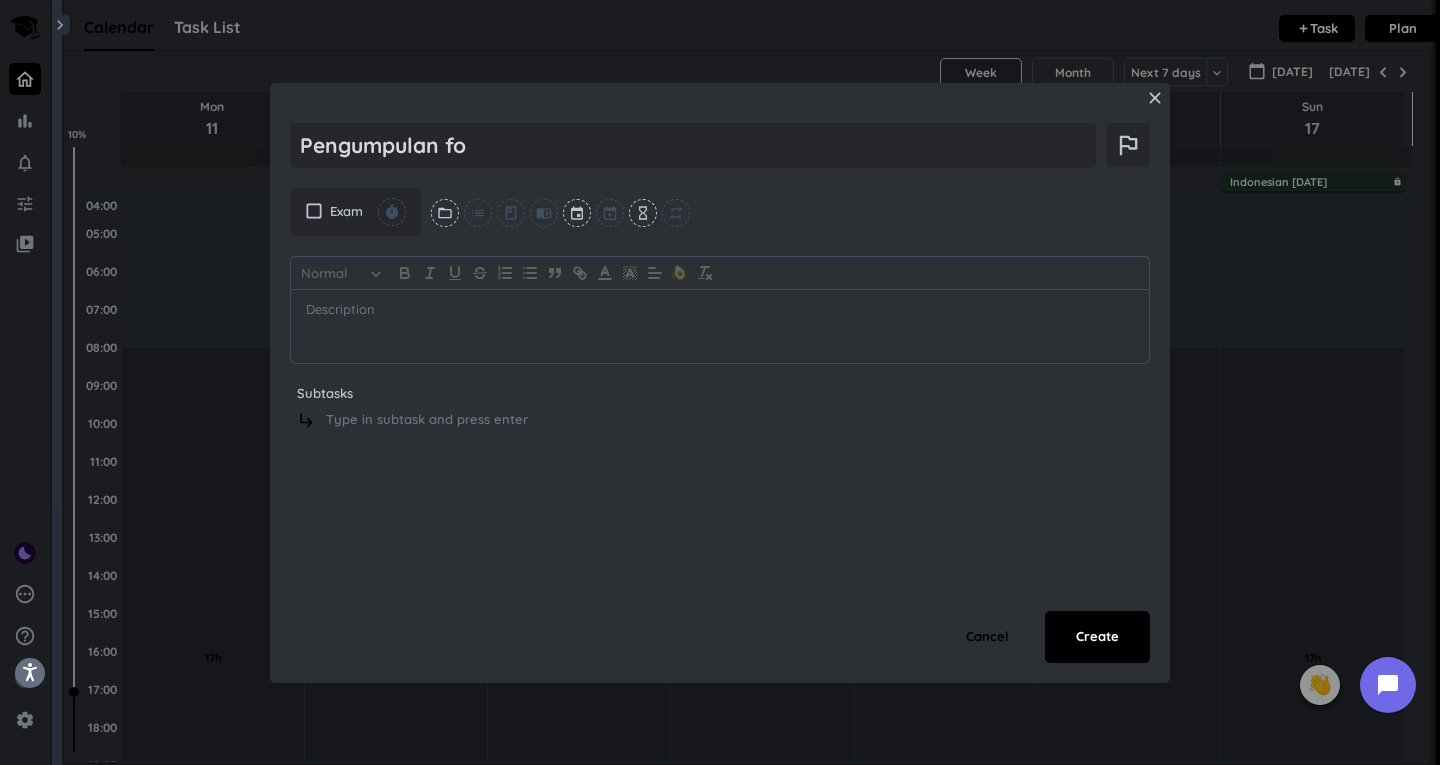 type on "x" 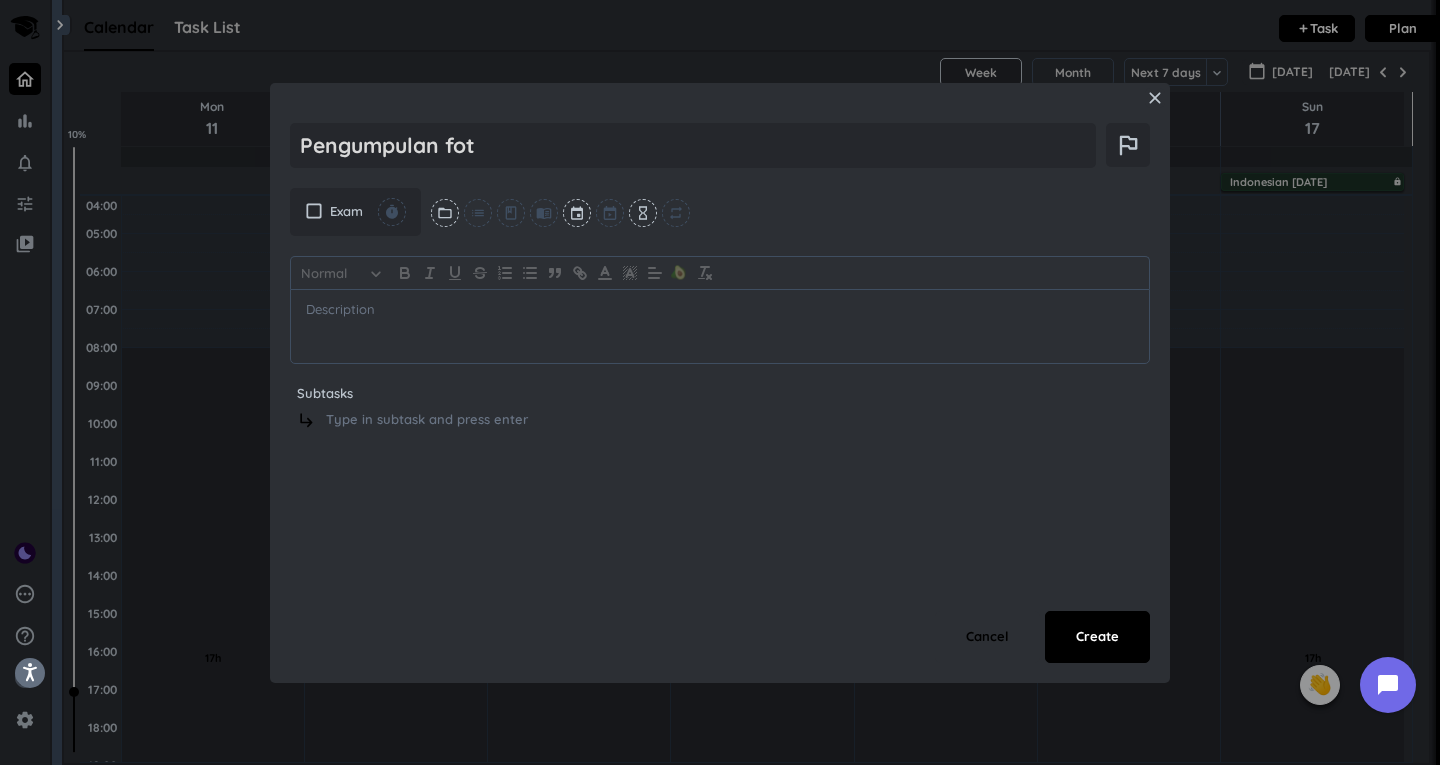 type on "Pengumpulan foto" 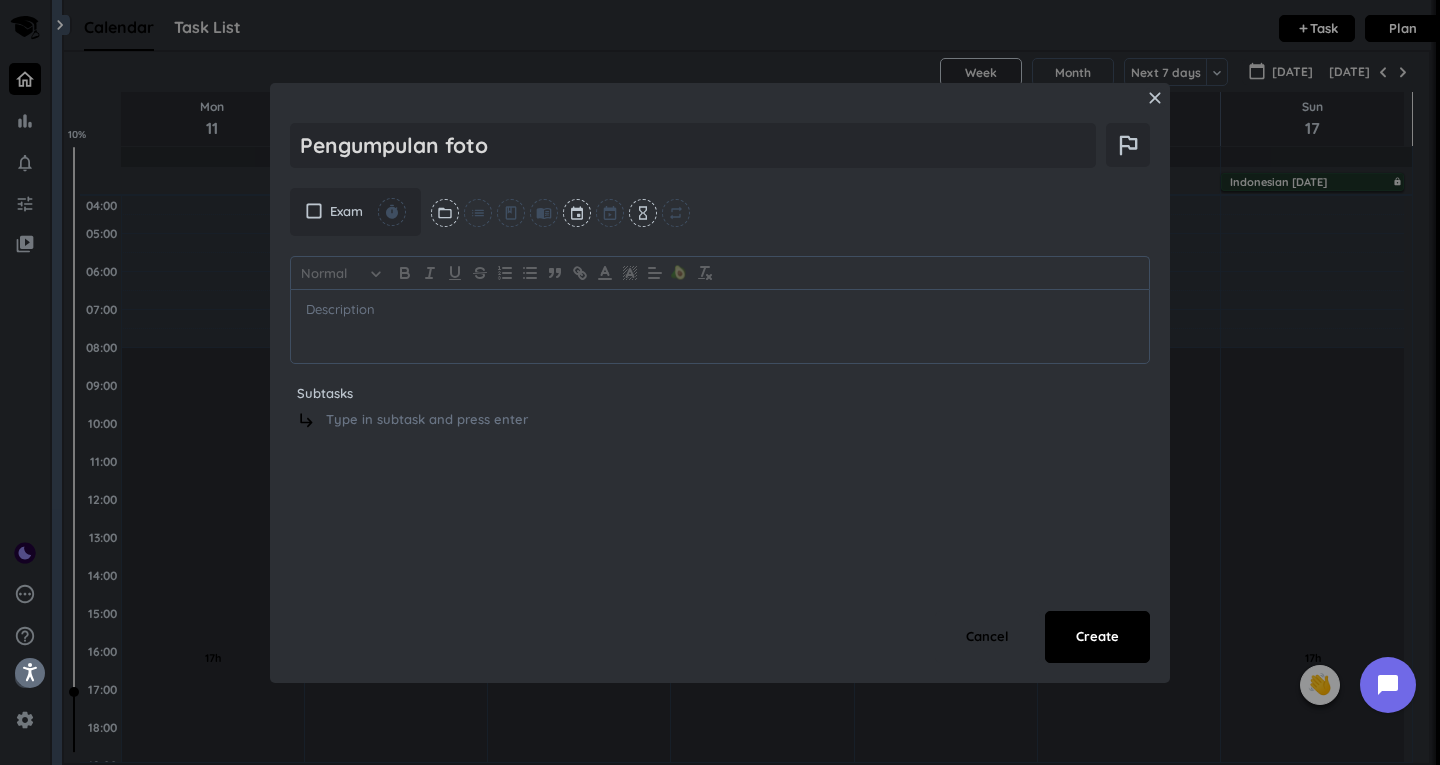type on "x" 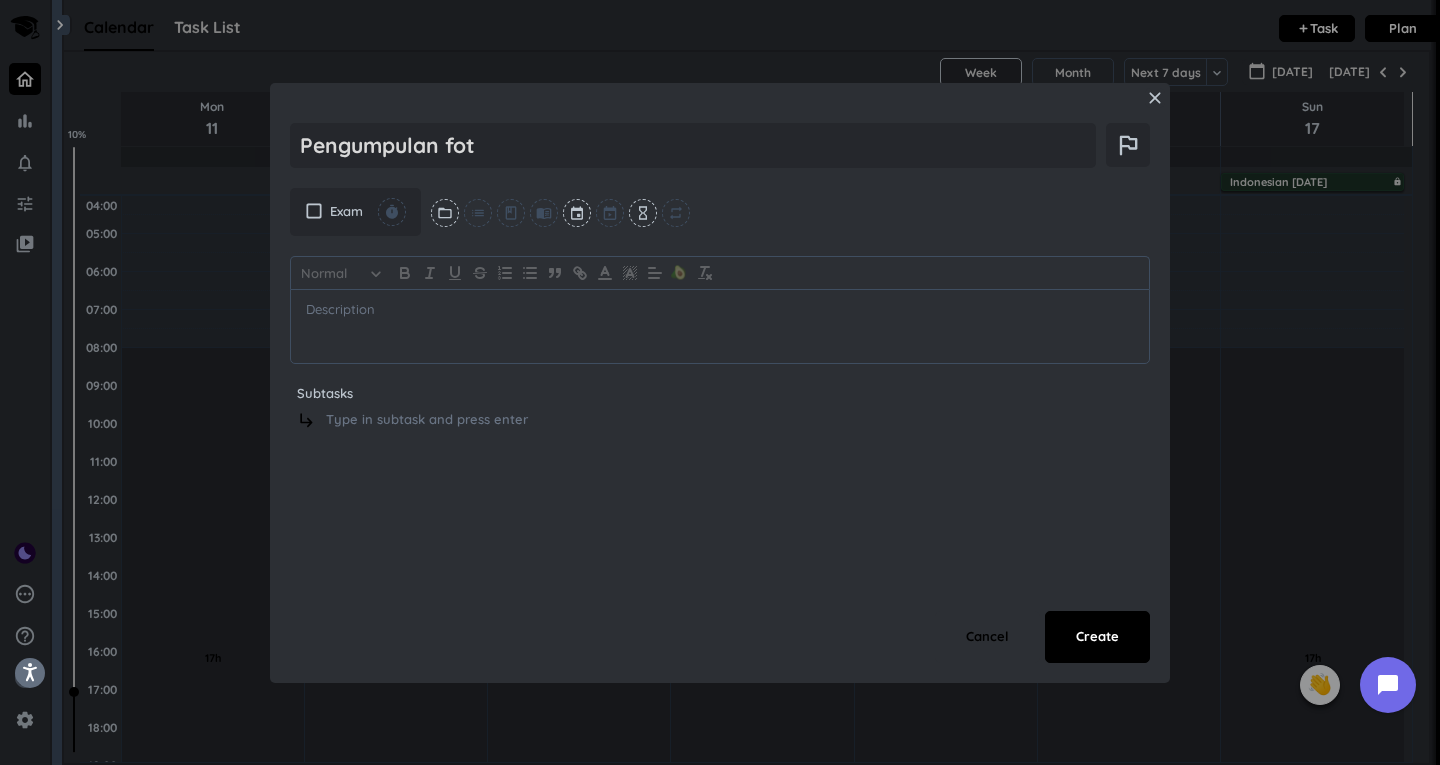 type on "x" 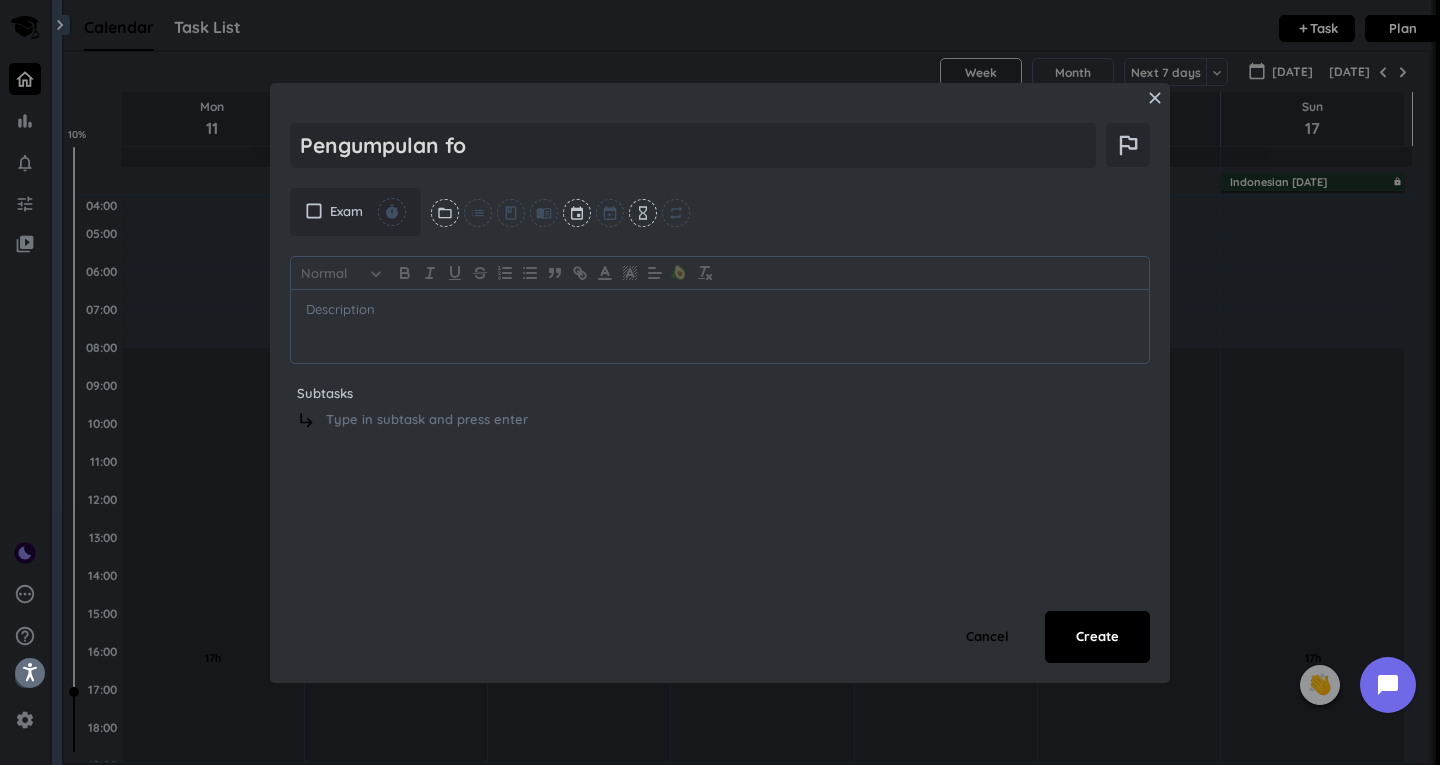 type on "Pengumpulan f" 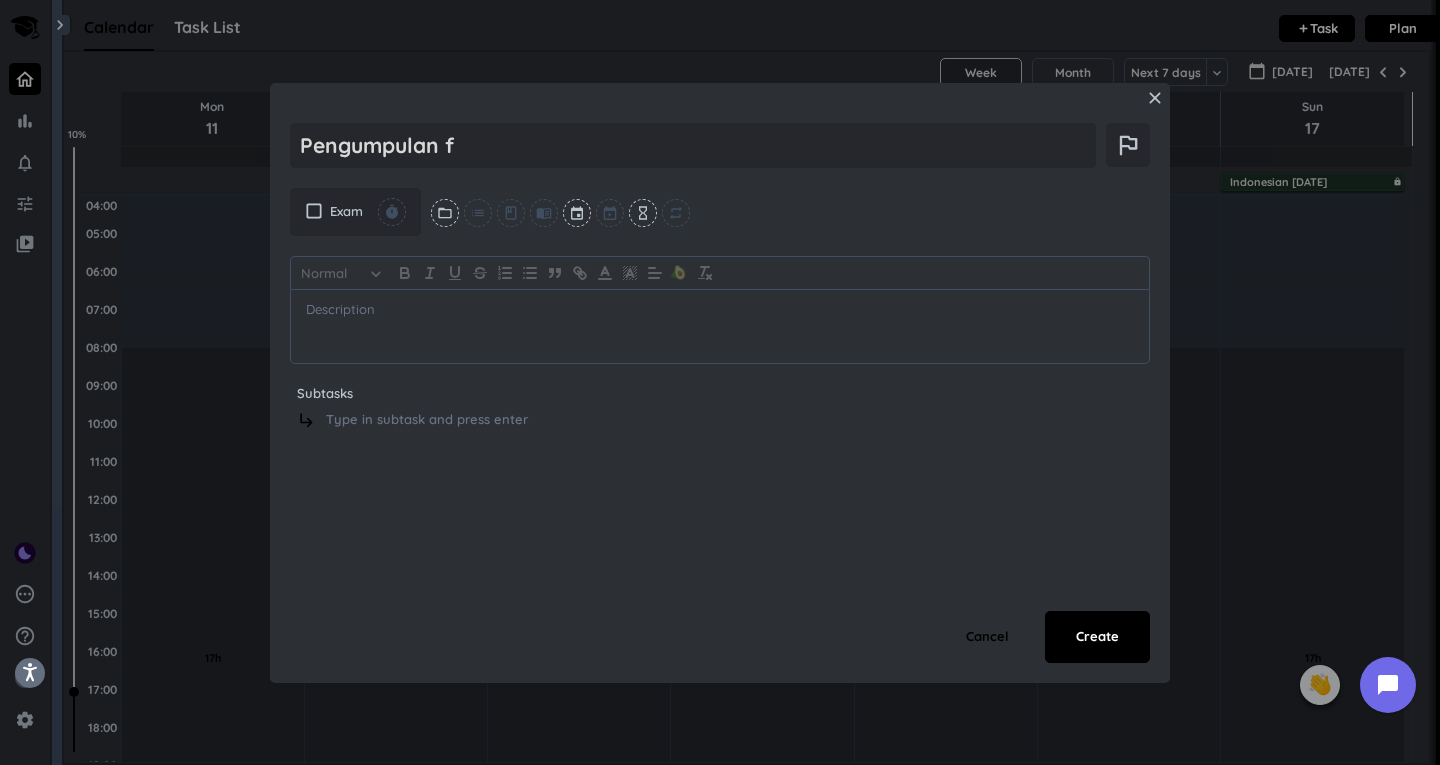 type on "x" 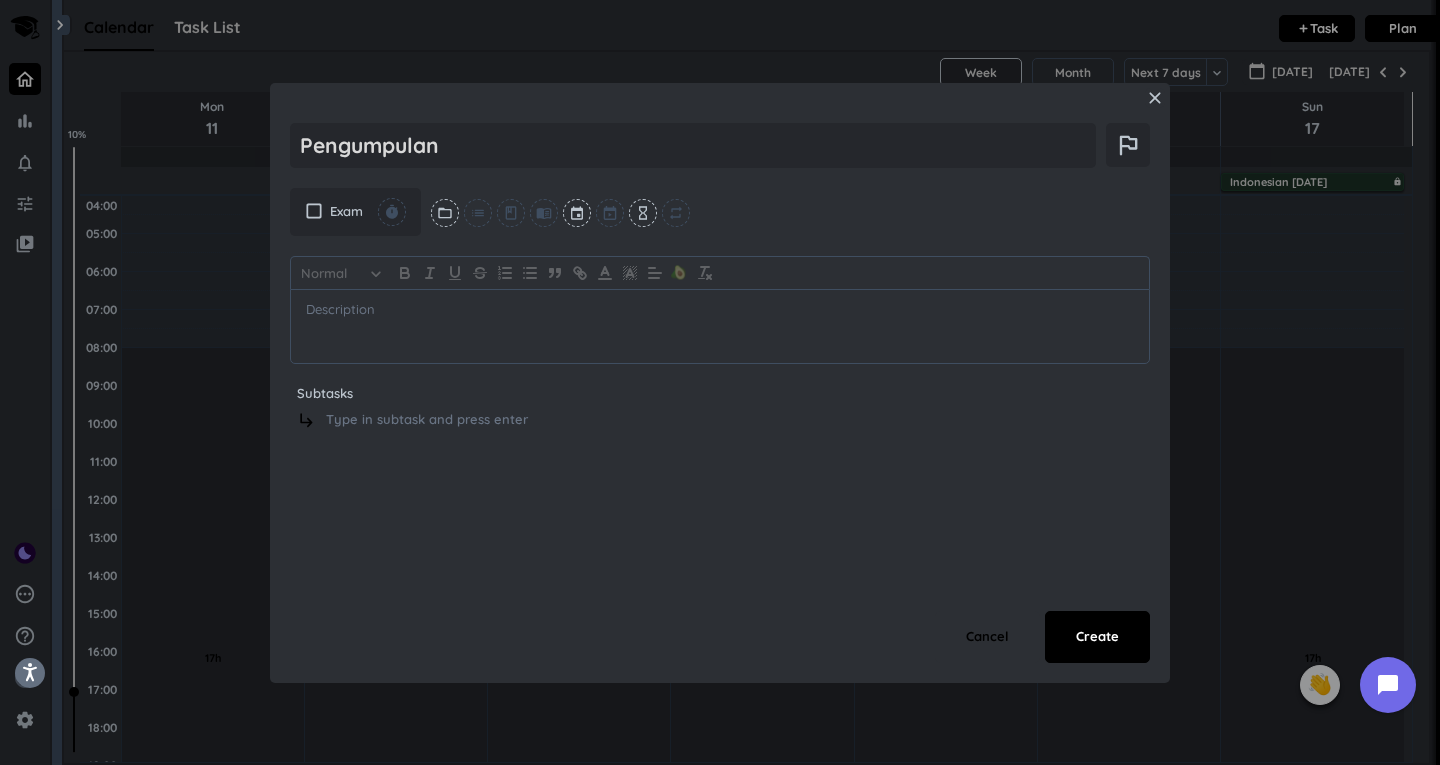 type on "x" 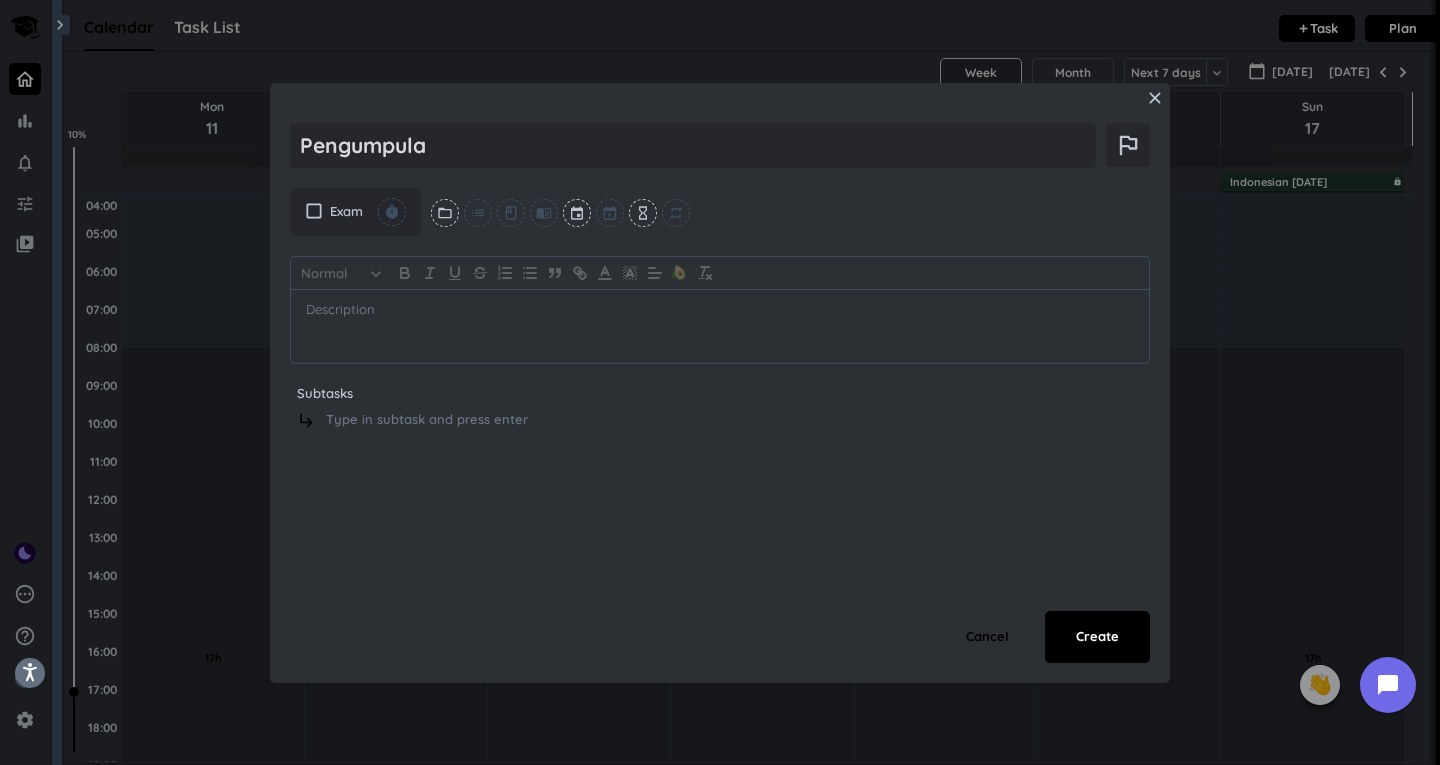 type on "x" 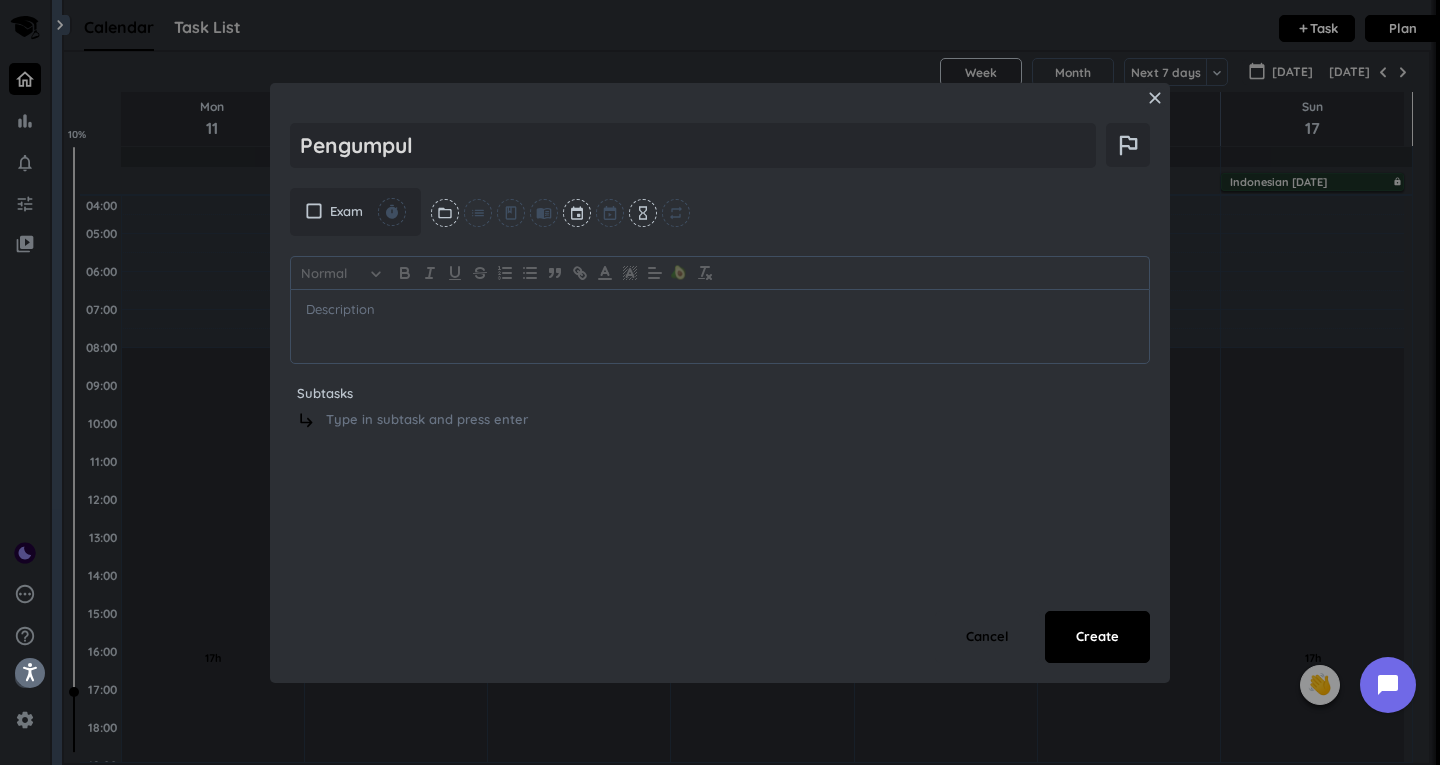 type on "x" 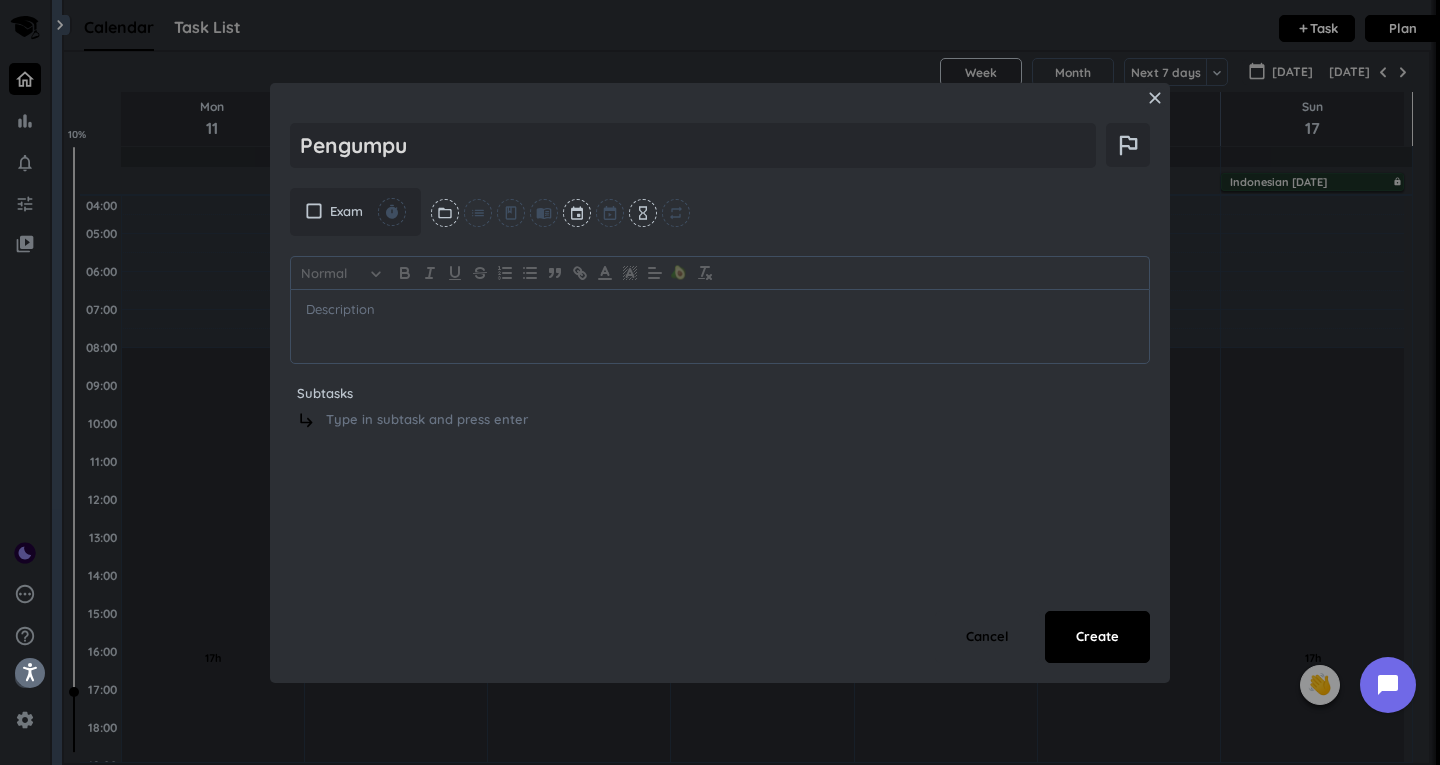 type on "x" 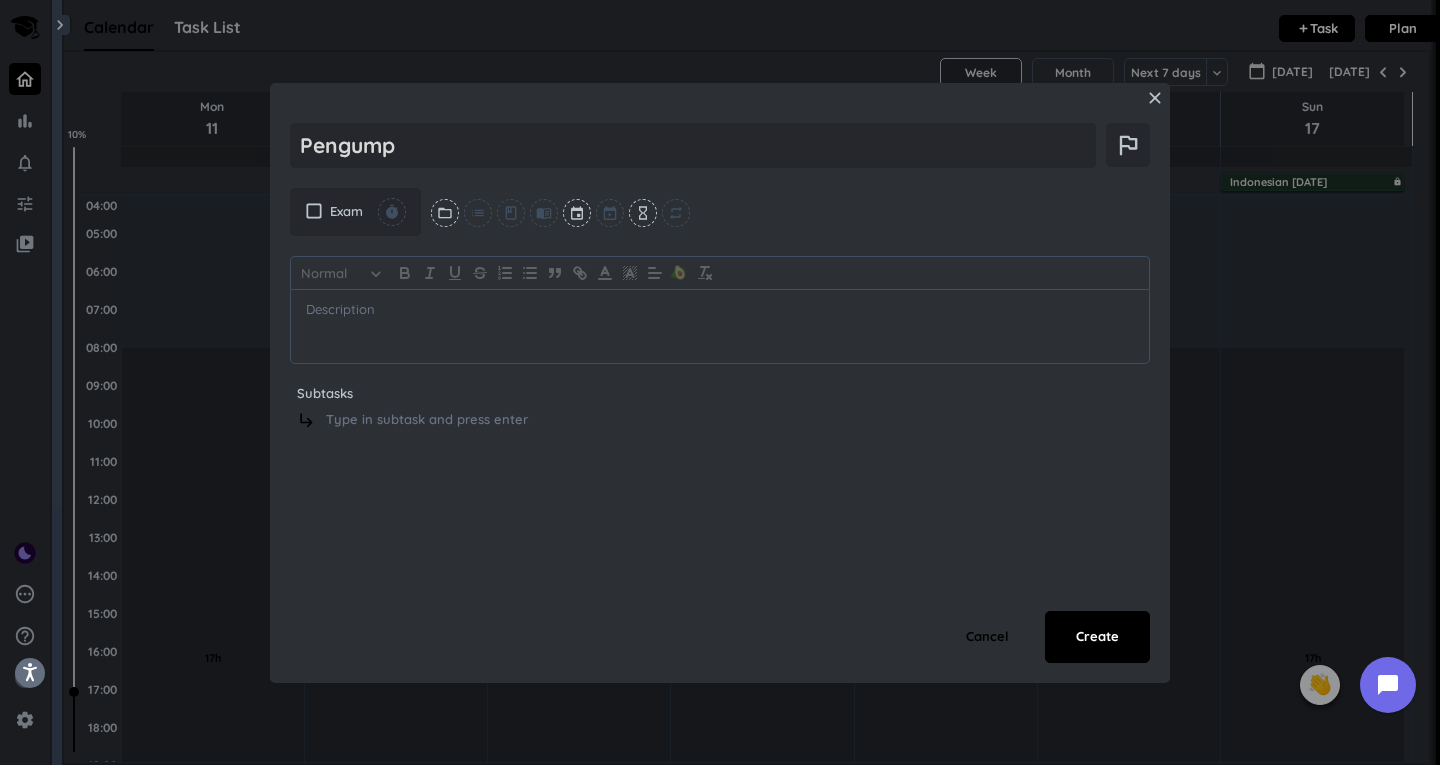 type on "x" 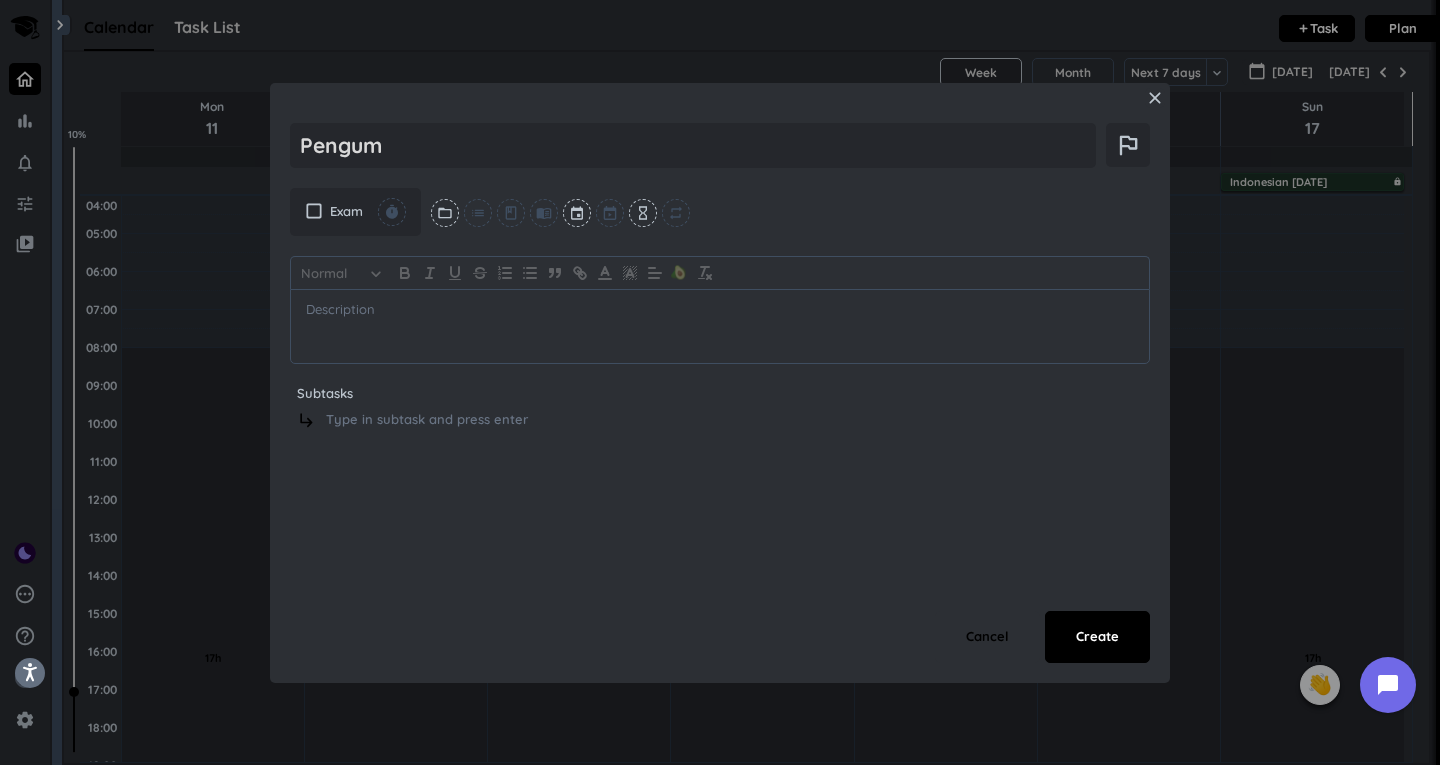 type on "x" 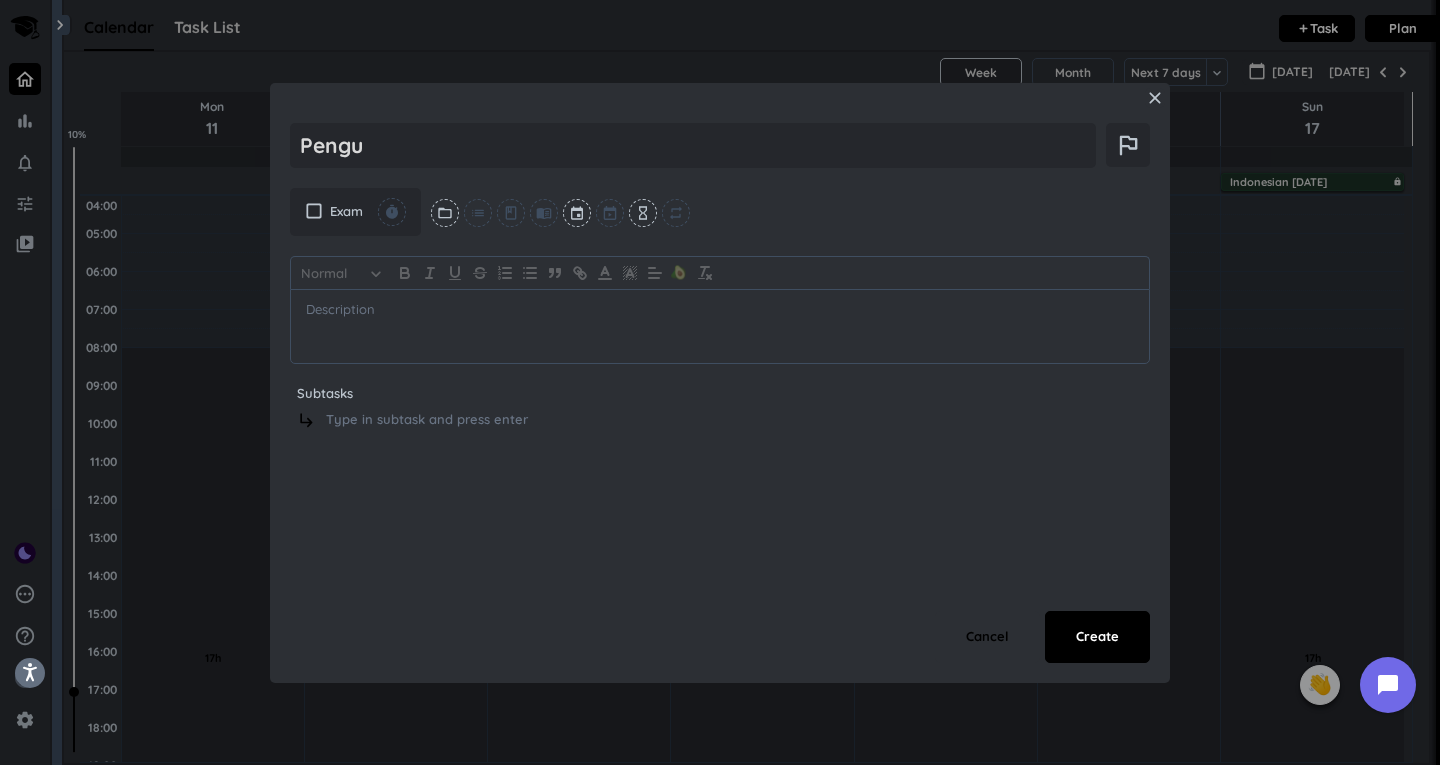 type on "x" 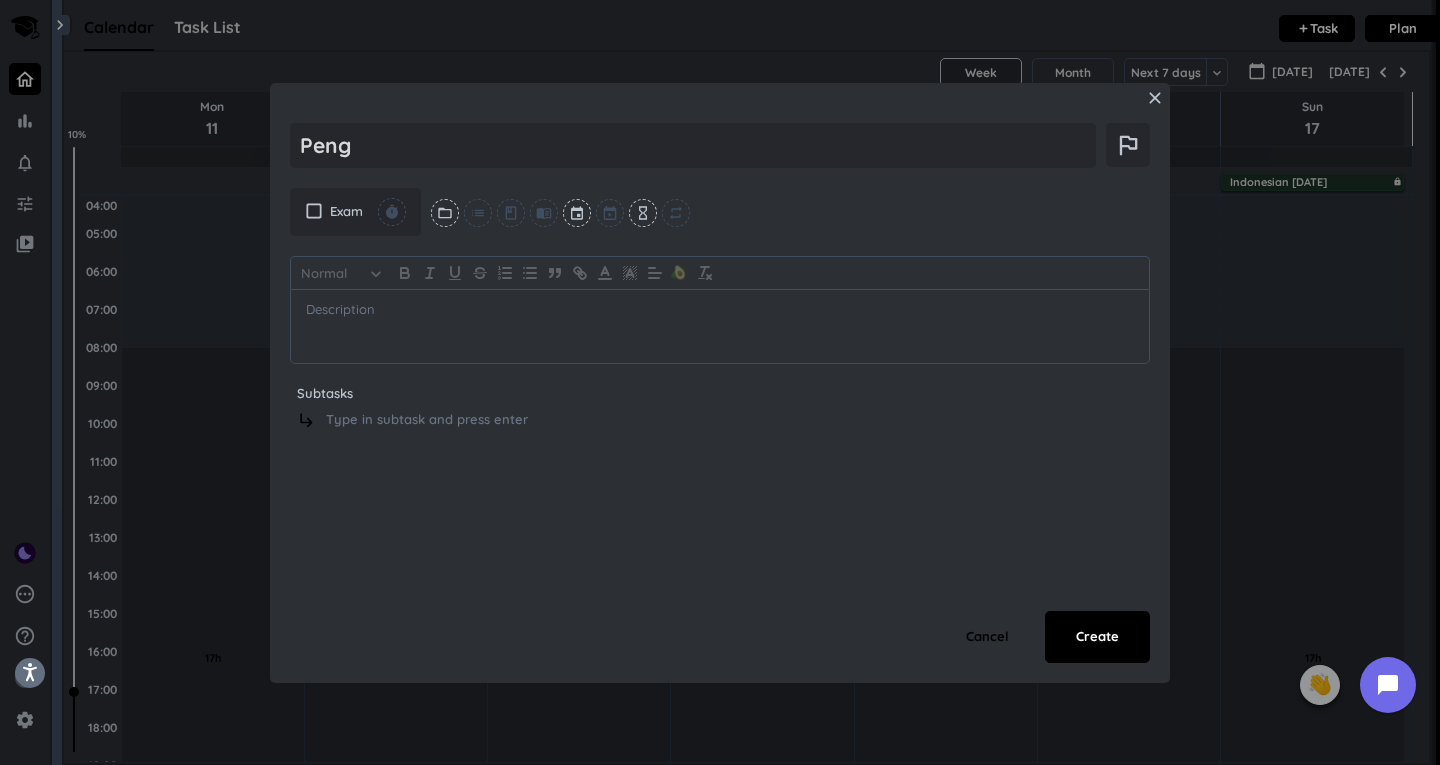 type on "x" 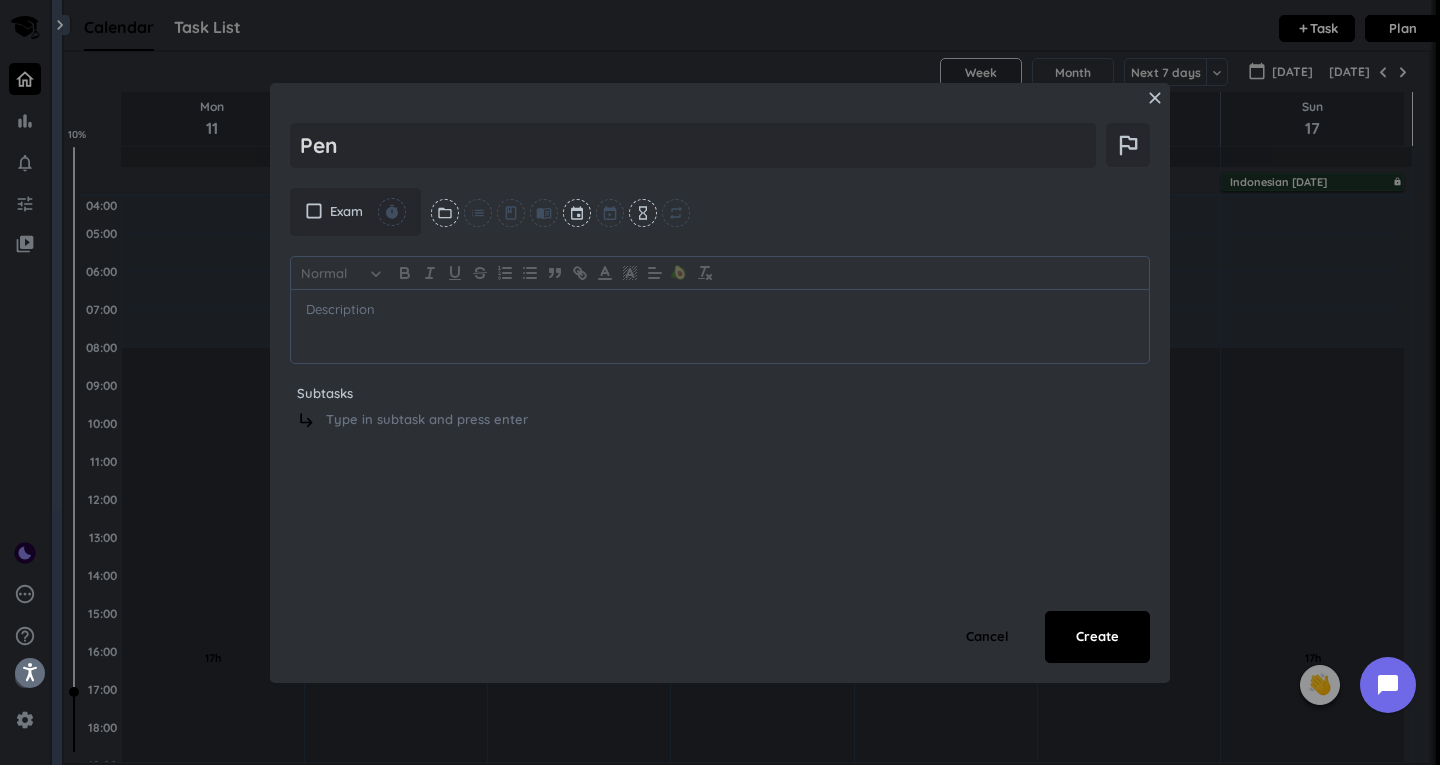 type on "x" 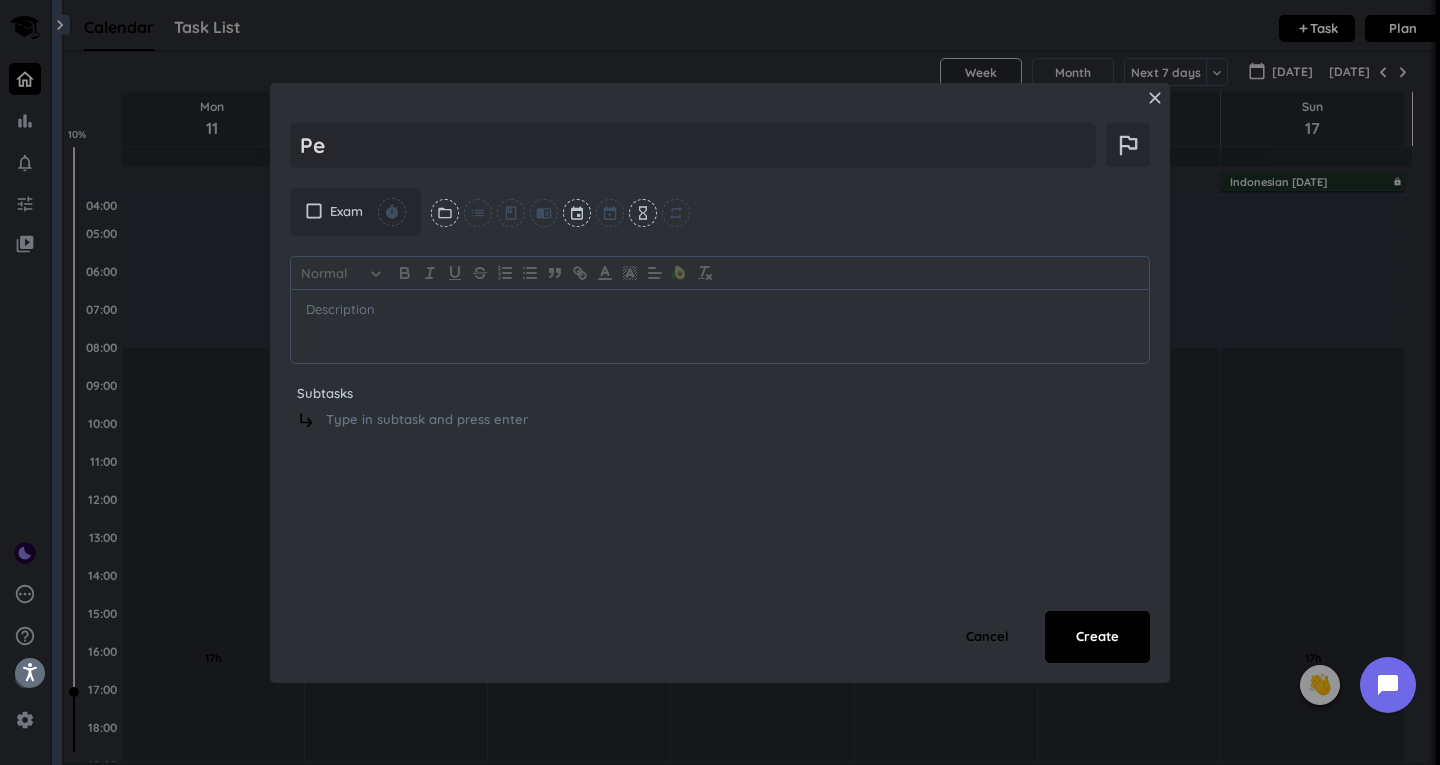 type on "x" 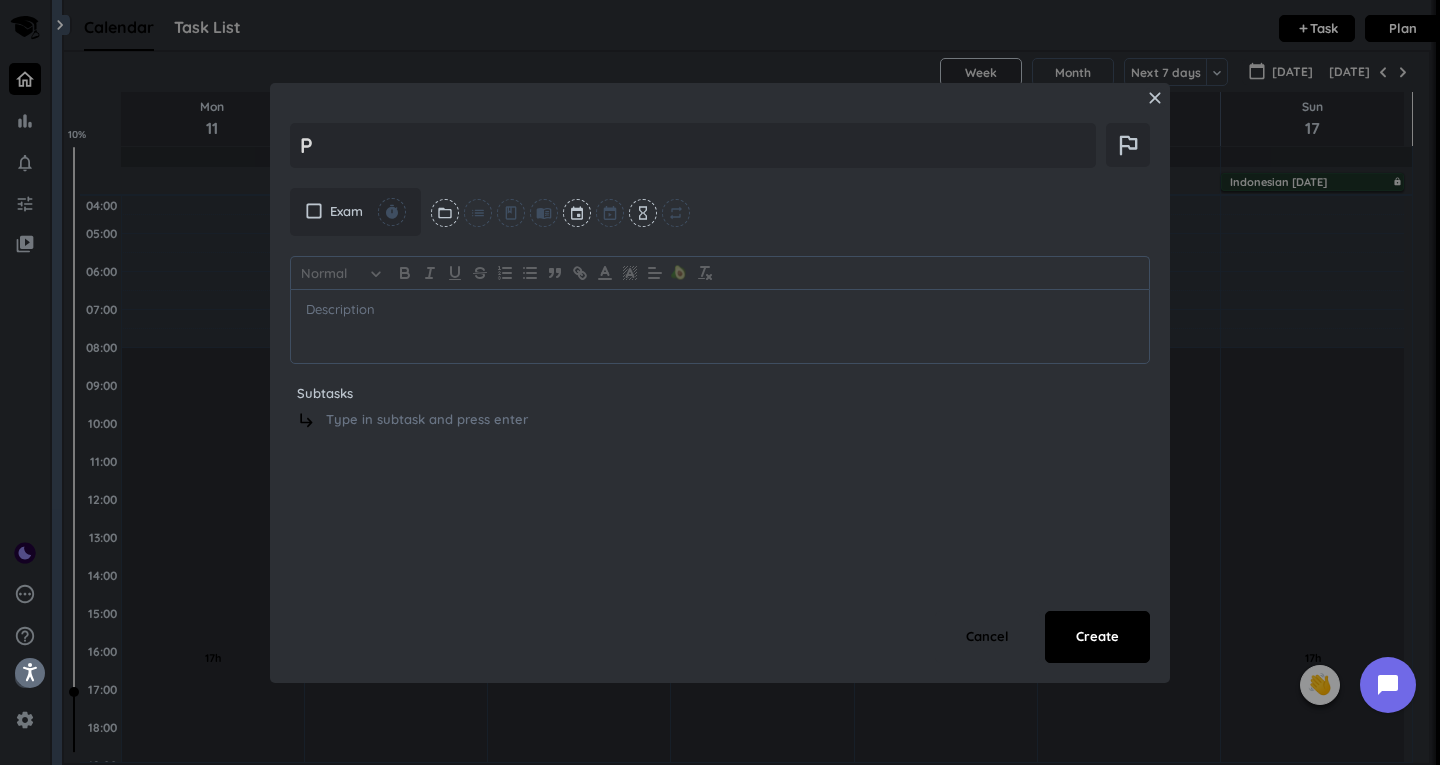 type on "x" 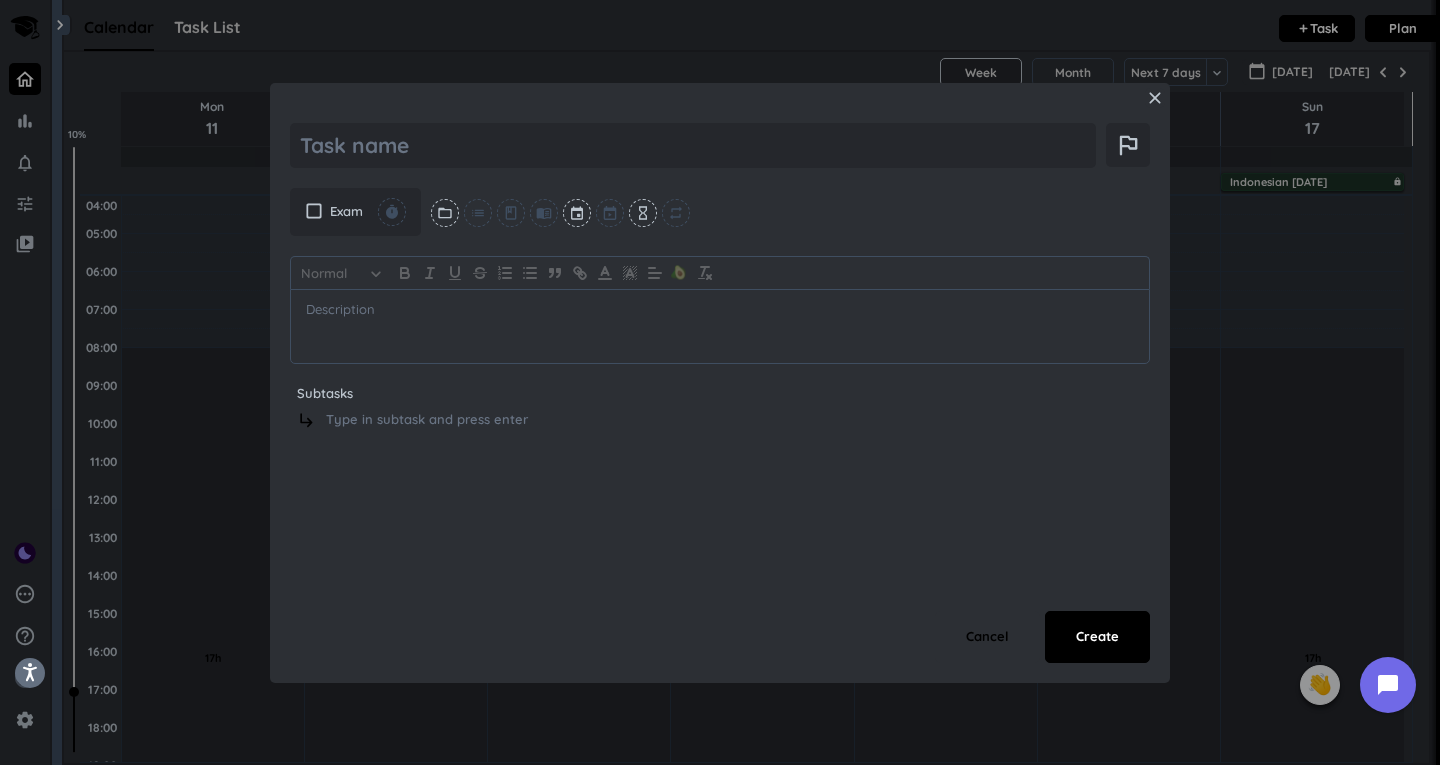 scroll, scrollTop: 0, scrollLeft: 0, axis: both 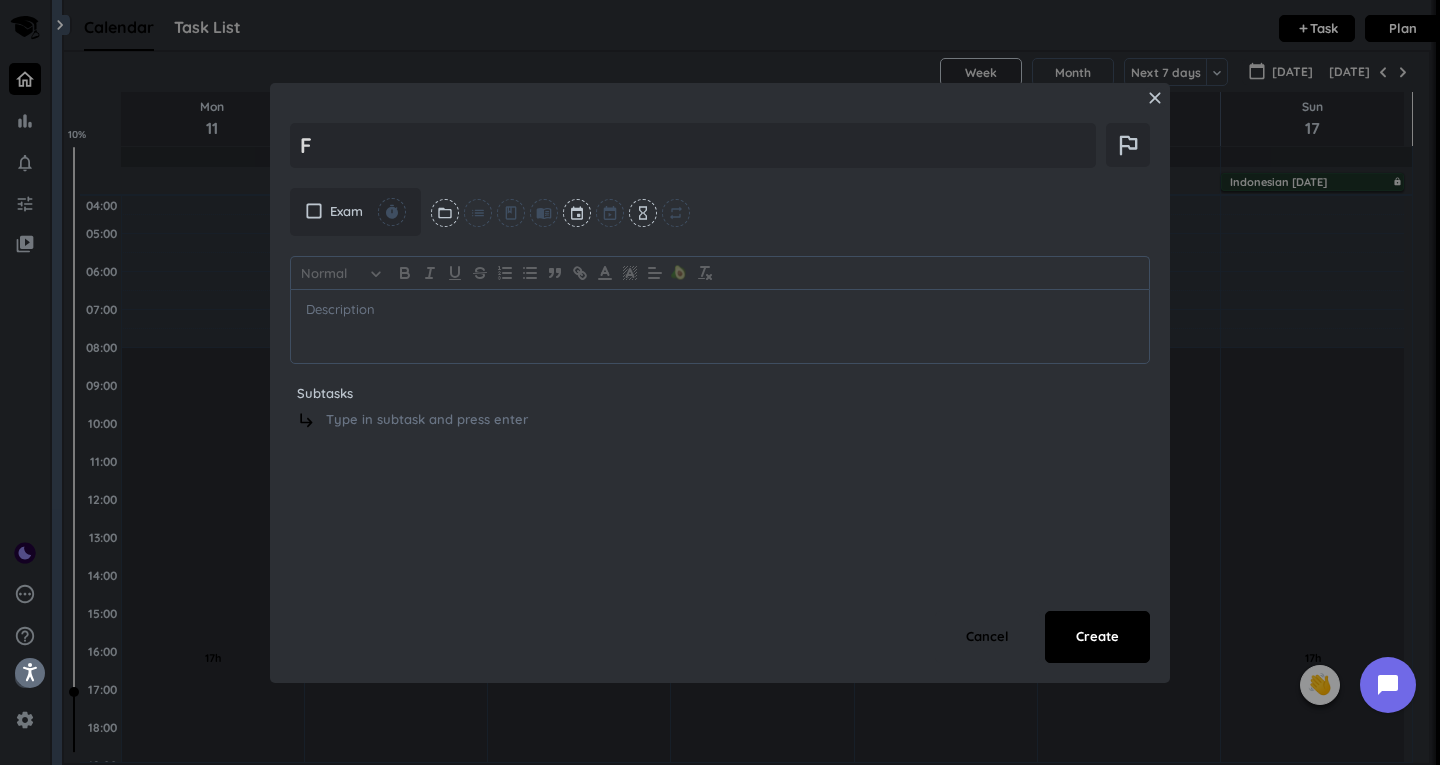 type on "x" 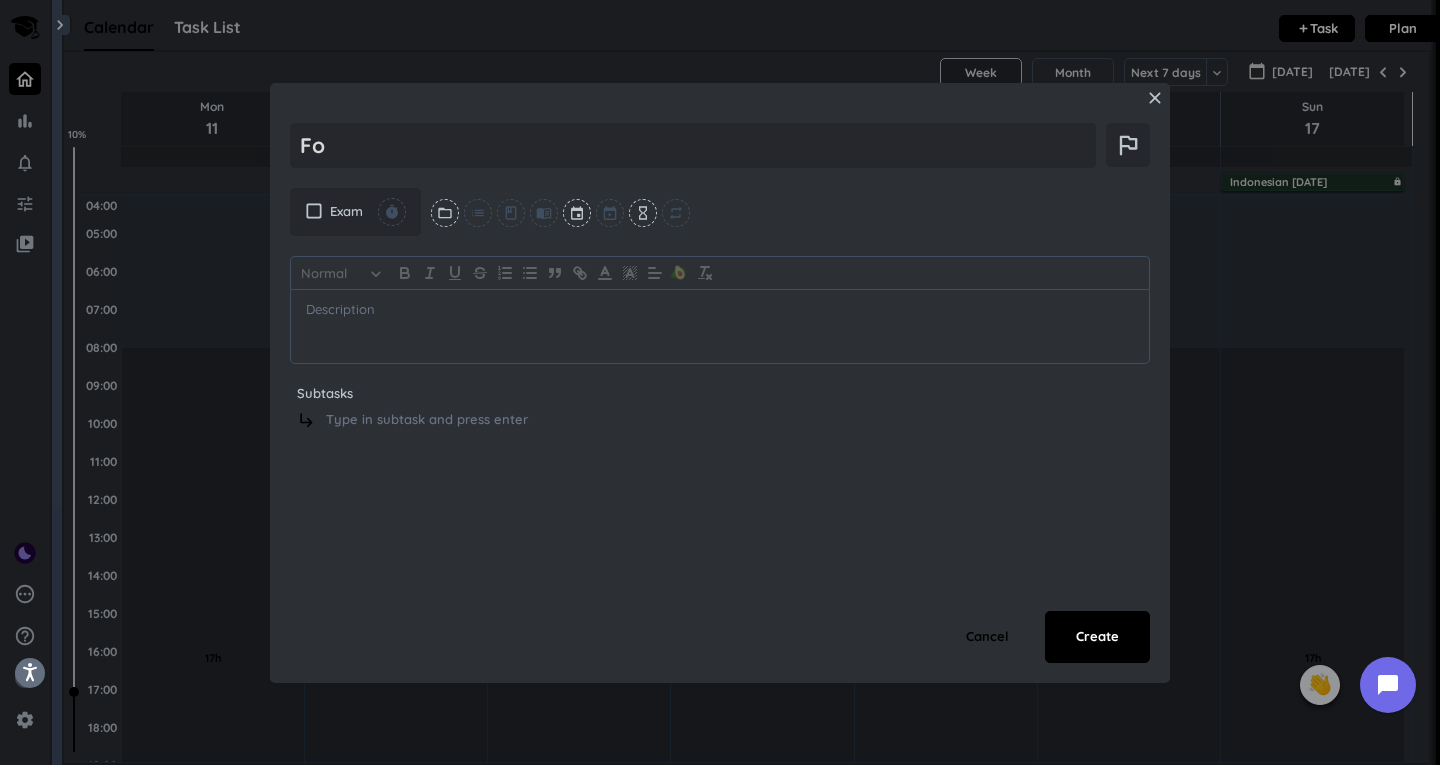 type on "x" 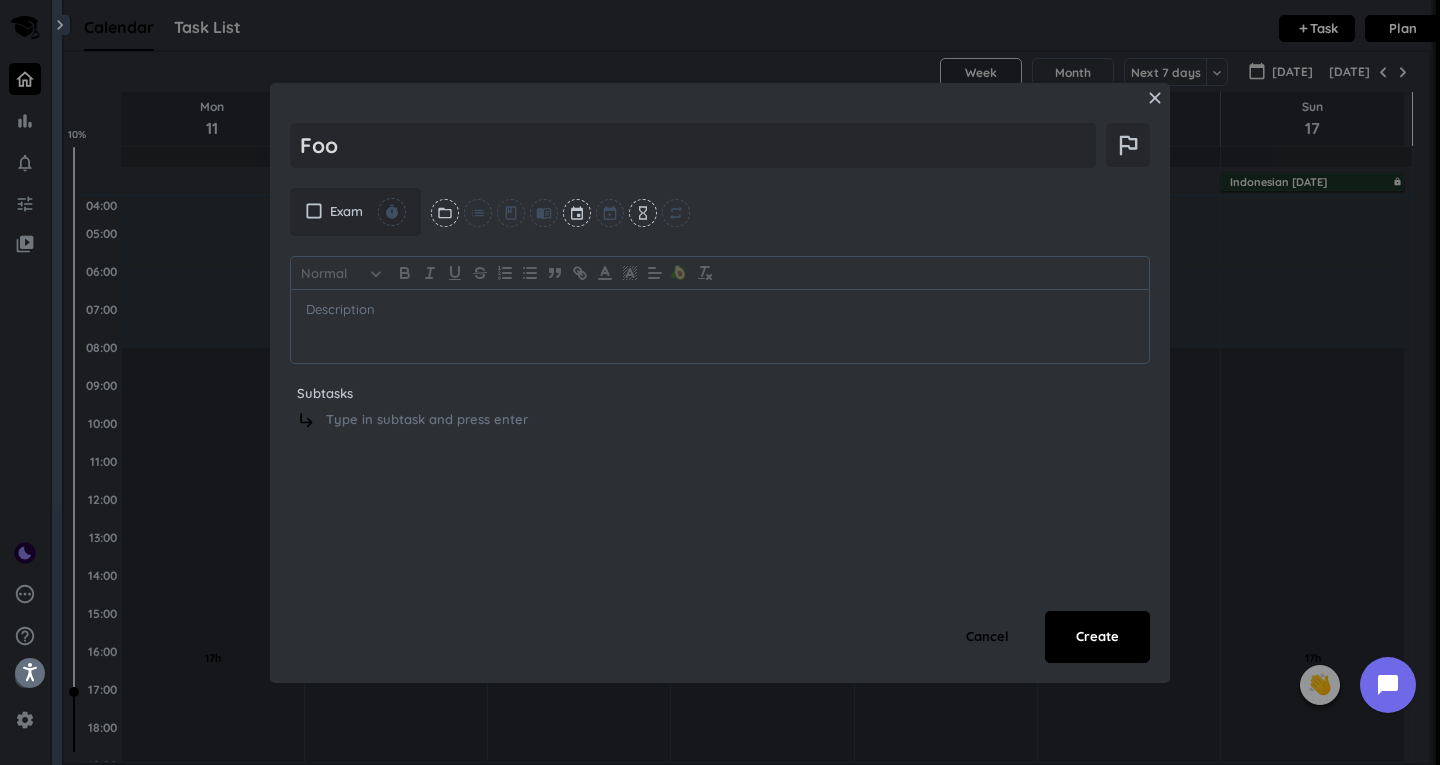 type on "x" 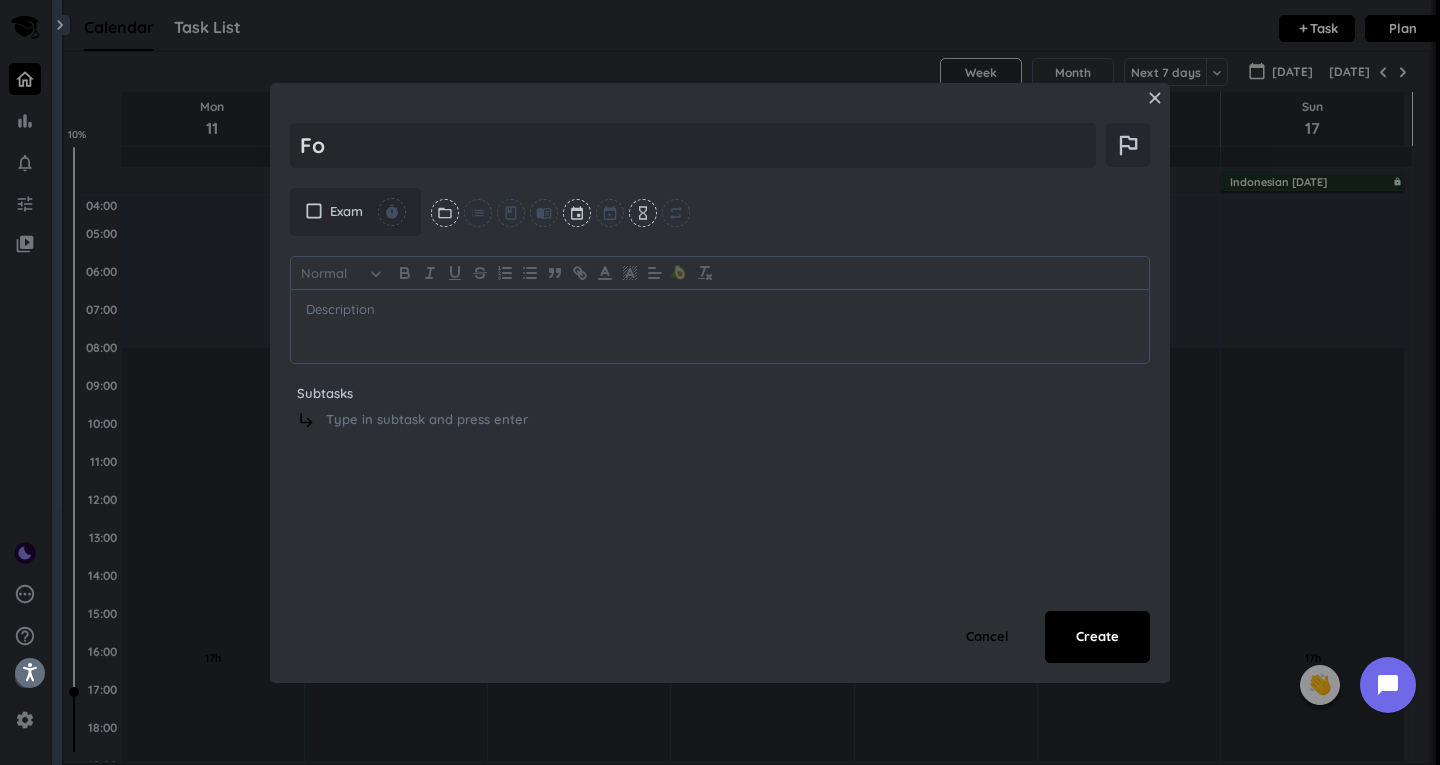 type on "x" 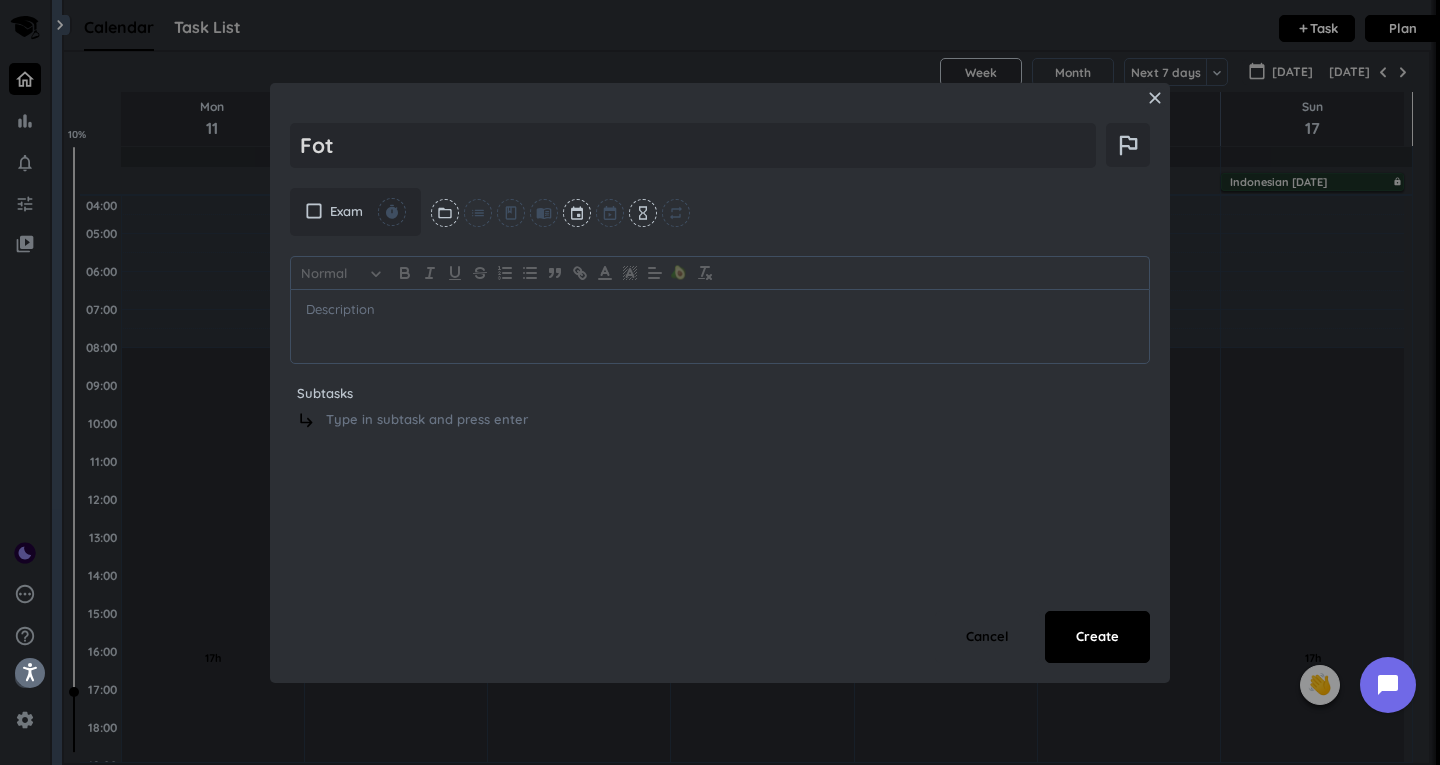 type on "Foto" 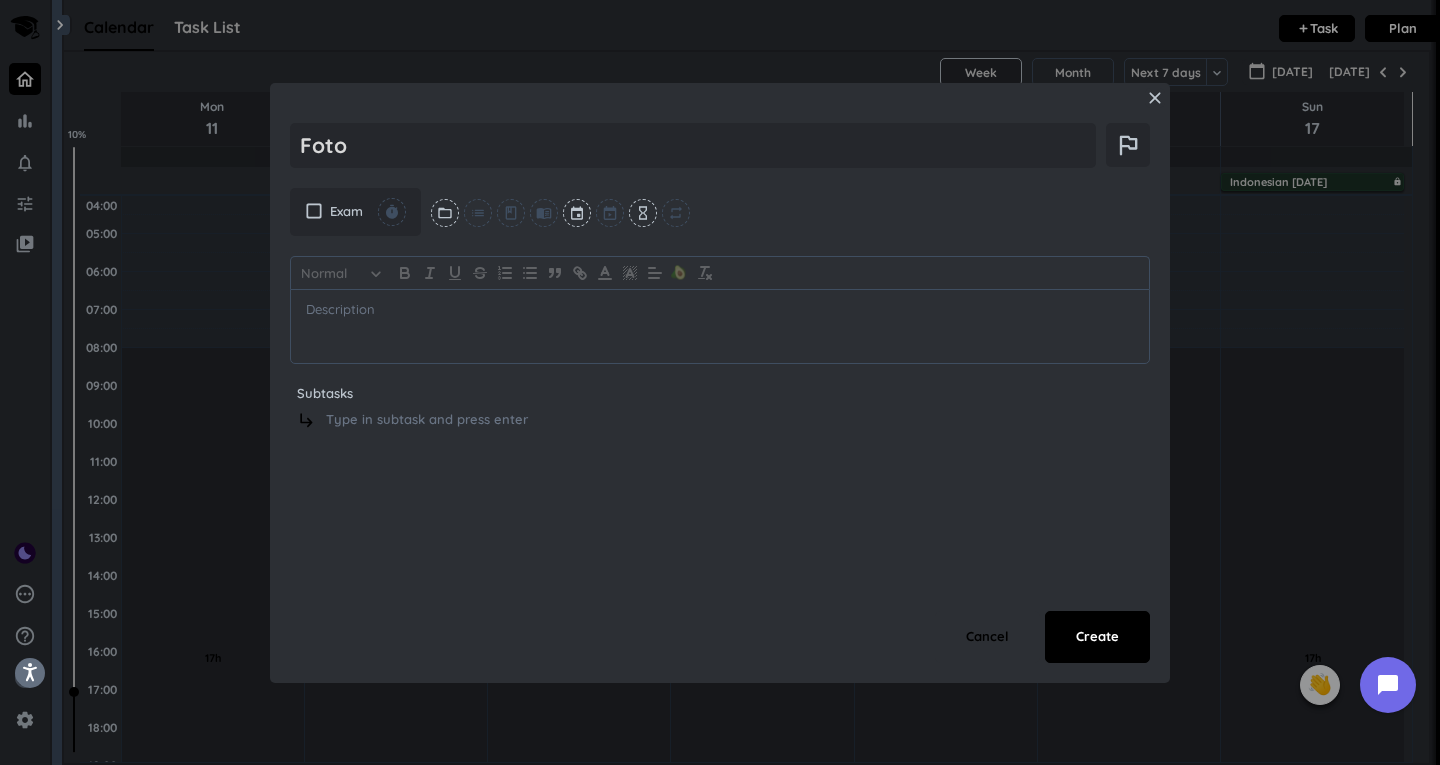 type on "x" 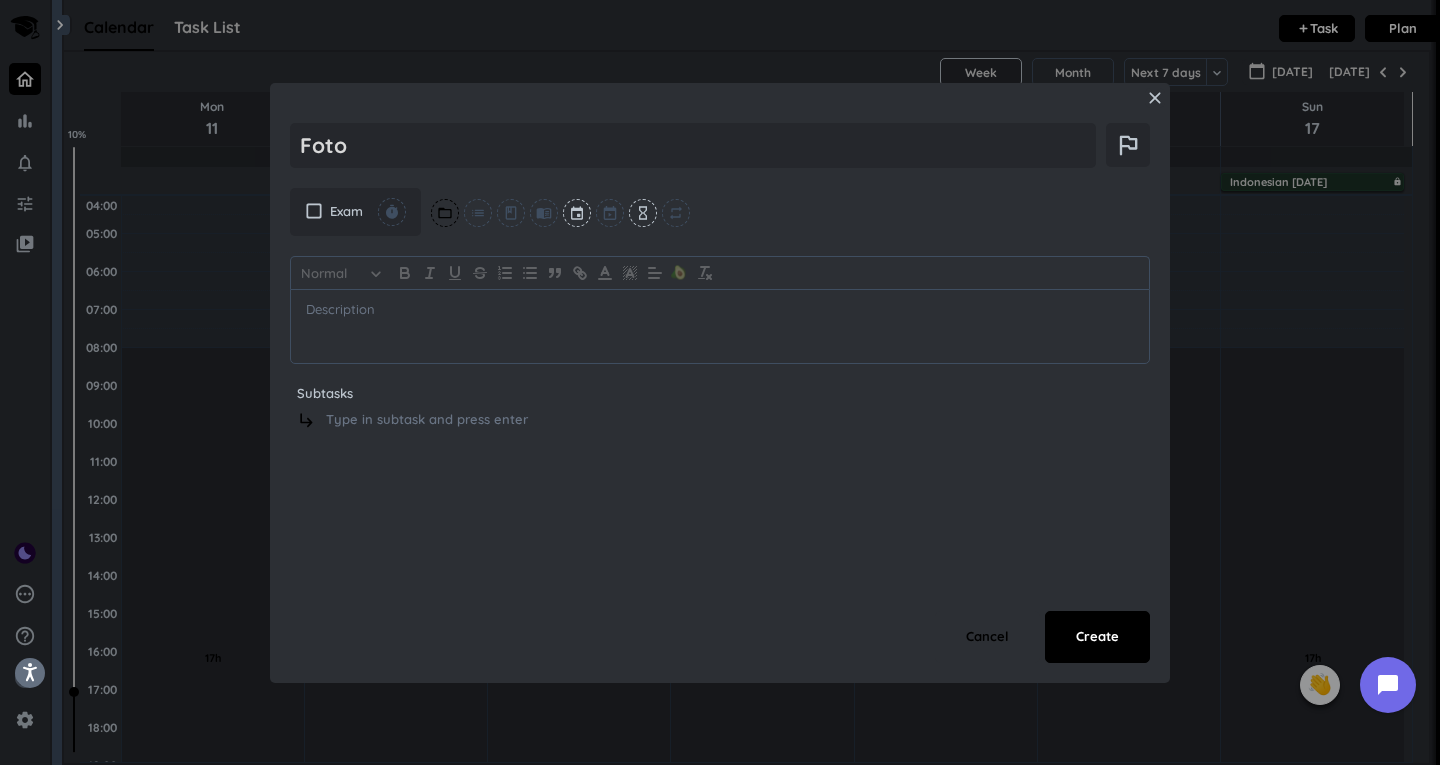 type on "Foto" 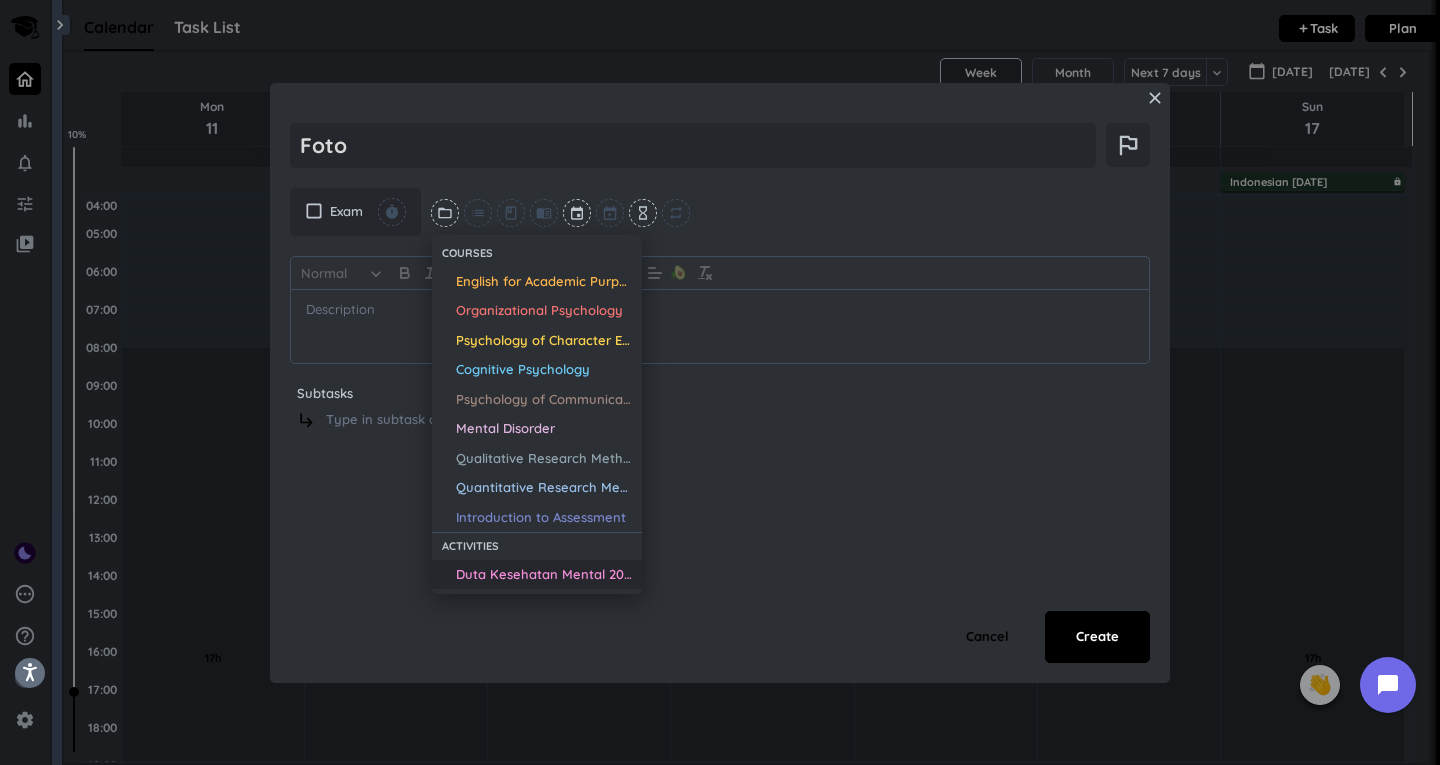 click on "Duta Kesehatan Mental 2025" at bounding box center [544, 575] 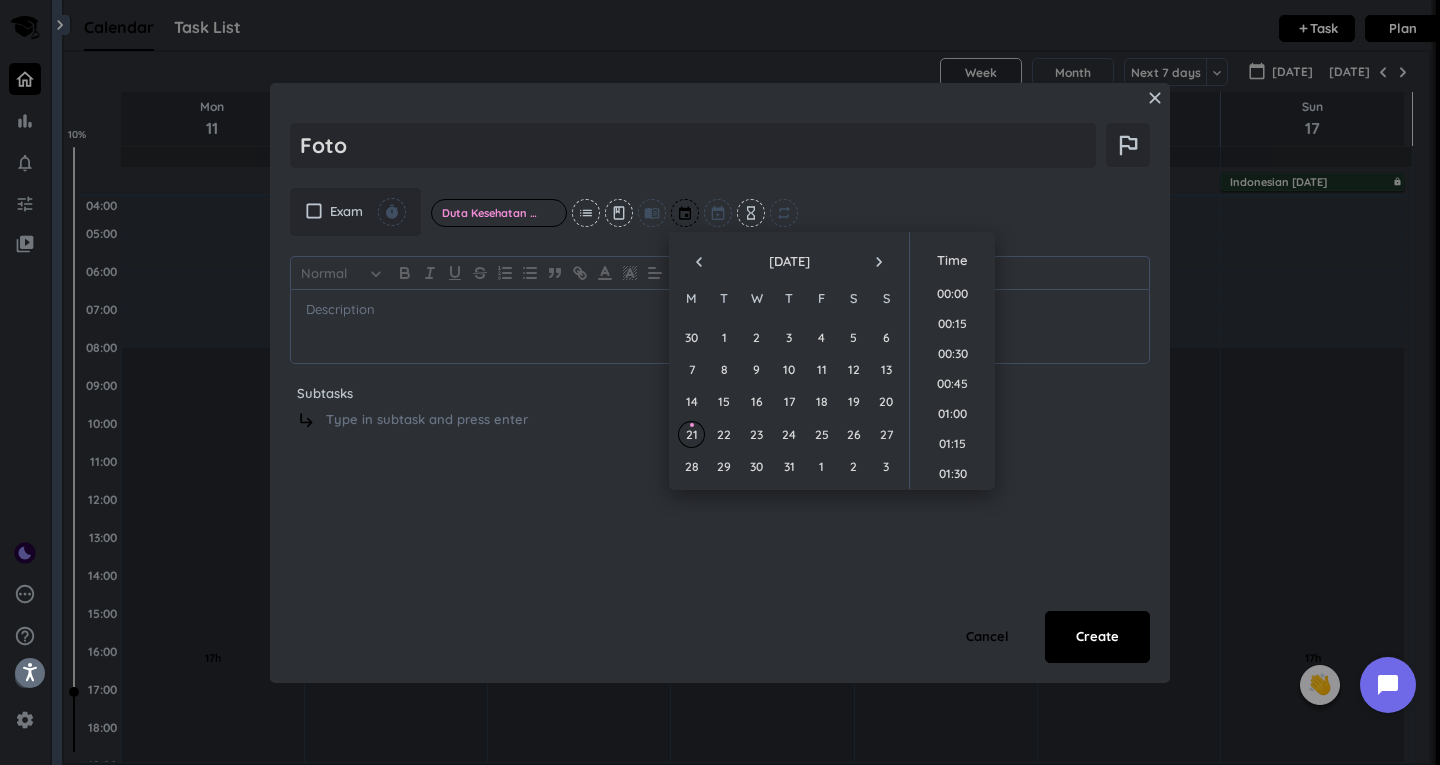 click at bounding box center [686, 213] 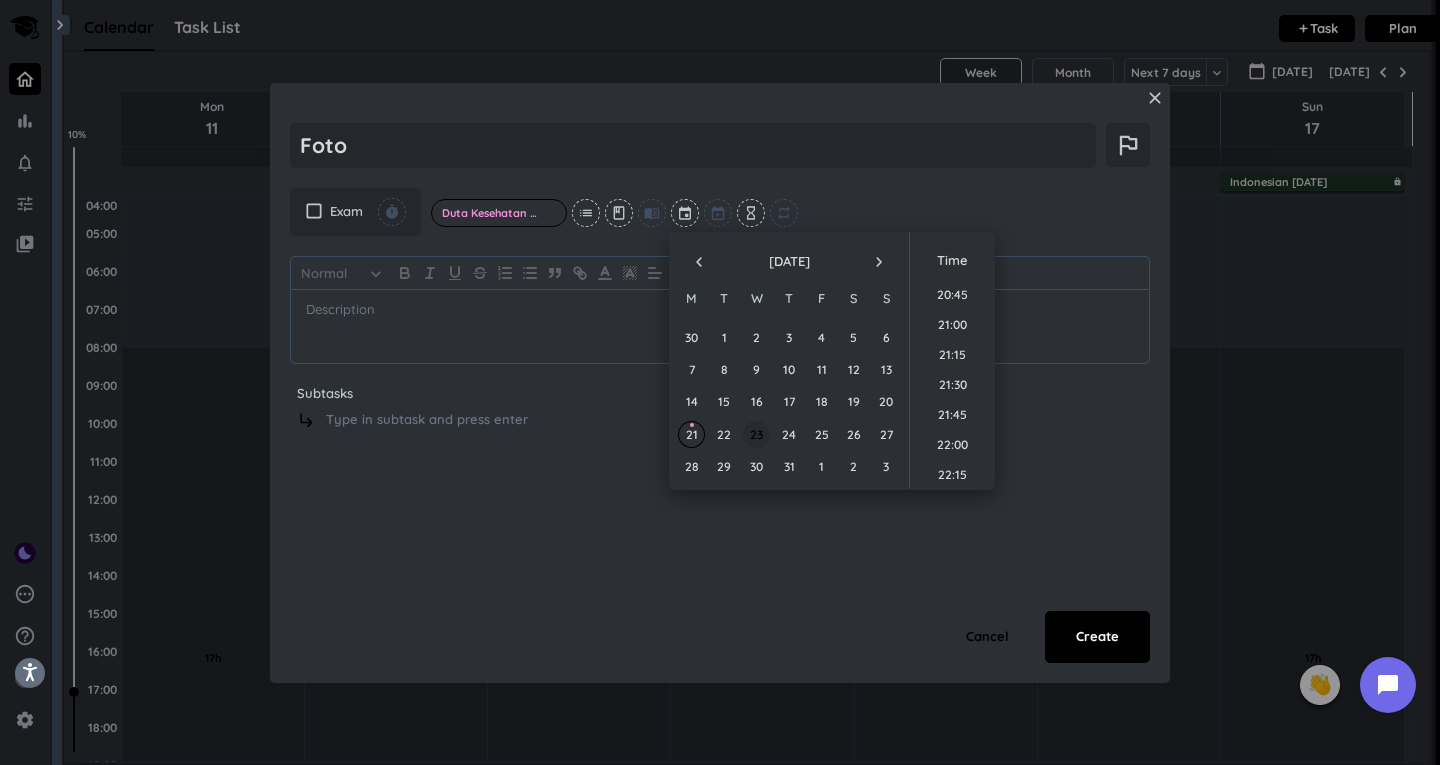 click on "23" at bounding box center [756, 434] 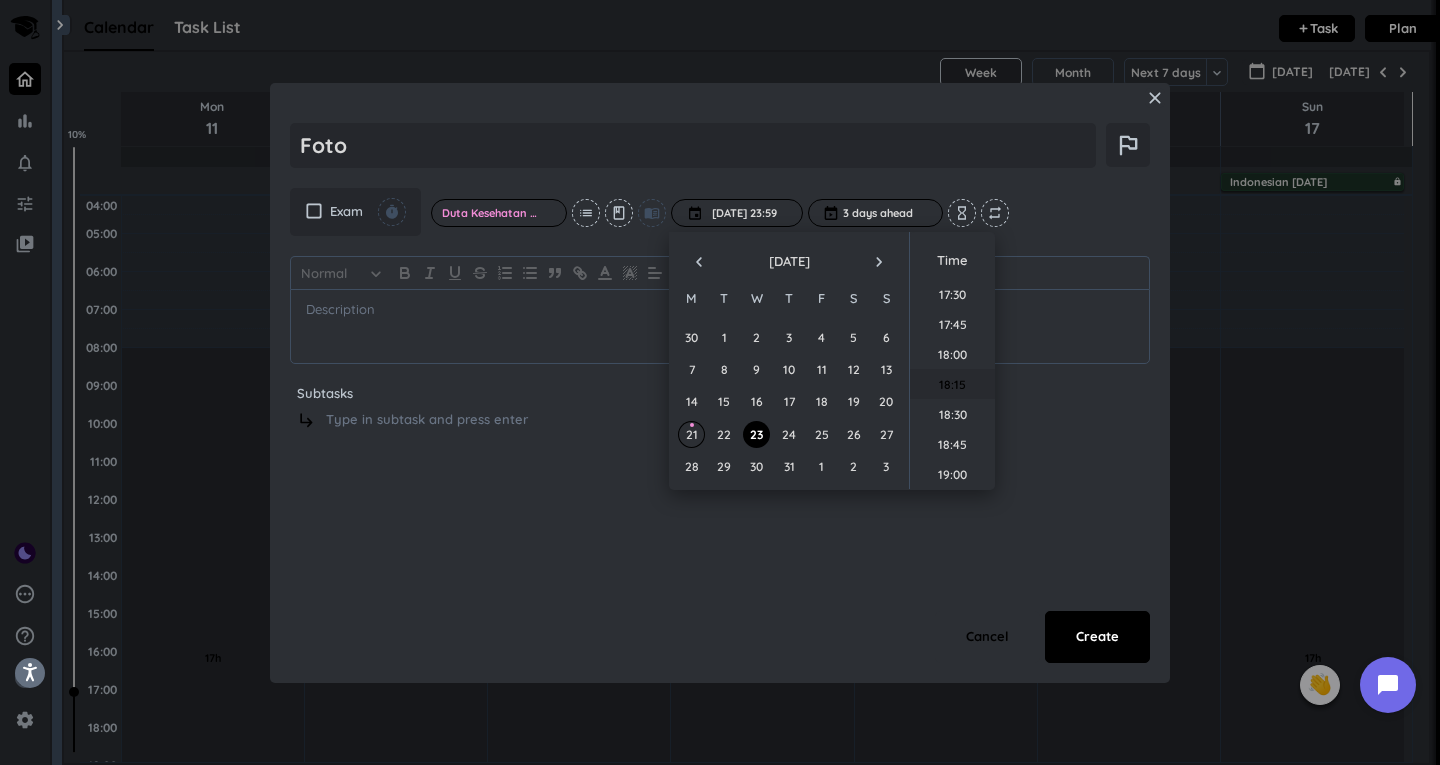 scroll, scrollTop: 1899, scrollLeft: 0, axis: vertical 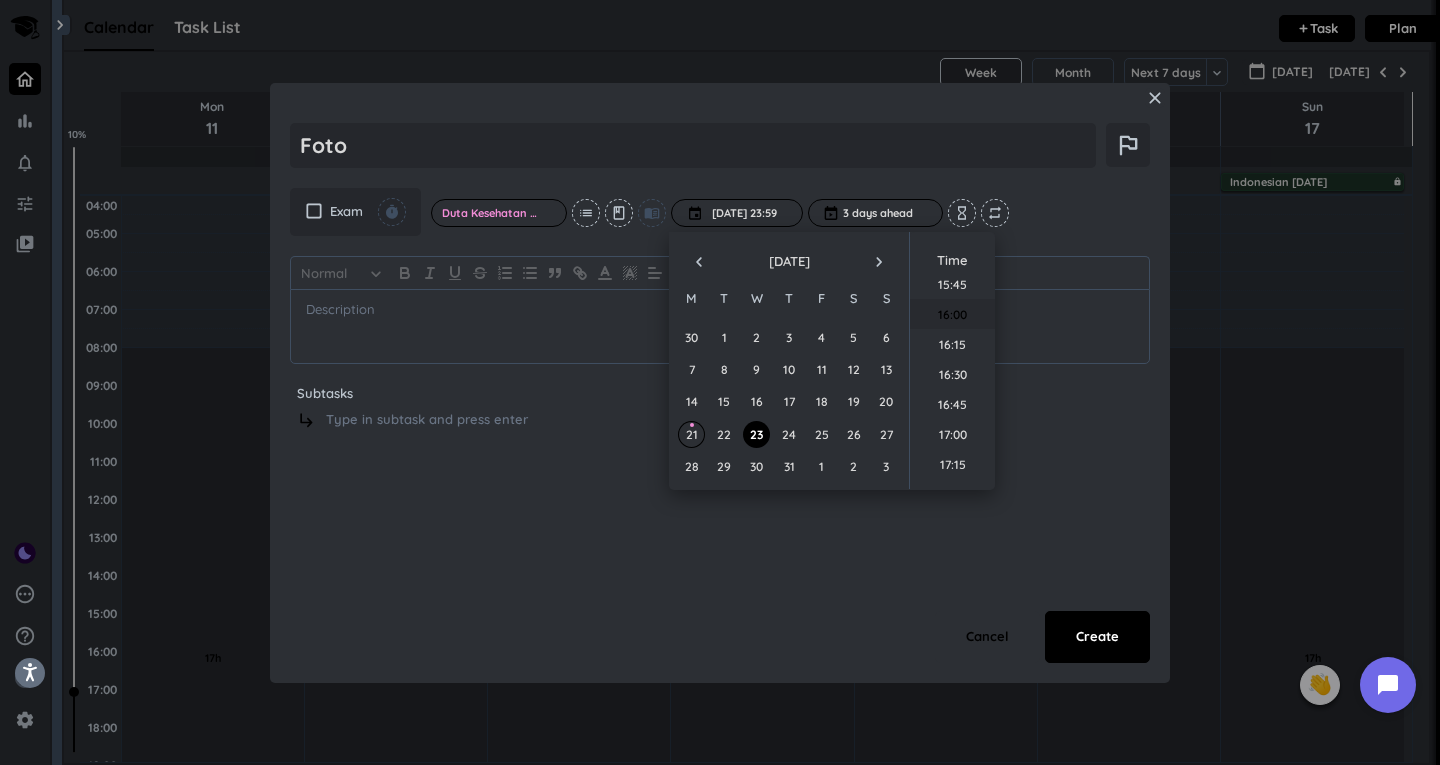 click on "16:00" at bounding box center (952, 314) 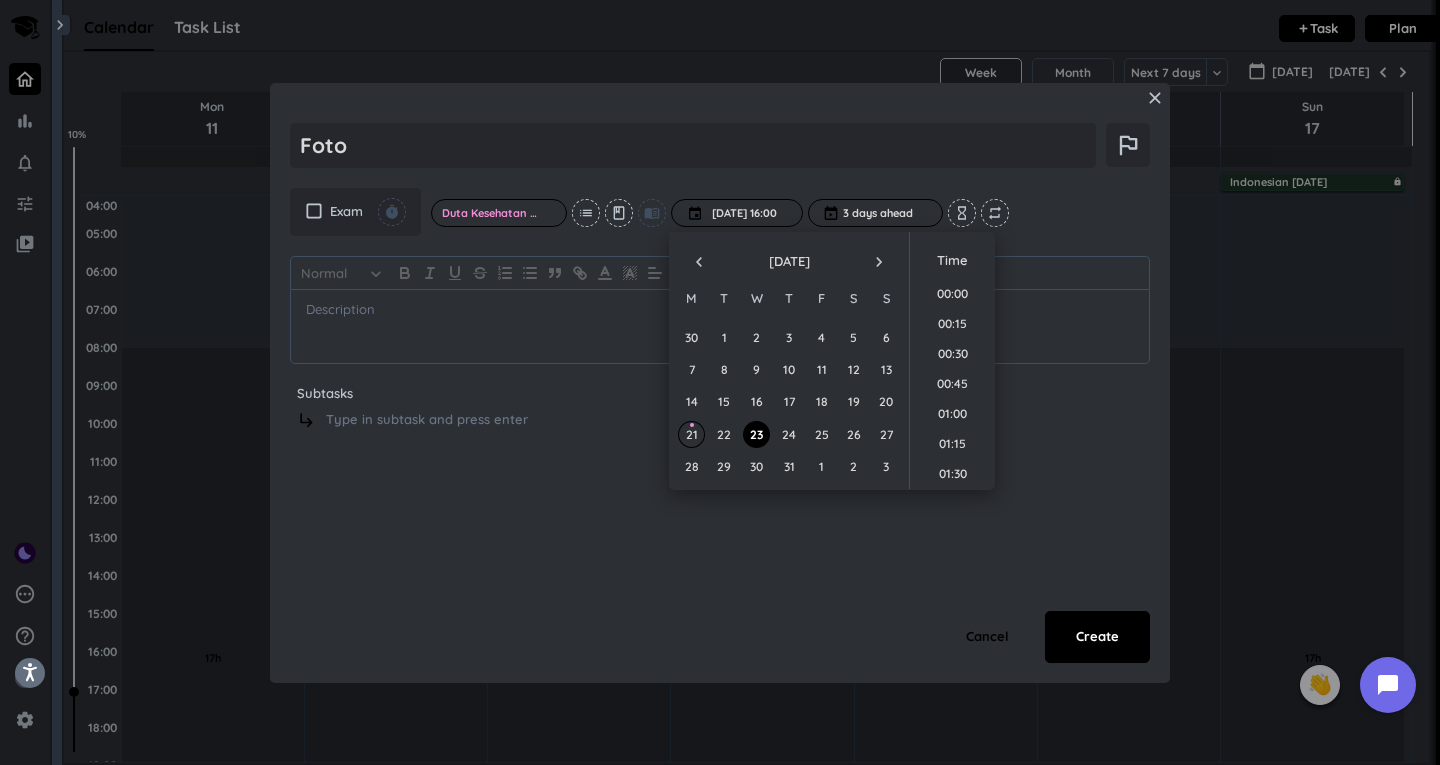 scroll, scrollTop: 1829, scrollLeft: 0, axis: vertical 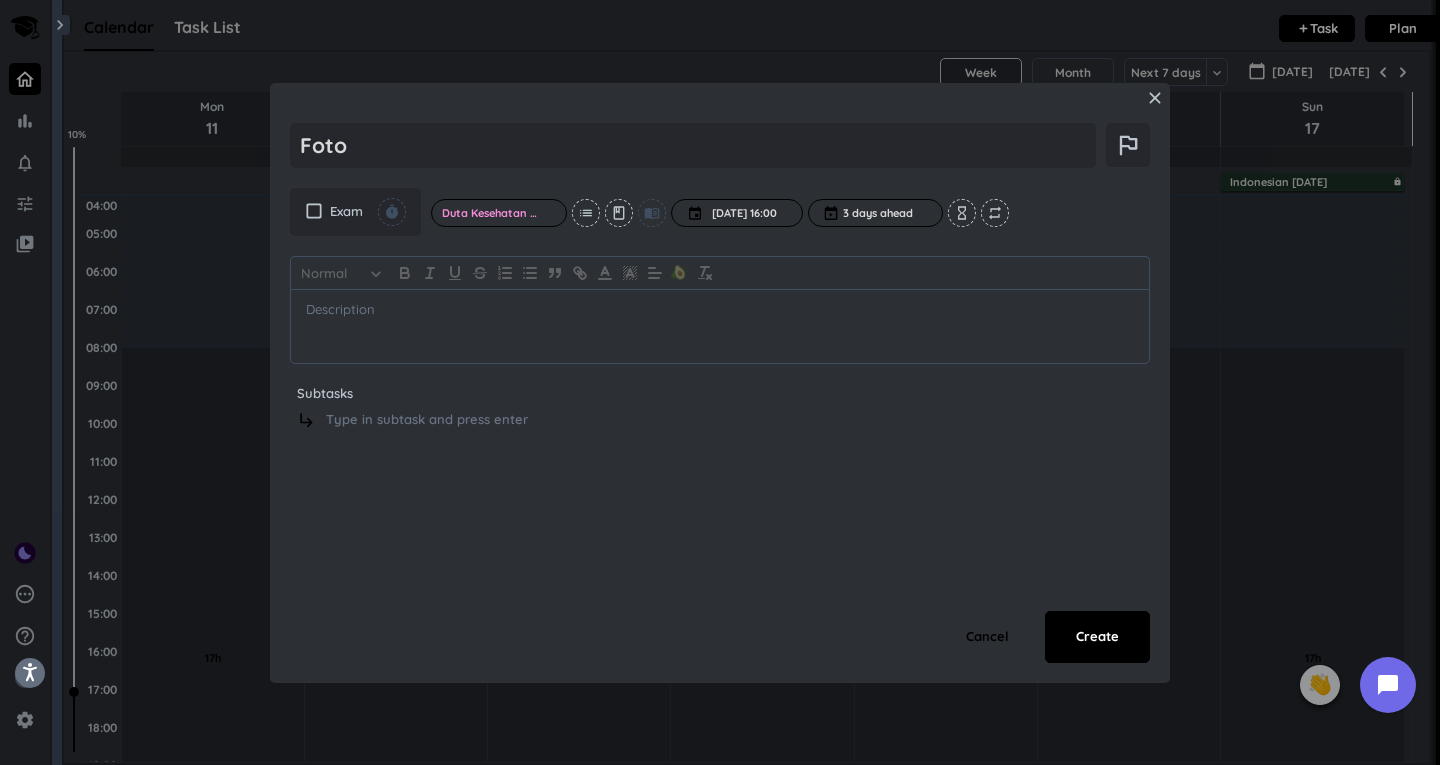 click on "check_box_outline_blank Exam timer Duta Kesehatan Mental 2025 cancel list class menu_book event [DATE] 16:00 [DATE] 16:00 cancel 3 days ahead cancel hourglass_empty repeat Normal keyboard_arrow_down                                                                             🥑             Subtasks subdirectory_arrow_right" at bounding box center [720, 317] 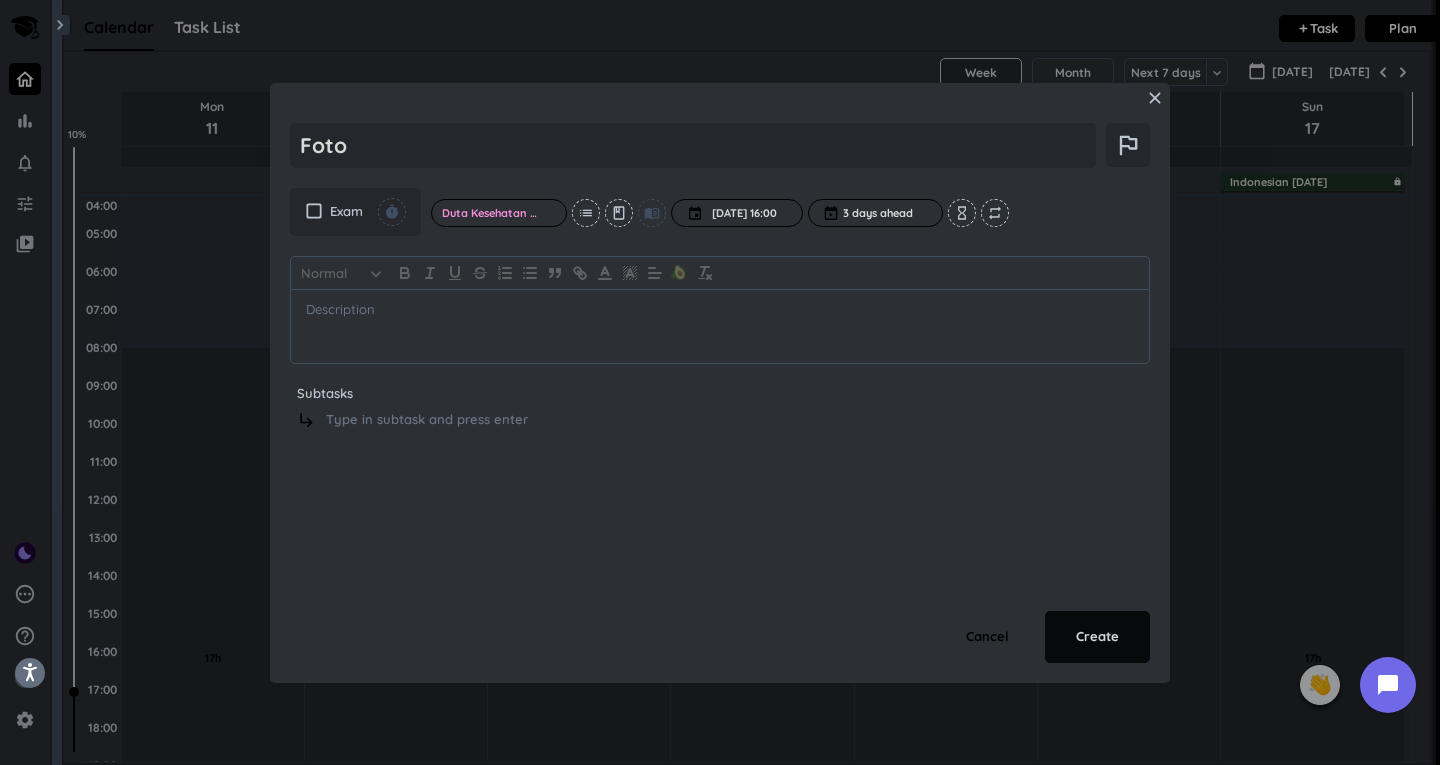 click on "Create" at bounding box center (1097, 637) 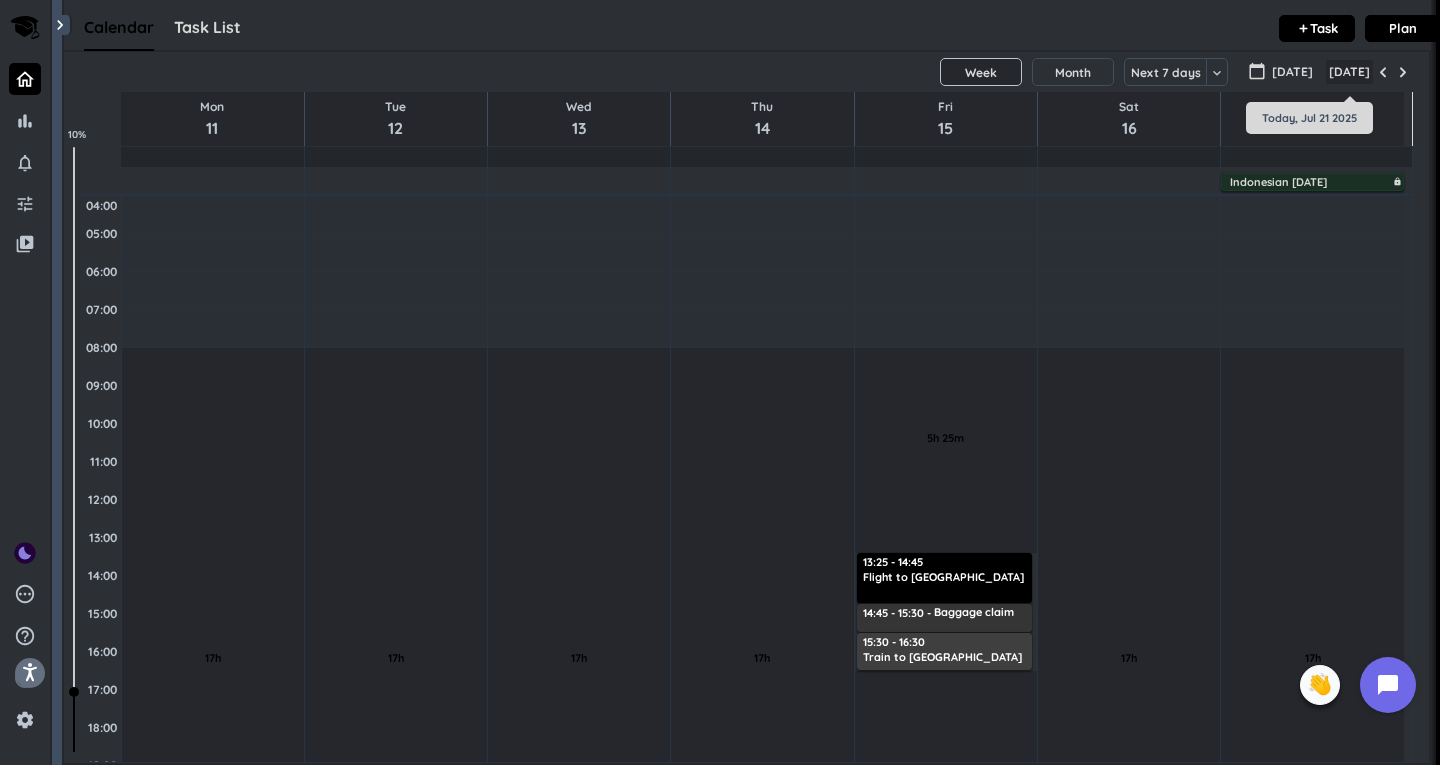click on "[DATE]" at bounding box center [1349, 72] 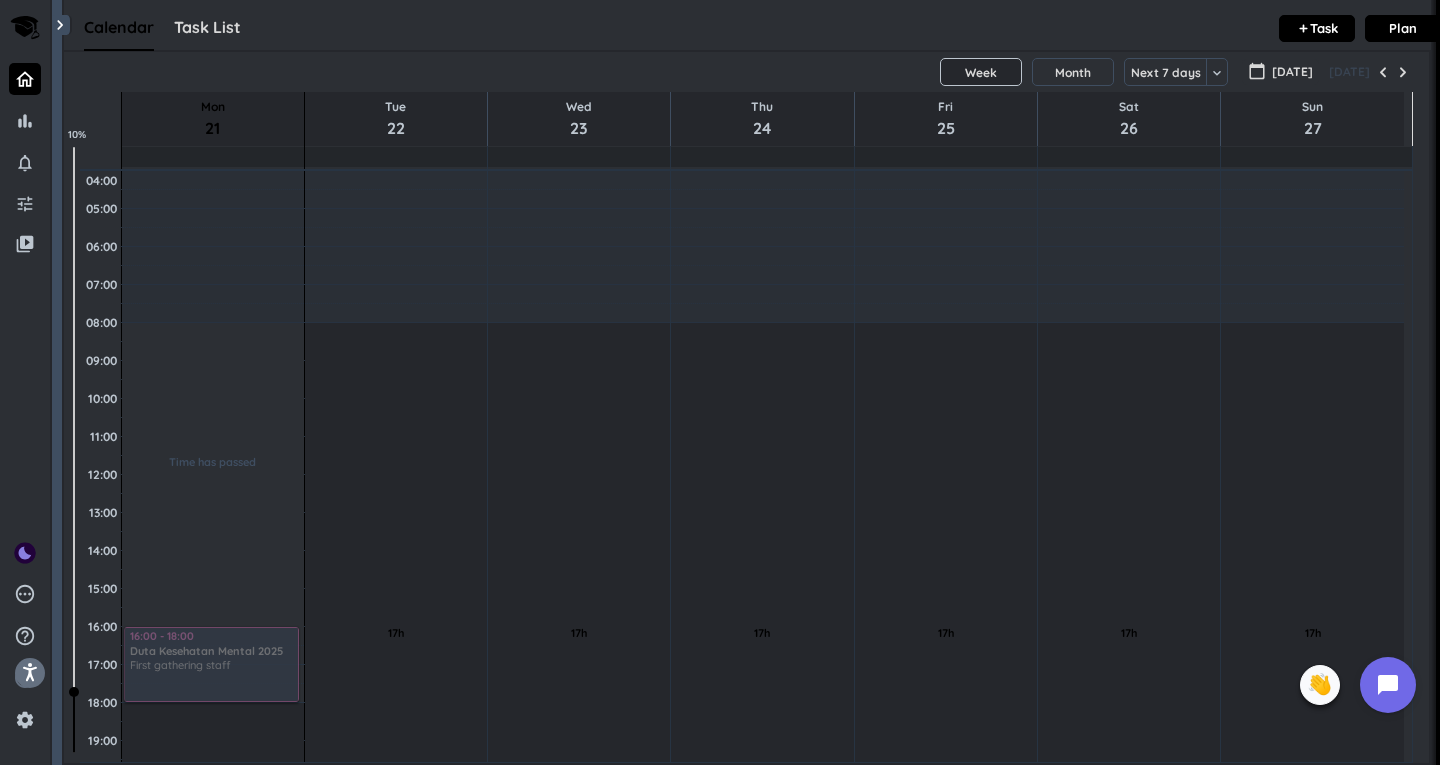 scroll, scrollTop: 77, scrollLeft: 0, axis: vertical 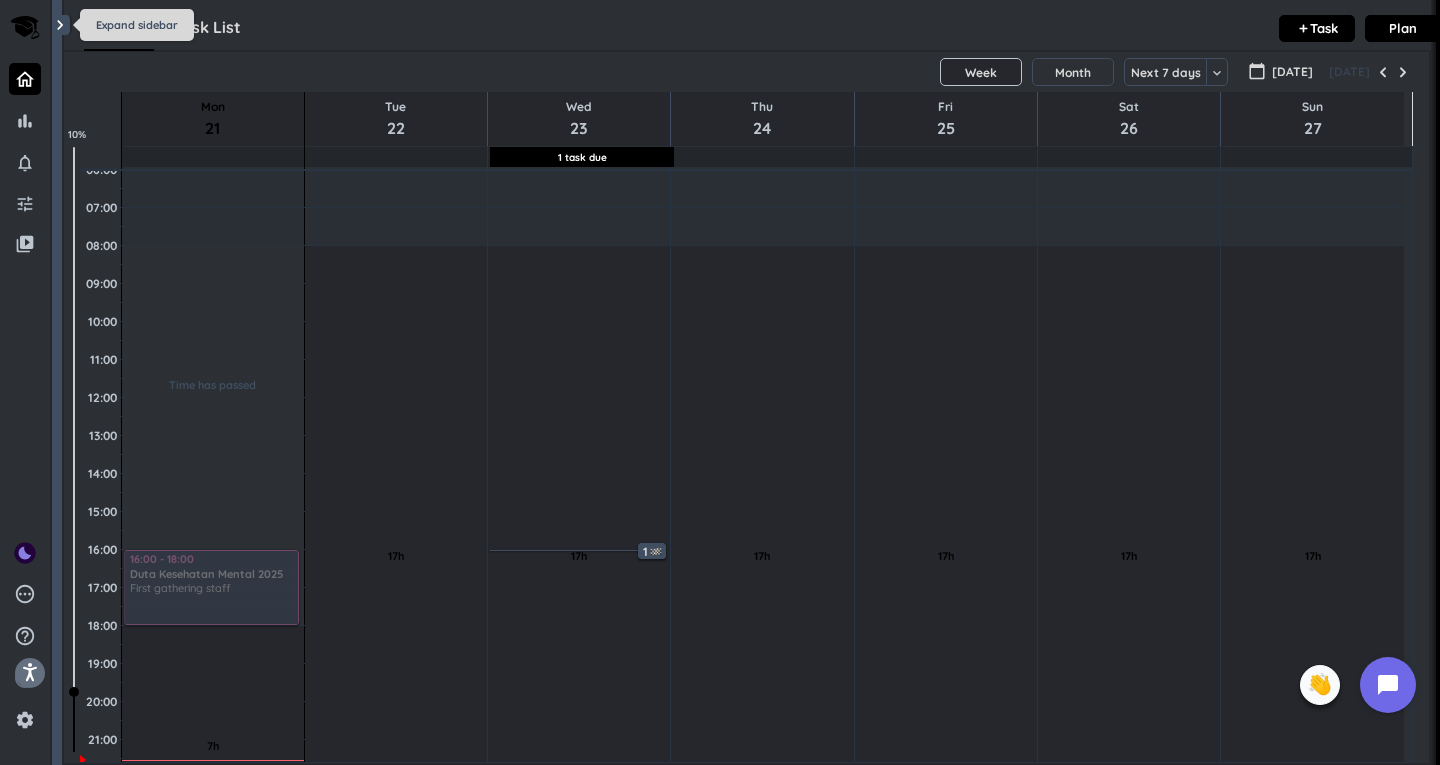 click on "chevron_right" at bounding box center (60, 25) 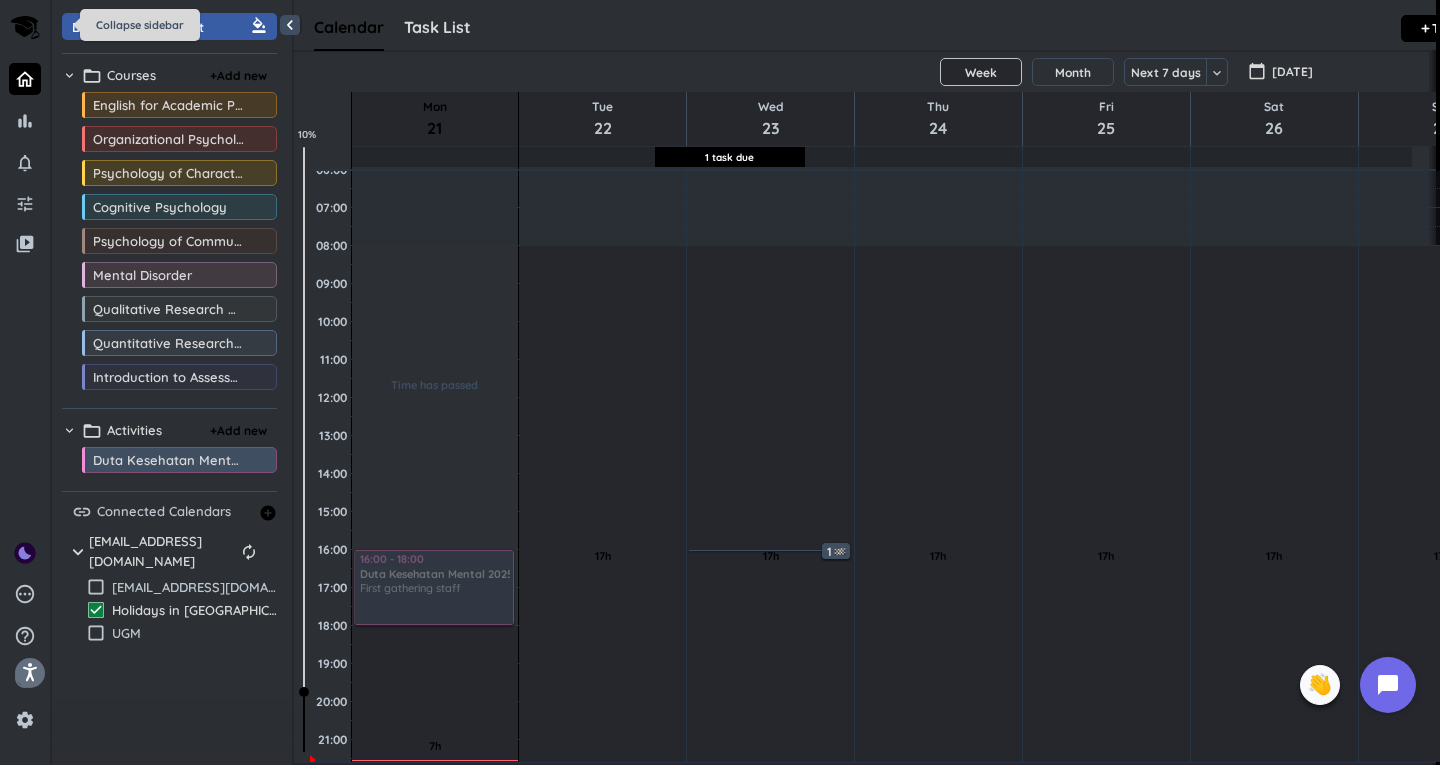 scroll, scrollTop: 42, scrollLeft: 1135, axis: both 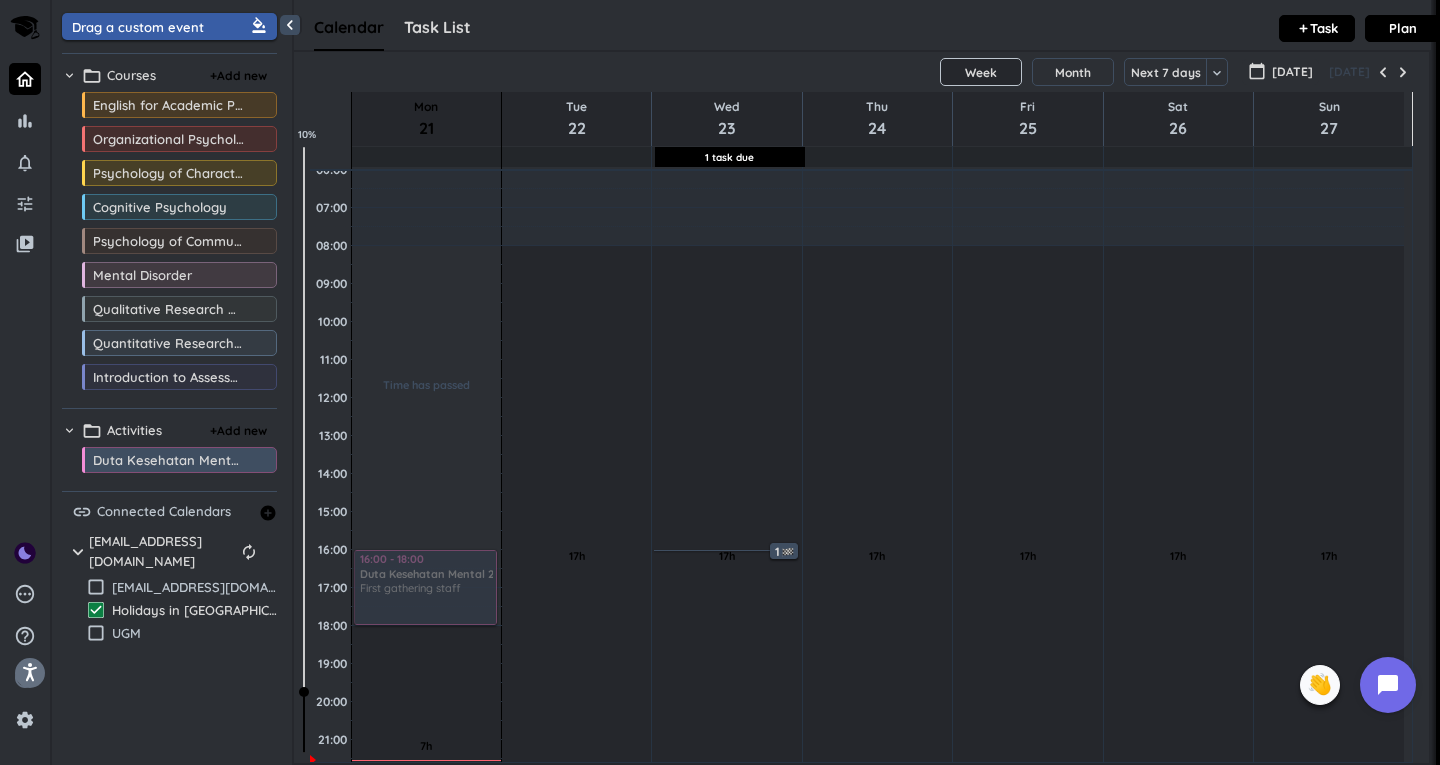 click on "Drag a custom event format_color_fill" at bounding box center [172, 26] 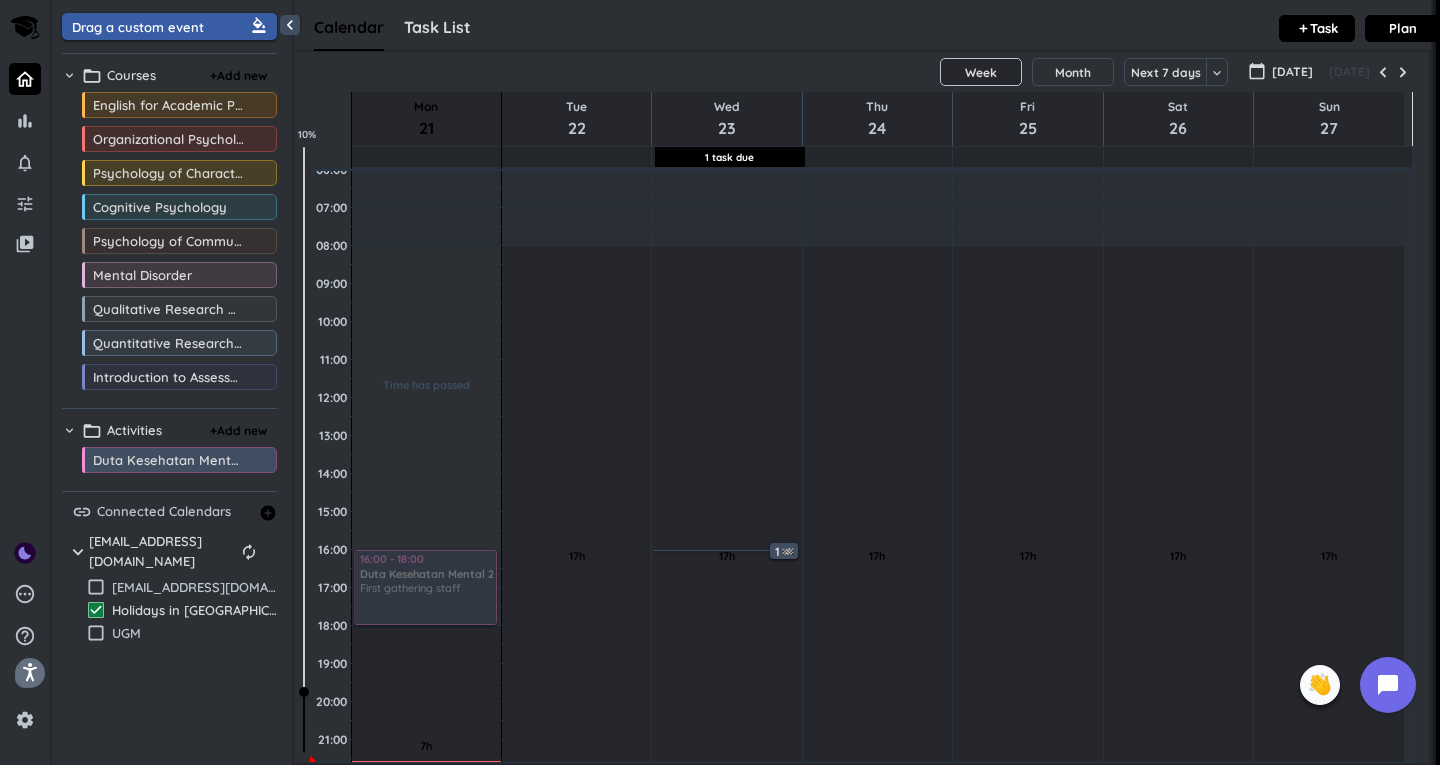 click on "Drag a custom event format_color_fill" at bounding box center (172, 26) 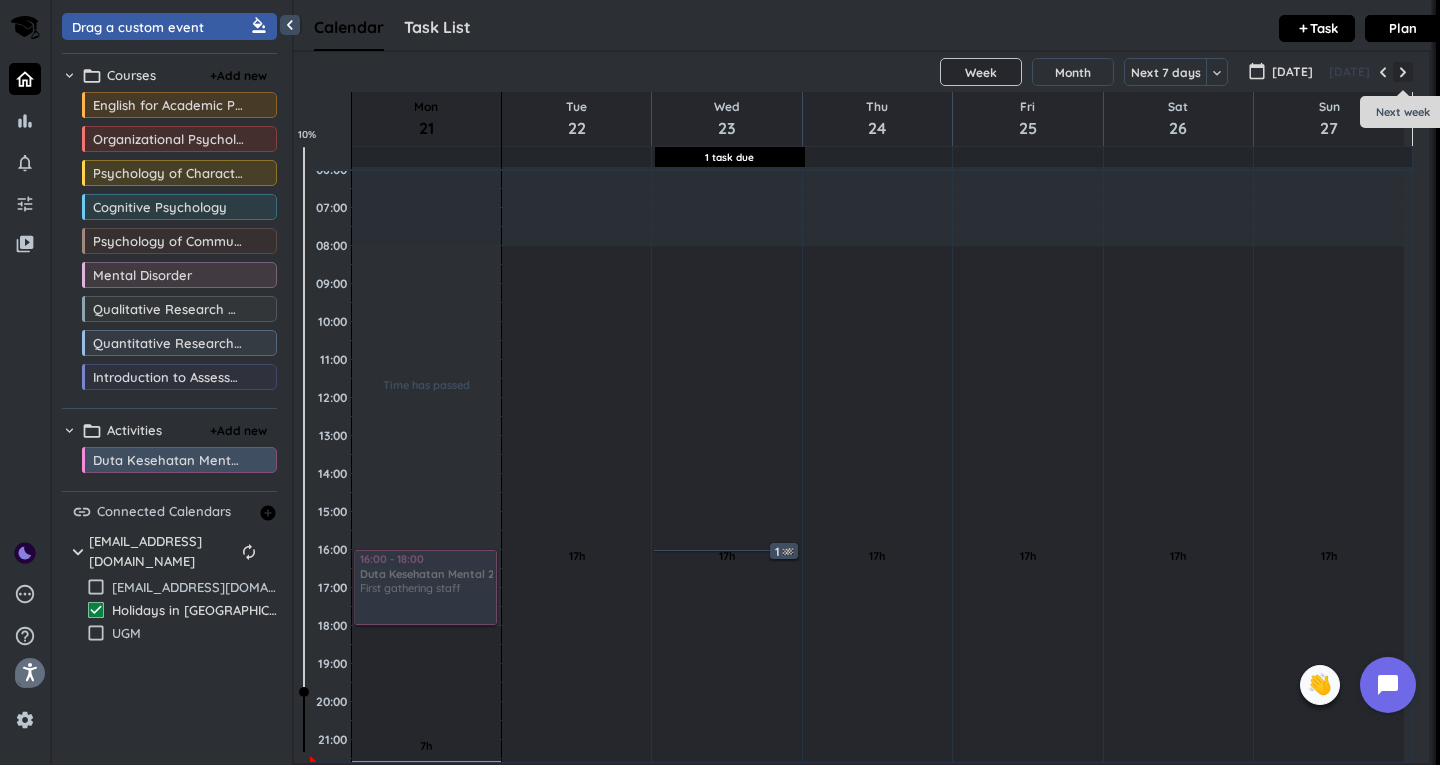 click at bounding box center (1403, 72) 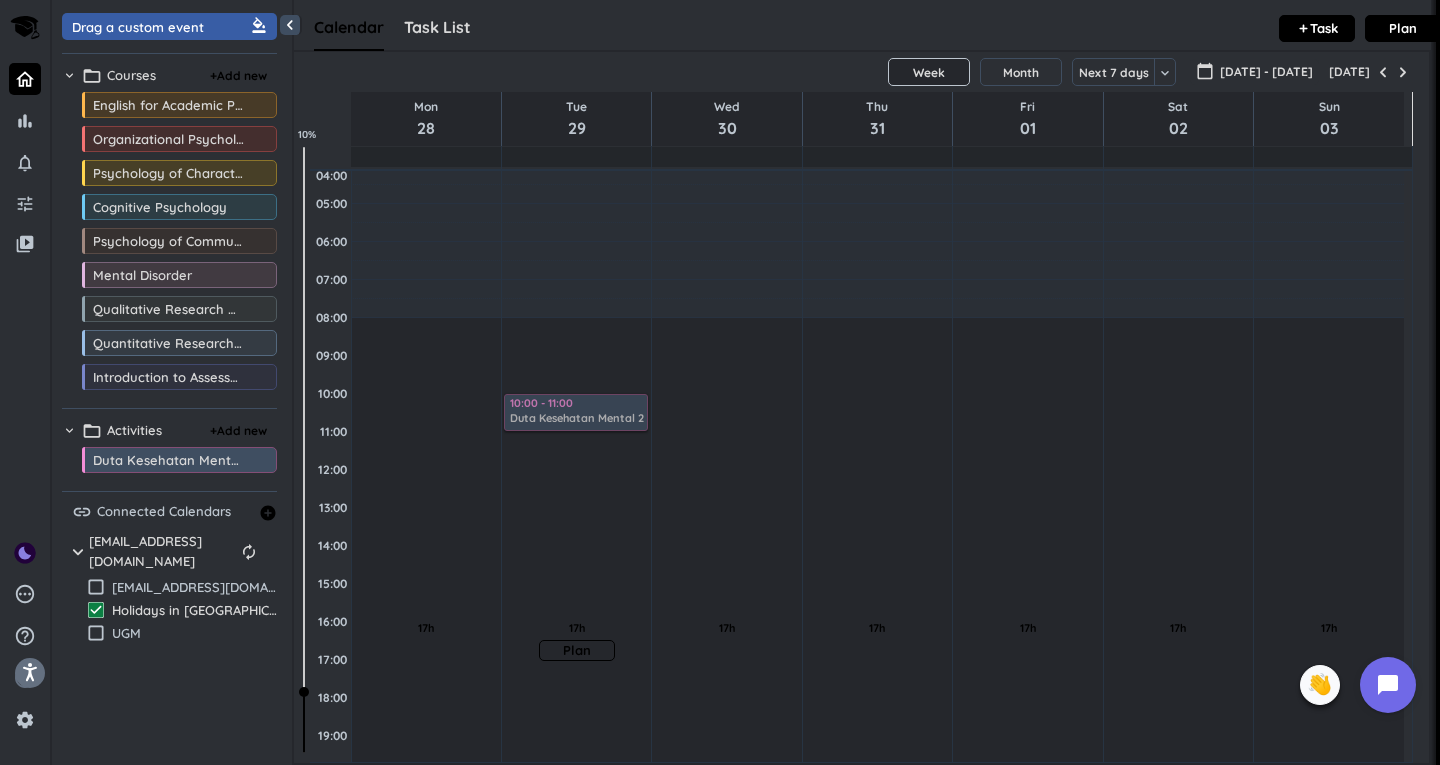 scroll, scrollTop: 0, scrollLeft: 0, axis: both 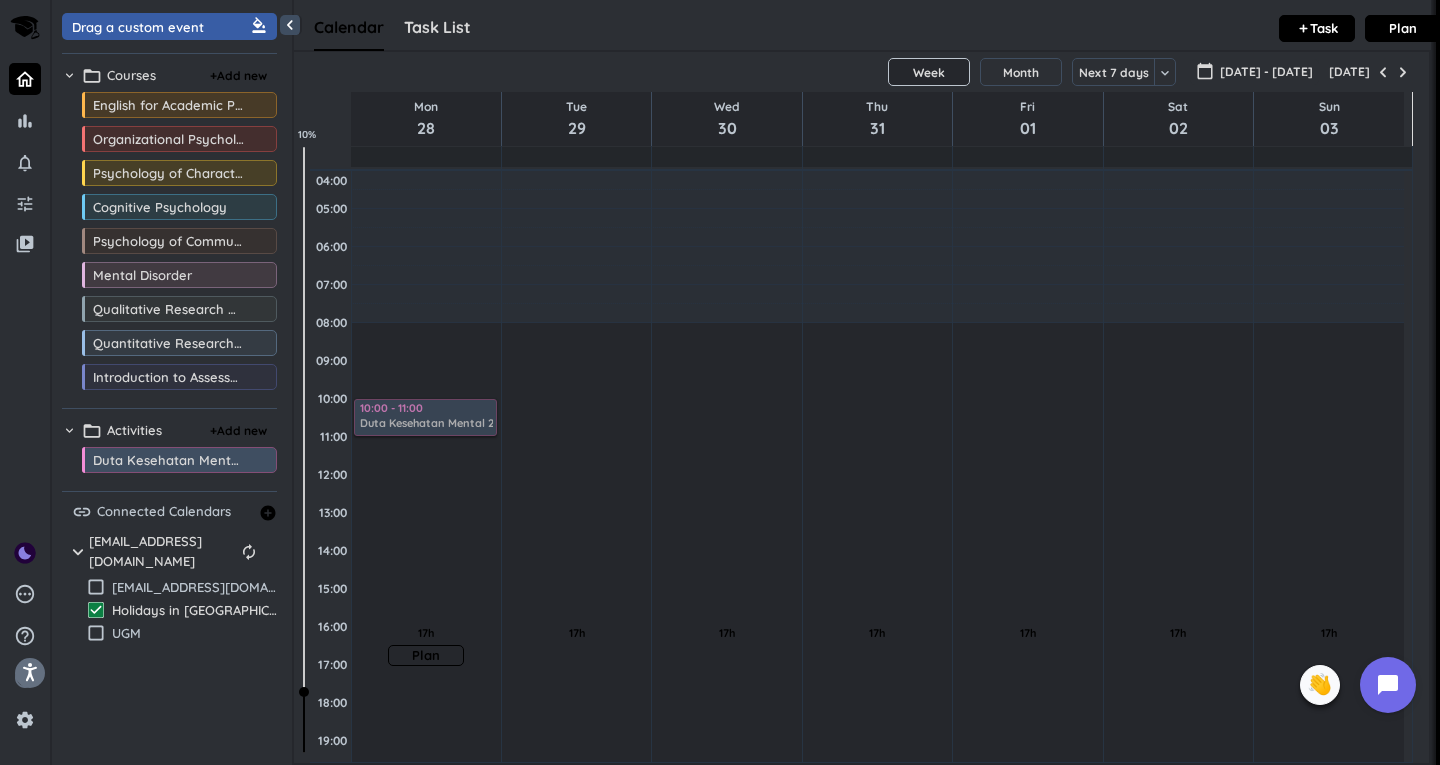 drag, startPoint x: 216, startPoint y: 475, endPoint x: 425, endPoint y: 397, distance: 223.0807 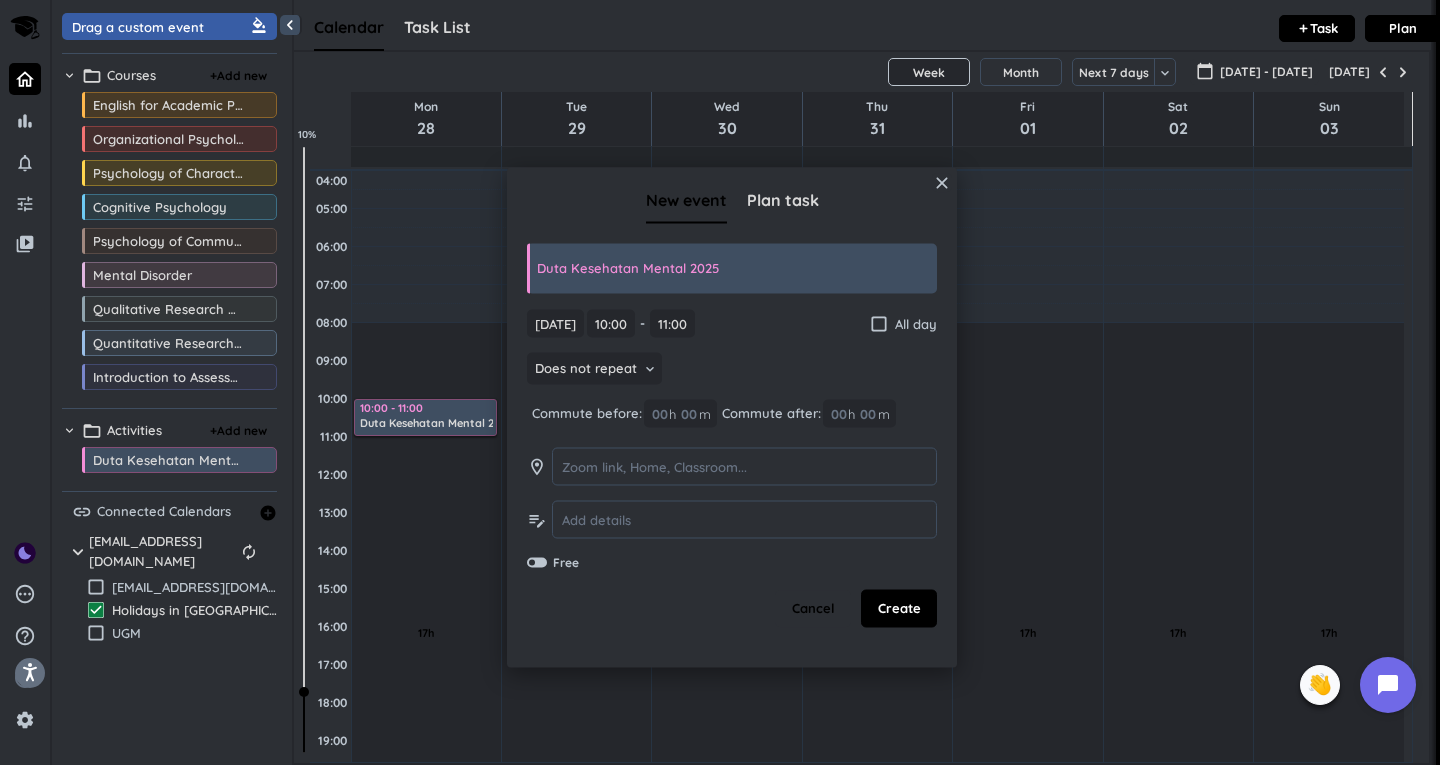 click on "check_box_outline_blank" at bounding box center (879, 323) 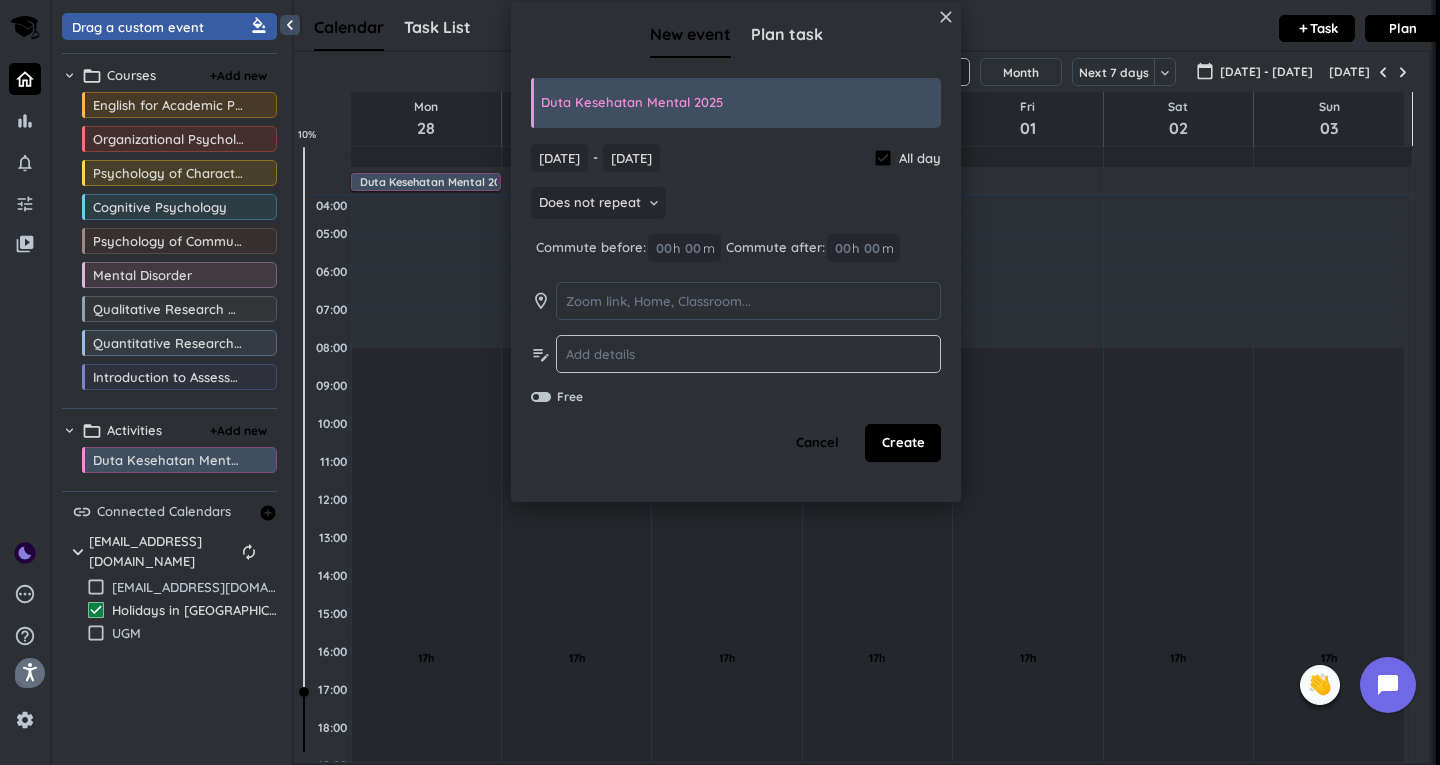 click 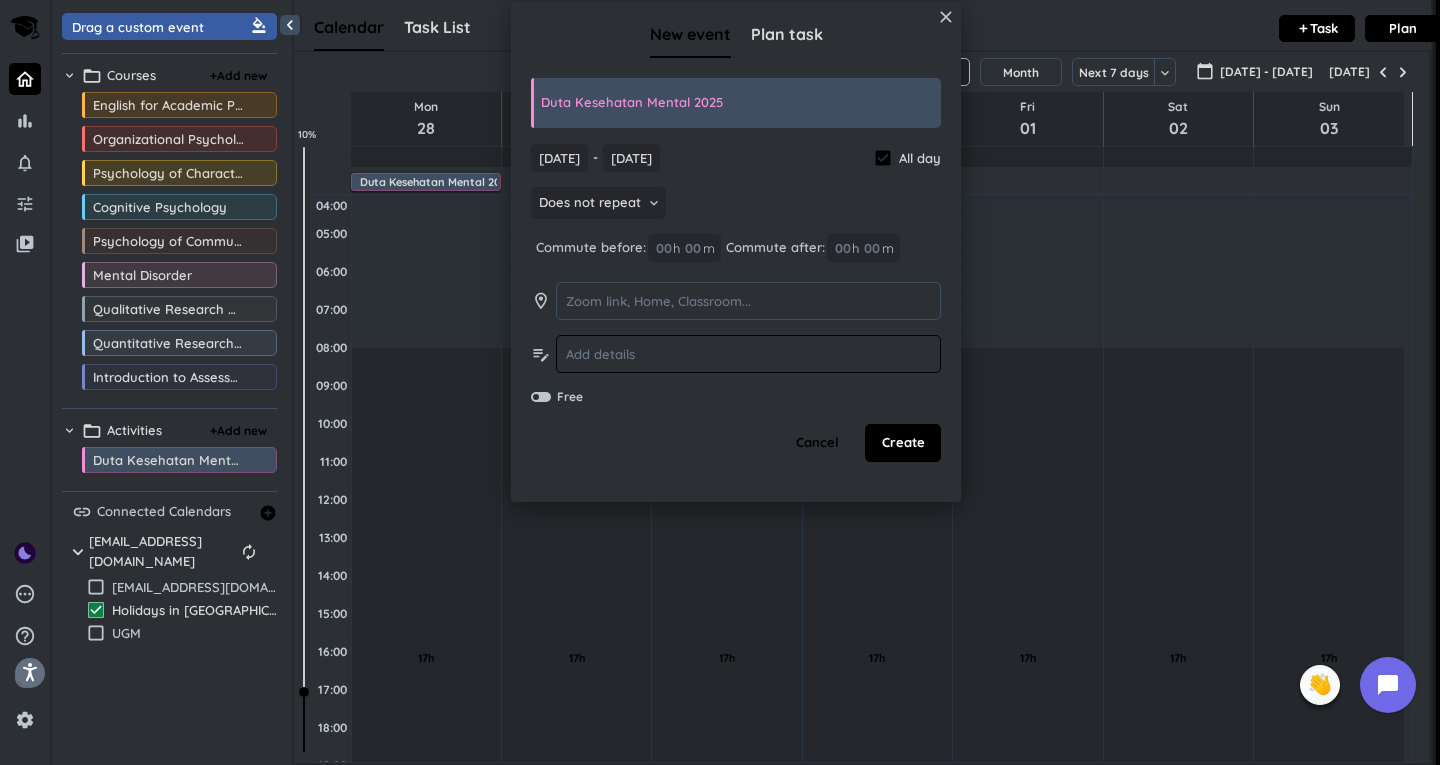 click at bounding box center (748, 354) 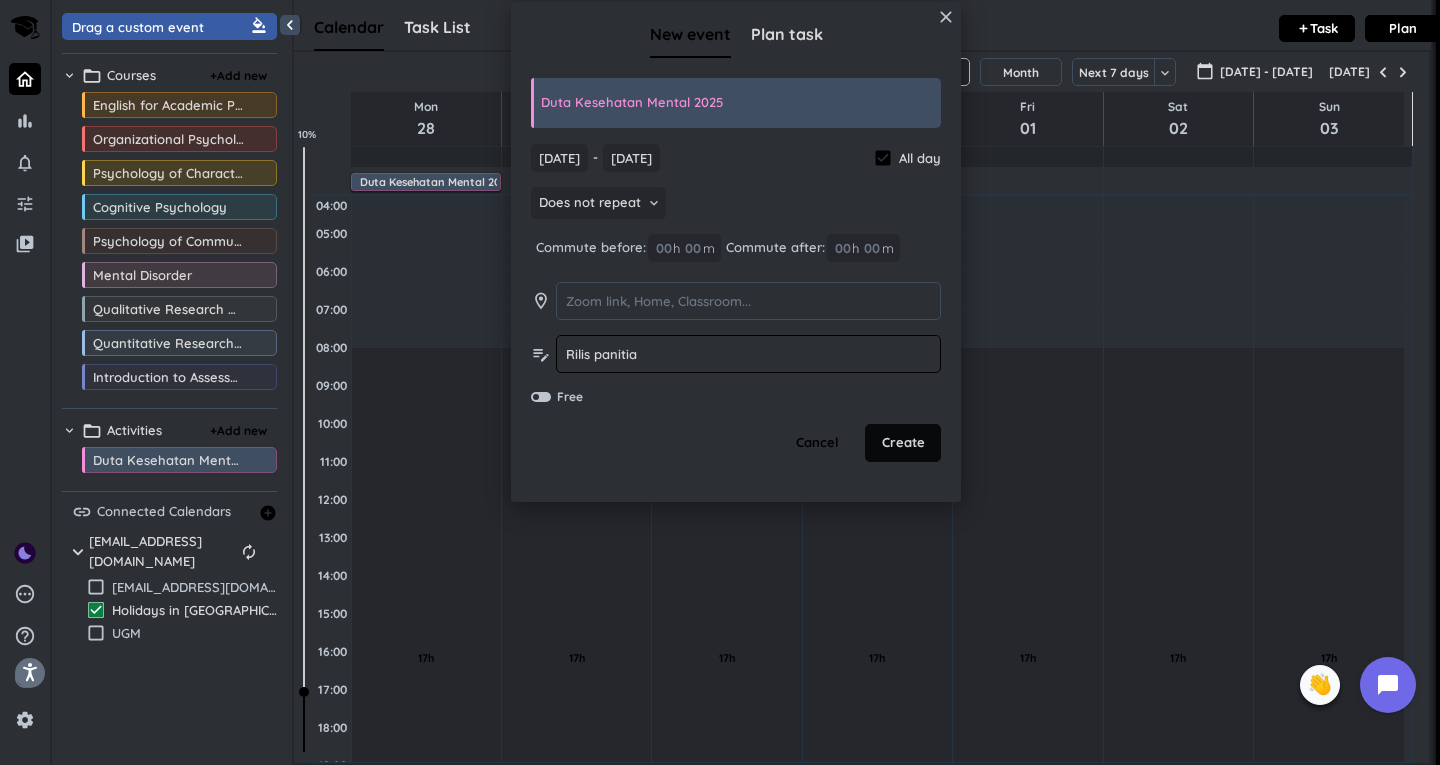 type on "Rilis panitia" 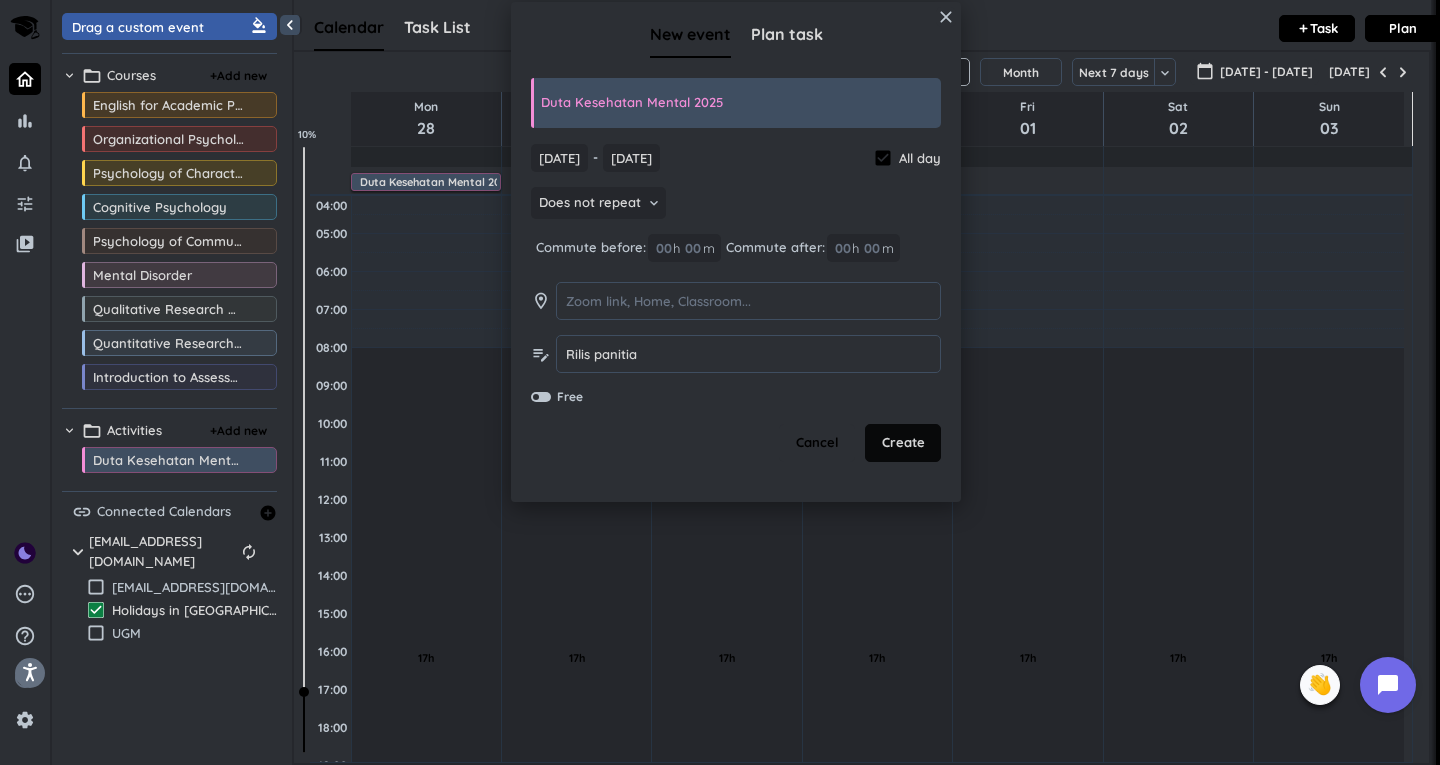 click on "Create" at bounding box center (903, 443) 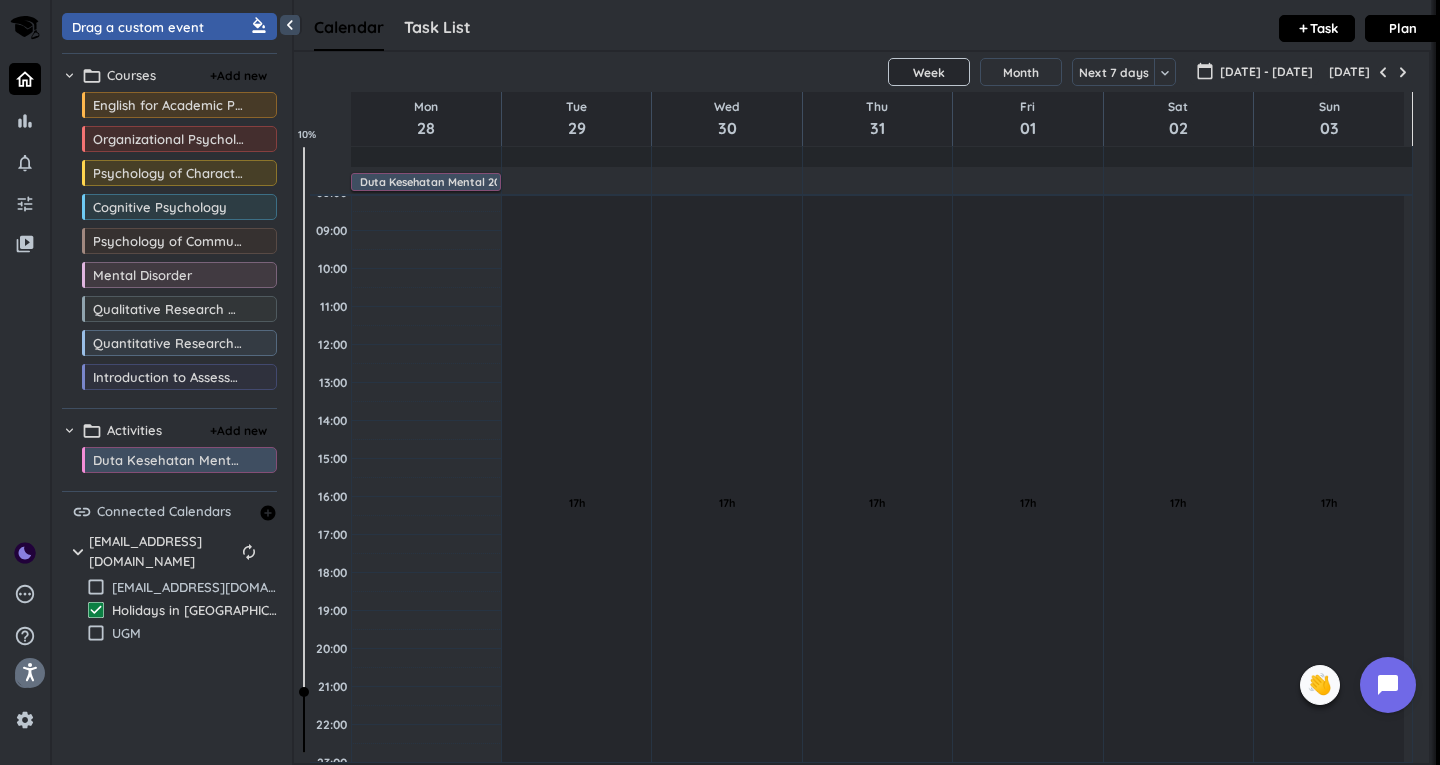 scroll, scrollTop: 0, scrollLeft: 0, axis: both 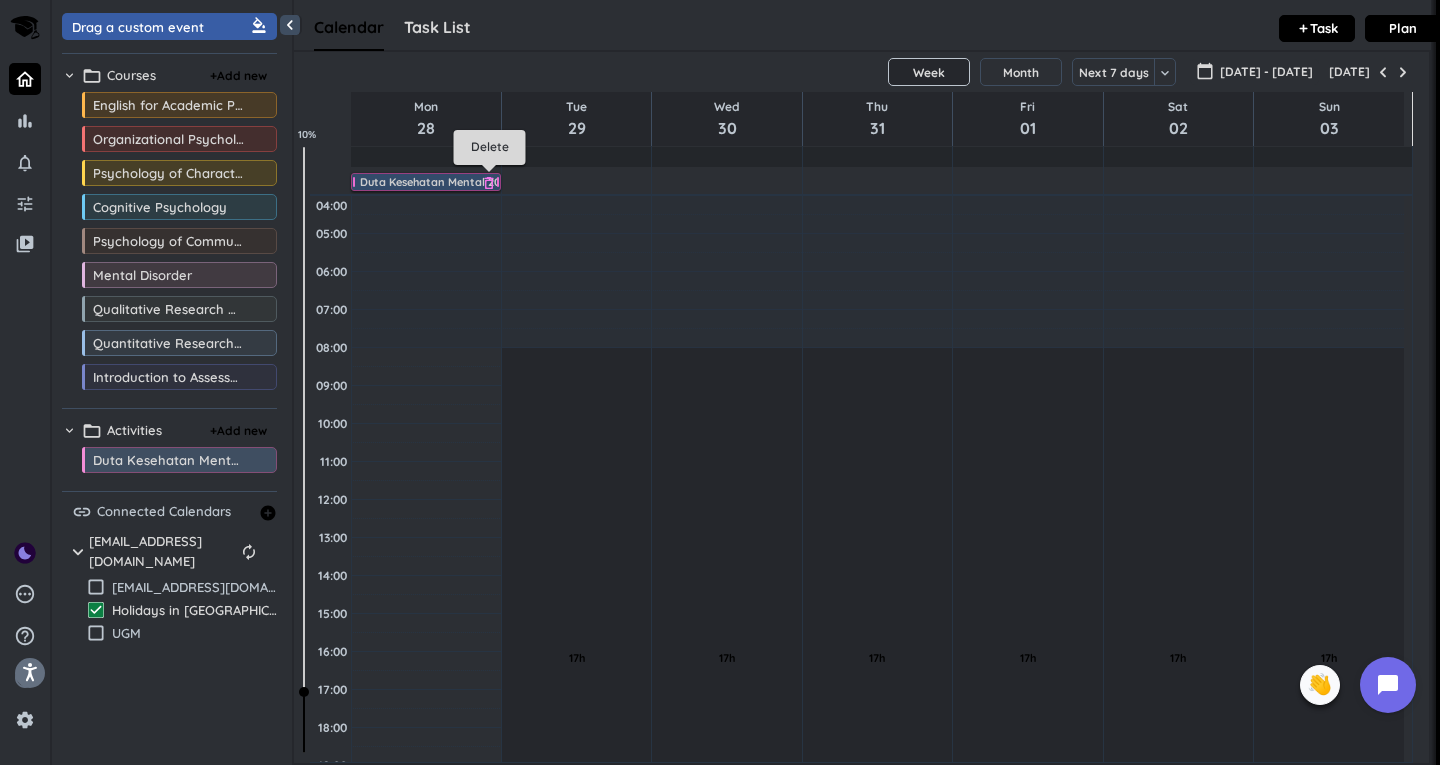 click on "delete_outline" at bounding box center [489, 183] 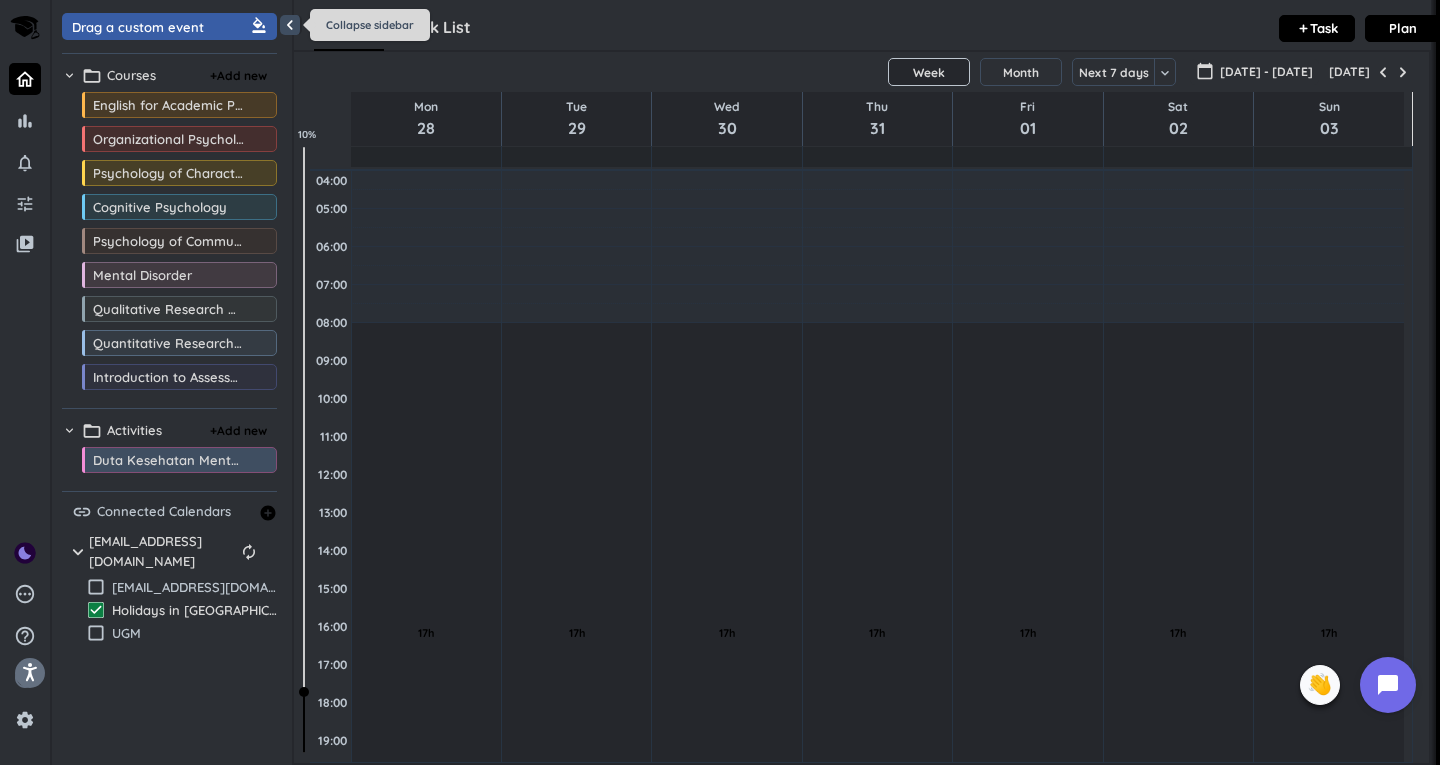 click on "chevron_left" at bounding box center (290, 25) 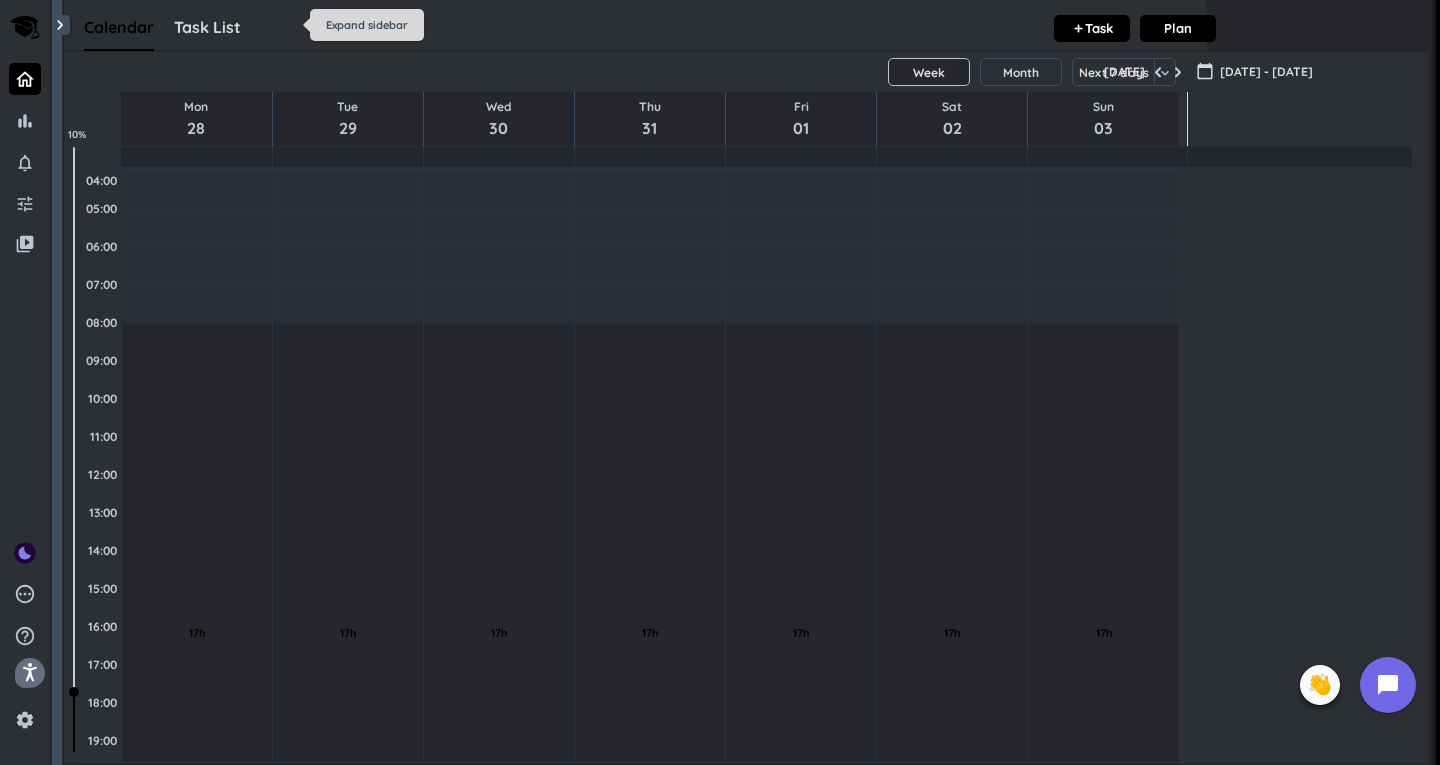 scroll, scrollTop: 9, scrollLeft: 9, axis: both 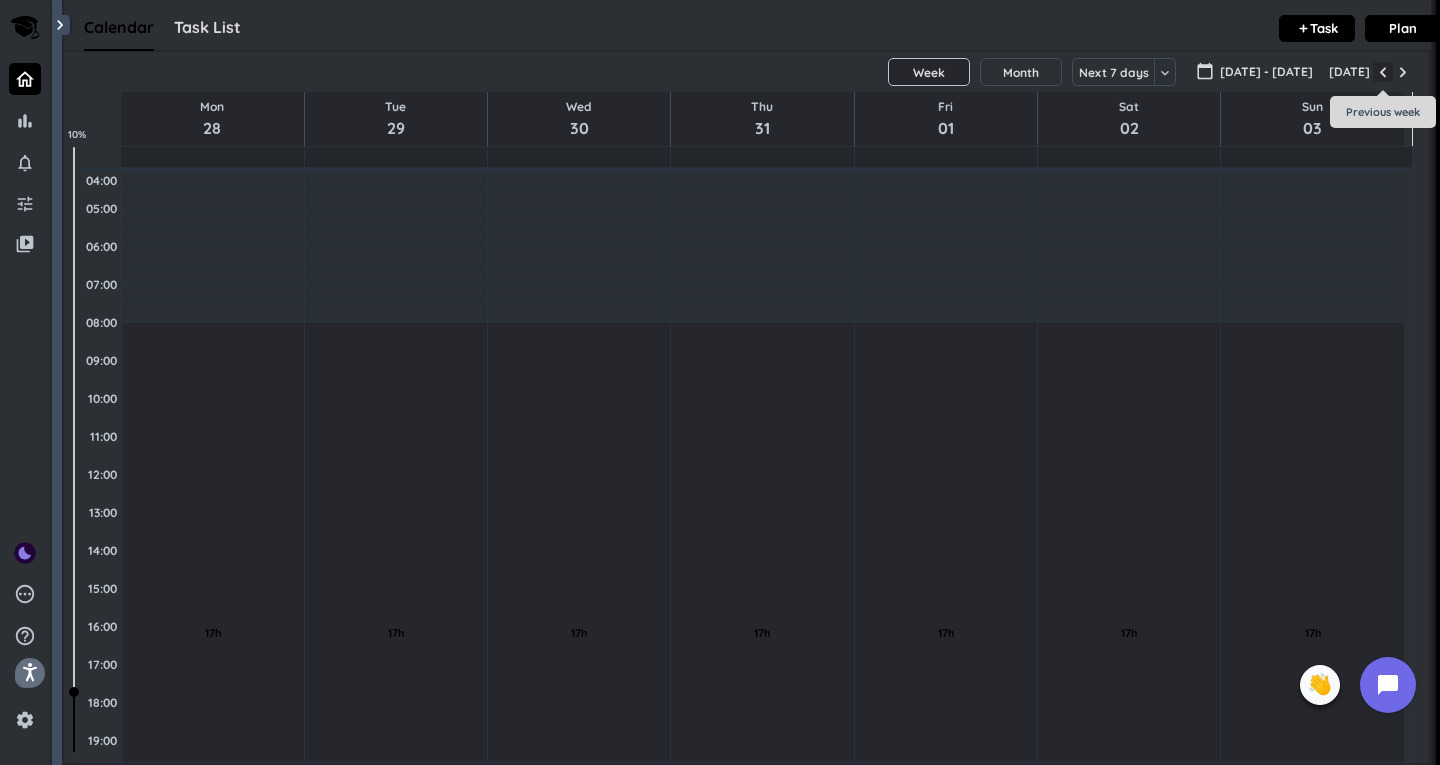 click at bounding box center (1383, 72) 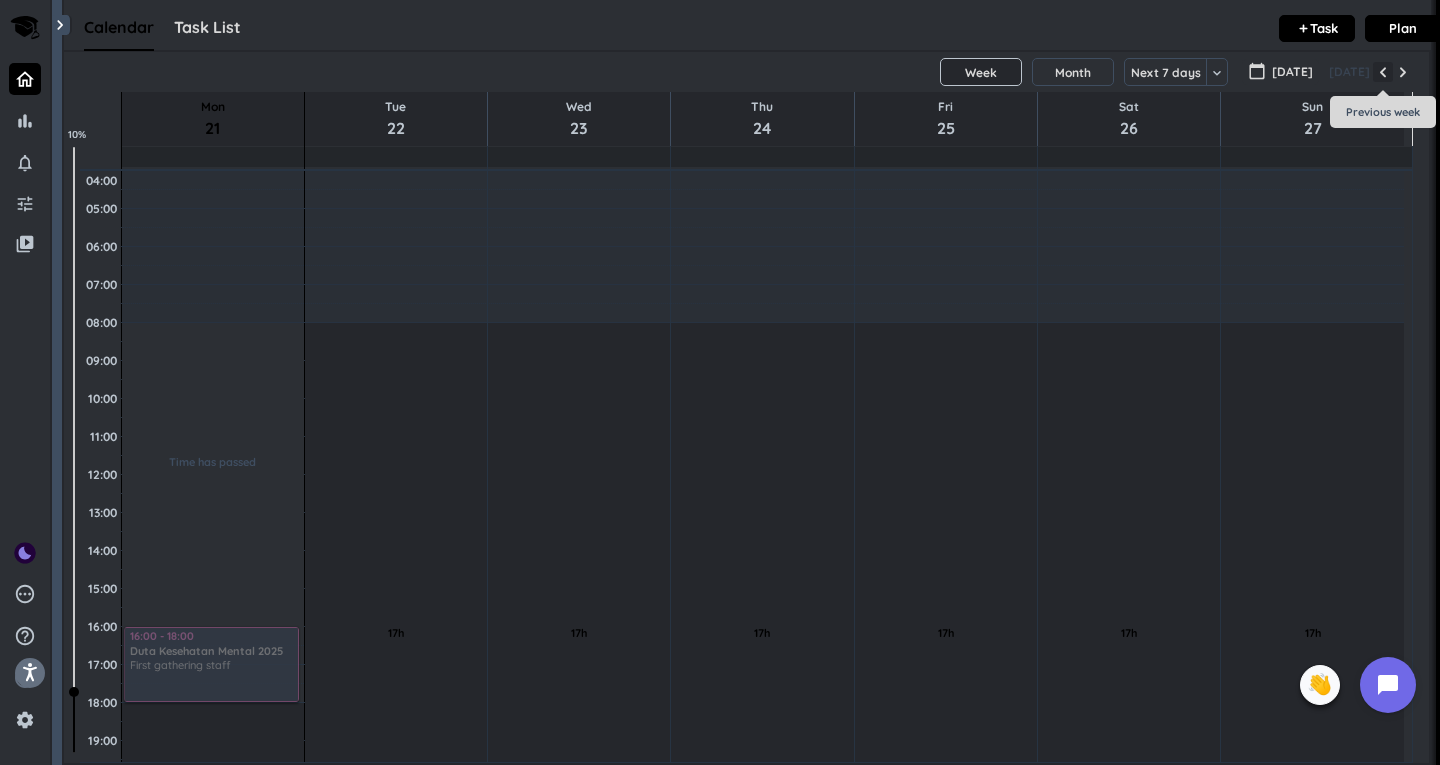 scroll, scrollTop: 77, scrollLeft: 0, axis: vertical 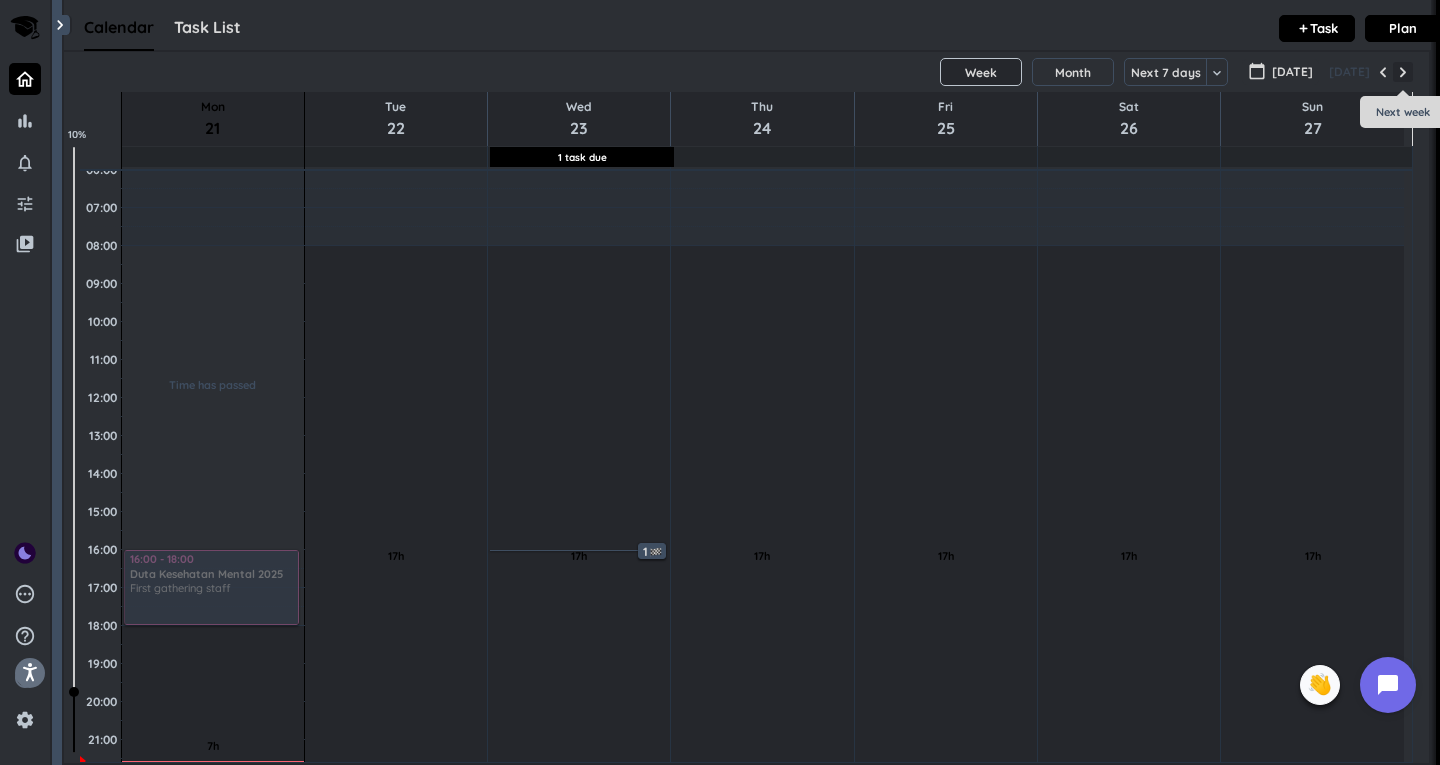 click at bounding box center [1403, 72] 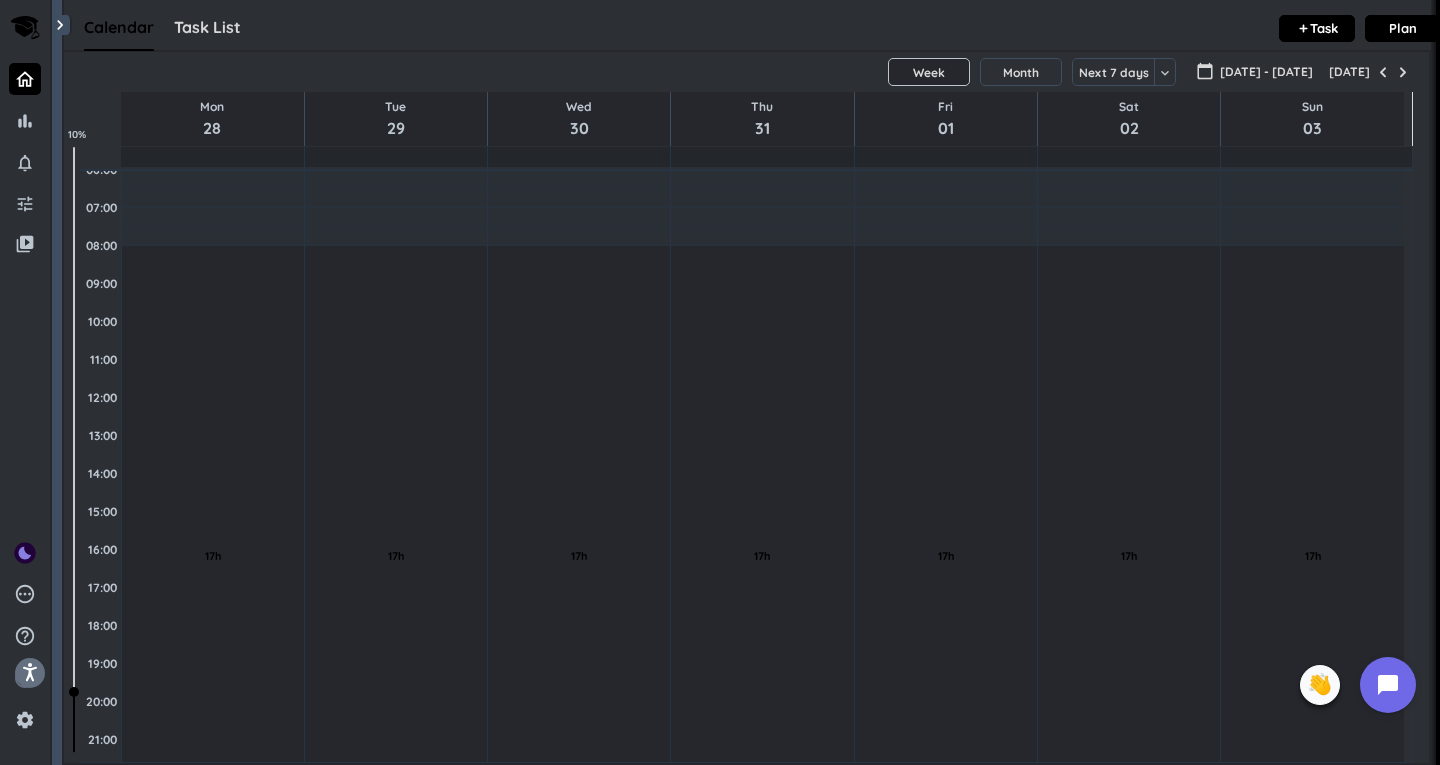 click at bounding box center (1320, 157) 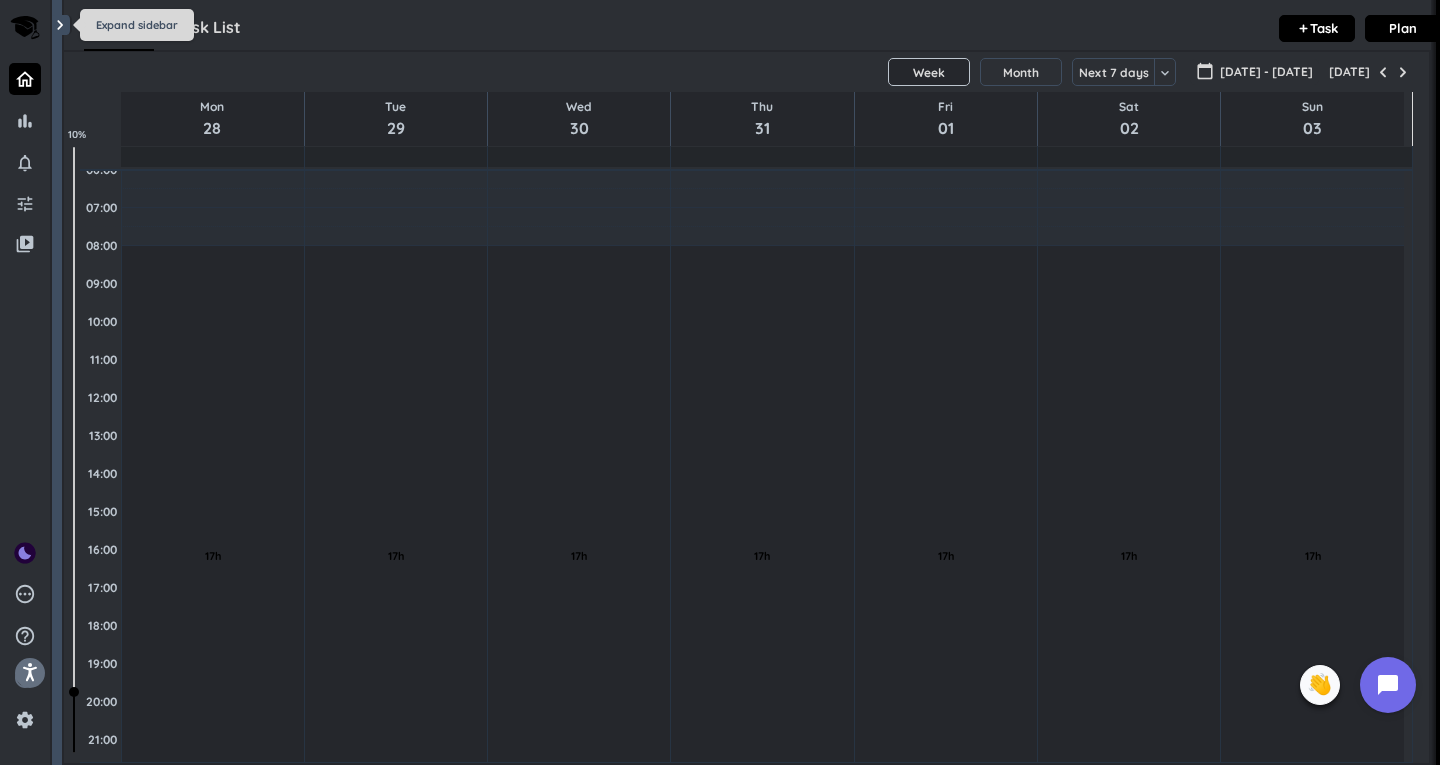 click on "chevron_right" at bounding box center [60, 25] 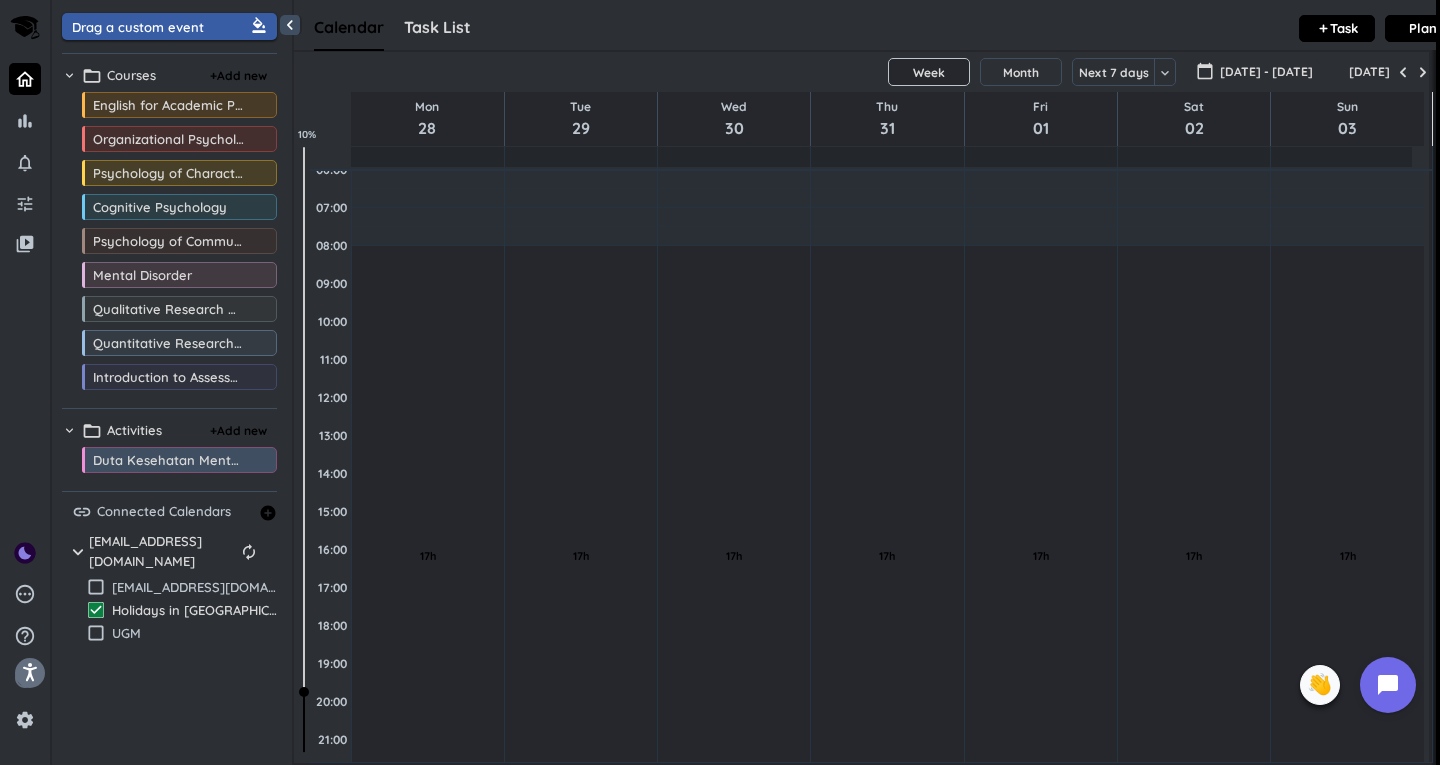 scroll, scrollTop: 42, scrollLeft: 1129, axis: both 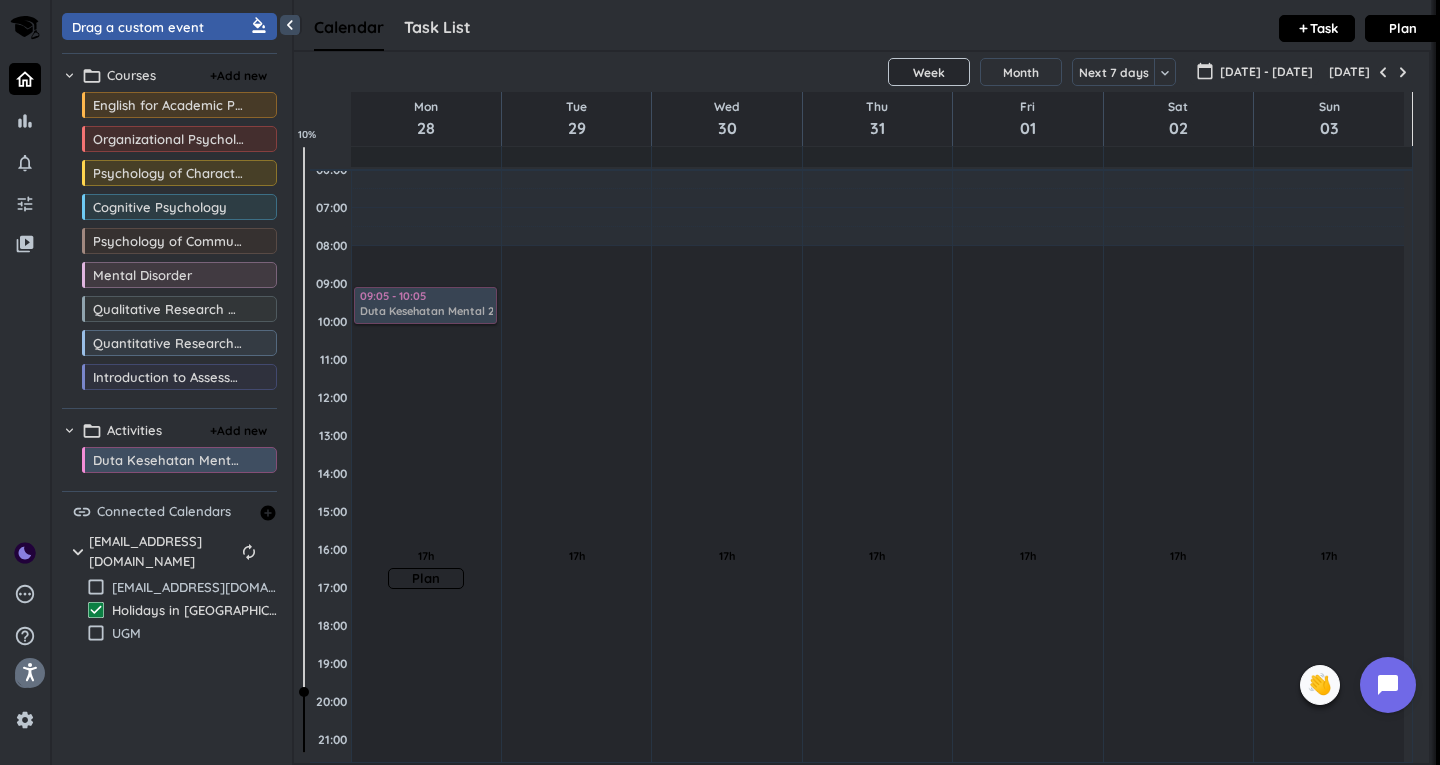 click on "chevron_left Drag a custom event format_color_fill chevron_right folder_open Courses   +  Add new drag_indicator English for Academic Purposes more_horiz drag_indicator Organizational Psychology more_horiz drag_indicator Psychology of Character Education and Development more_horiz drag_indicator Cognitive Psychology more_horiz drag_indicator Psychology of Communication more_horiz drag_indicator Mental Disorder more_horiz drag_indicator Qualitative Research Methods more_horiz drag_indicator Quantitative Research Methods more_horiz drag_indicator Introduction to Assessment more_horiz chevron_right folder_open Activities   +  Add new drag_indicator Duta Kesehatan Mental 2025 more_horiz link Connected Calendars add_circle chevron_right [EMAIL_ADDRESS][DOMAIN_NAME] autorenew delete_outline check_box_outline_blank [EMAIL_ADDRESS][DOMAIN_NAME] check_box Holidays in [GEOGRAPHIC_DATA] check_box_outline_blank UGM Calendar Task List Calendar keyboard_arrow_down add Task Plan SHOVEL [DATE] - [DATE] Week Month Next 7 days Week [DATE] Mon" at bounding box center (746, 382) 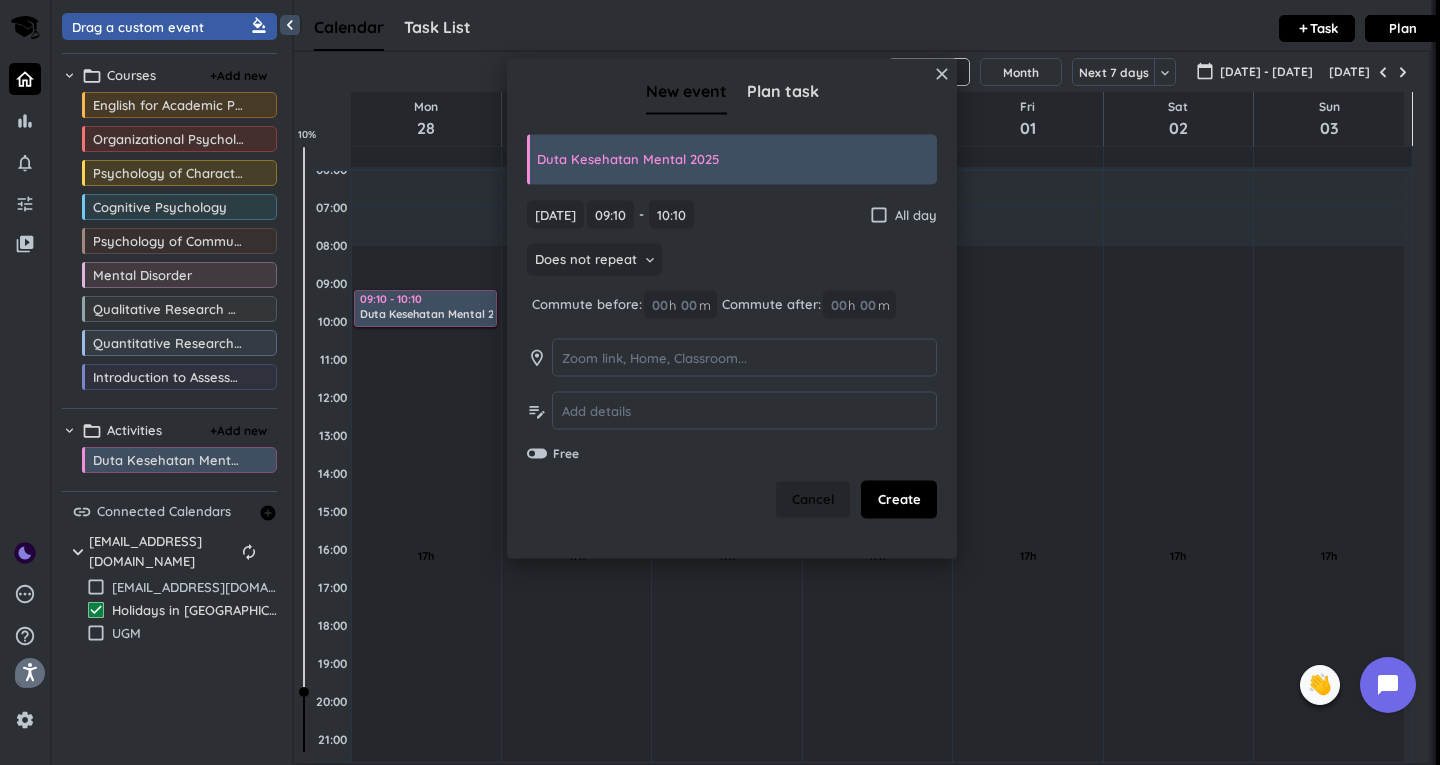 click on "Cancel" at bounding box center (813, 500) 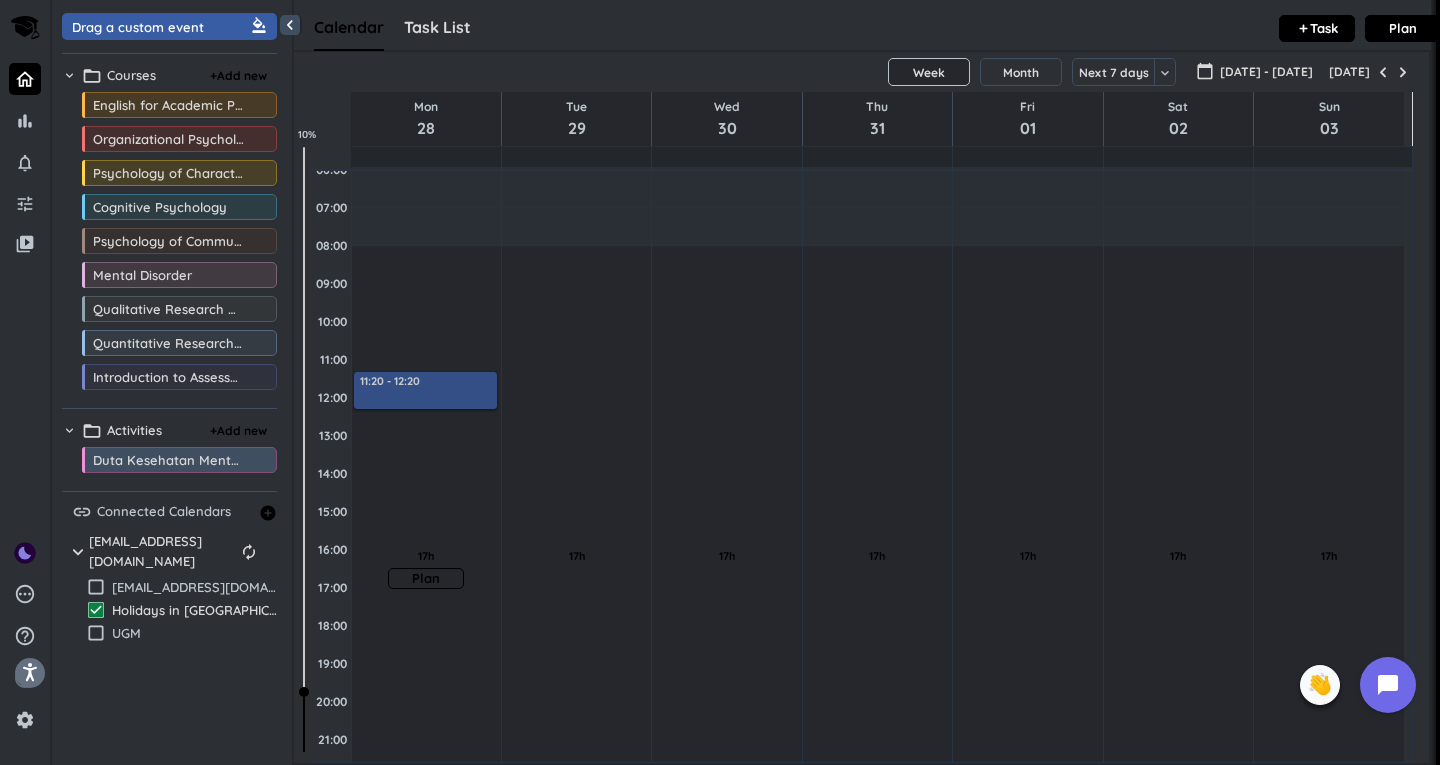 drag, startPoint x: 172, startPoint y: 53, endPoint x: 400, endPoint y: 344, distance: 369.68228 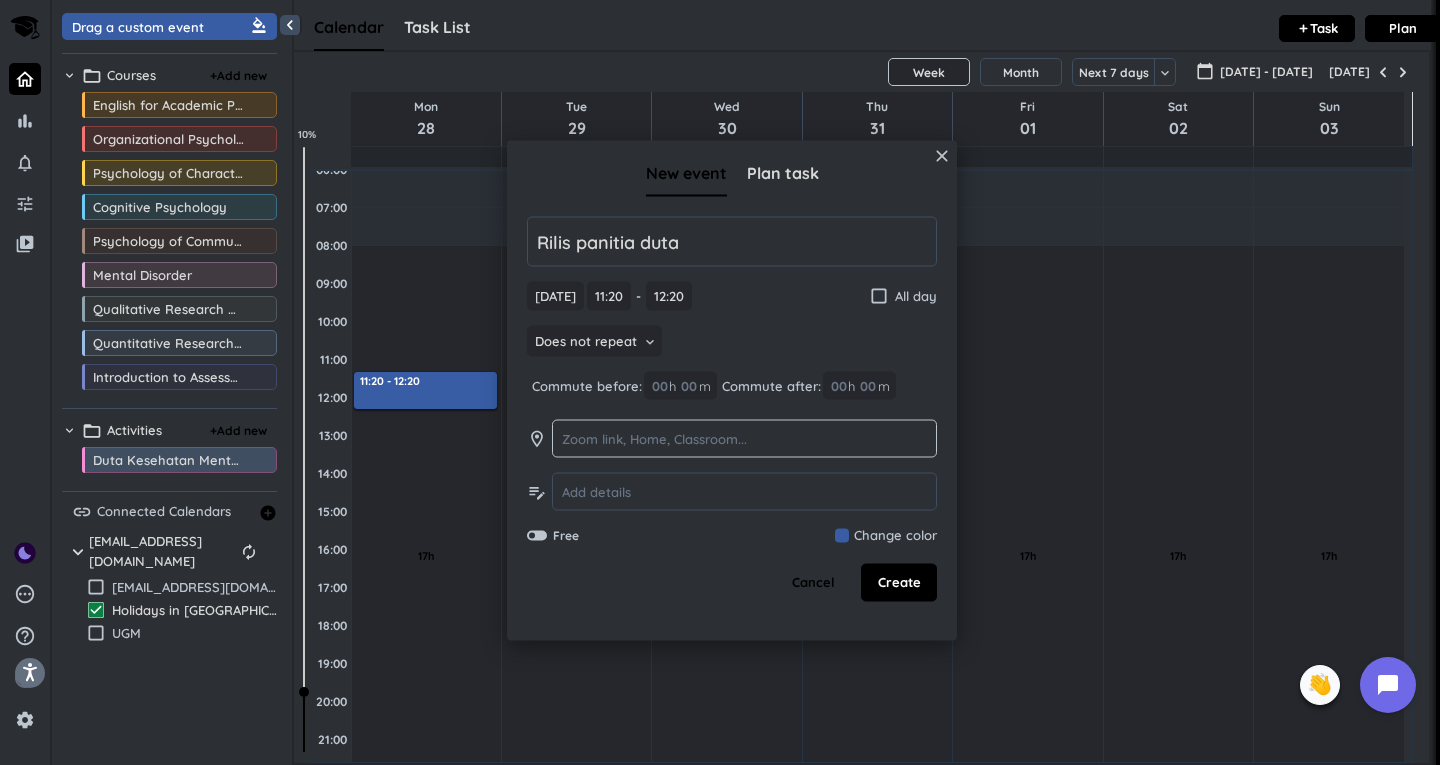type on "Rilis panitia duta" 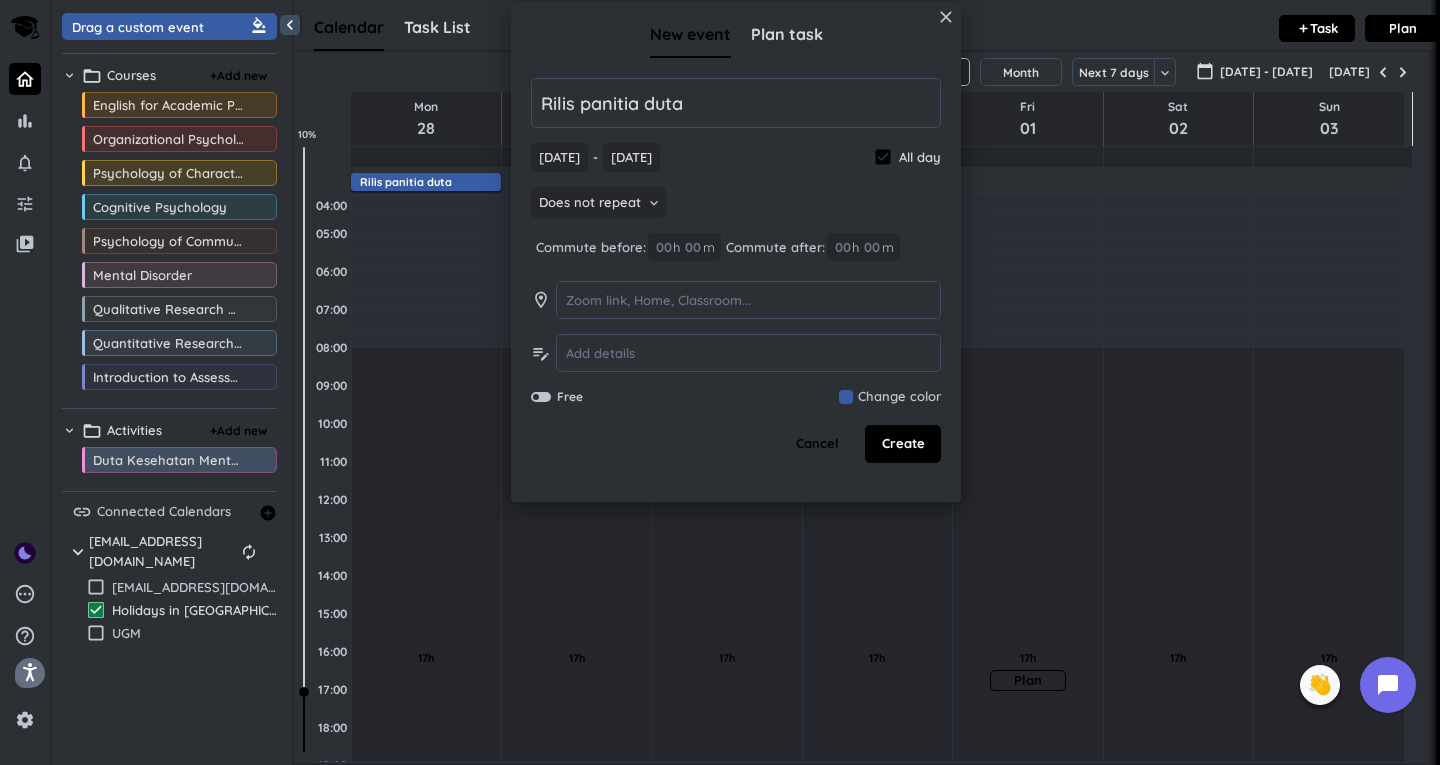 scroll, scrollTop: 0, scrollLeft: 0, axis: both 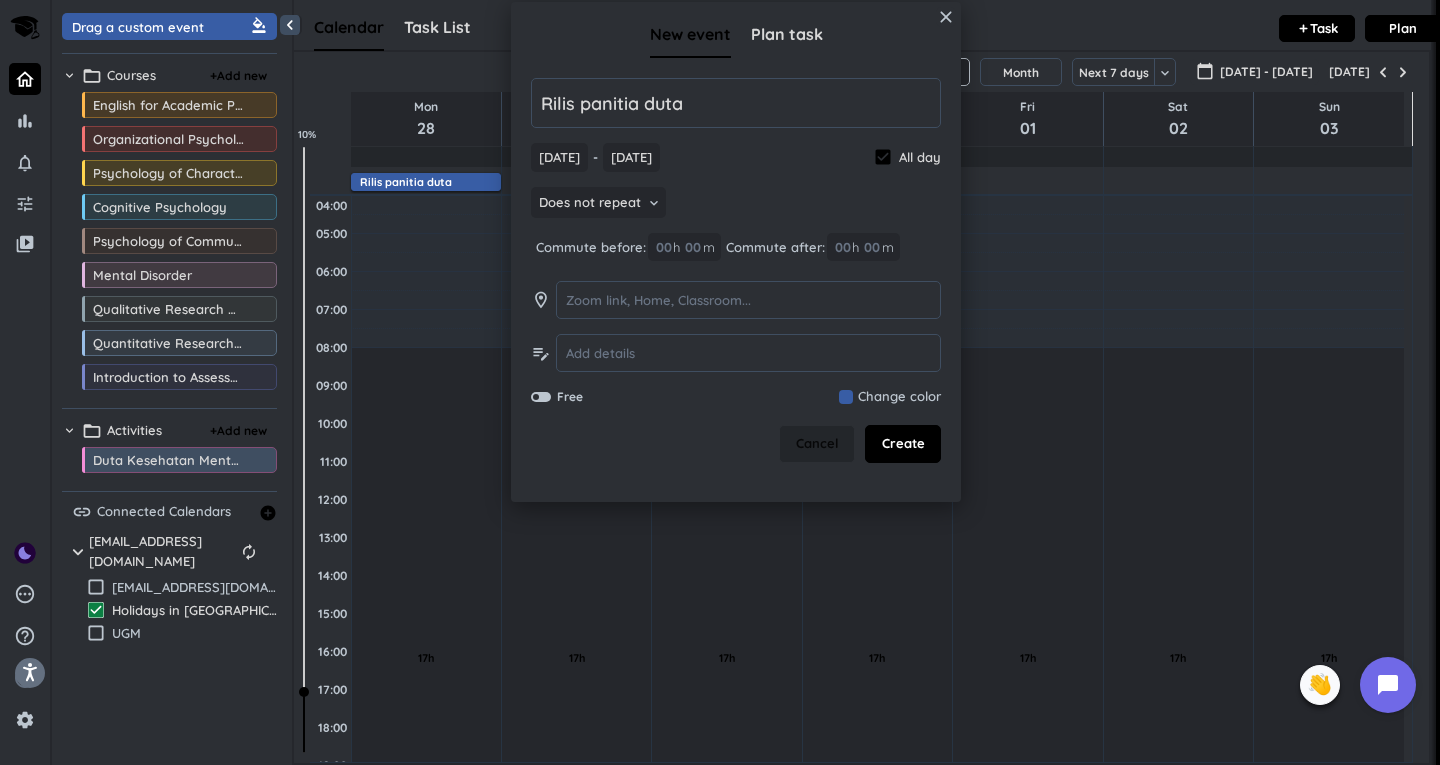 click on "Cancel" at bounding box center [817, 444] 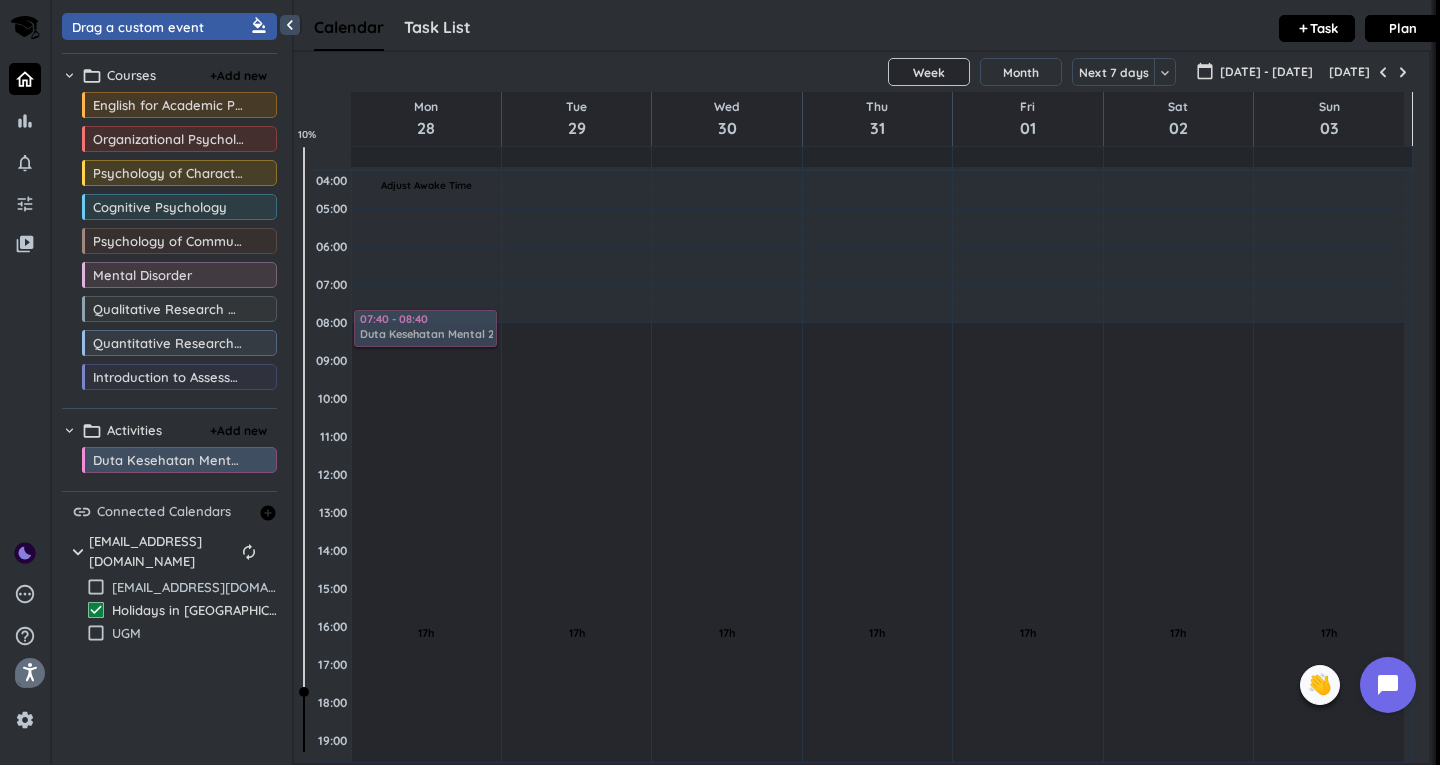 drag, startPoint x: 126, startPoint y: 475, endPoint x: 456, endPoint y: 312, distance: 368.06113 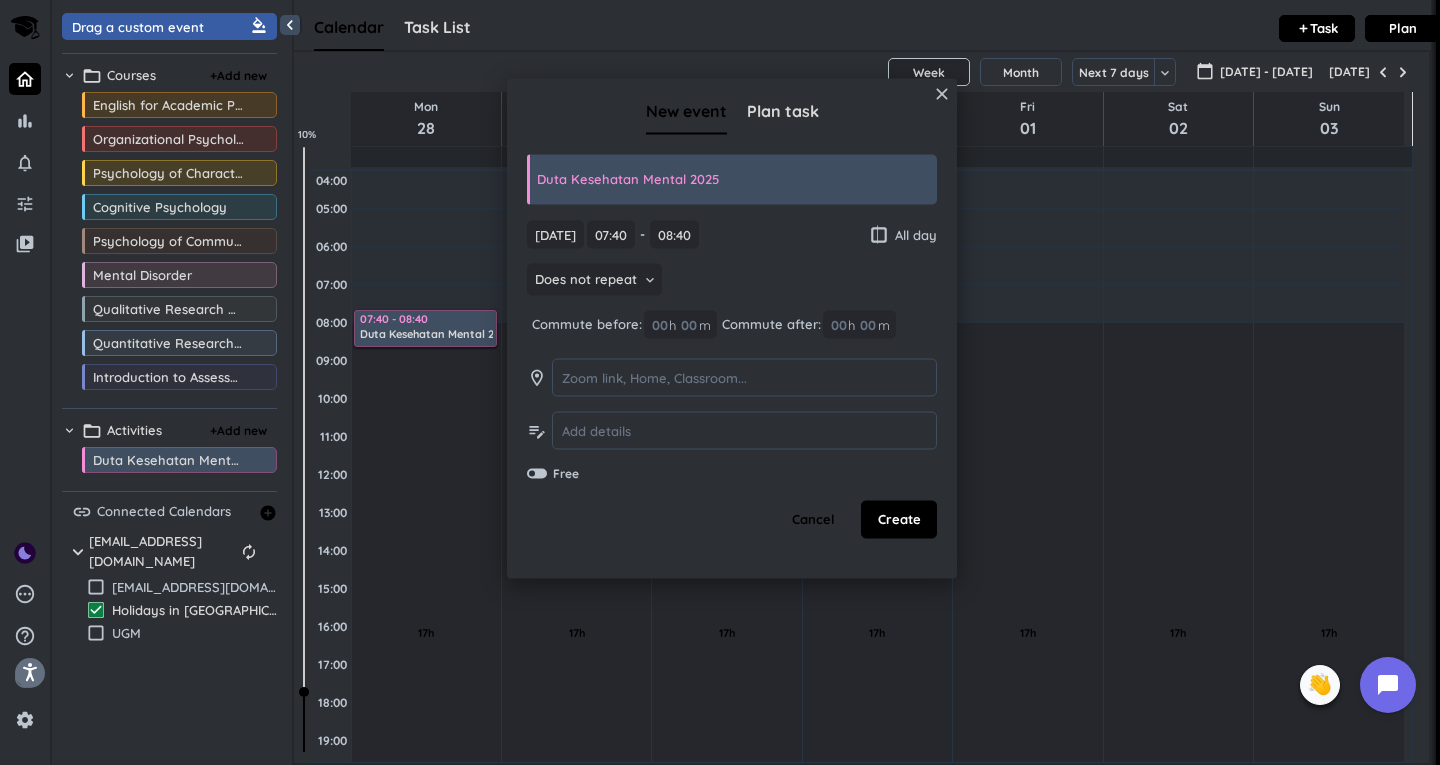 click on "check_box_outline_blank" at bounding box center (879, 234) 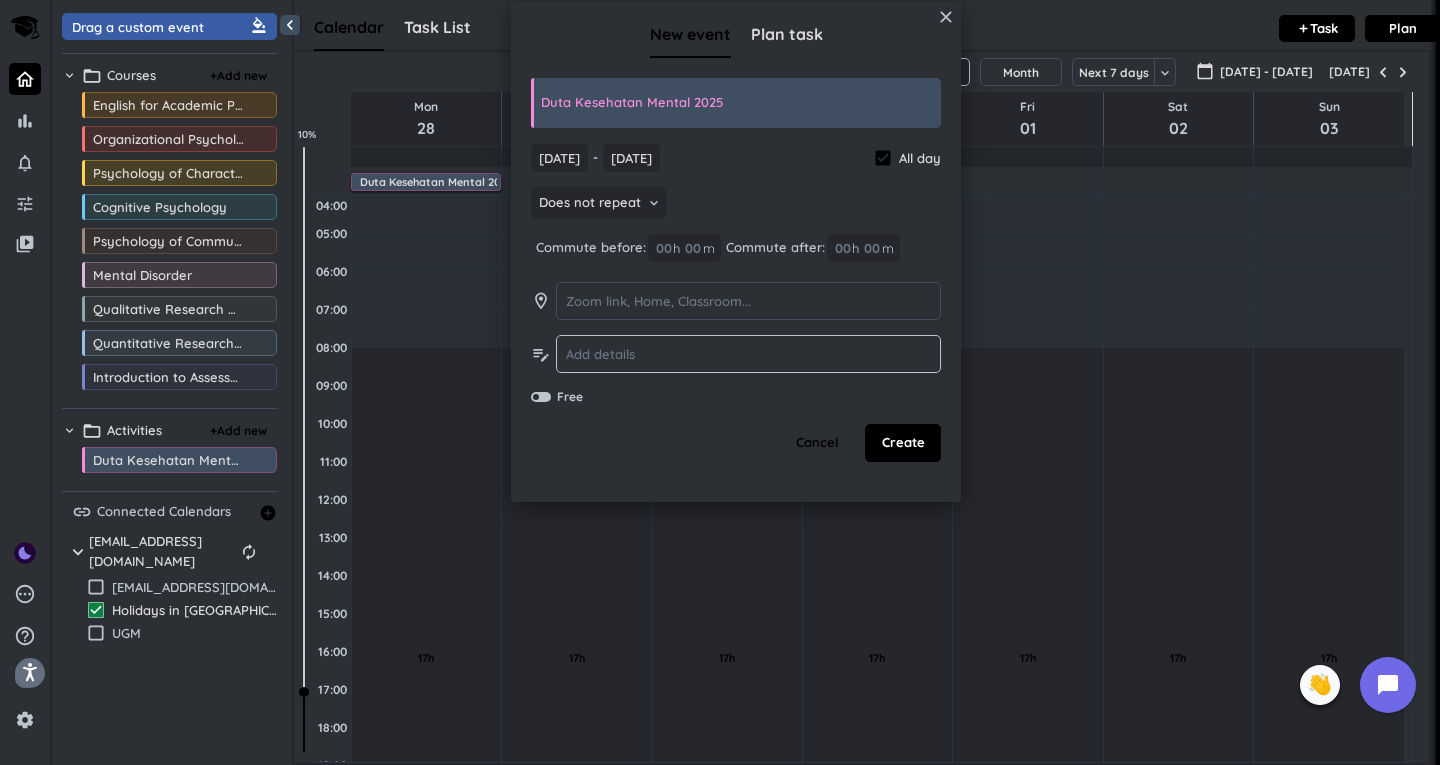 click 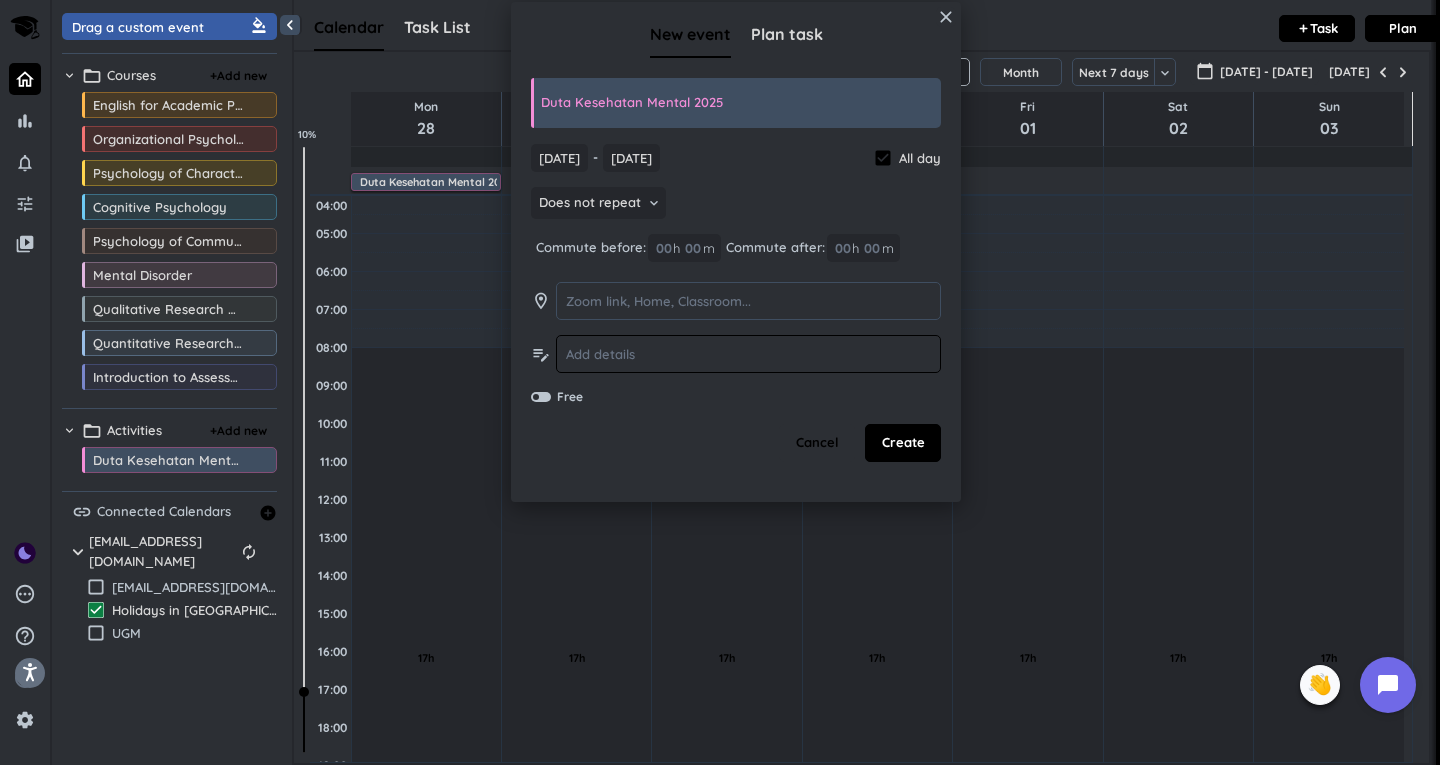 click at bounding box center (748, 354) 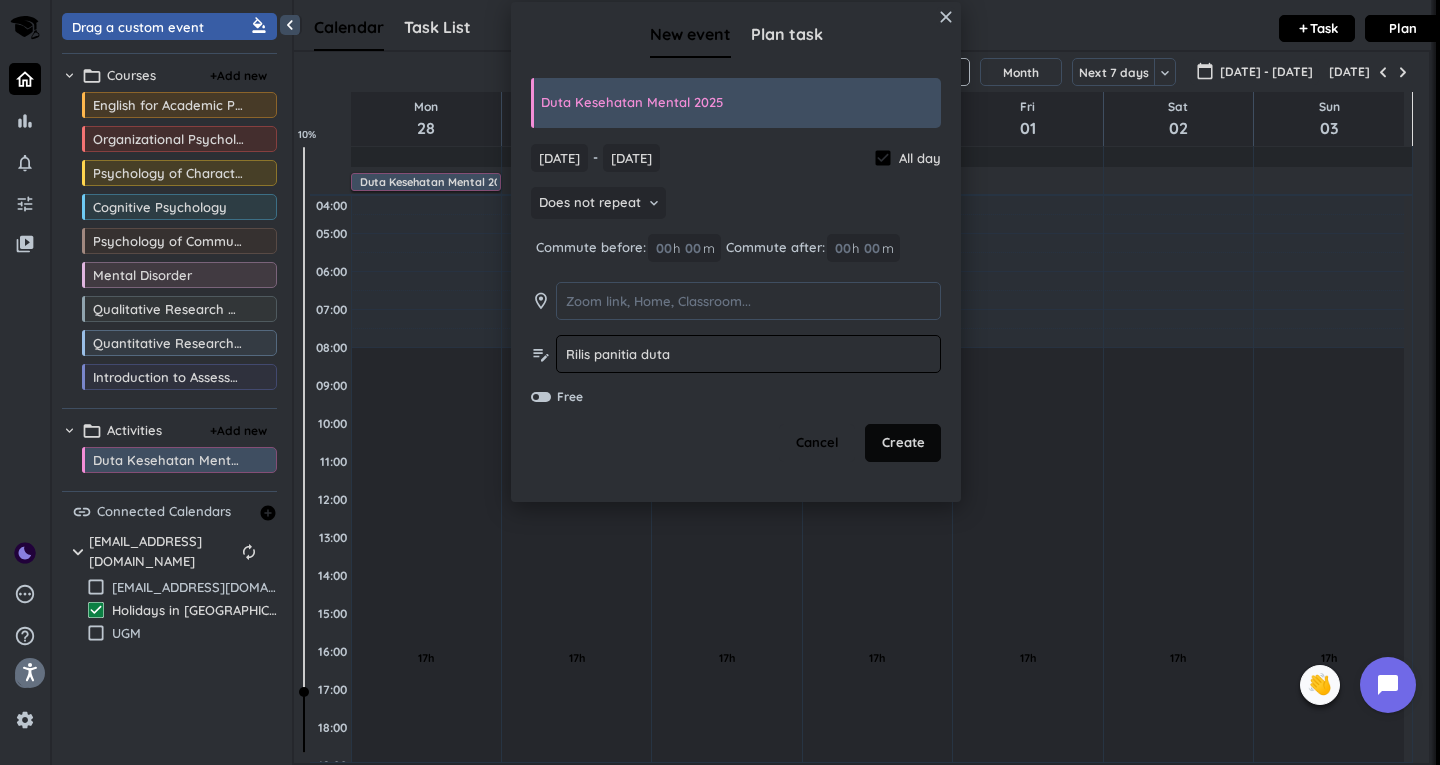type on "Rilis panitia duta" 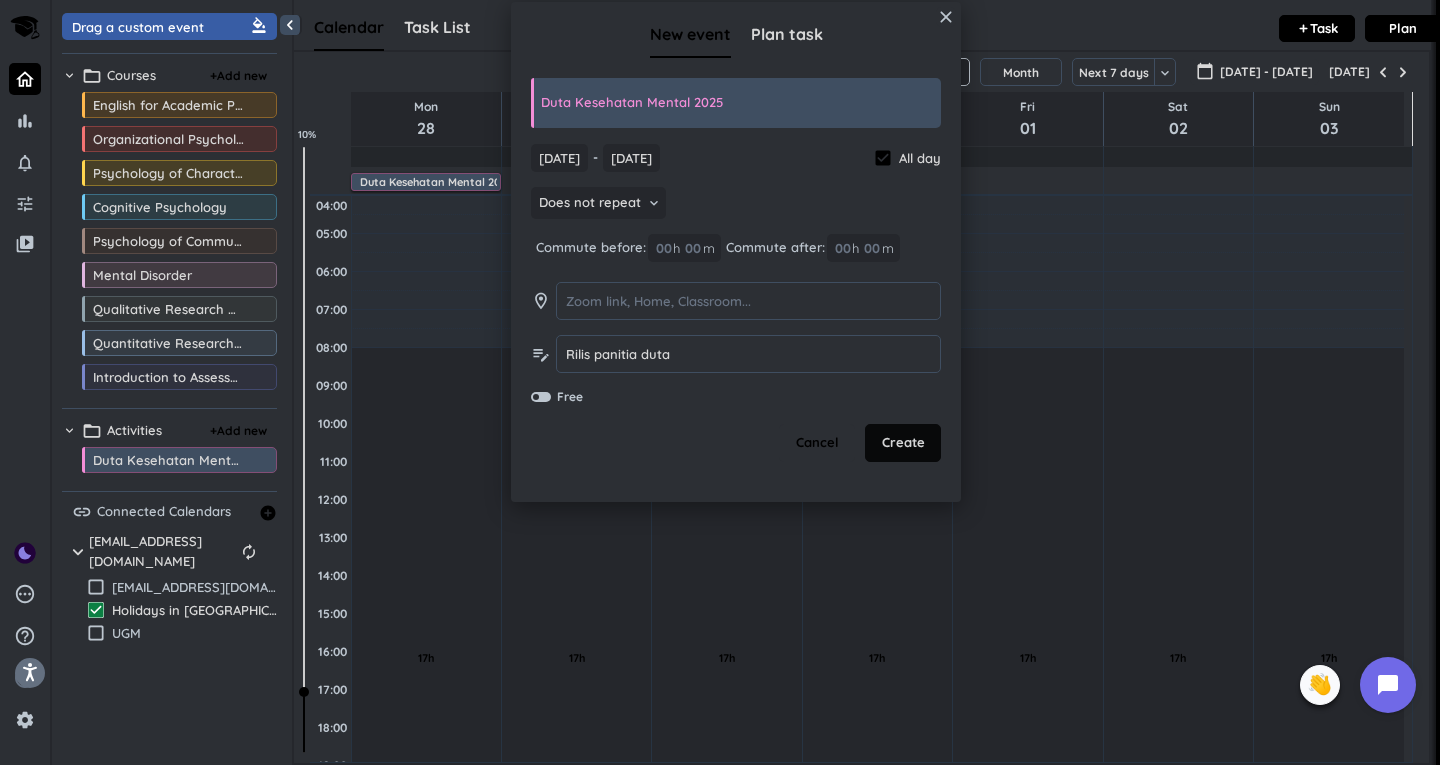 click on "Create" at bounding box center (903, 443) 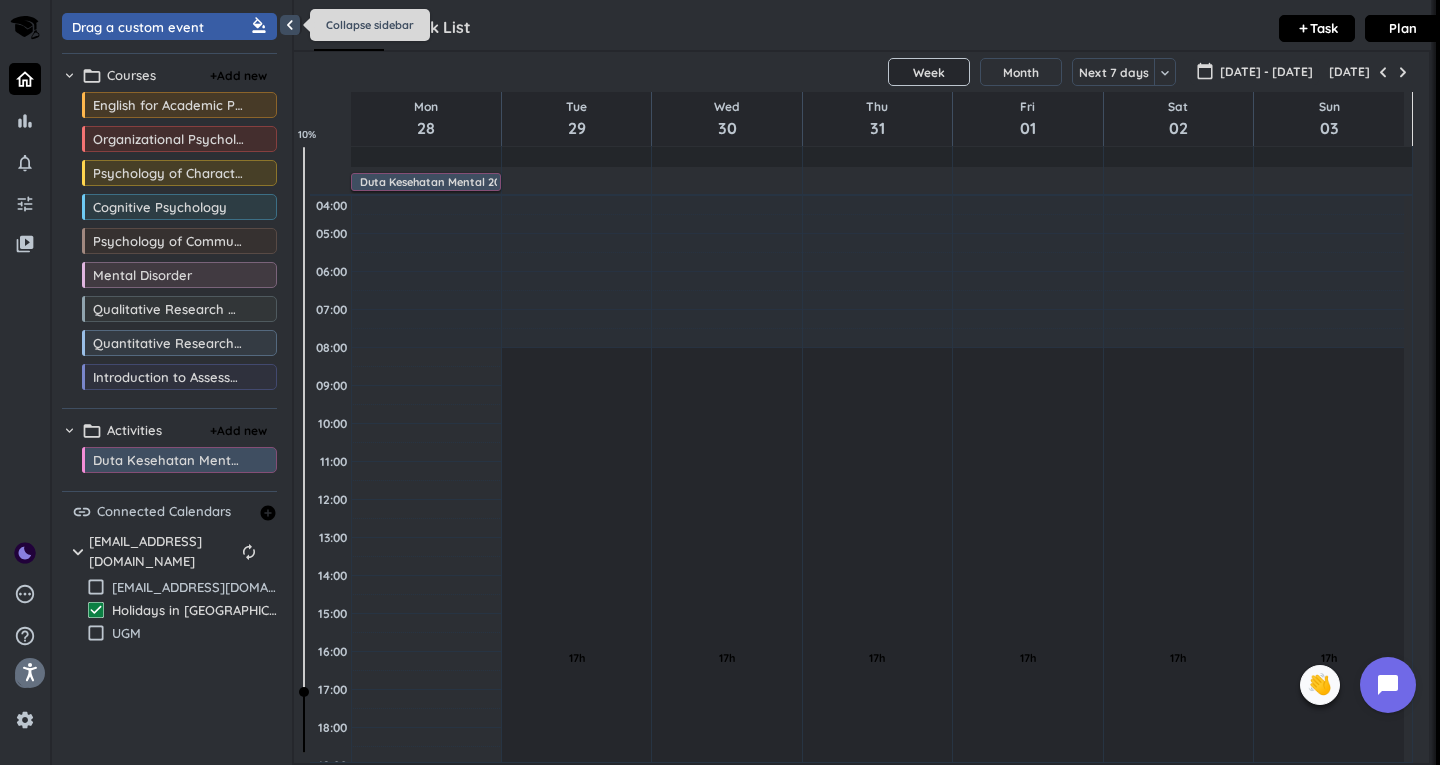 click on "chevron_left" at bounding box center (290, 25) 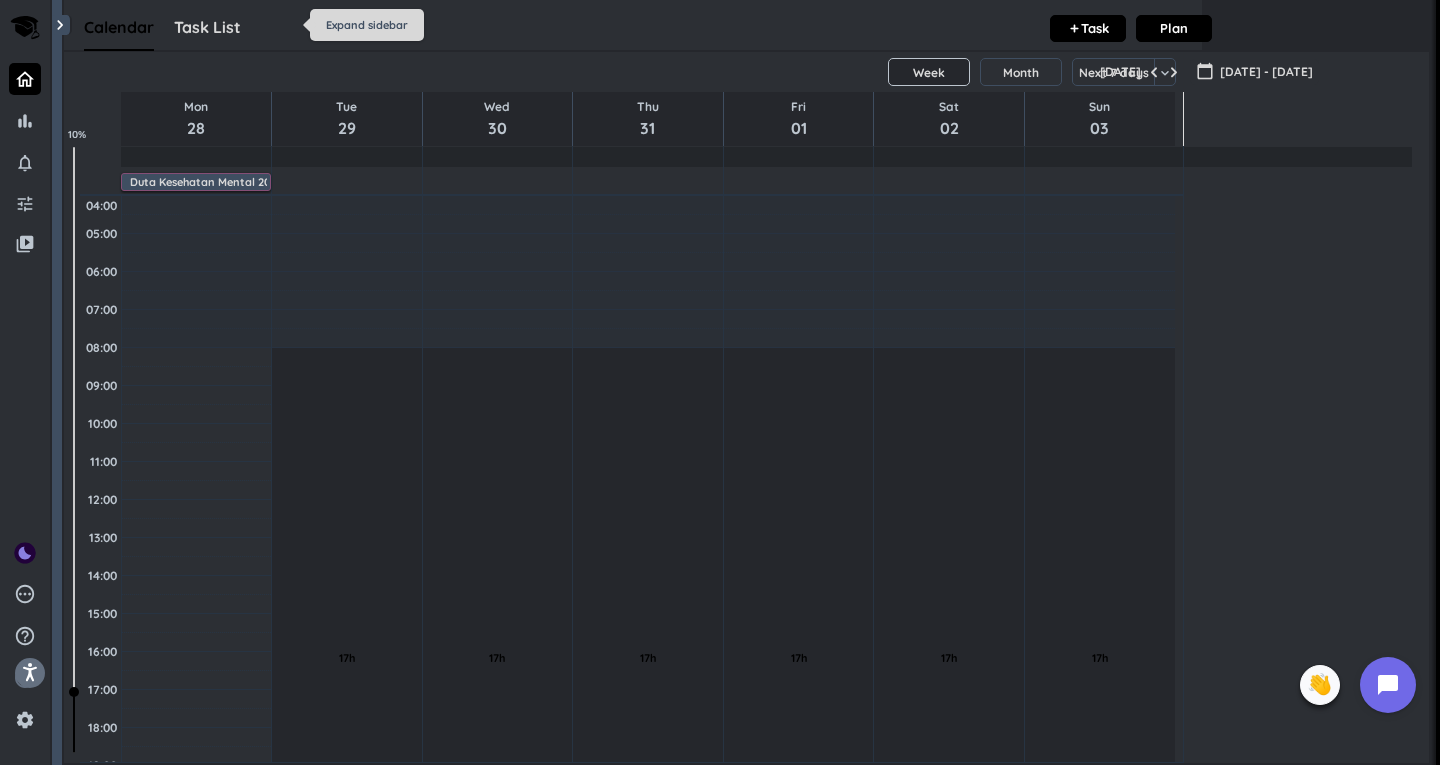 scroll, scrollTop: 1, scrollLeft: 0, axis: vertical 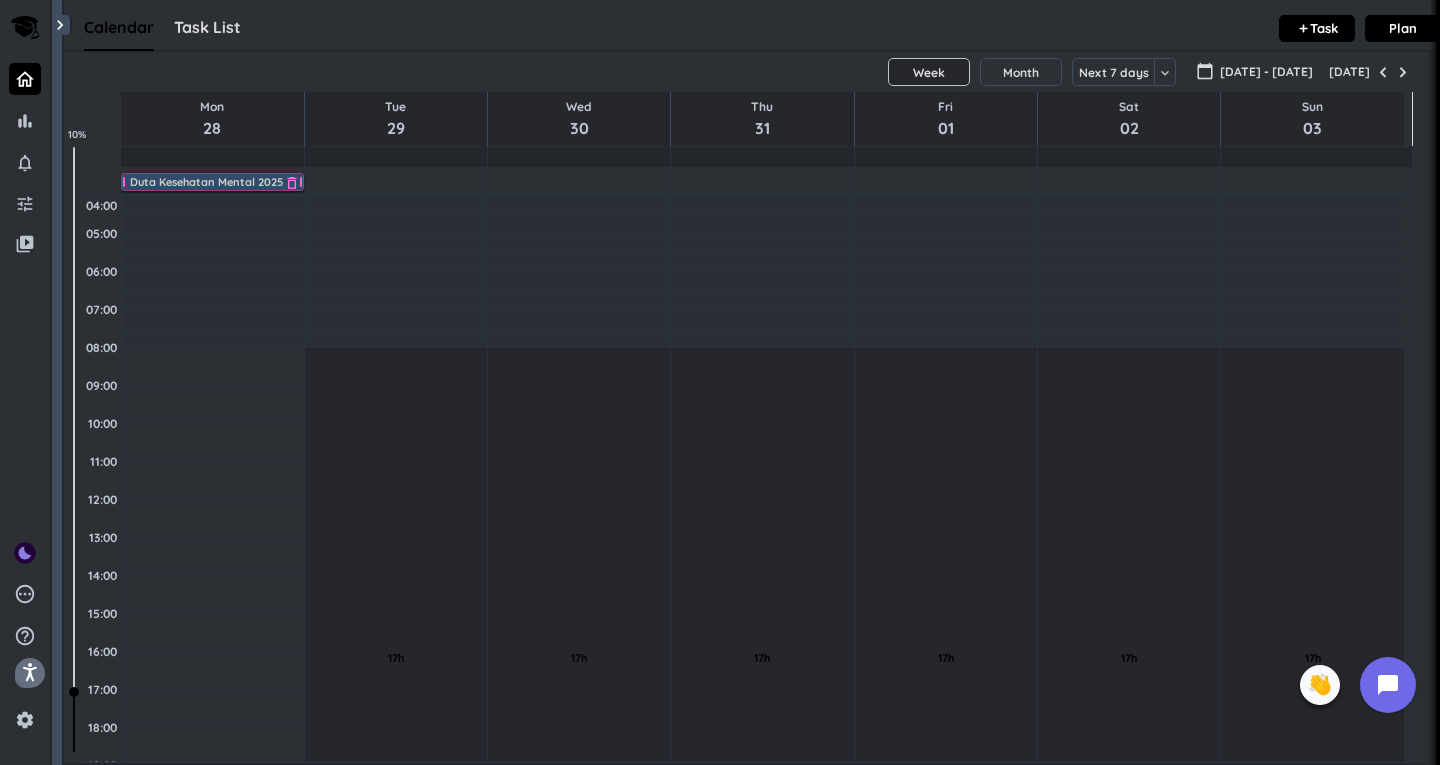 click on "Duta Kesehatan Mental 2025" at bounding box center [206, 182] 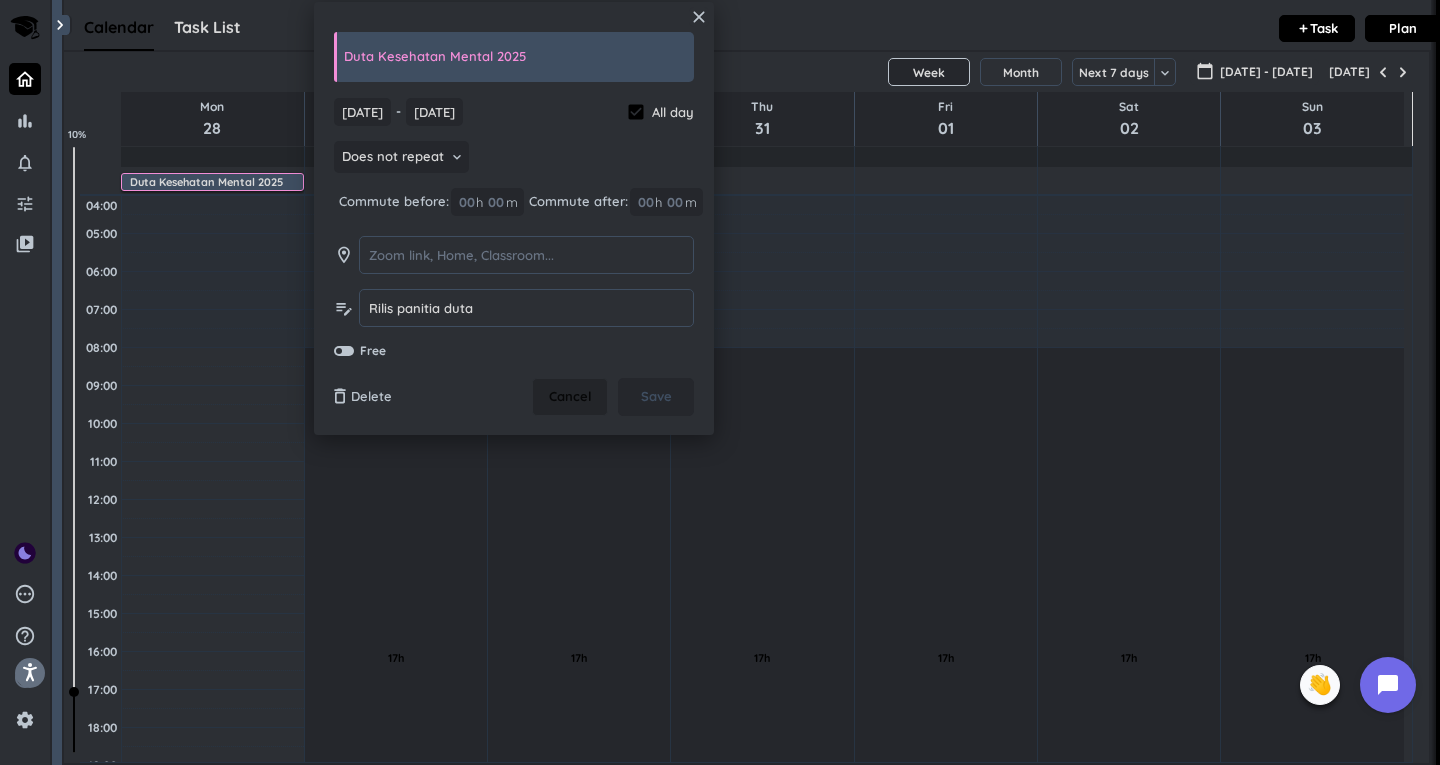 click on "Cancel" at bounding box center (570, 397) 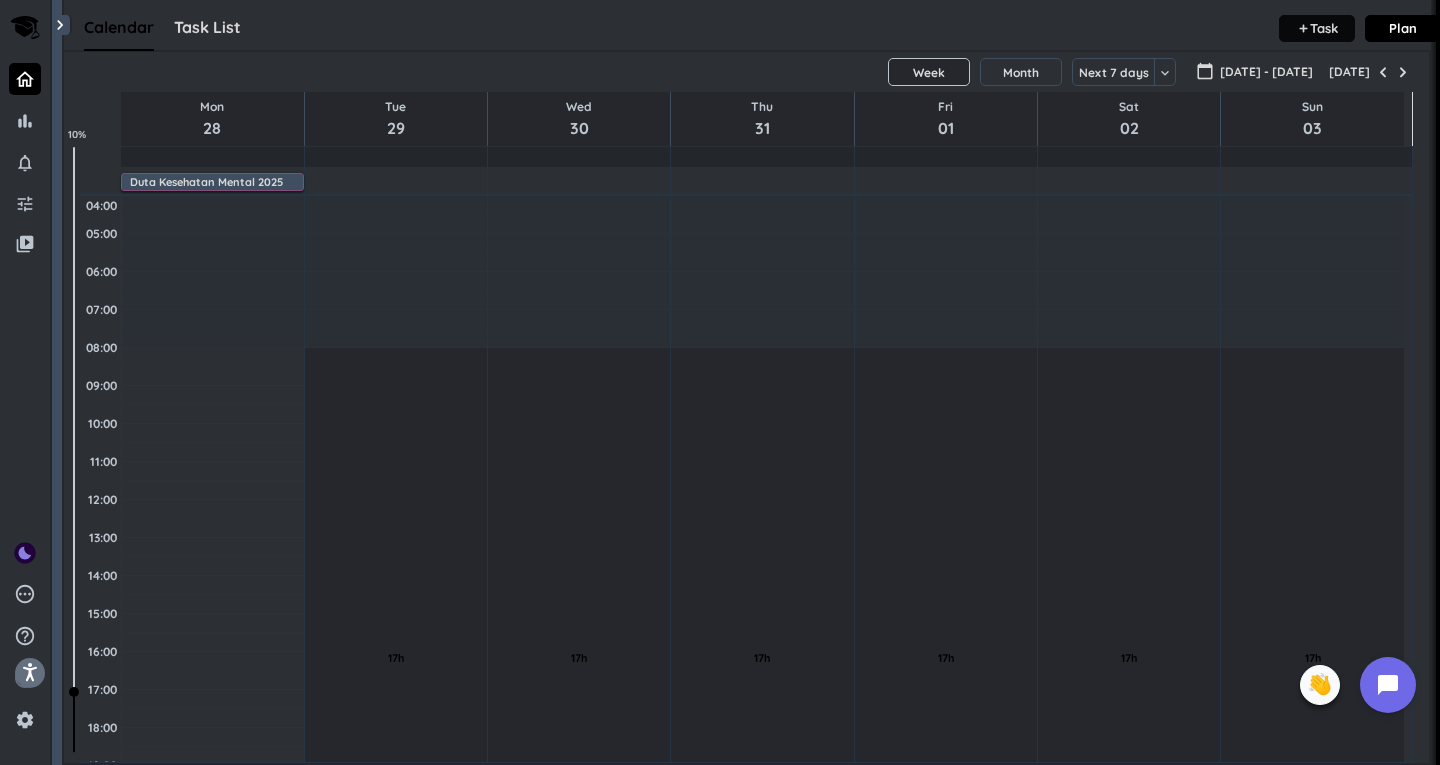 click on "Task" at bounding box center (1324, 28) 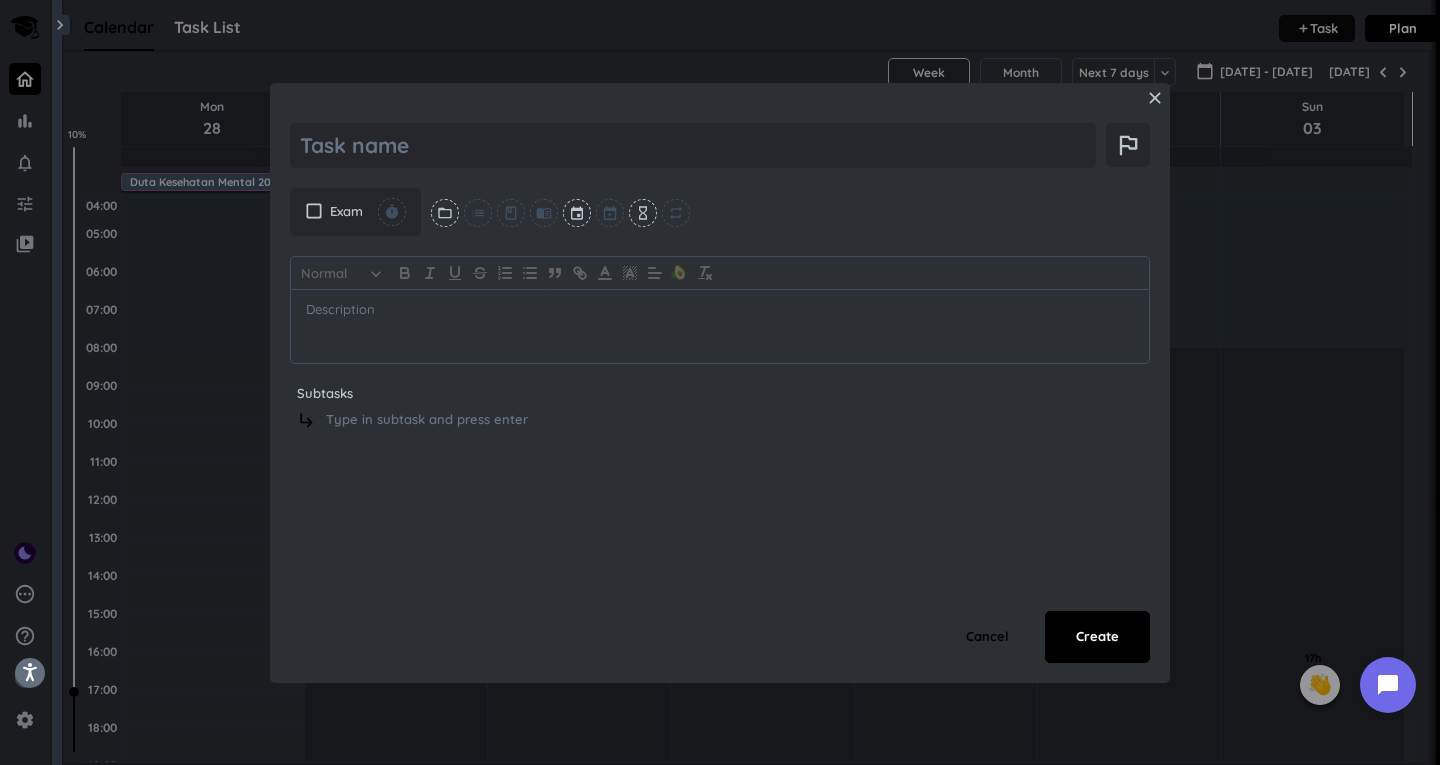 scroll, scrollTop: 0, scrollLeft: 0, axis: both 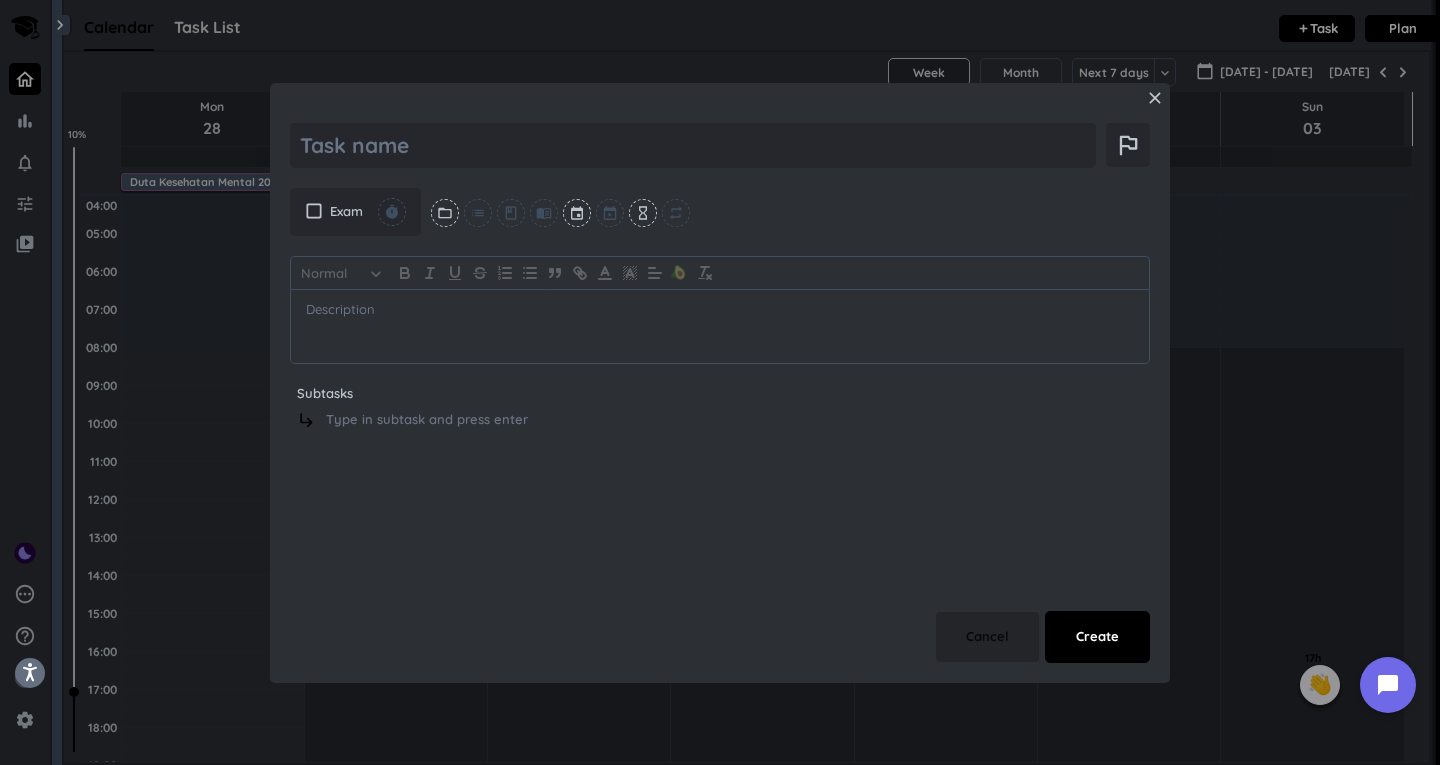 click on "Cancel" at bounding box center (987, 637) 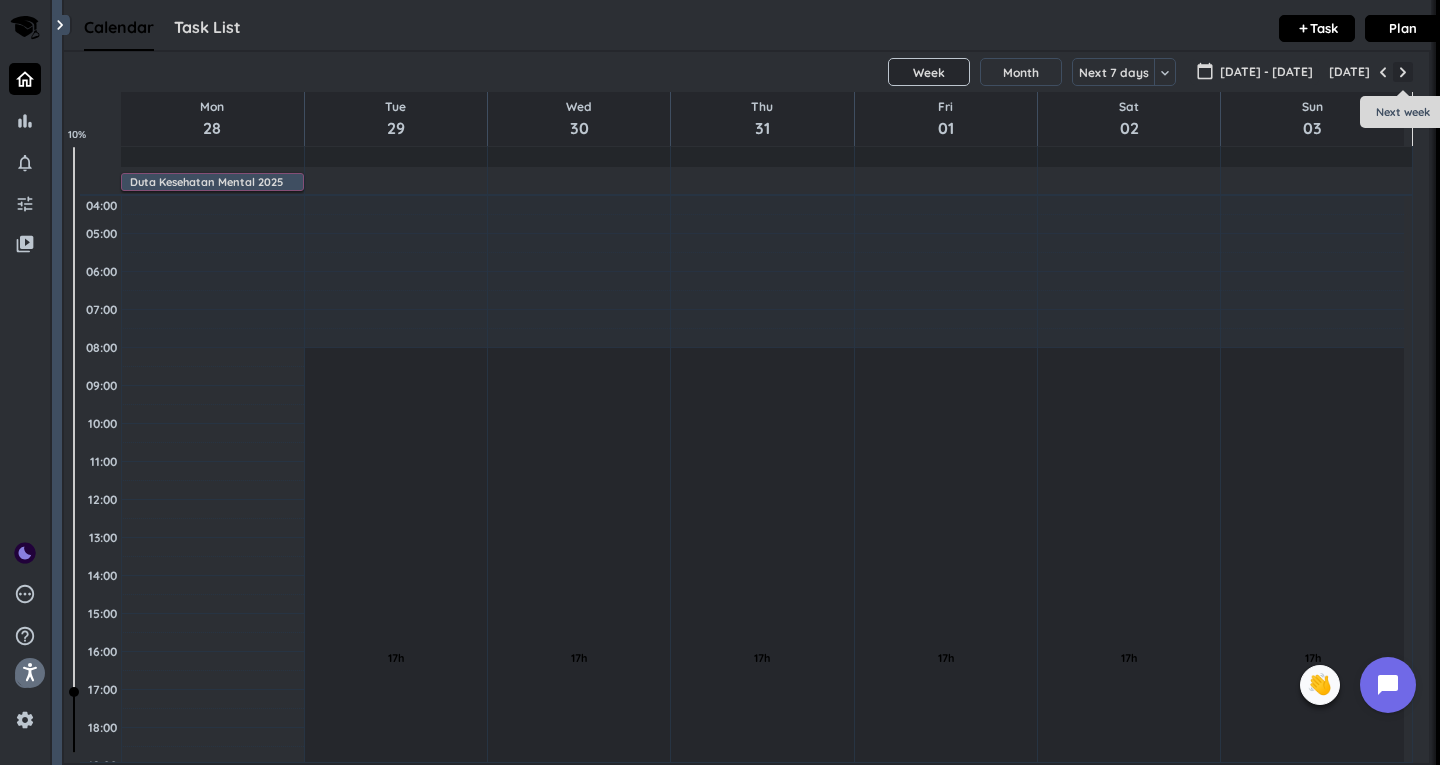 drag, startPoint x: 1409, startPoint y: 75, endPoint x: 1392, endPoint y: 125, distance: 52.810986 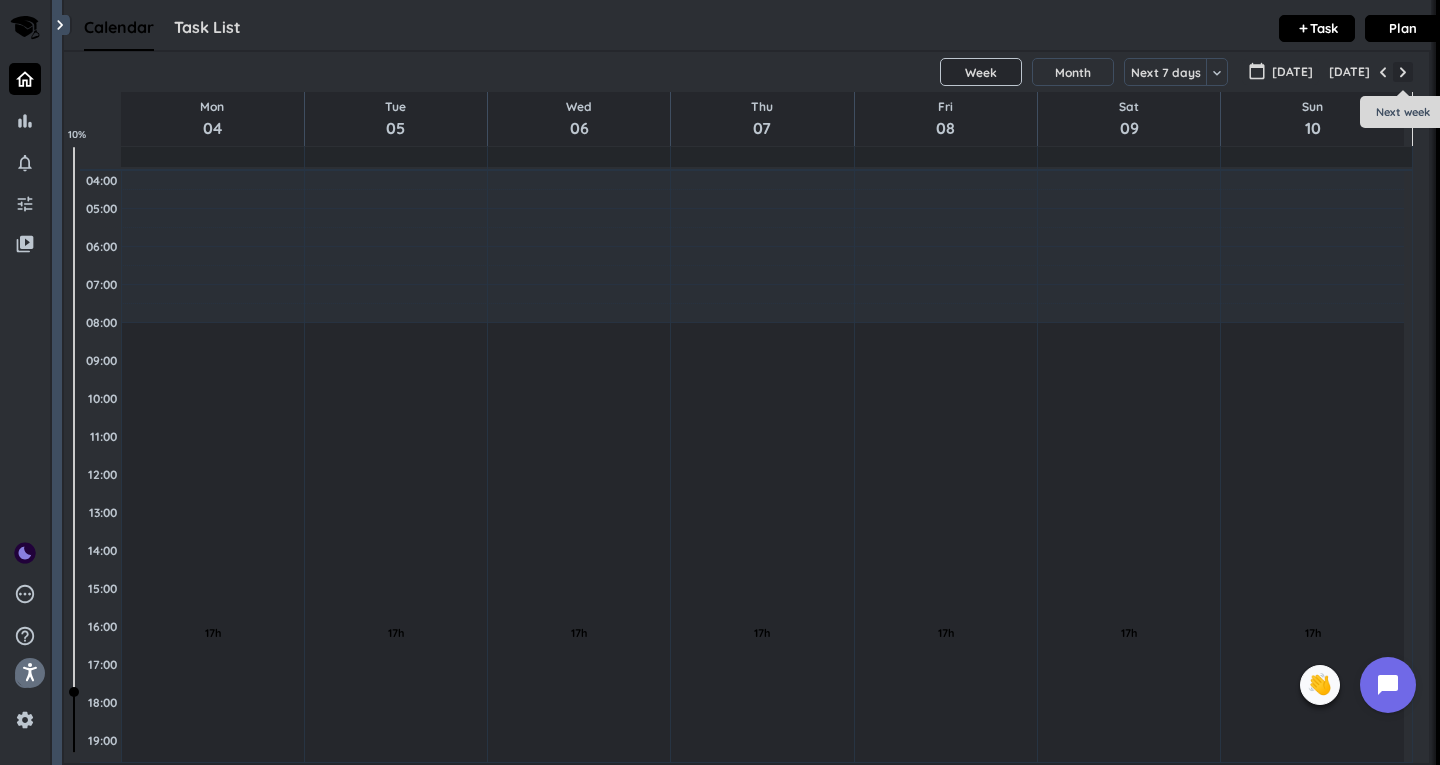 scroll, scrollTop: 77, scrollLeft: 0, axis: vertical 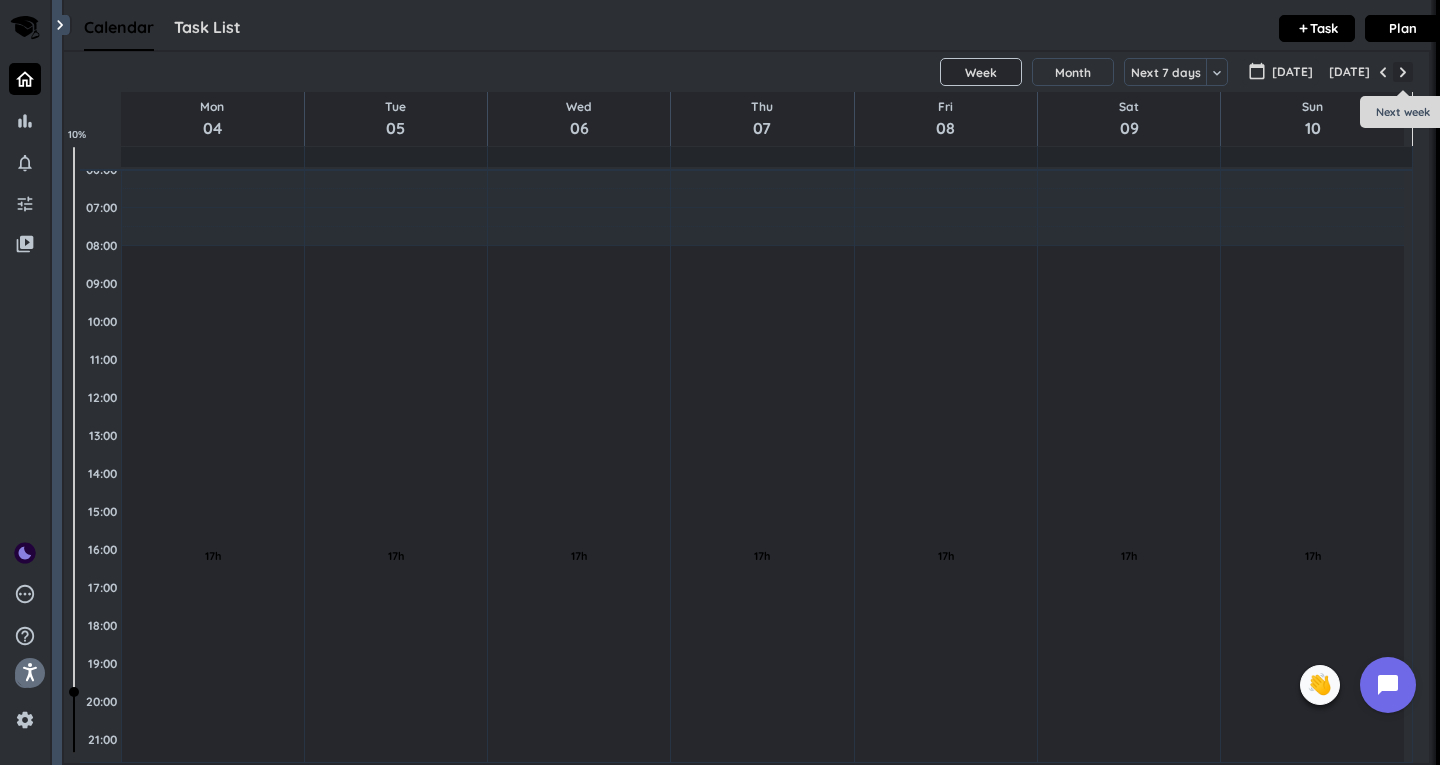 click at bounding box center (1403, 72) 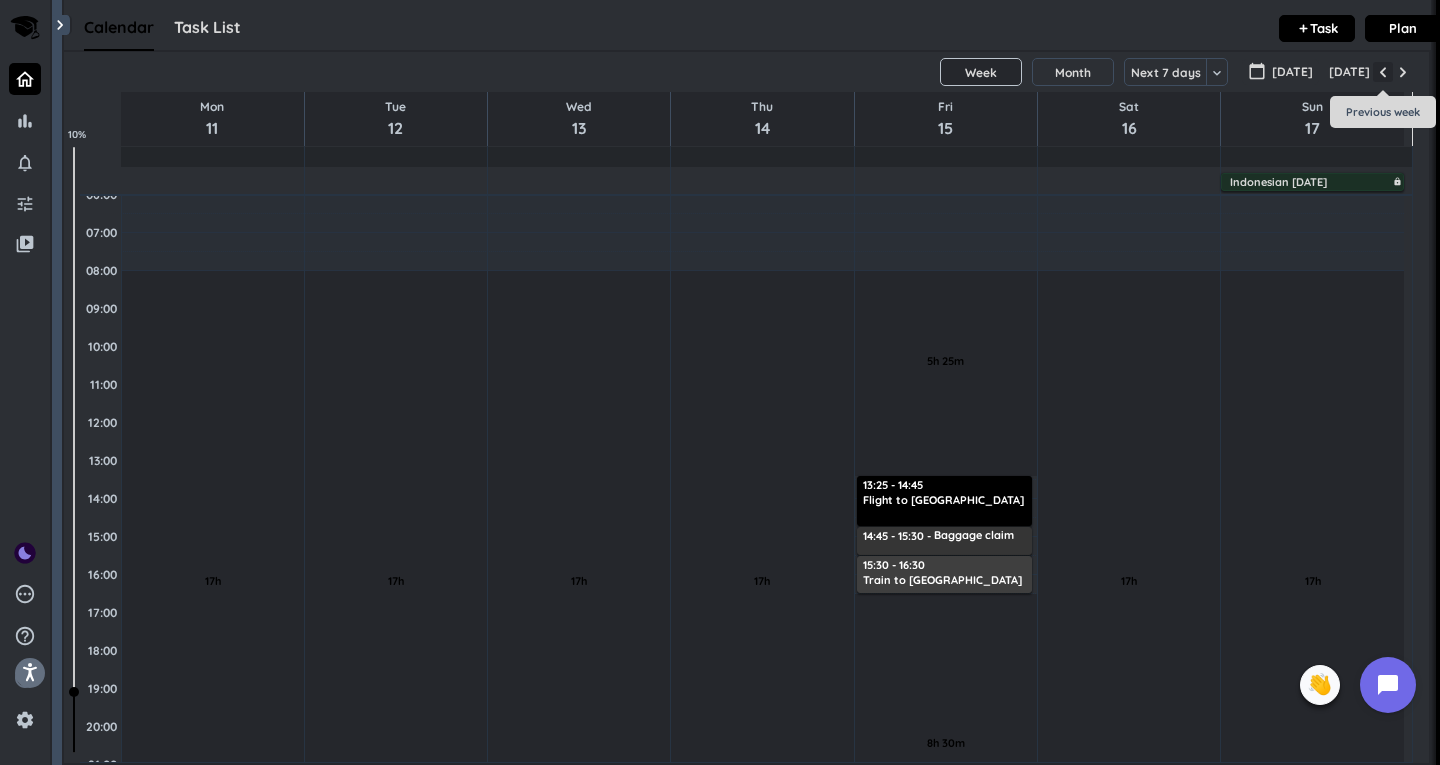 click at bounding box center [1383, 72] 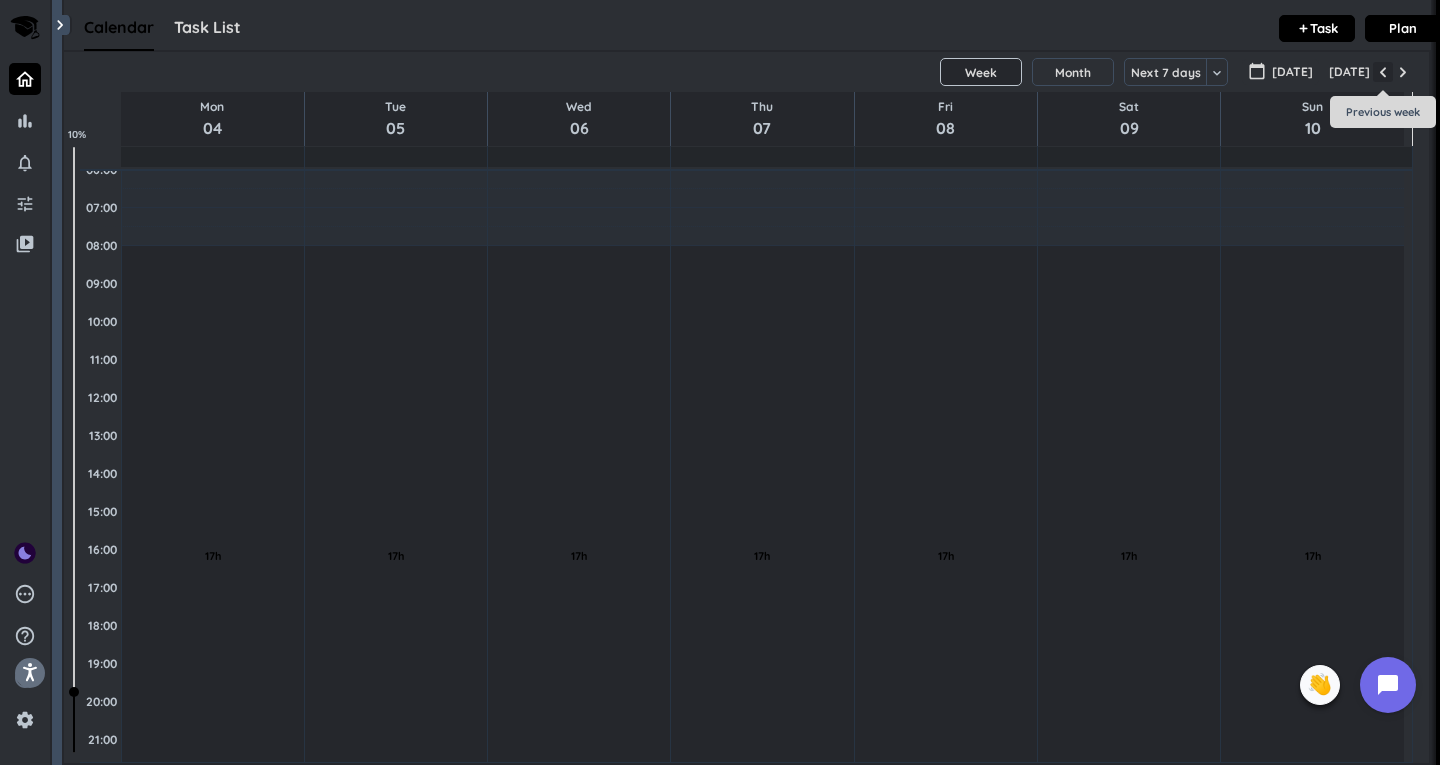 click at bounding box center (1383, 72) 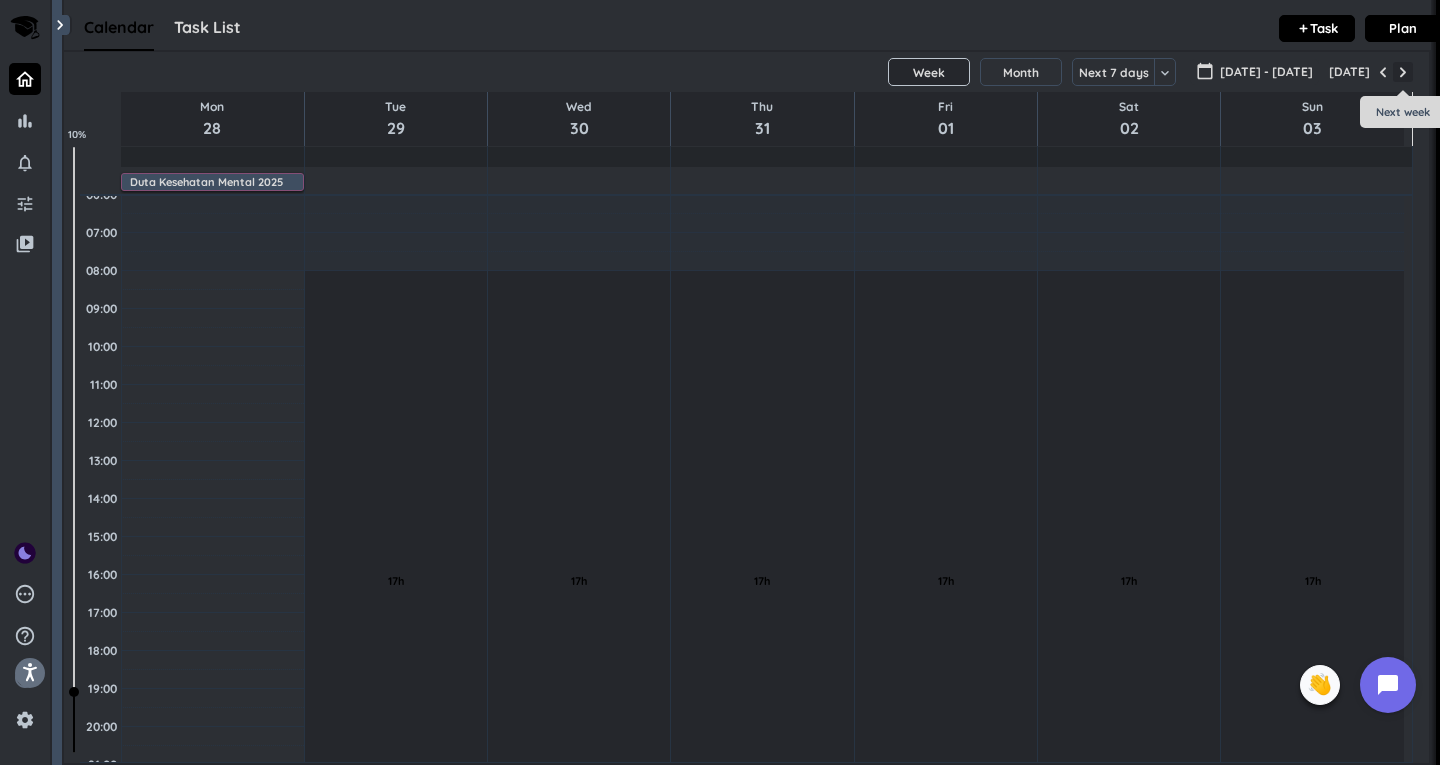 click at bounding box center [1403, 72] 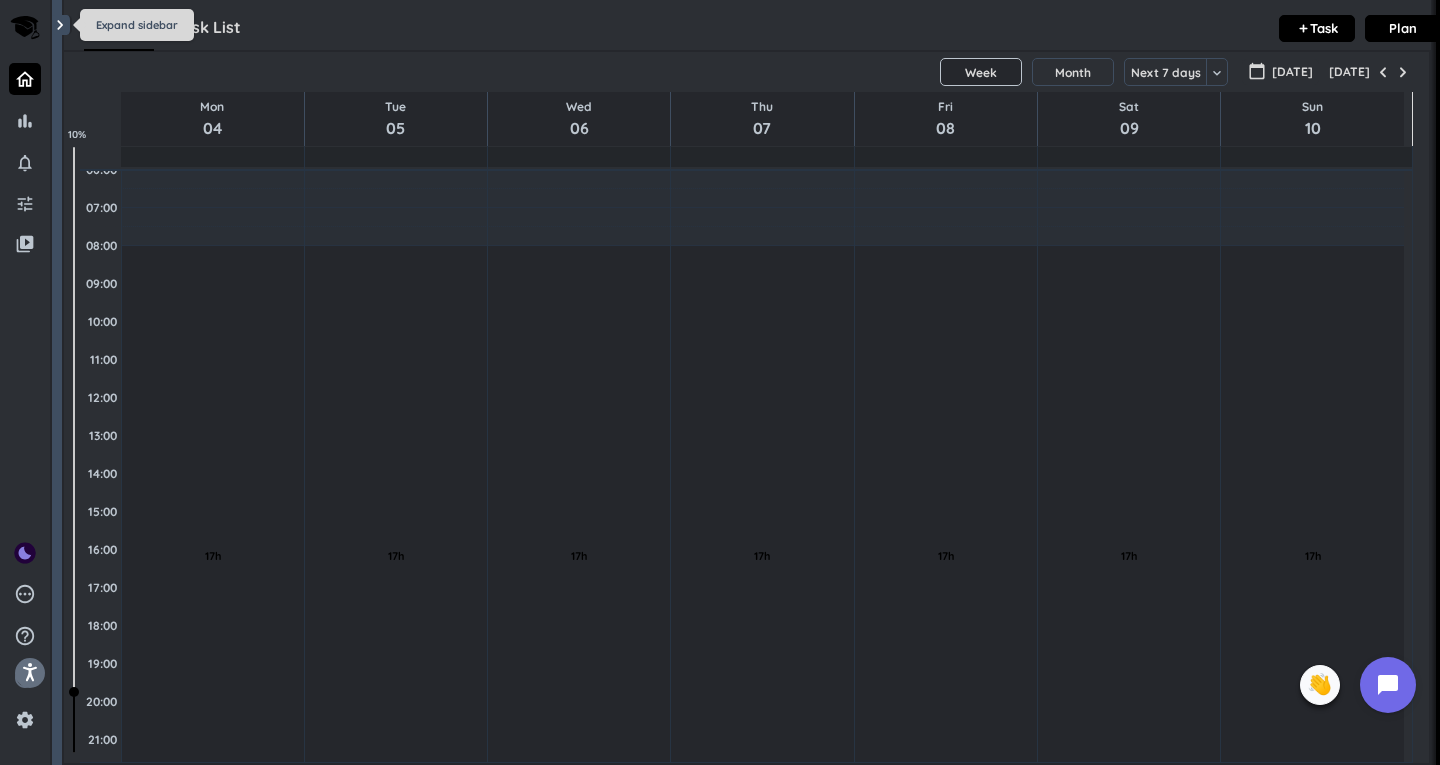 click on "chevron_right" at bounding box center [60, 25] 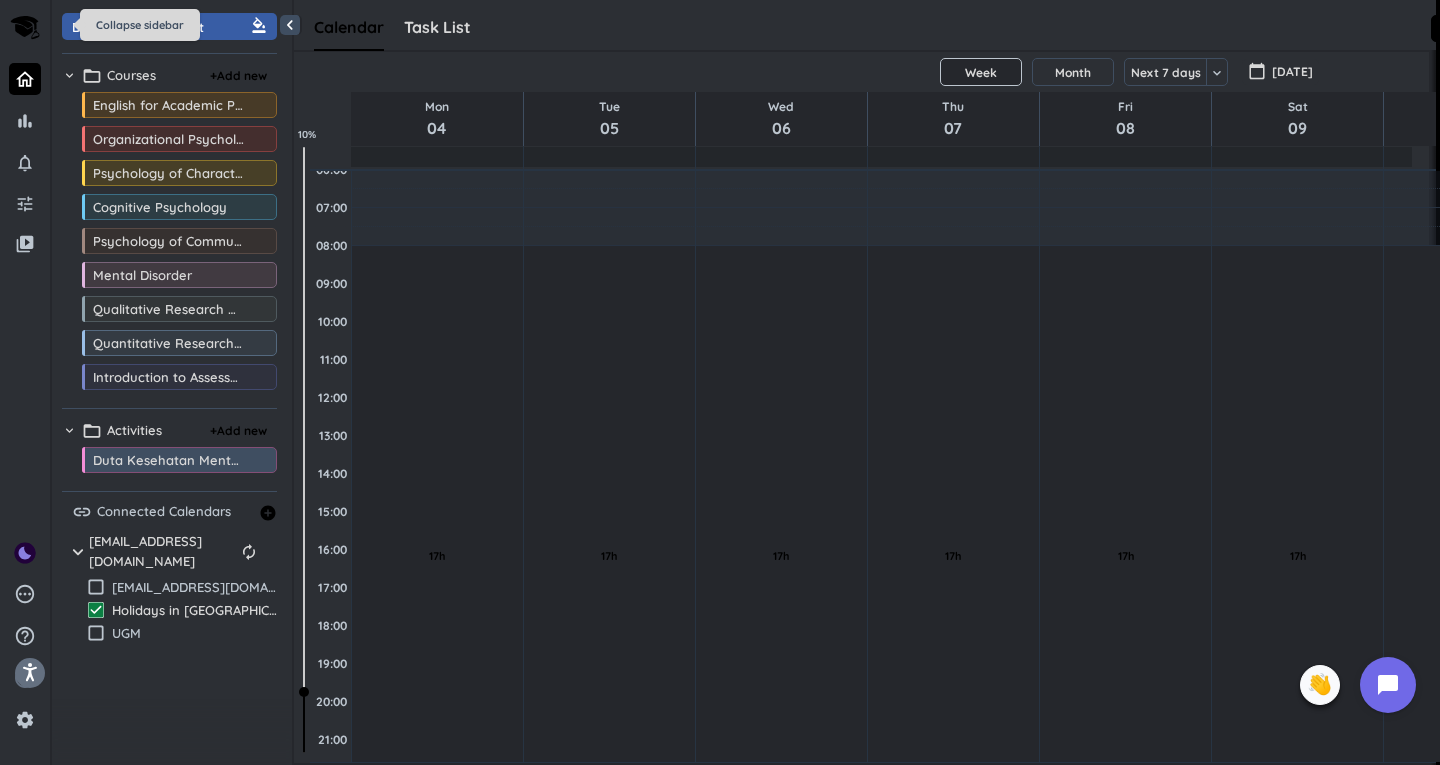 scroll, scrollTop: 42, scrollLeft: 1280, axis: both 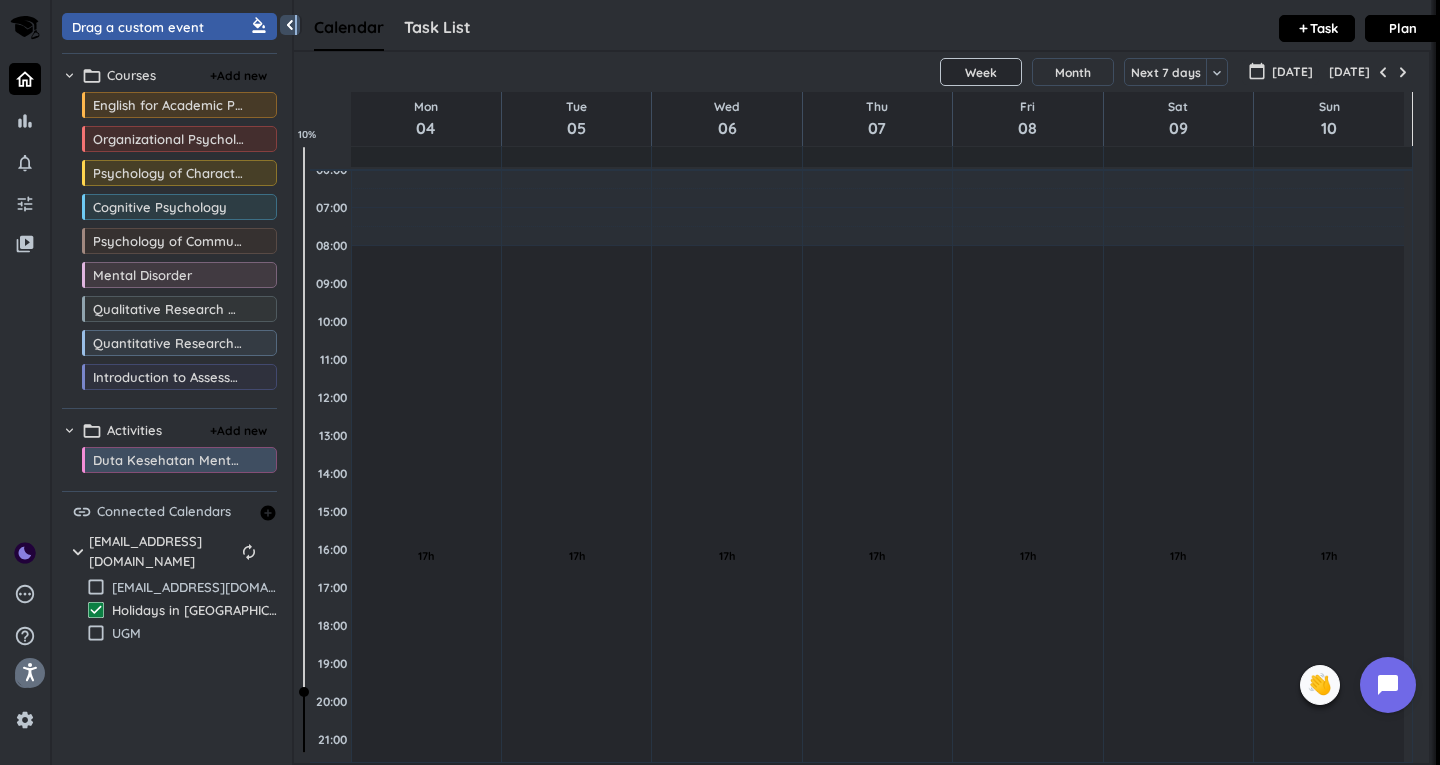 click on "chevron_left" at bounding box center (290, 25) 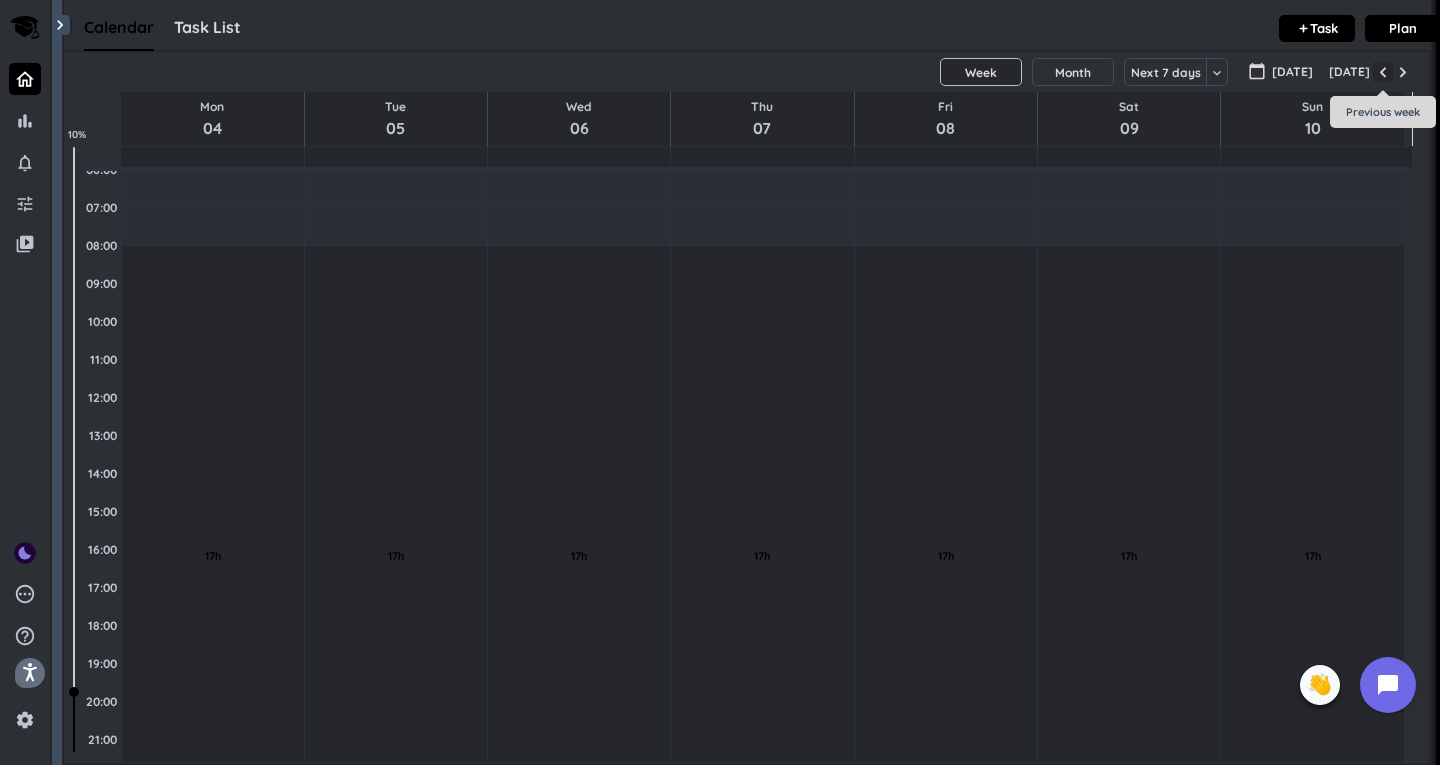click at bounding box center (1383, 72) 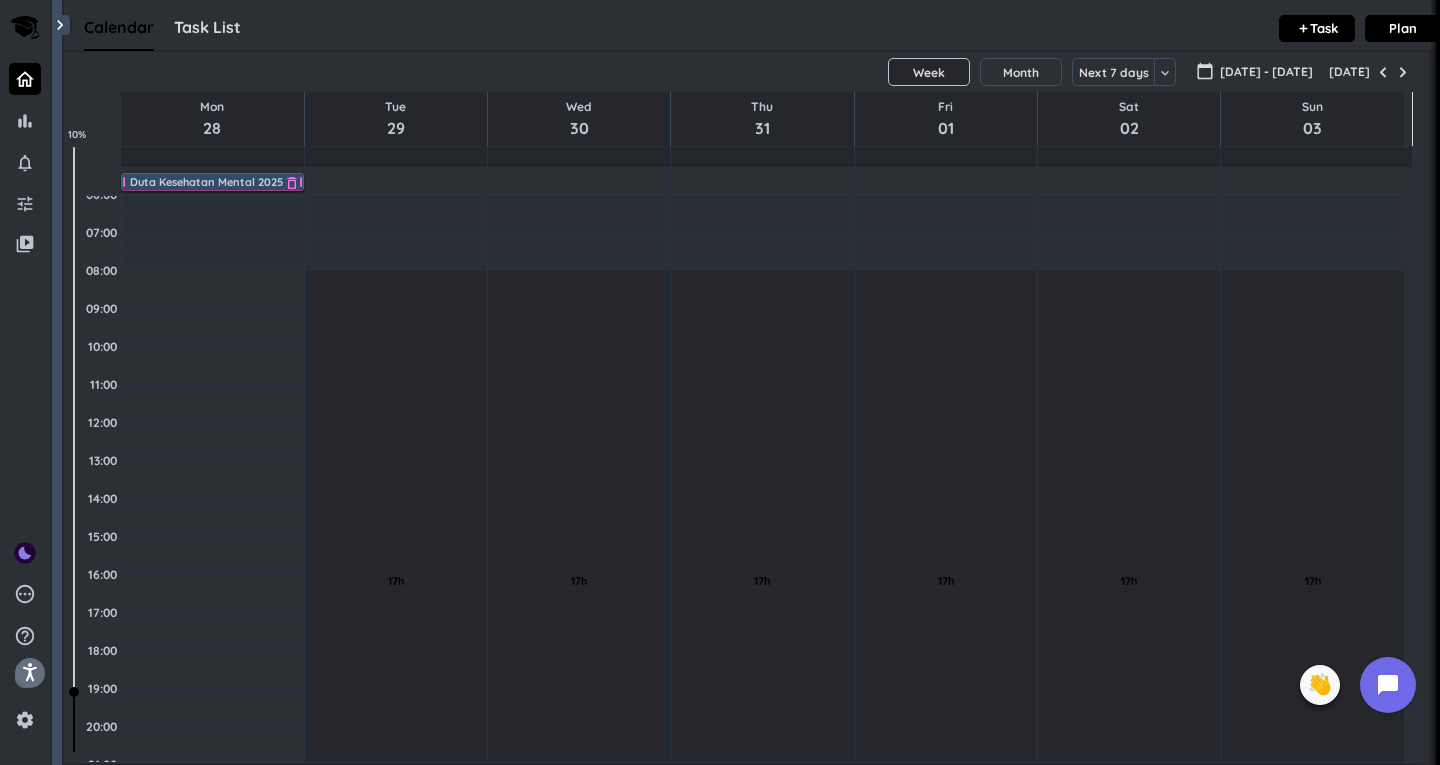 click on "Duta Kesehatan Mental 2025" at bounding box center [206, 182] 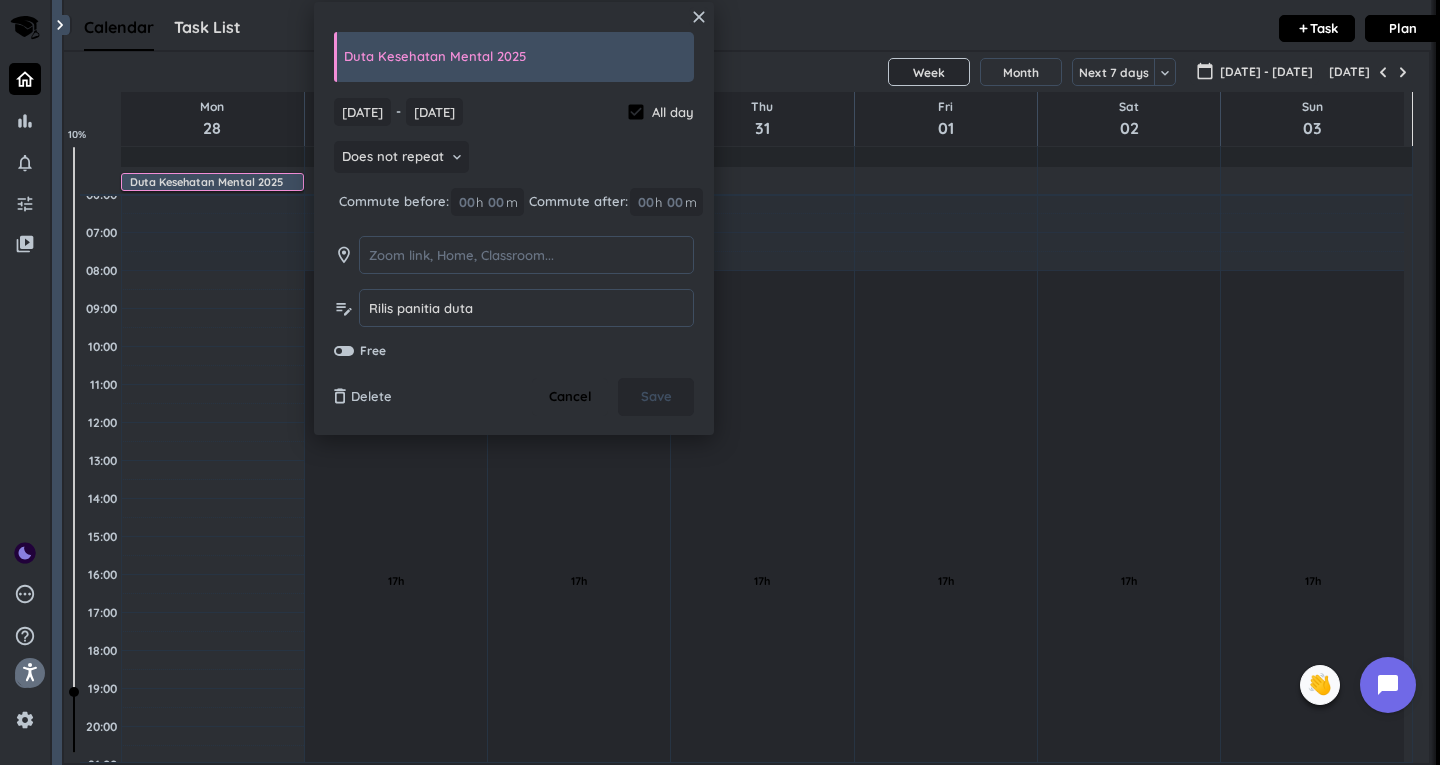 click on "Adjust Awake Time" at bounding box center [946, 195] 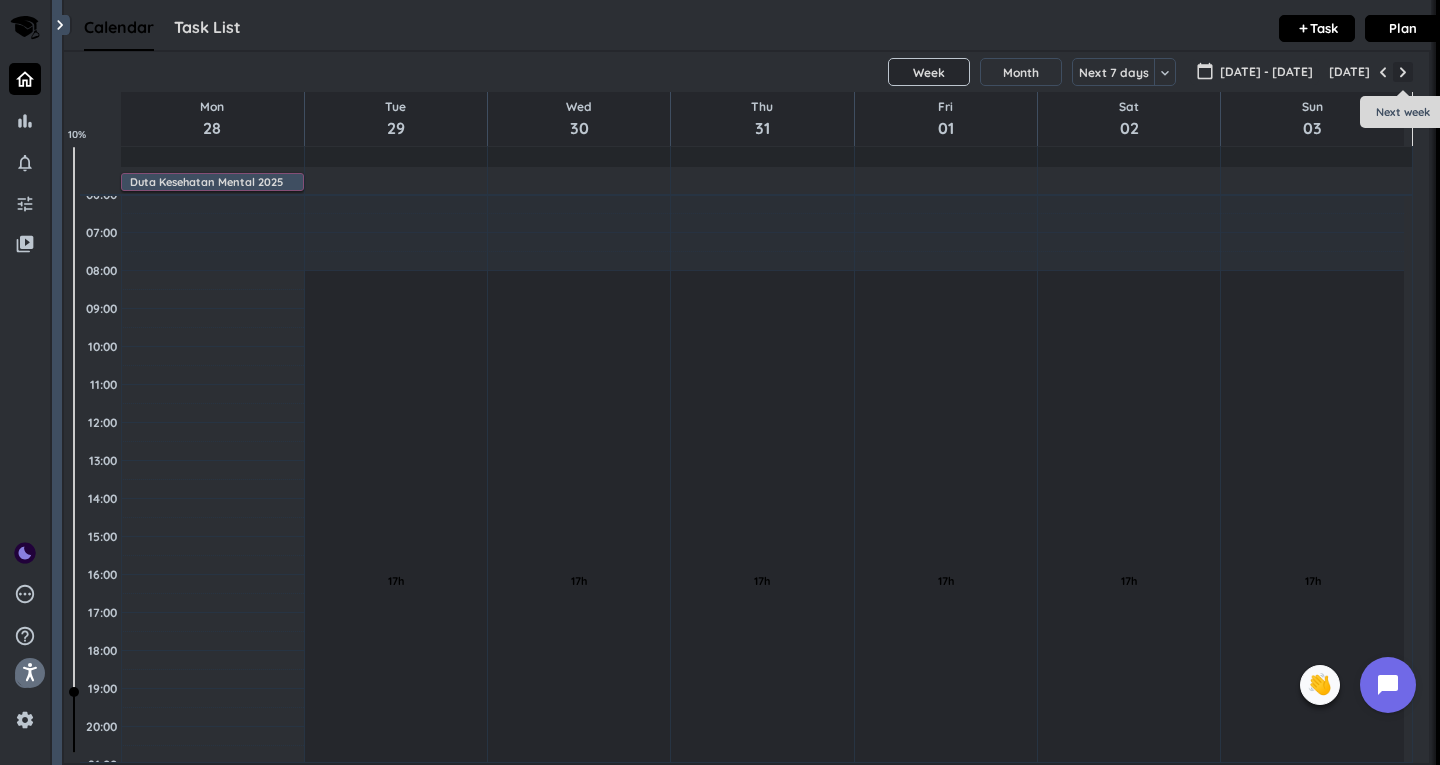 click at bounding box center [1403, 72] 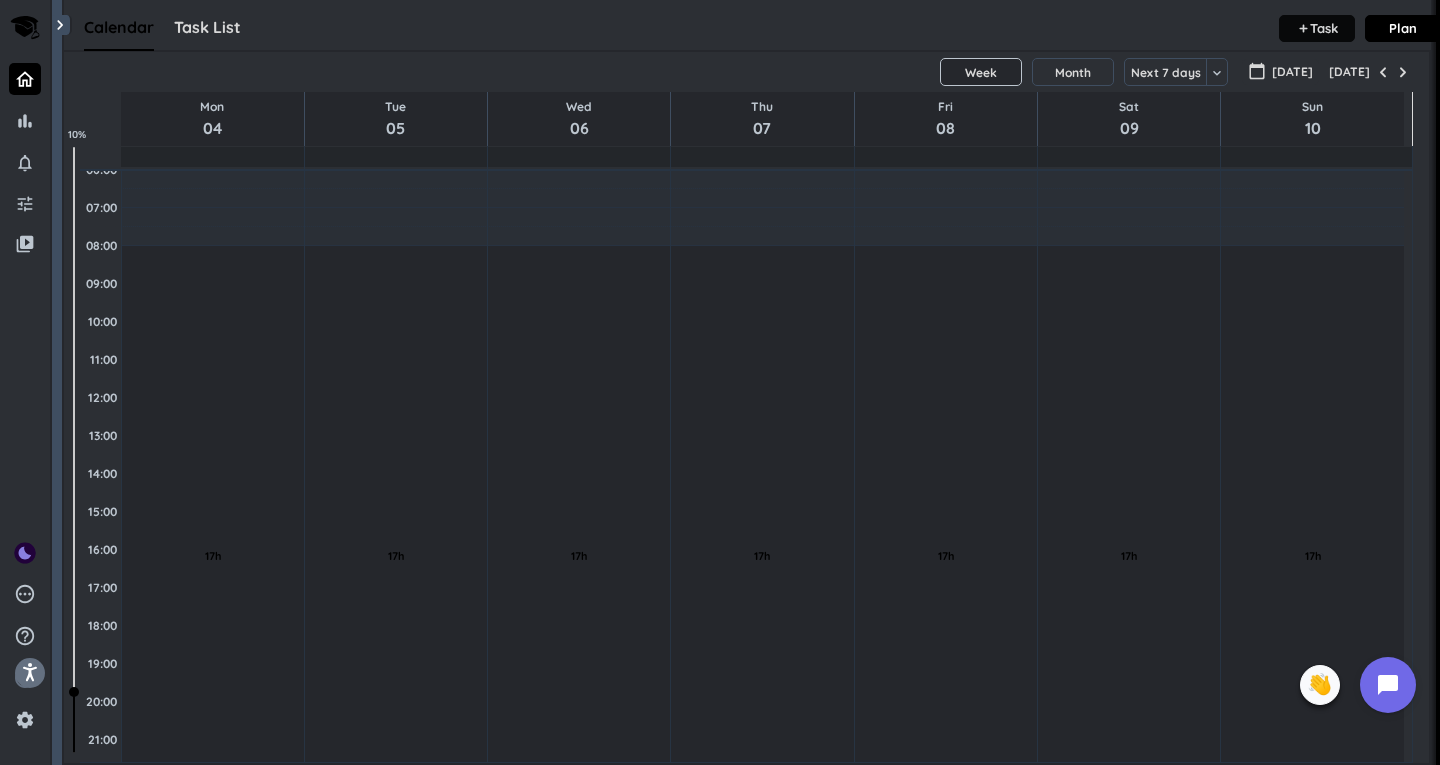 click on "add Task" at bounding box center (1317, 28) 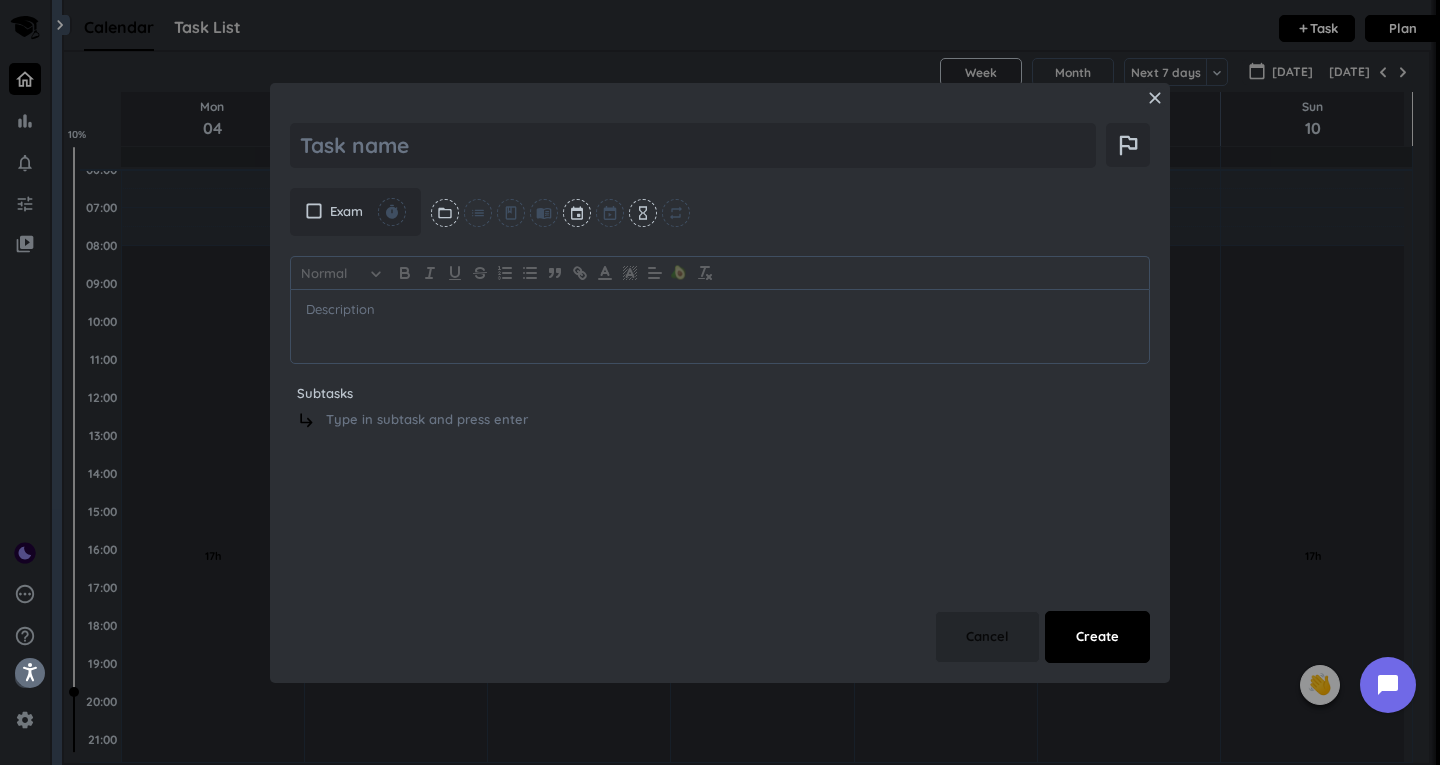 click on "Cancel" at bounding box center [987, 637] 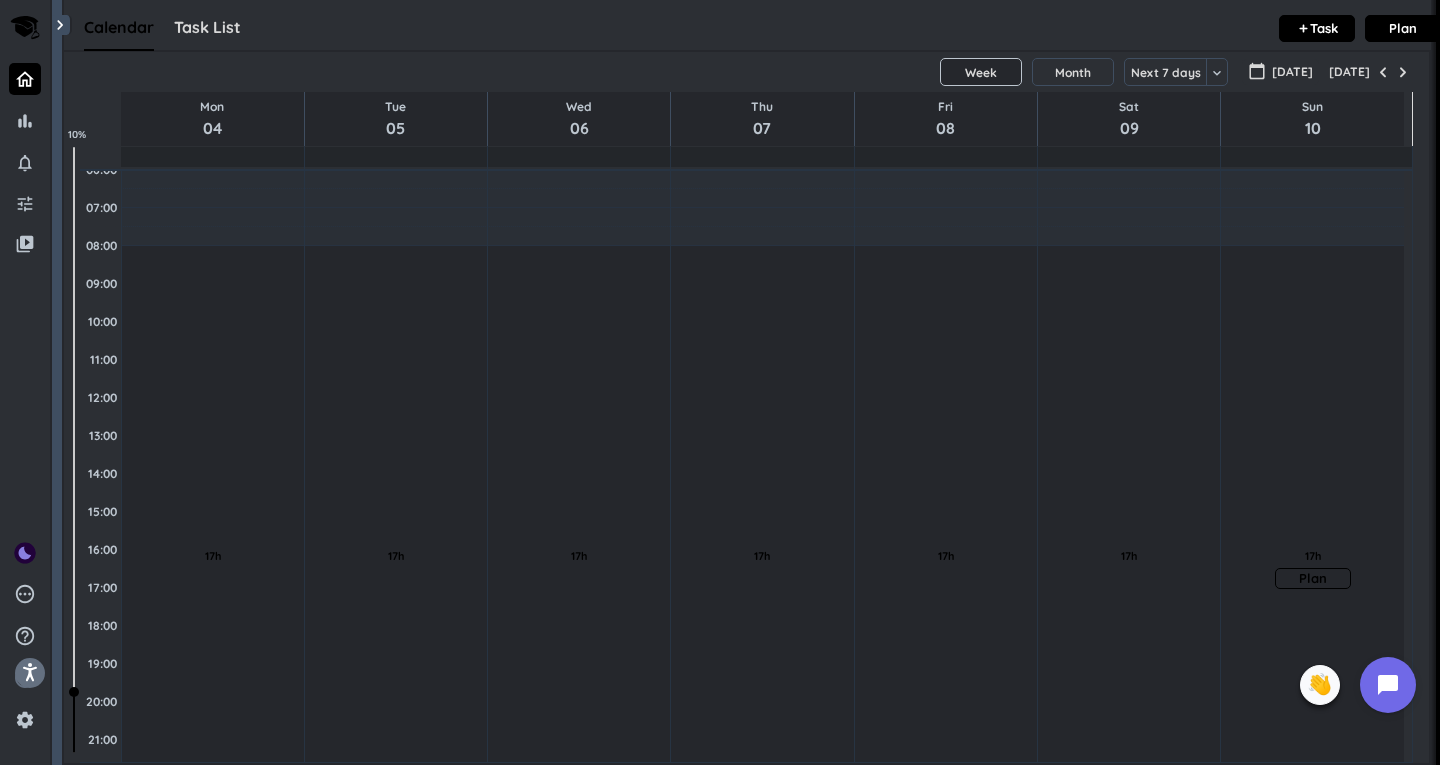click on "17h  Past due Plan" at bounding box center [1312, 569] 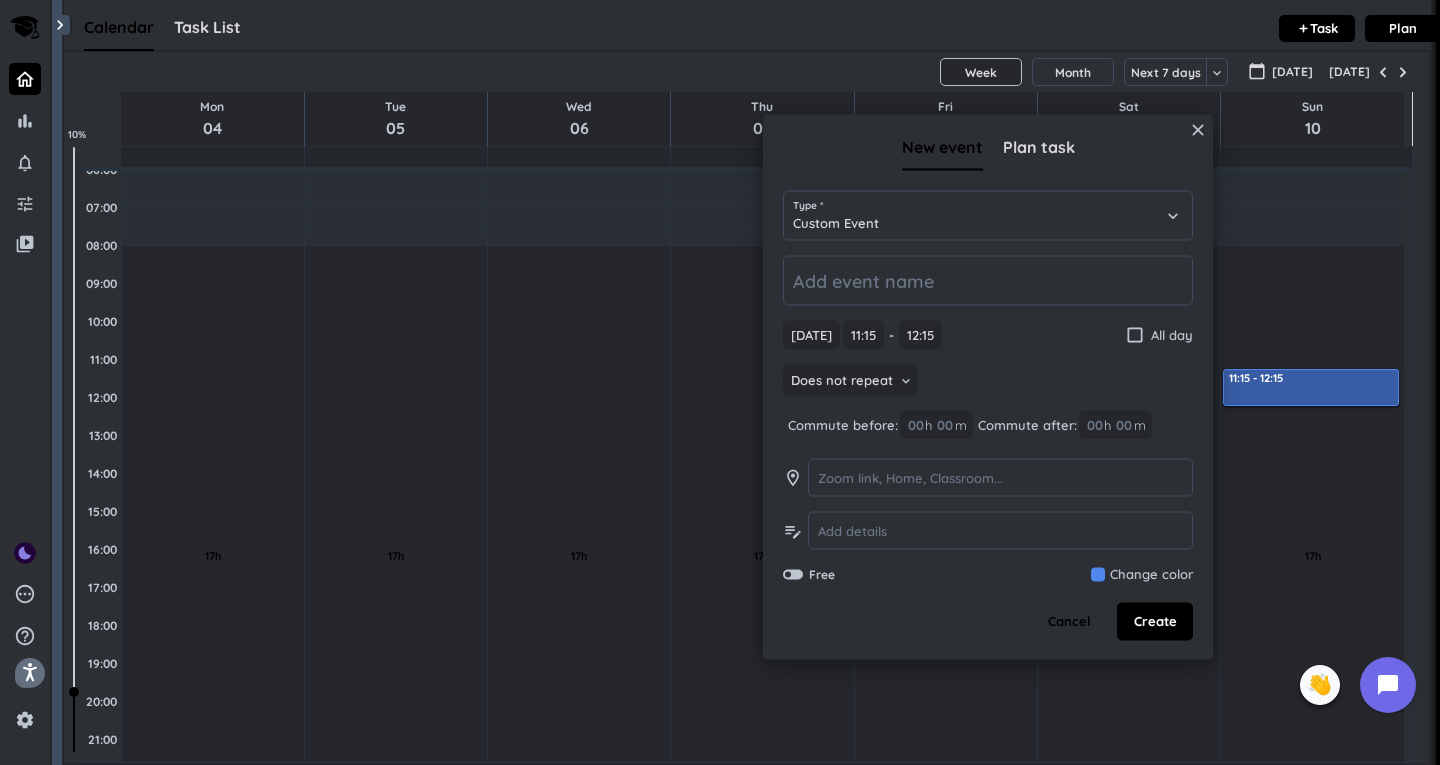 click on "All day" at bounding box center [1172, 335] 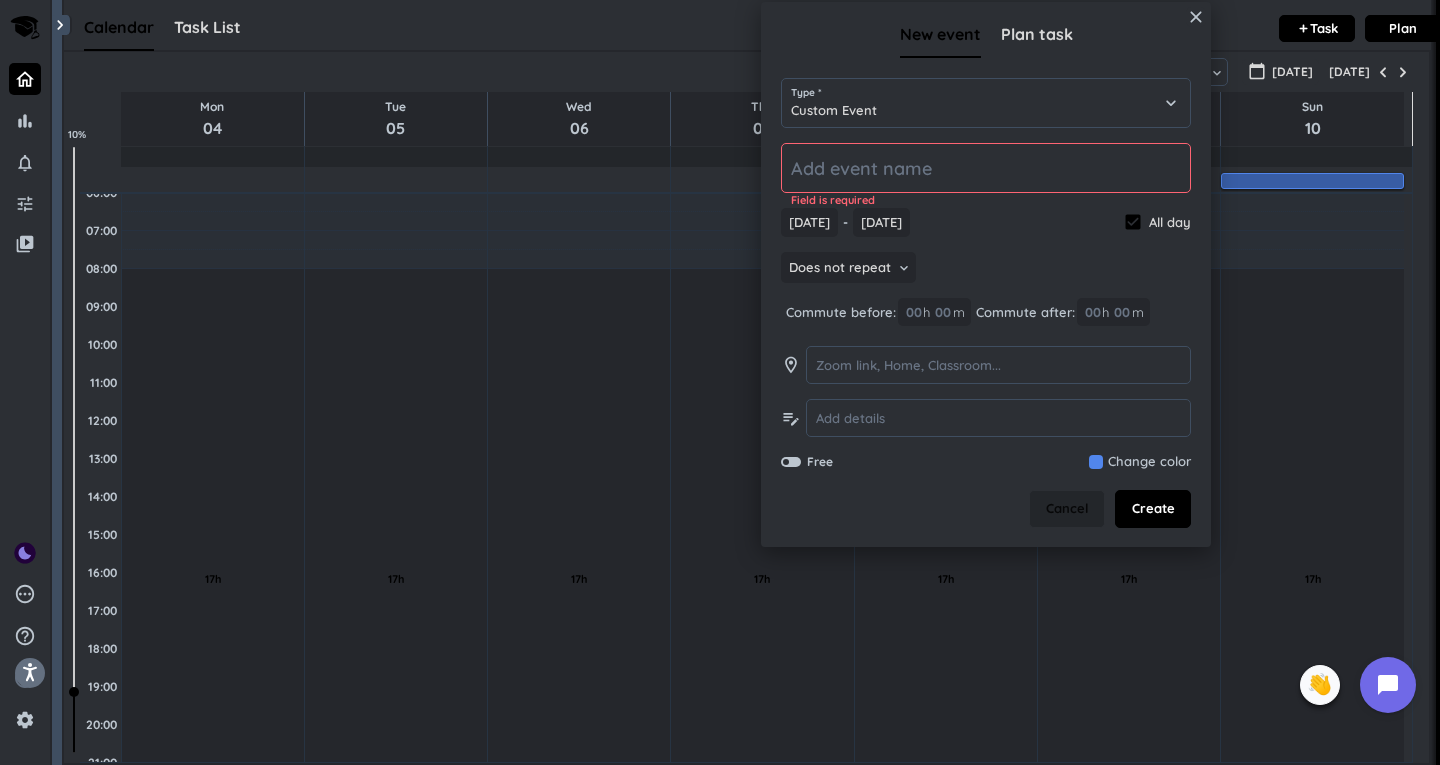 click on "Cancel" at bounding box center [1067, 509] 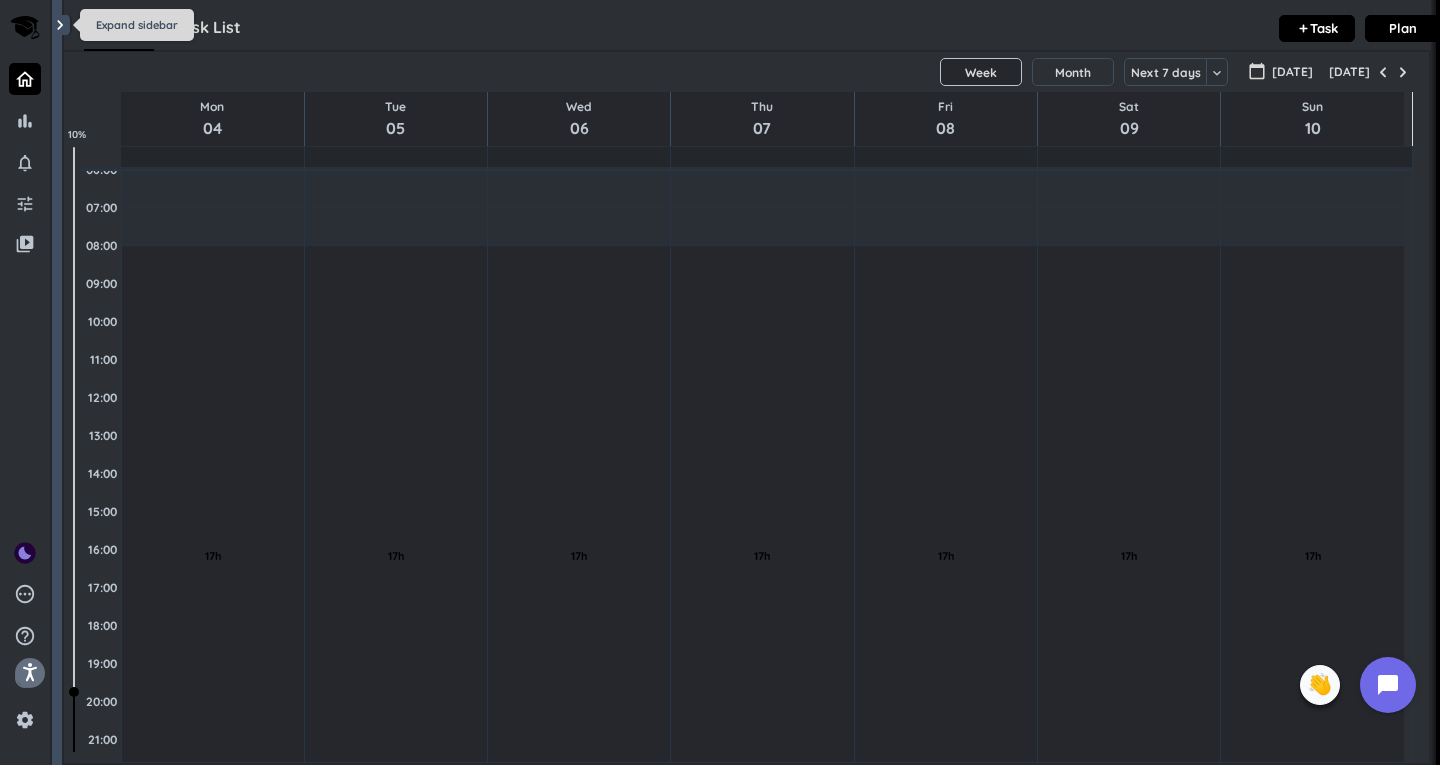 click on "chevron_right" at bounding box center (60, 25) 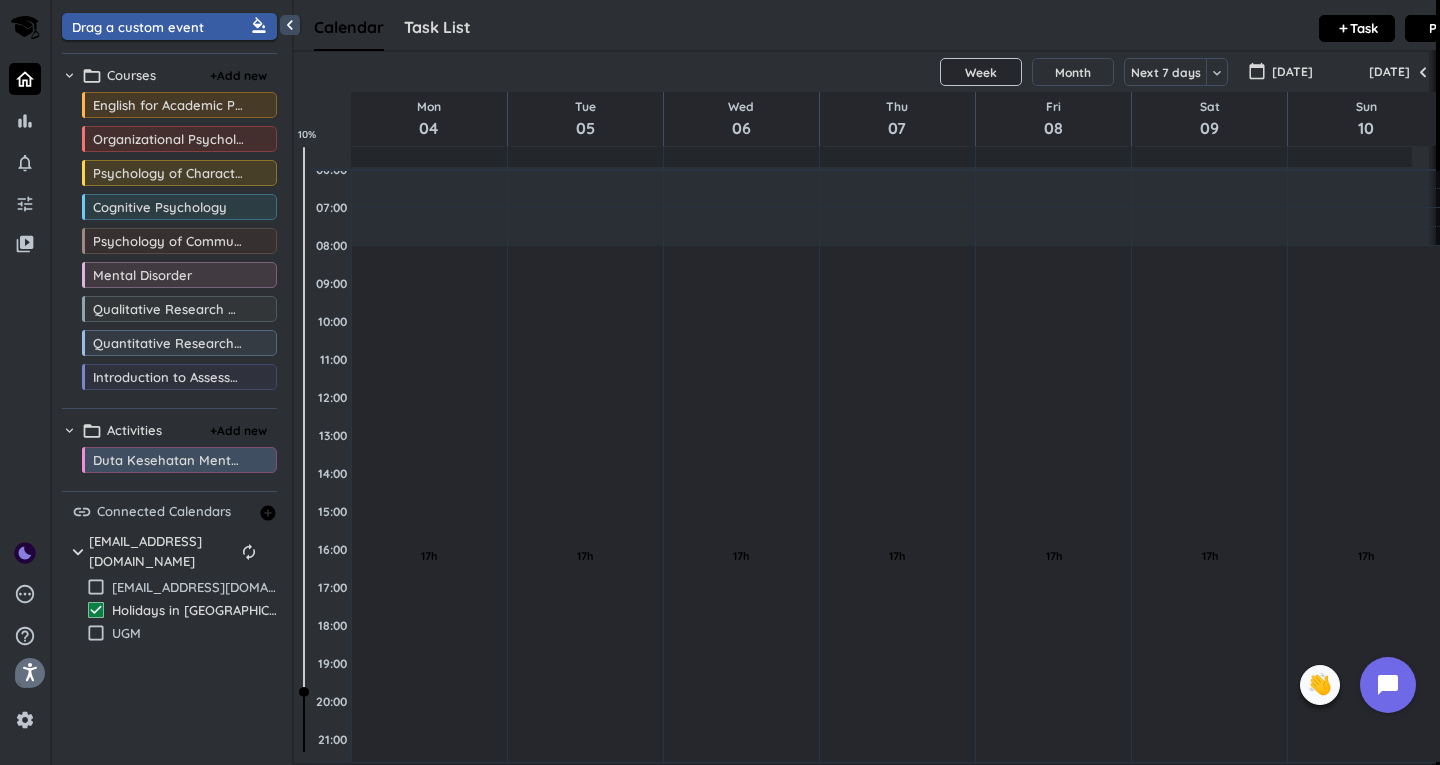 scroll, scrollTop: 42, scrollLeft: 1137, axis: both 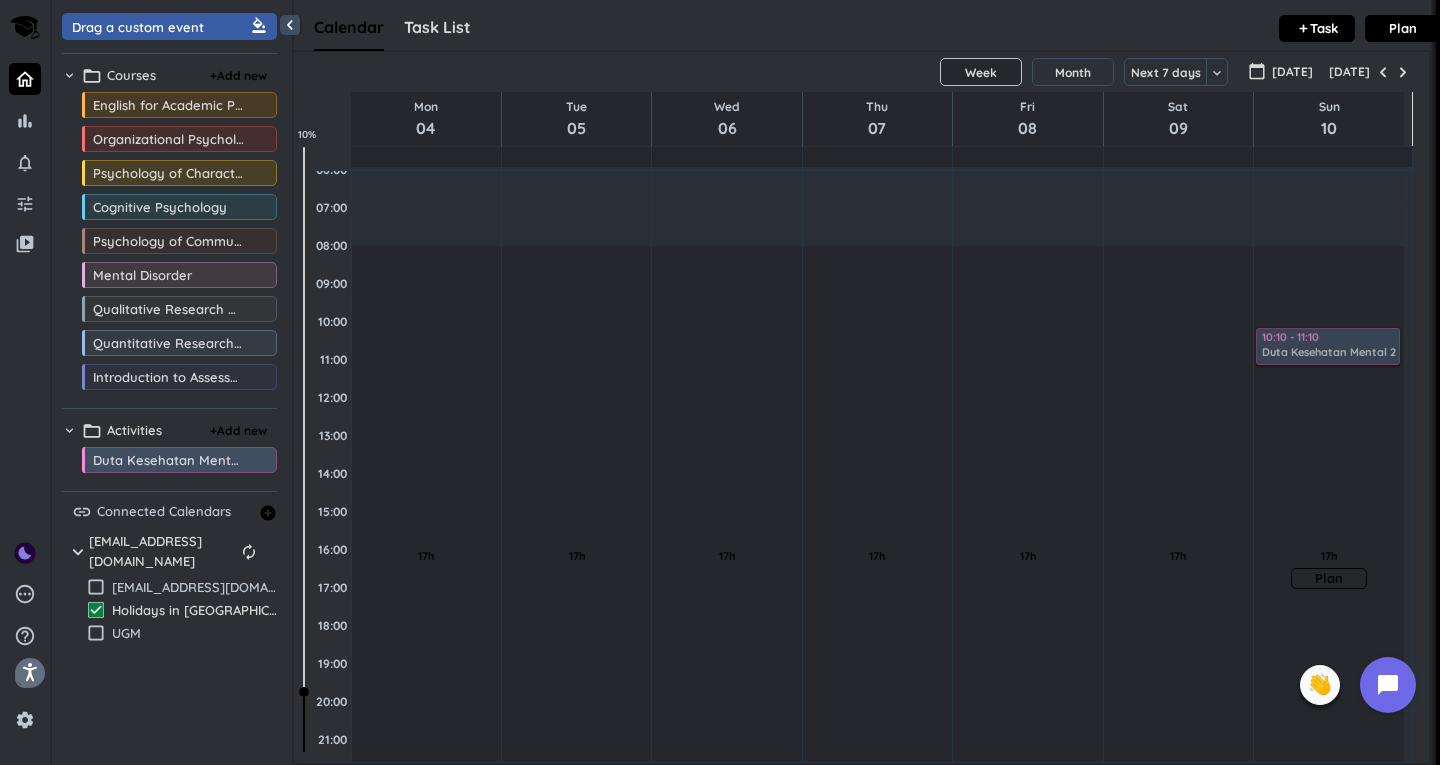 click on "chevron_left Drag a custom event format_color_fill chevron_right folder_open Courses   +  Add new drag_indicator English for Academic Purposes more_horiz drag_indicator Organizational Psychology more_horiz drag_indicator Psychology of Character Education and Development more_horiz drag_indicator Cognitive Psychology more_horiz drag_indicator Psychology of Communication more_horiz drag_indicator Mental Disorder more_horiz drag_indicator Qualitative Research Methods more_horiz drag_indicator Quantitative Research Methods more_horiz drag_indicator Introduction to Assessment more_horiz chevron_right folder_open Activities   +  Add new drag_indicator Duta Kesehatan Mental 2025 more_horiz link Connected Calendars add_circle chevron_right [EMAIL_ADDRESS][DOMAIN_NAME] autorenew delete_outline check_box_outline_blank [EMAIL_ADDRESS][DOMAIN_NAME] check_box Holidays in [GEOGRAPHIC_DATA] check_box_outline_blank UGM Calendar Task List Calendar keyboard_arrow_down add Task Plan SHOVEL [DATE] - [DATE] Week Month Next 7 days Week [DATE] %" at bounding box center (746, 382) 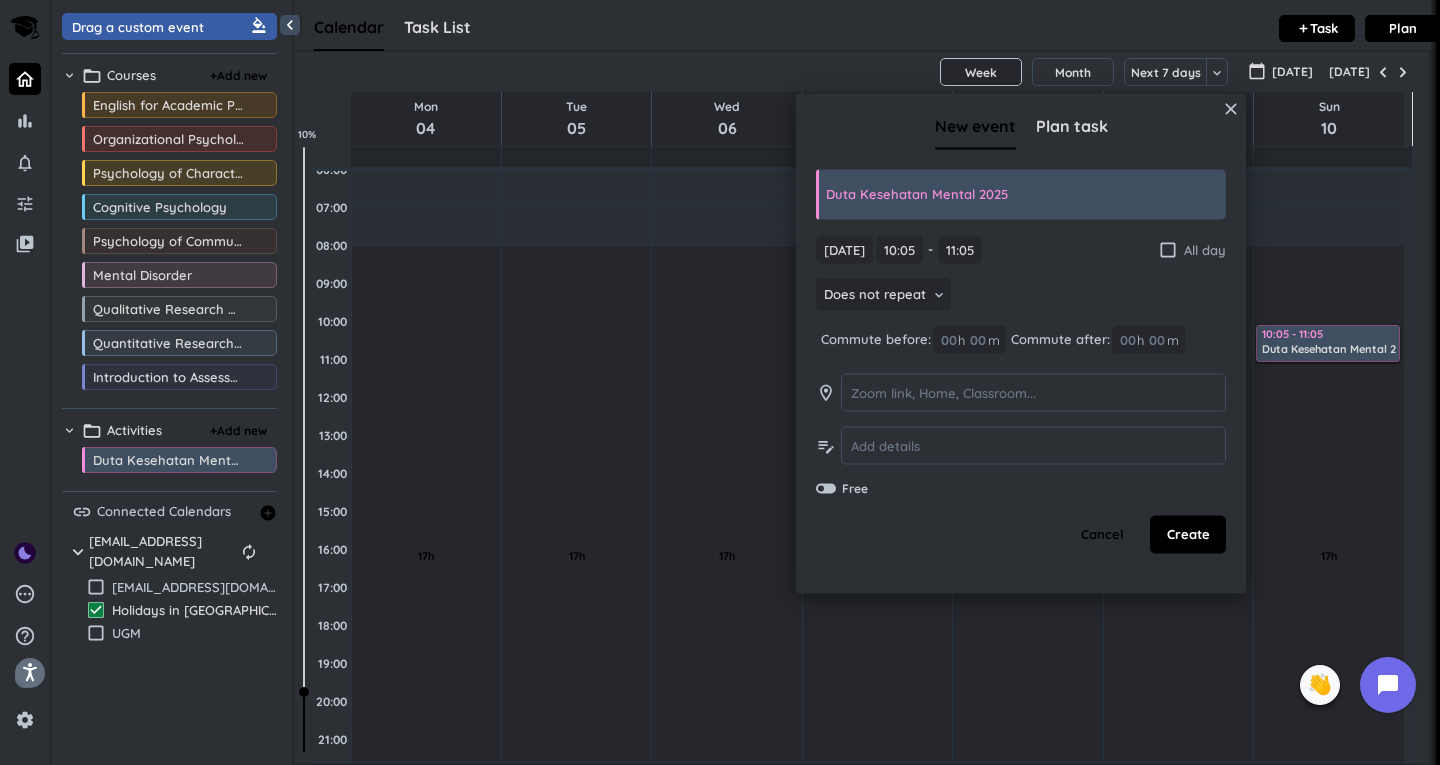 drag, startPoint x: 1191, startPoint y: 245, endPoint x: 1155, endPoint y: 351, distance: 111.94642 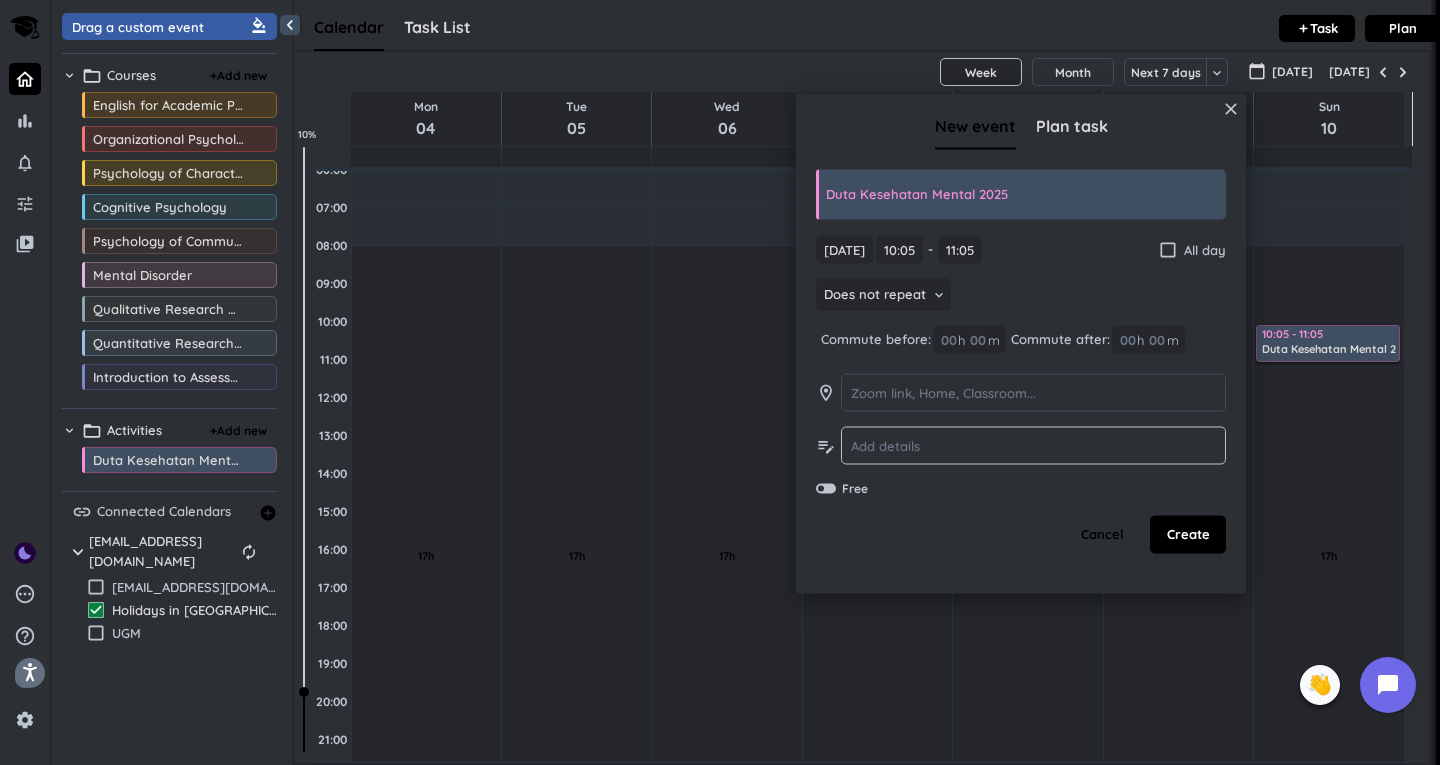 click on "All day" at bounding box center (1205, 249) 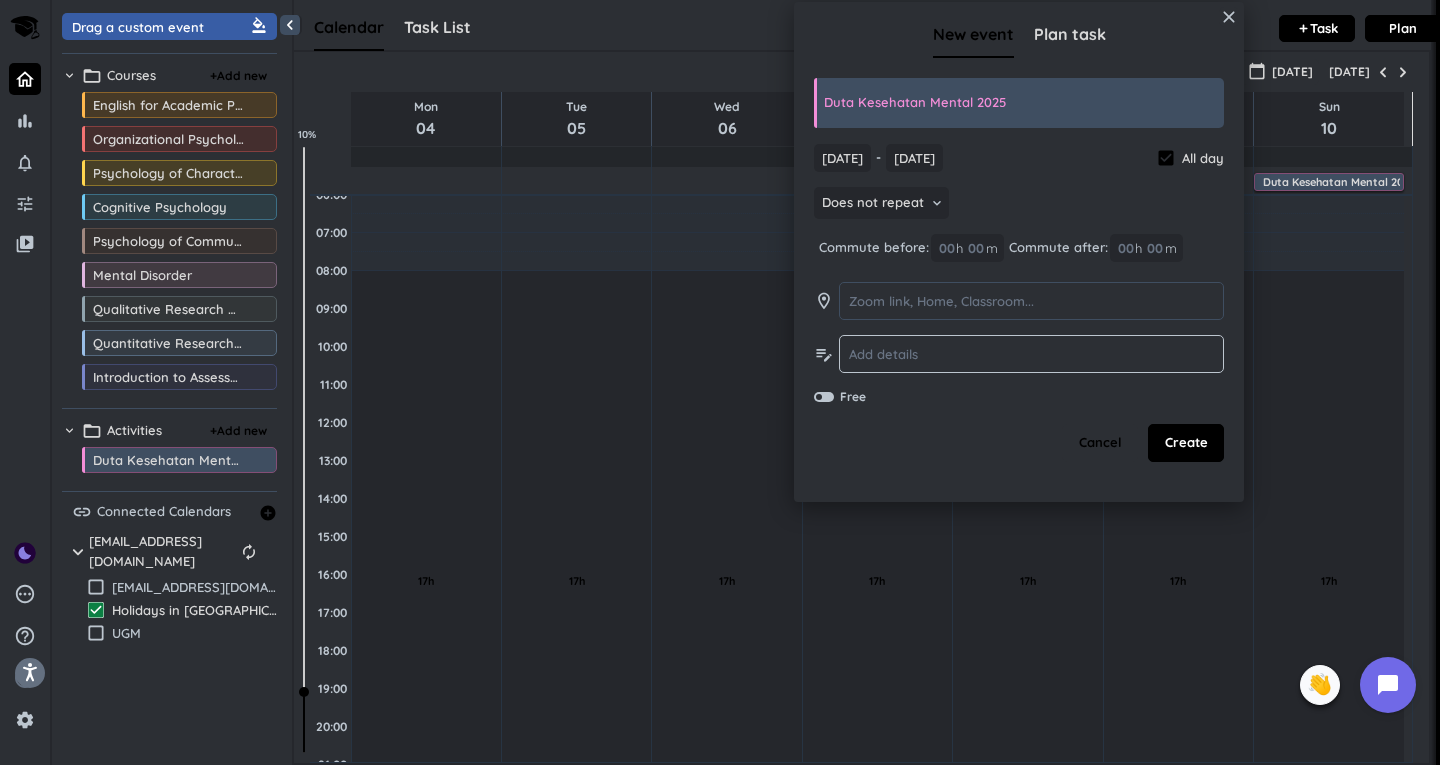 click 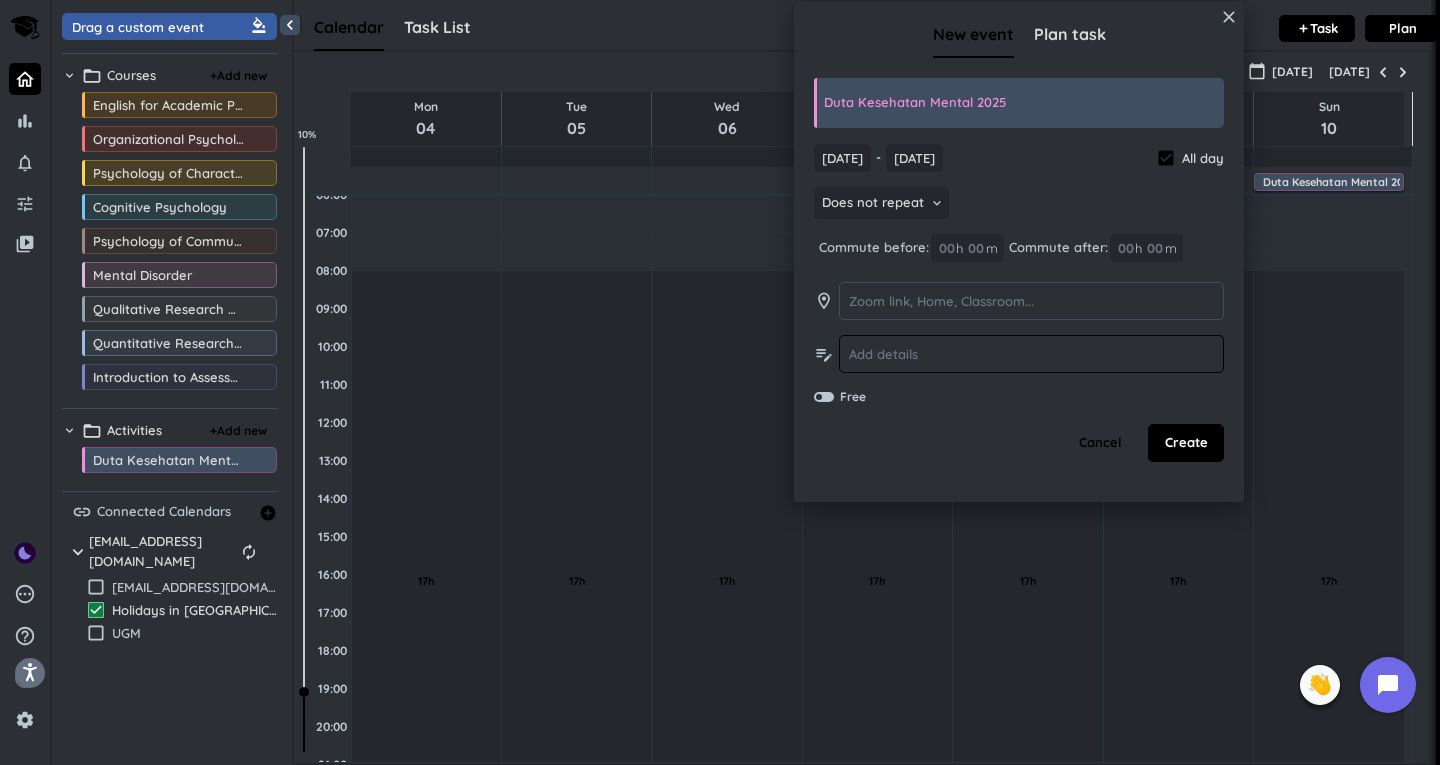click at bounding box center [1031, 354] 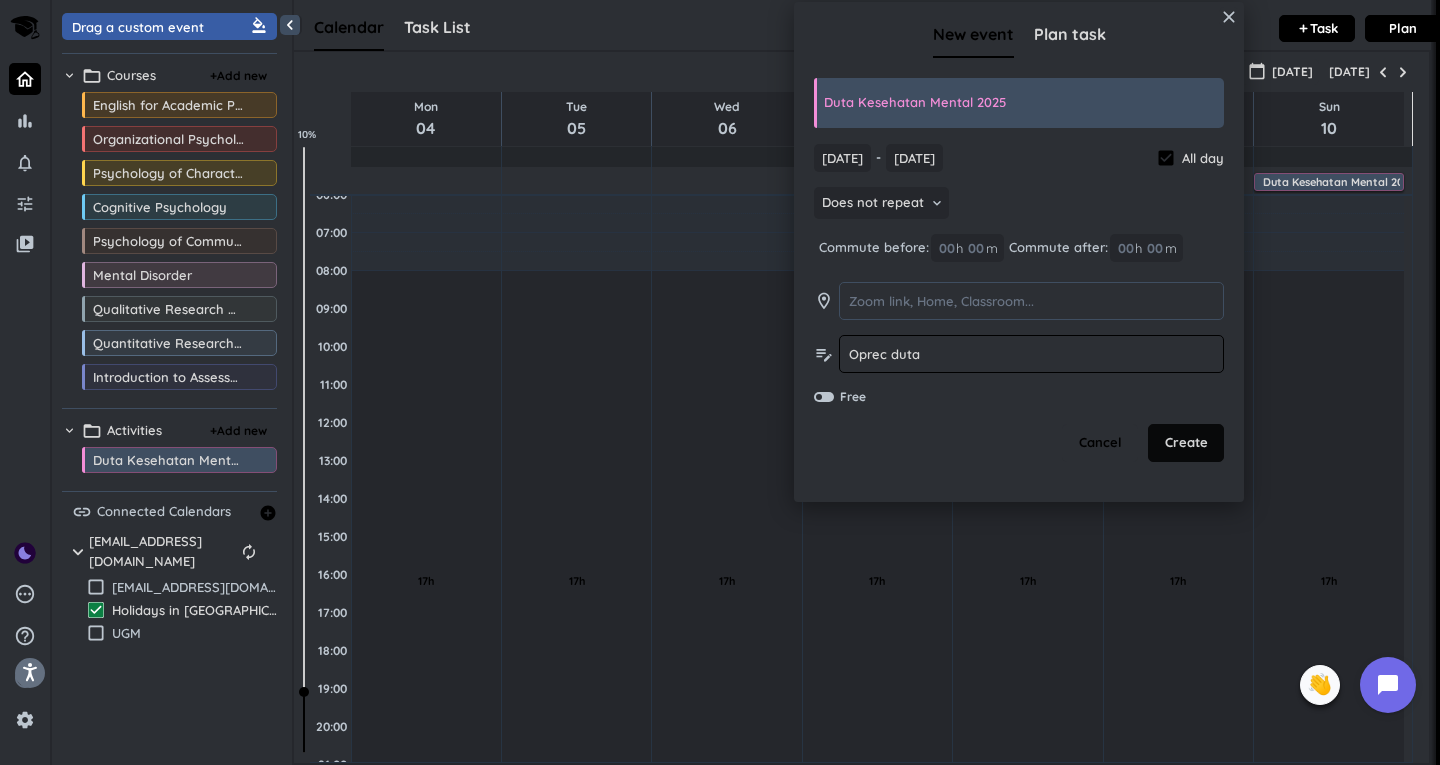 type on "Oprec duta" 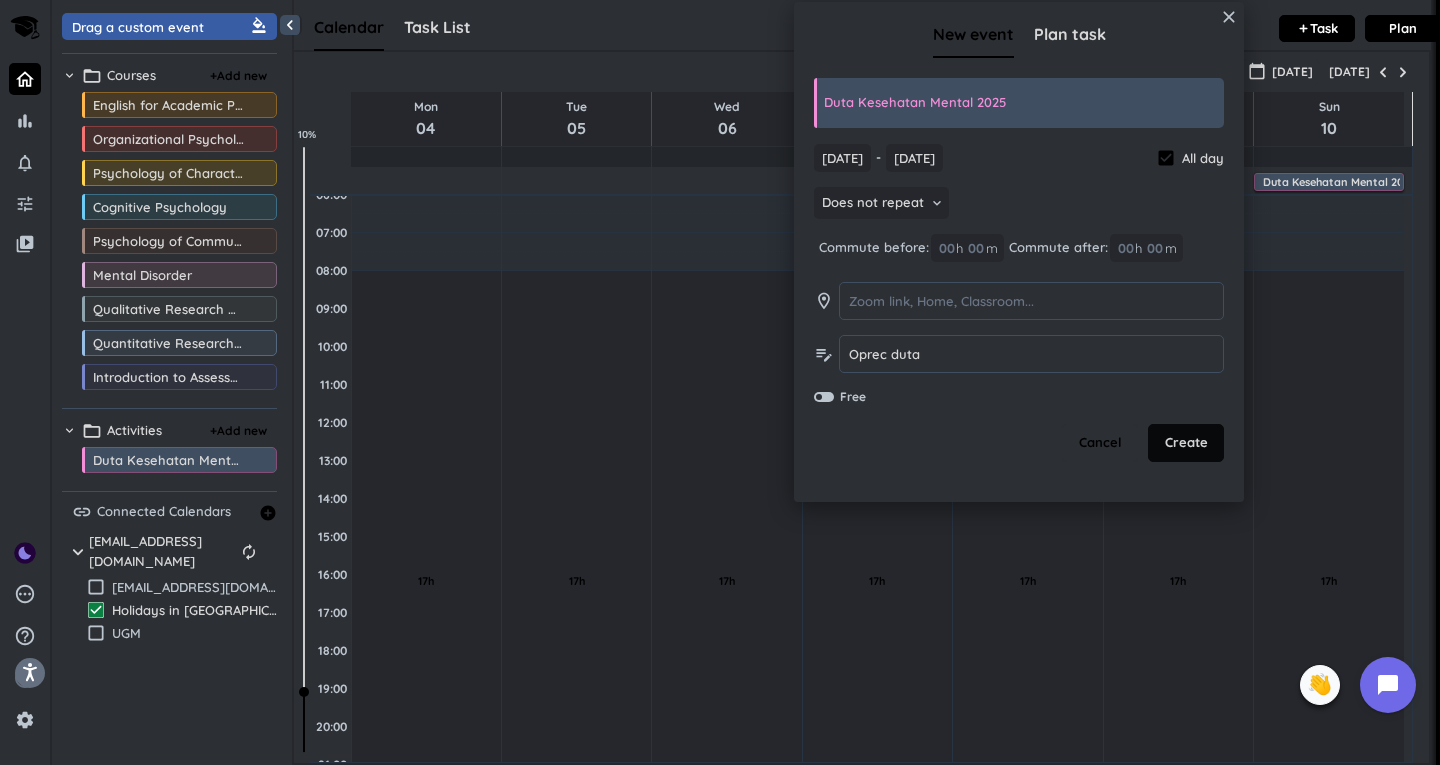 click on "Create" at bounding box center [1186, 443] 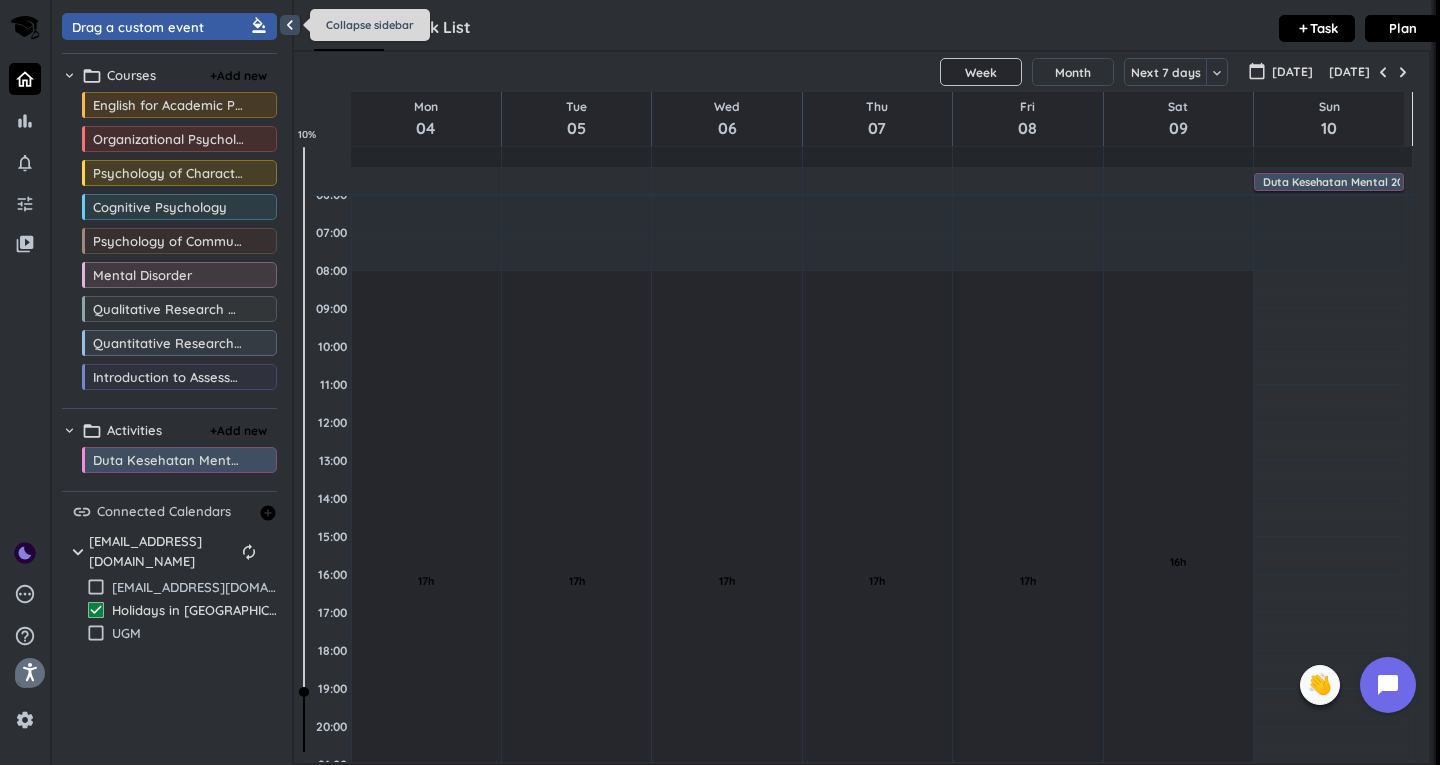 click on "chevron_left" at bounding box center (290, 25) 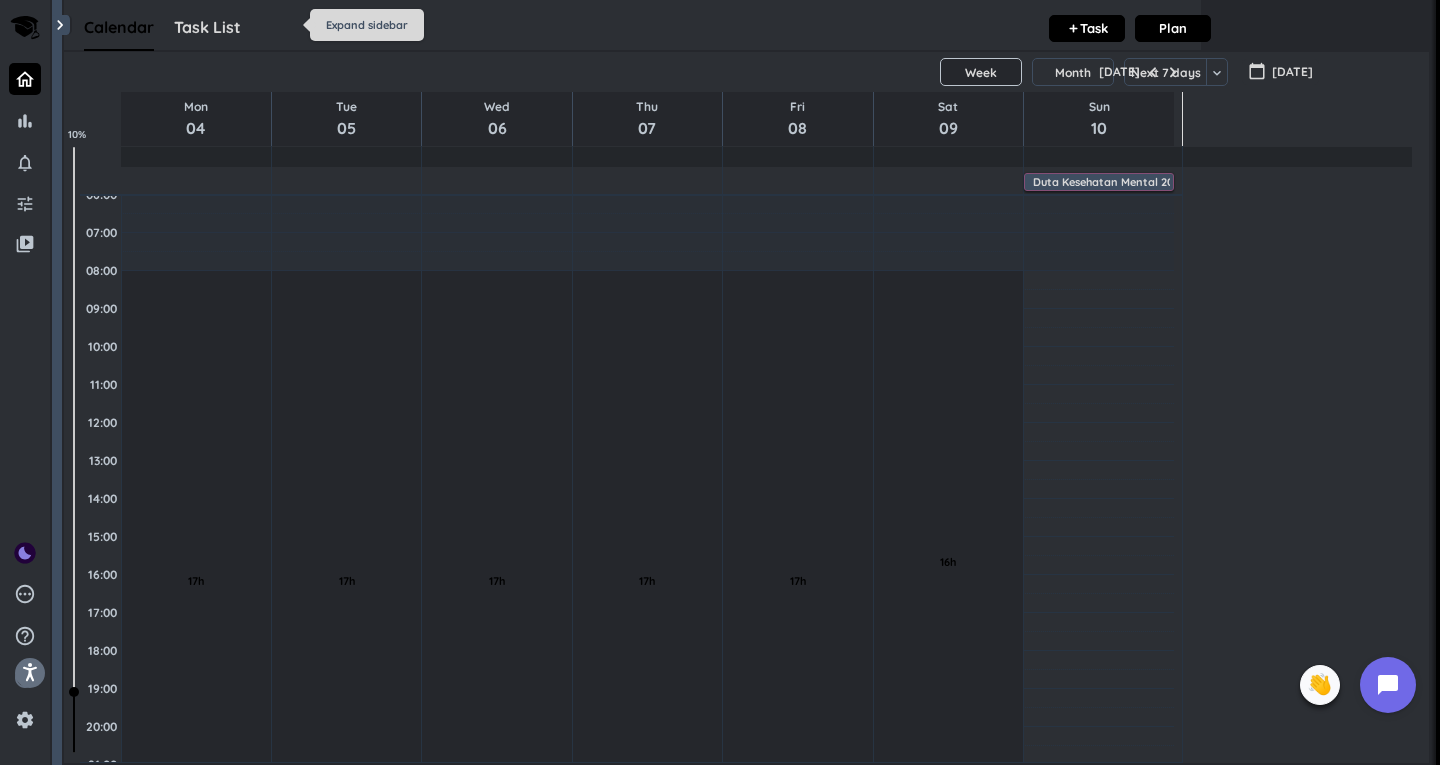 scroll, scrollTop: 1, scrollLeft: 0, axis: vertical 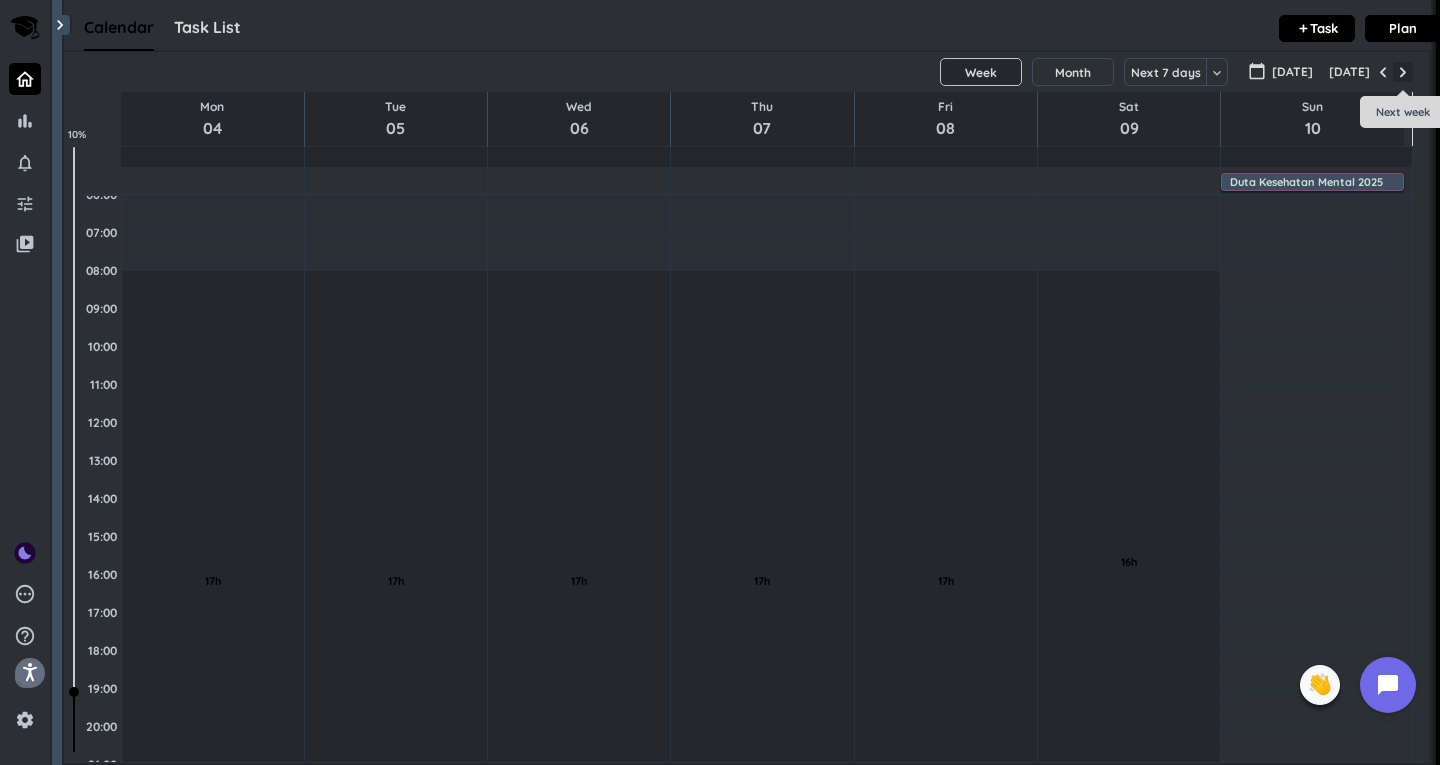 click at bounding box center (1403, 72) 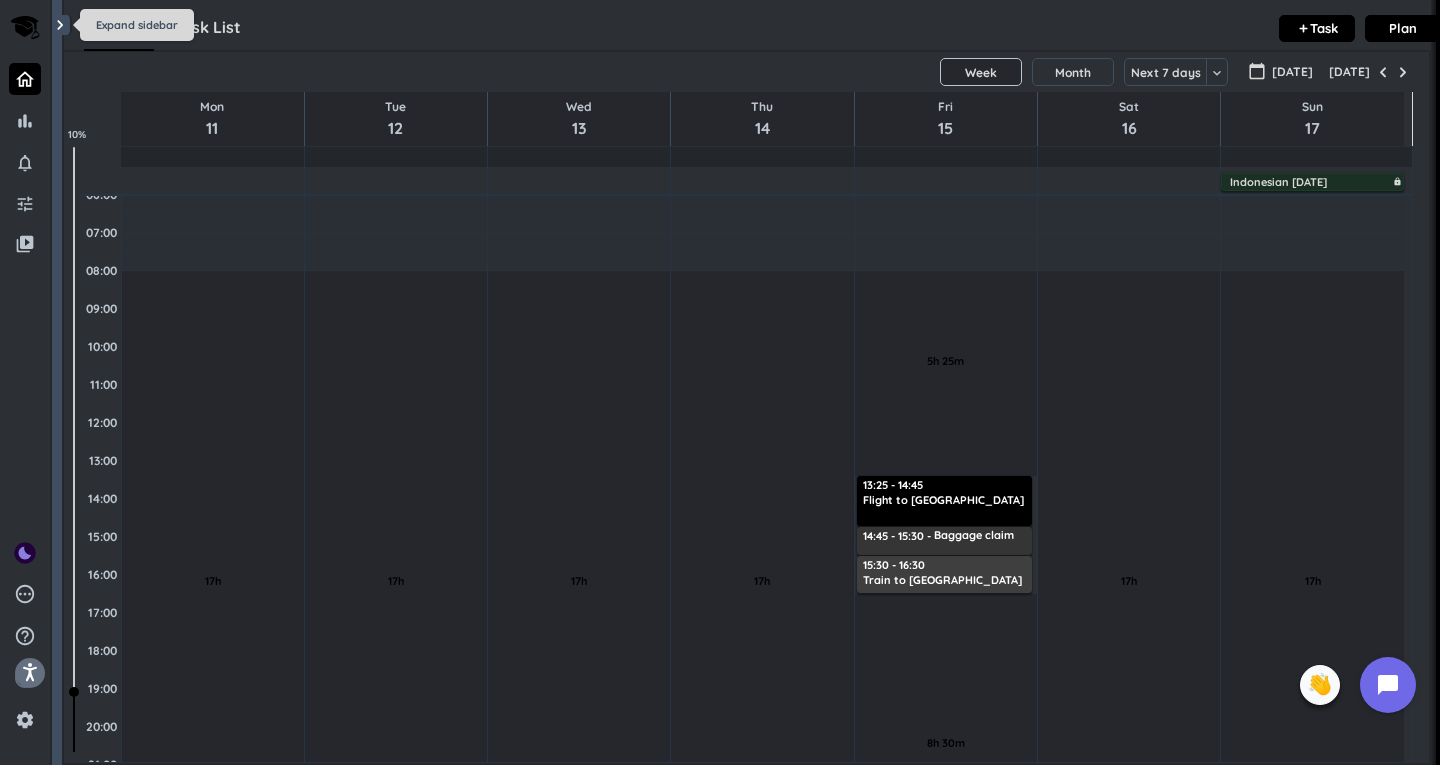 click on "chevron_right" at bounding box center [60, 25] 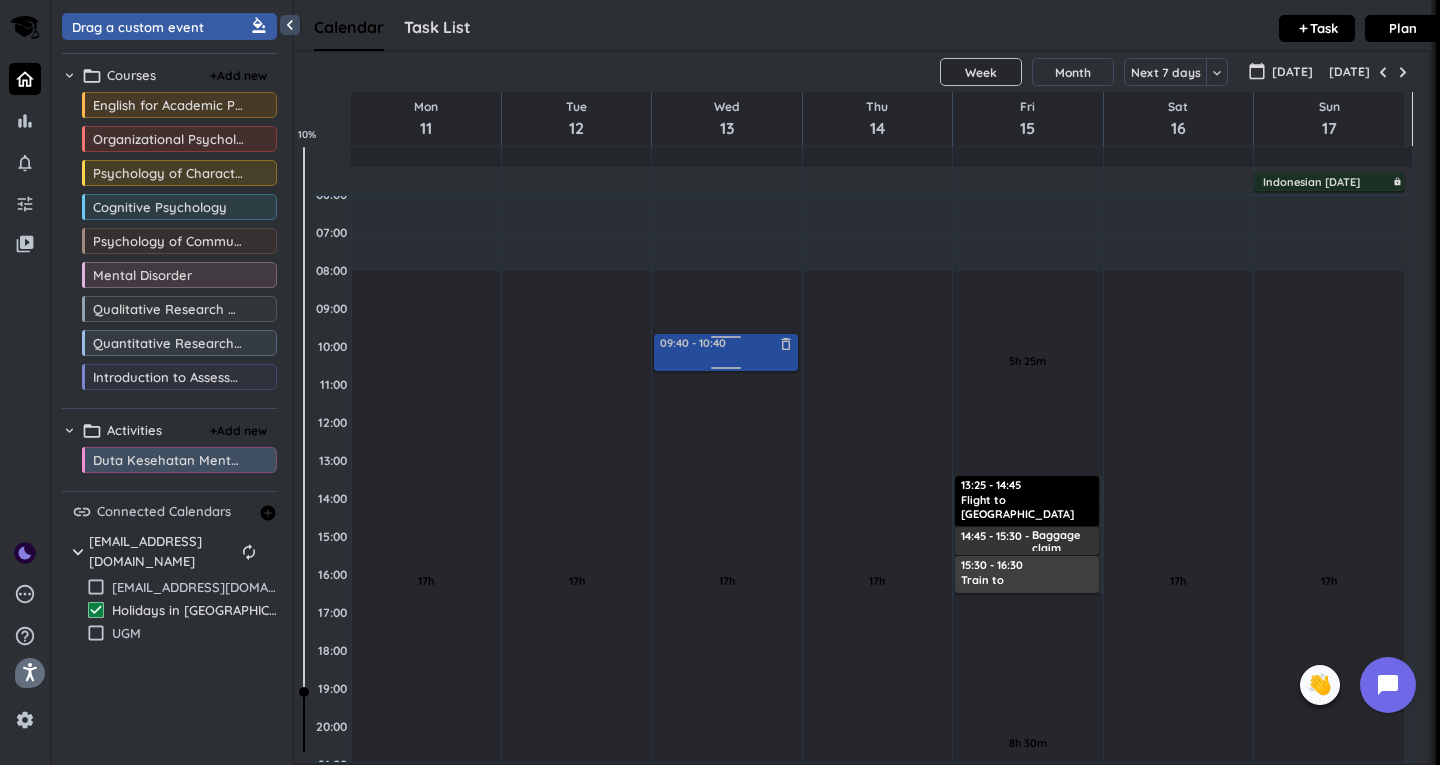 drag, startPoint x: 135, startPoint y: 32, endPoint x: 699, endPoint y: 335, distance: 640.2382 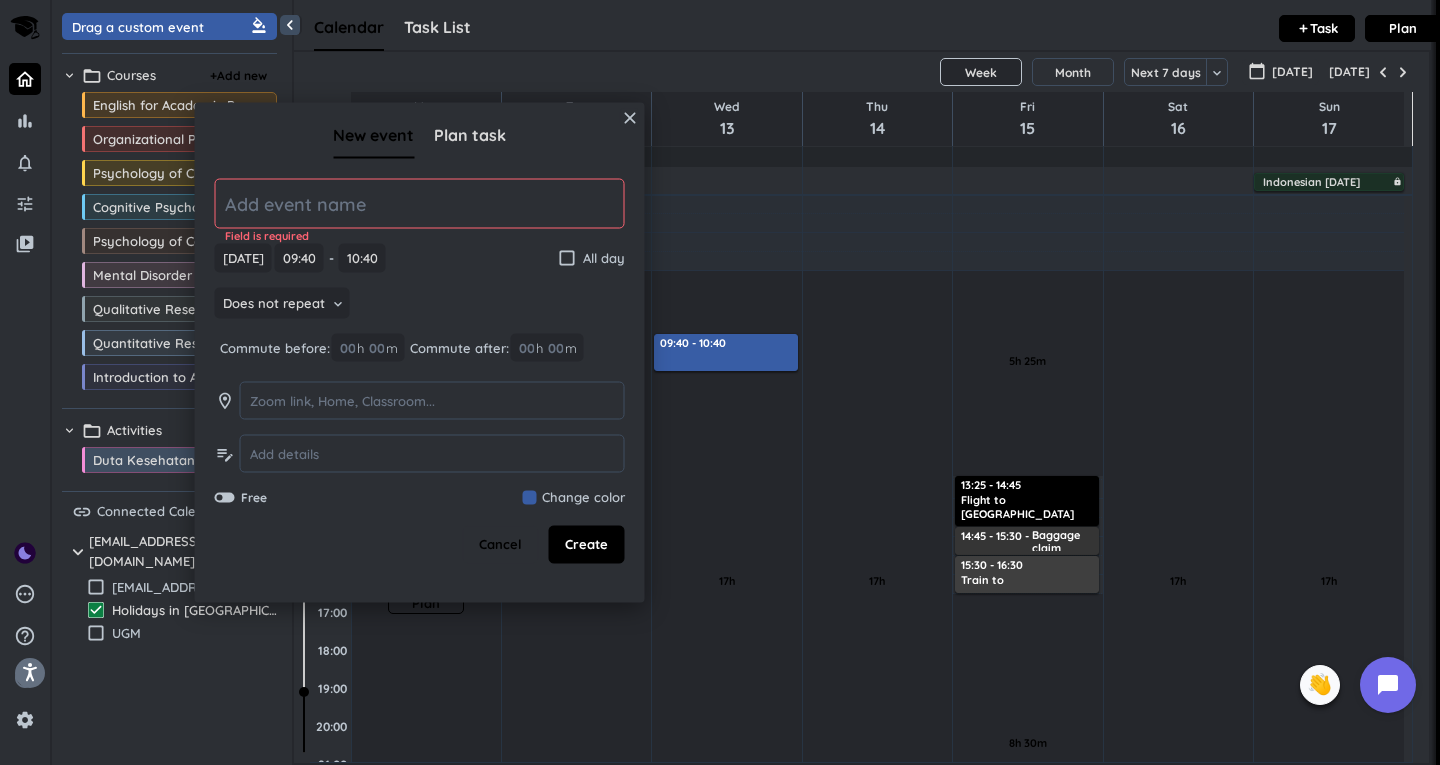 drag, startPoint x: 499, startPoint y: 544, endPoint x: 374, endPoint y: 536, distance: 125.25574 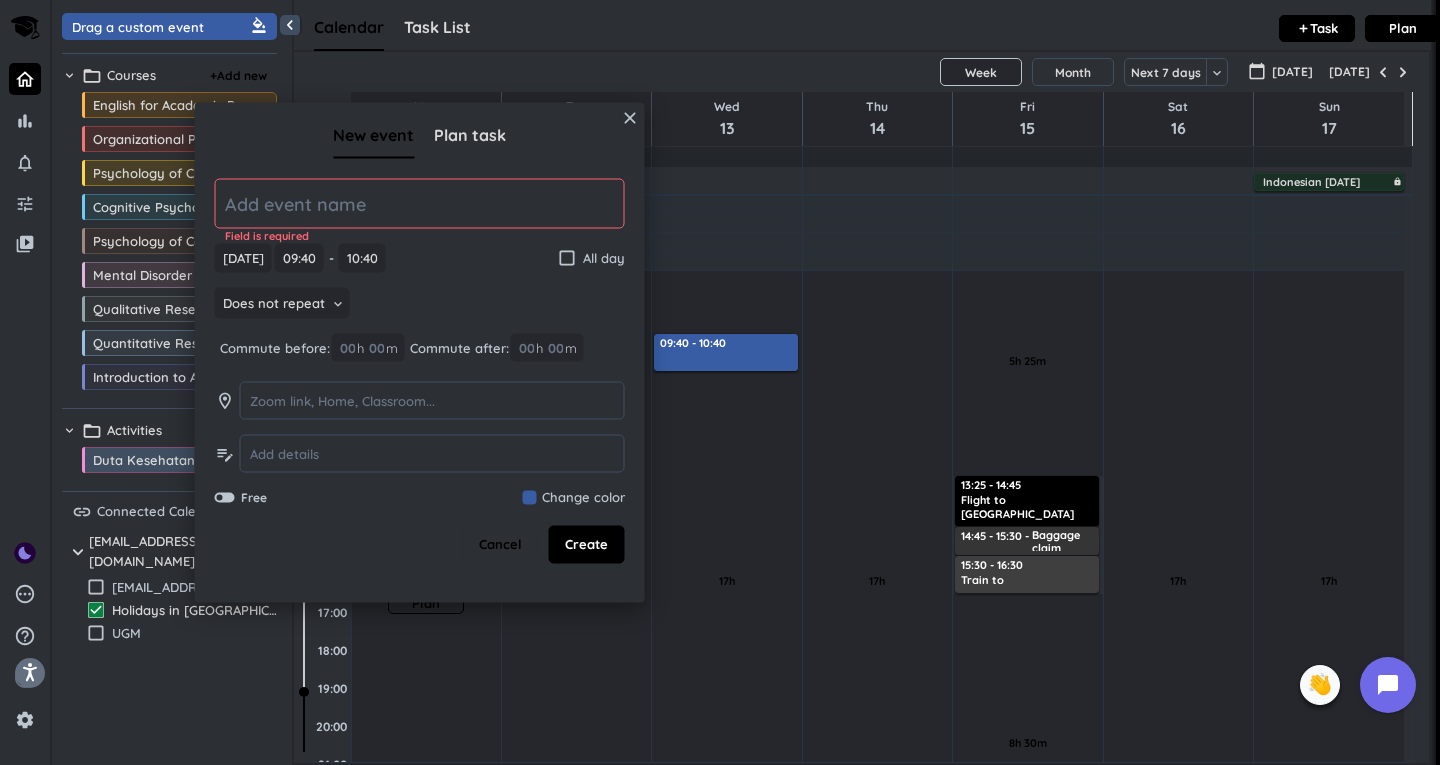 click on "Cancel" at bounding box center [500, 545] 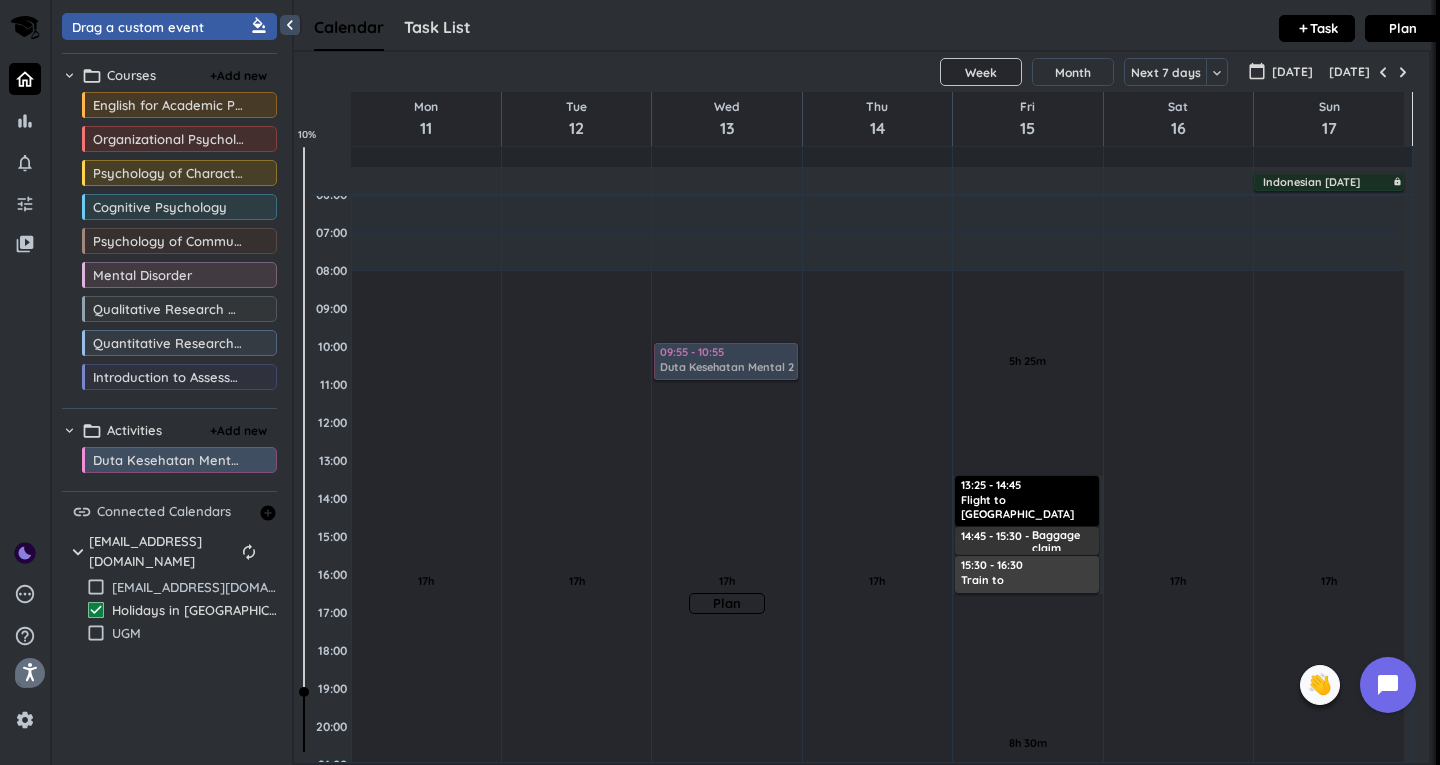 drag, startPoint x: 220, startPoint y: 470, endPoint x: 703, endPoint y: 346, distance: 498.6632 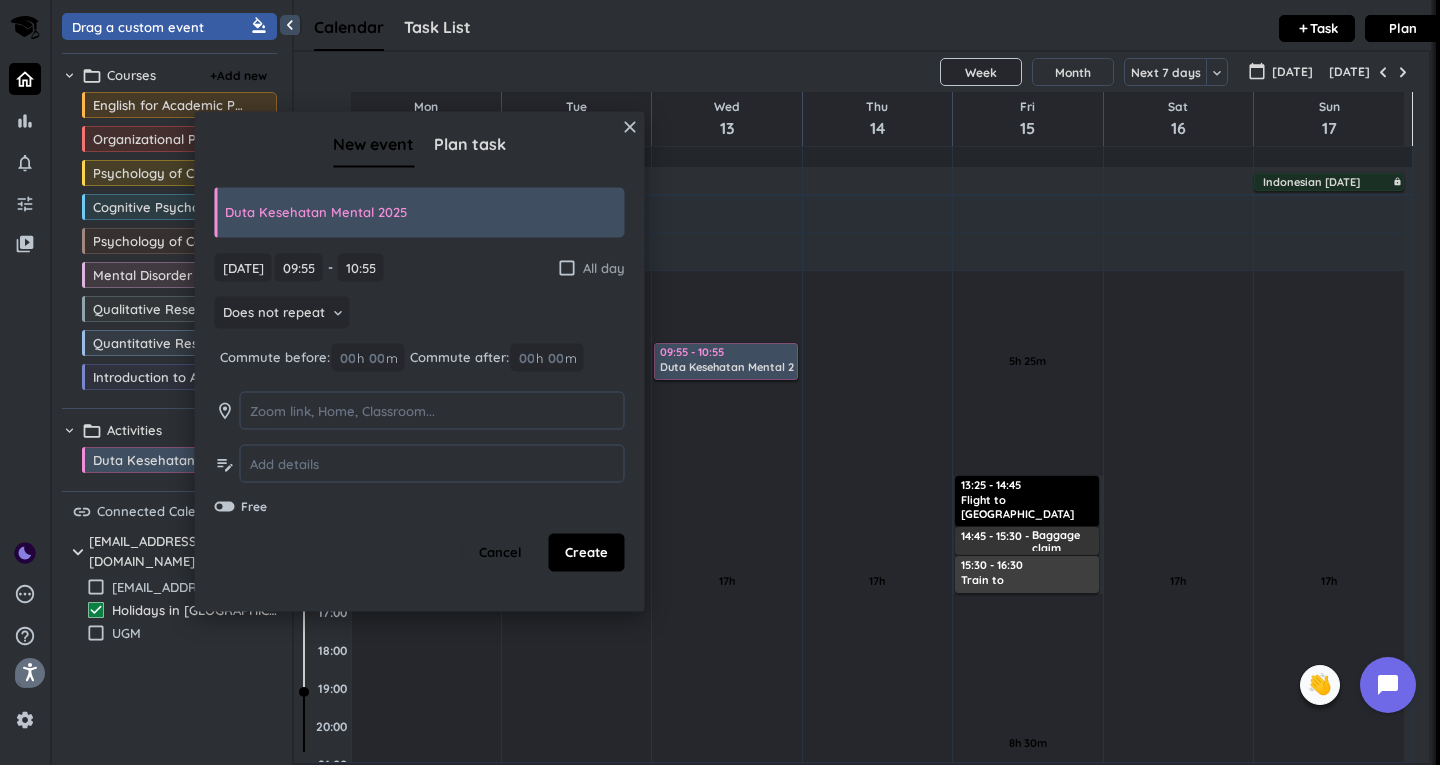 click on "check_box_outline_blank" at bounding box center (567, 267) 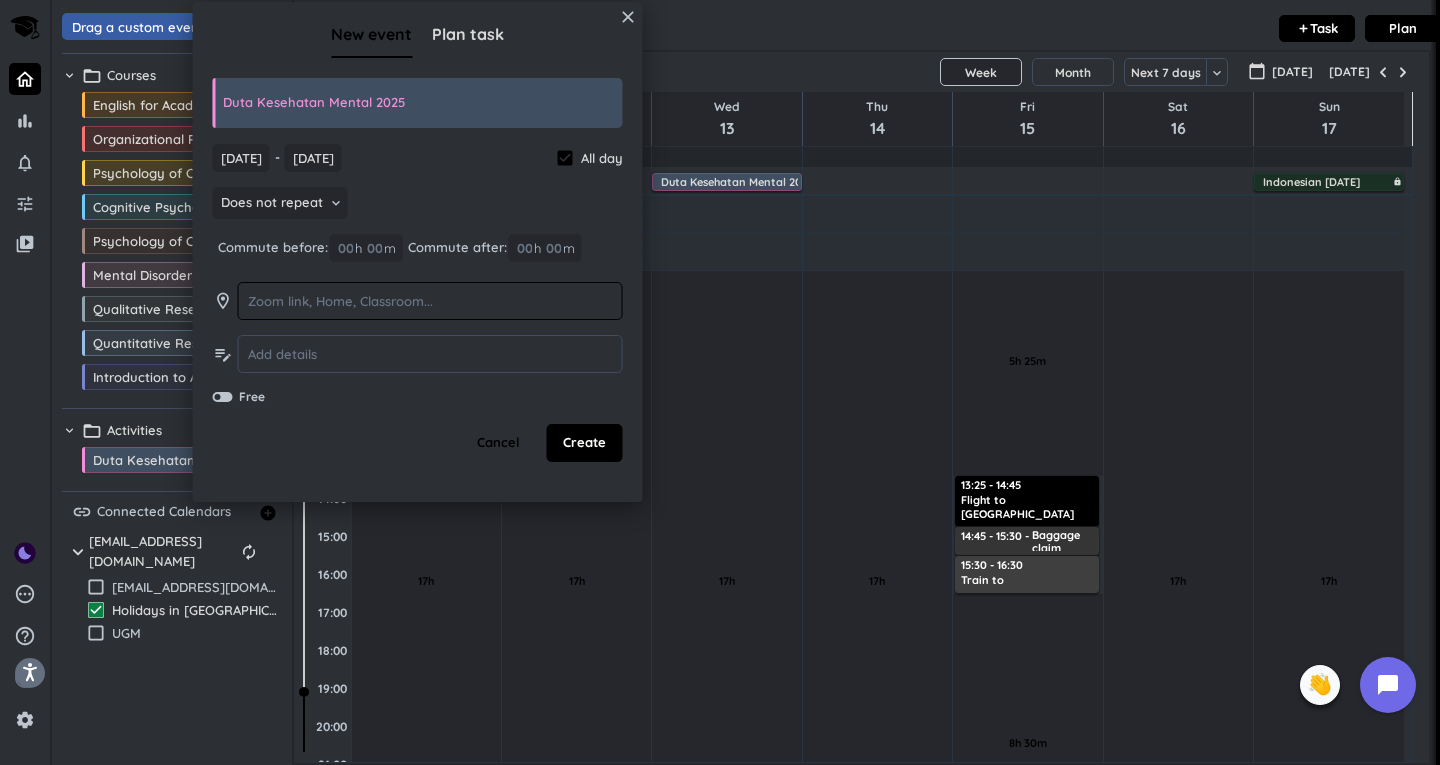 click at bounding box center [430, 301] 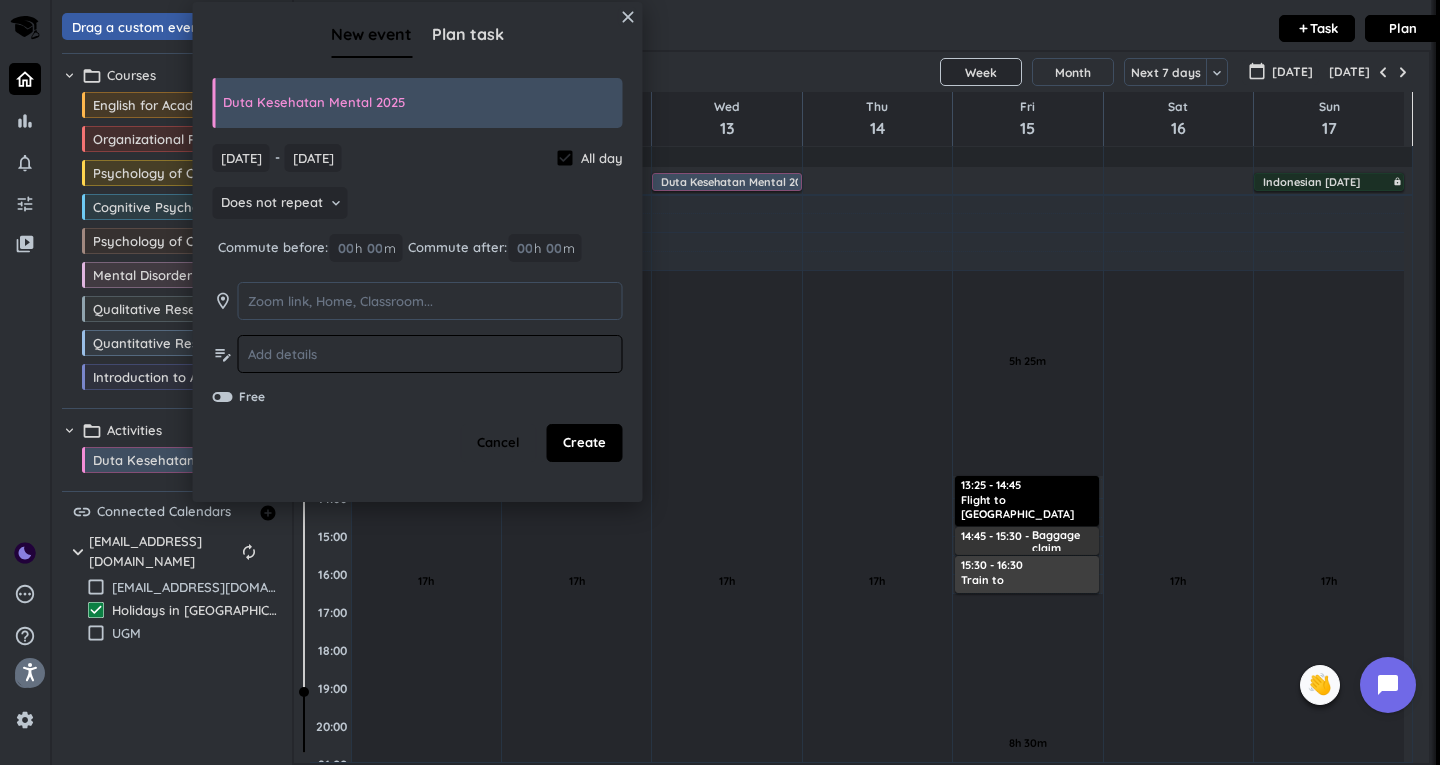 click at bounding box center (430, 354) 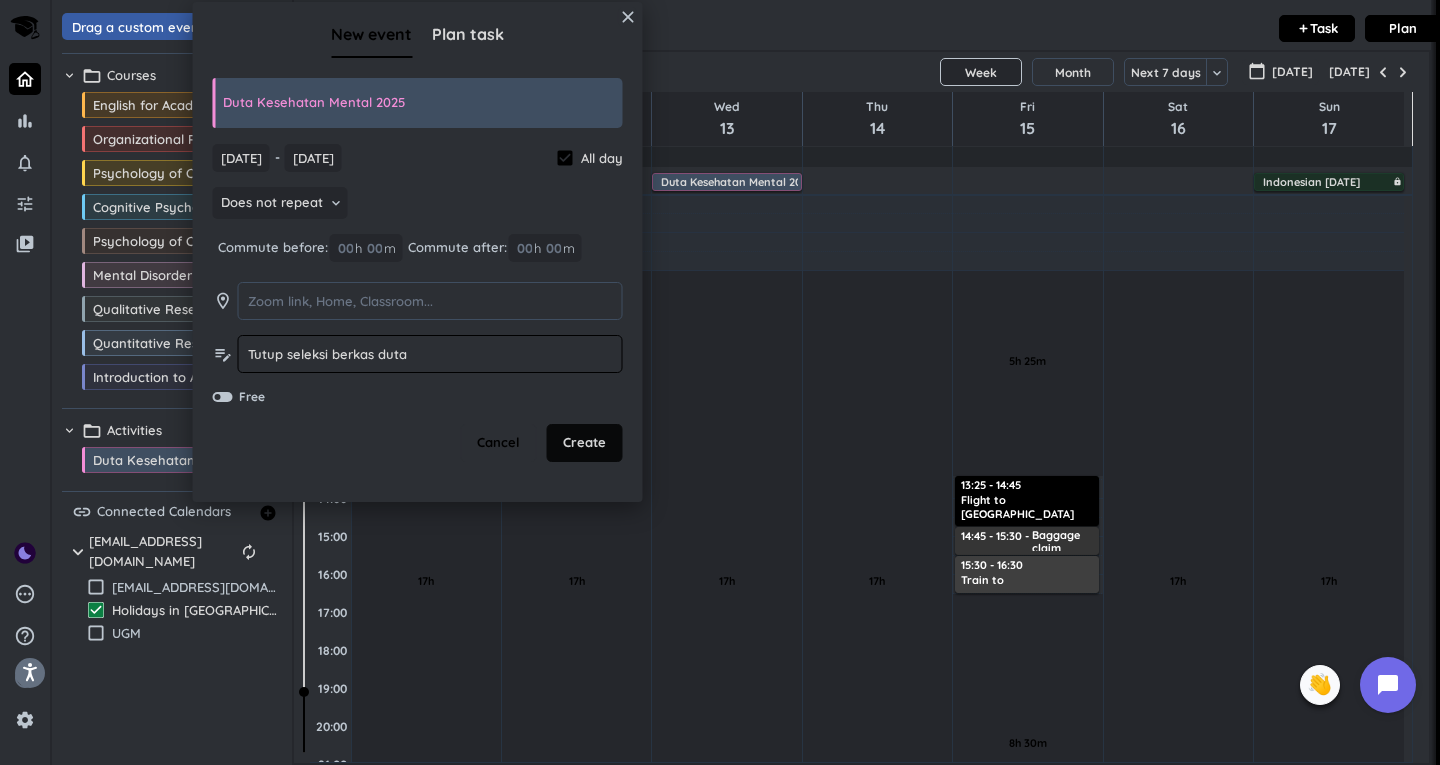 type on "Tutup seleksi berkas duta" 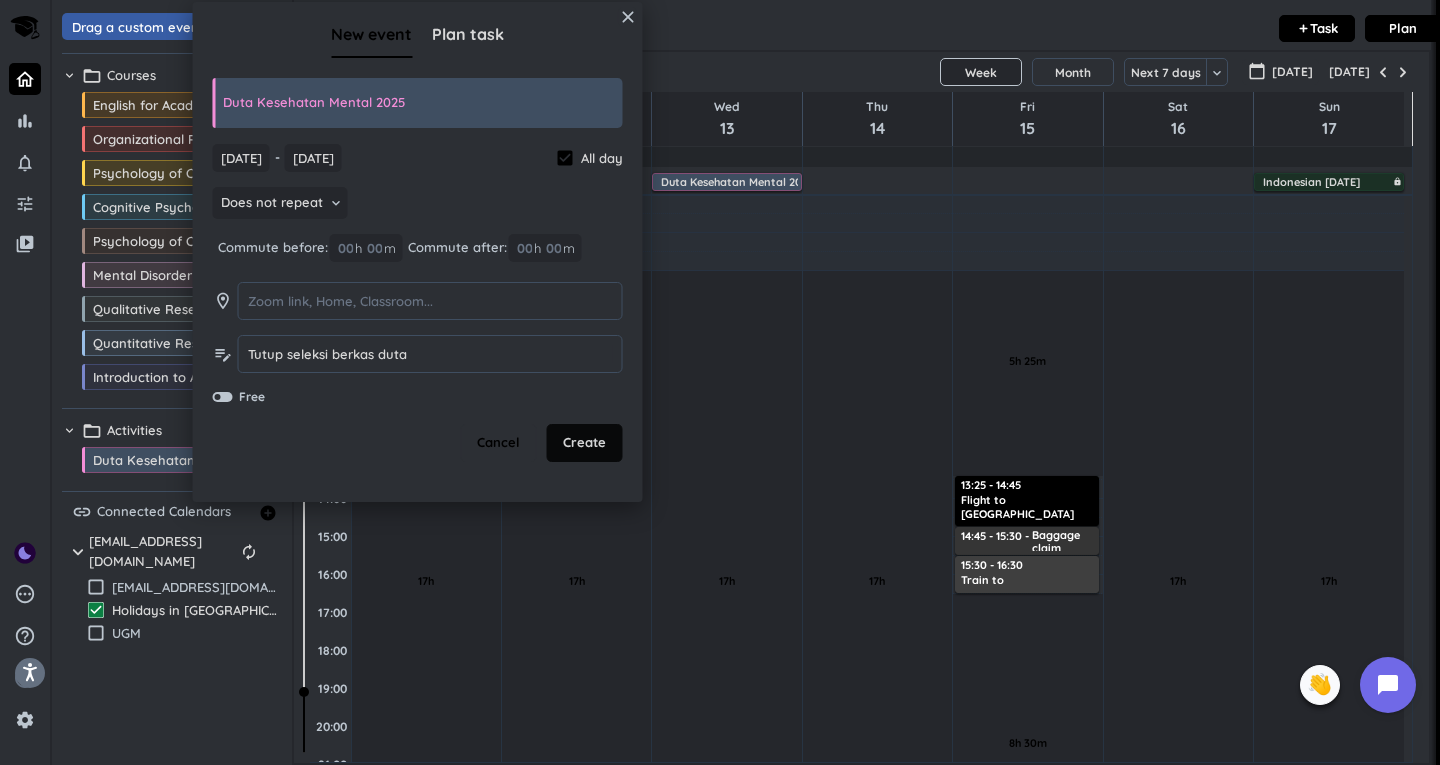 click on "Create" at bounding box center [584, 443] 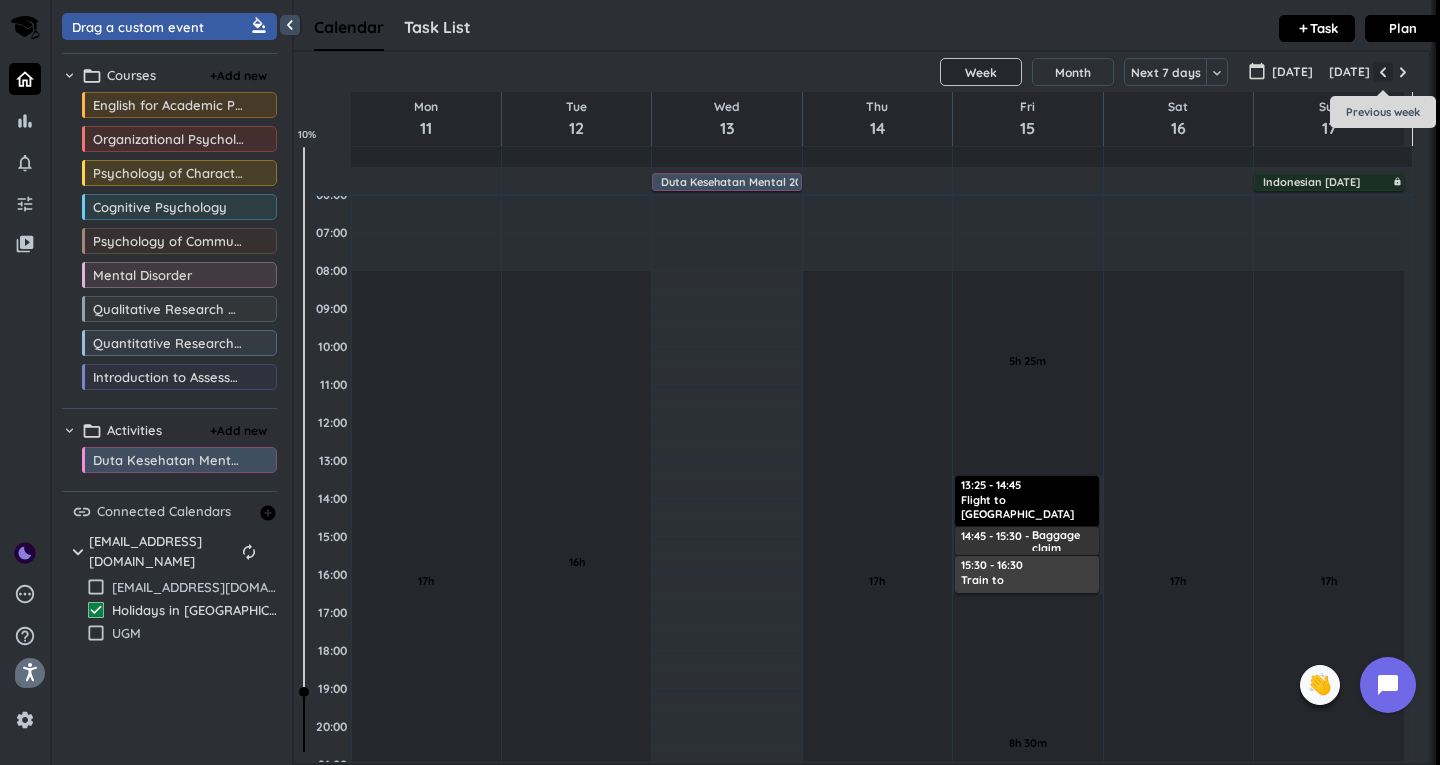 click at bounding box center [1383, 72] 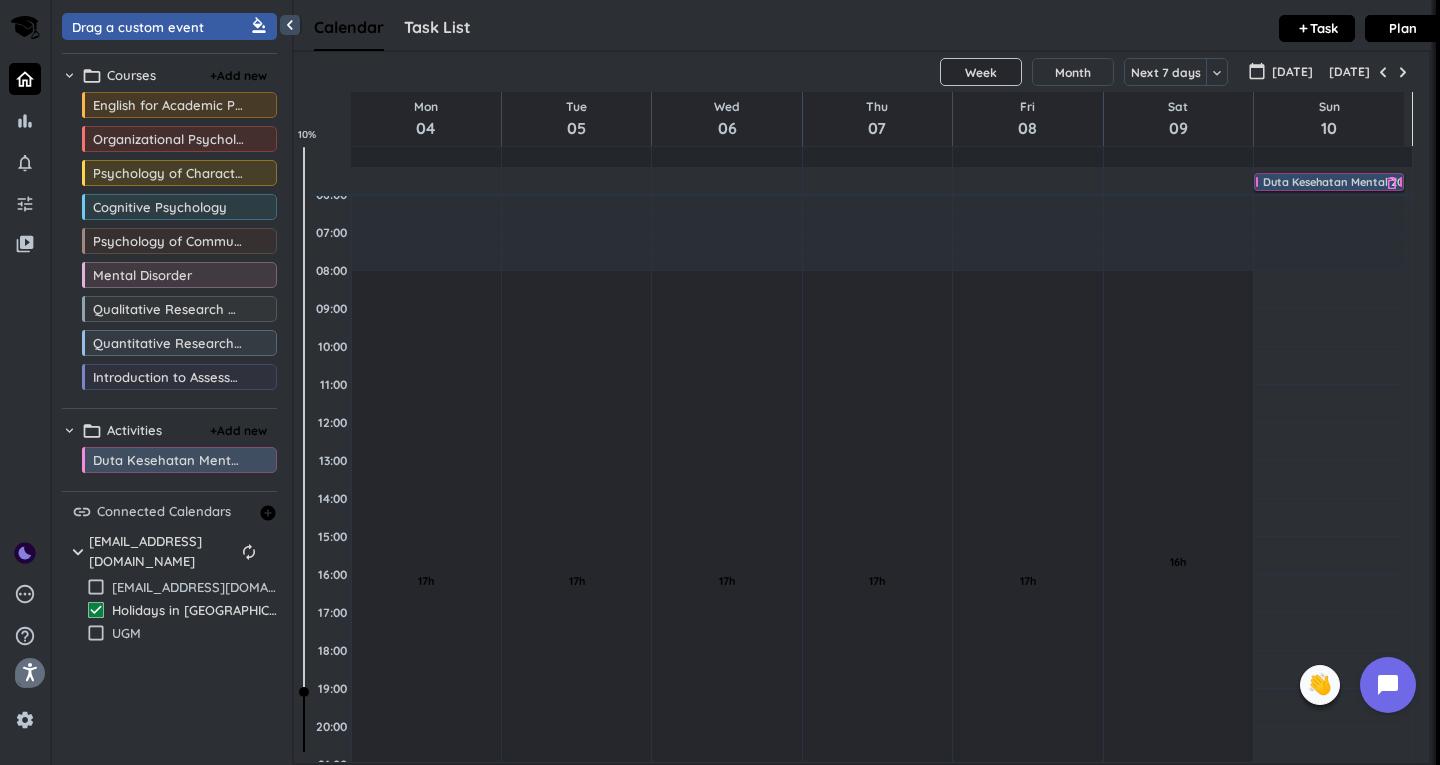 click on "Duta Kesehatan Mental 2025" at bounding box center [1339, 182] 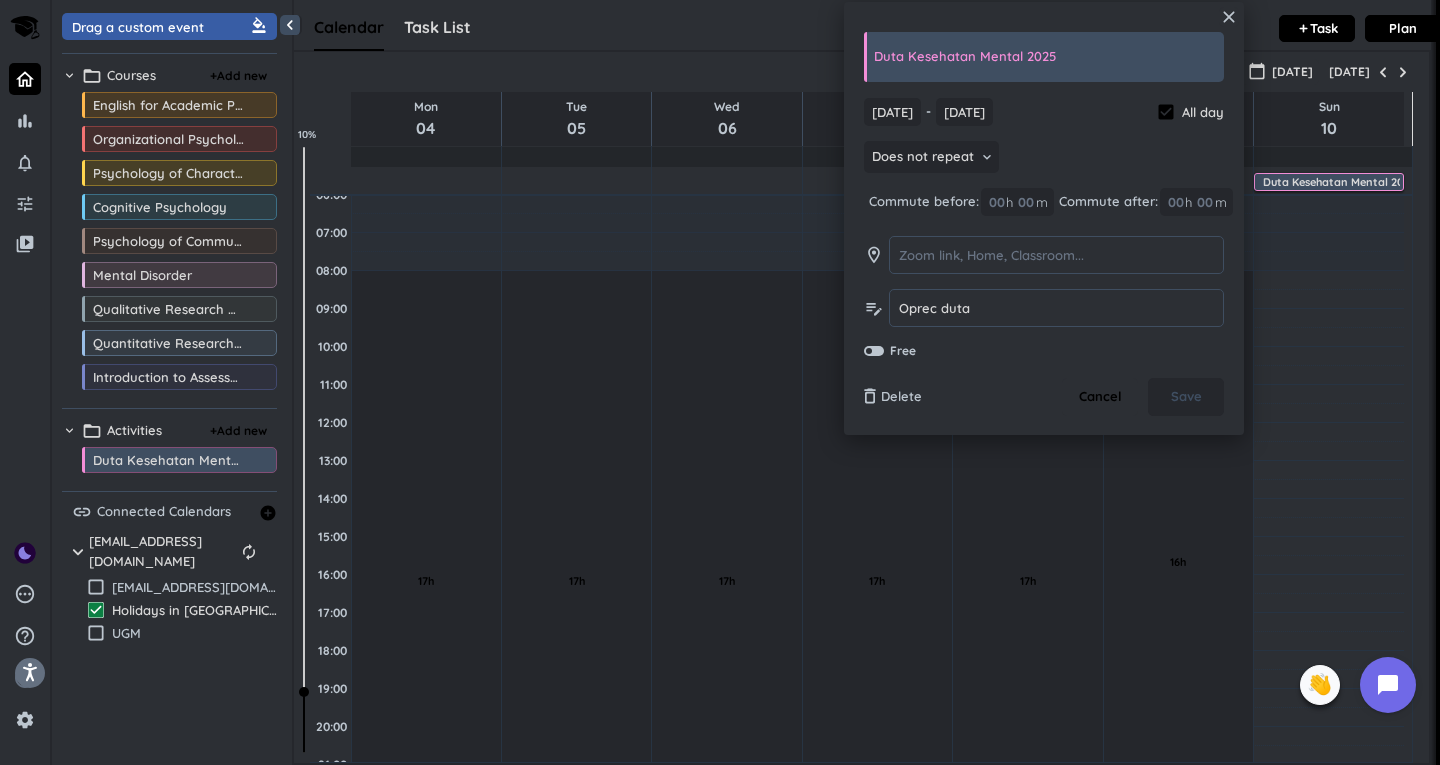 drag, startPoint x: 1116, startPoint y: 397, endPoint x: 1439, endPoint y: 137, distance: 414.64322 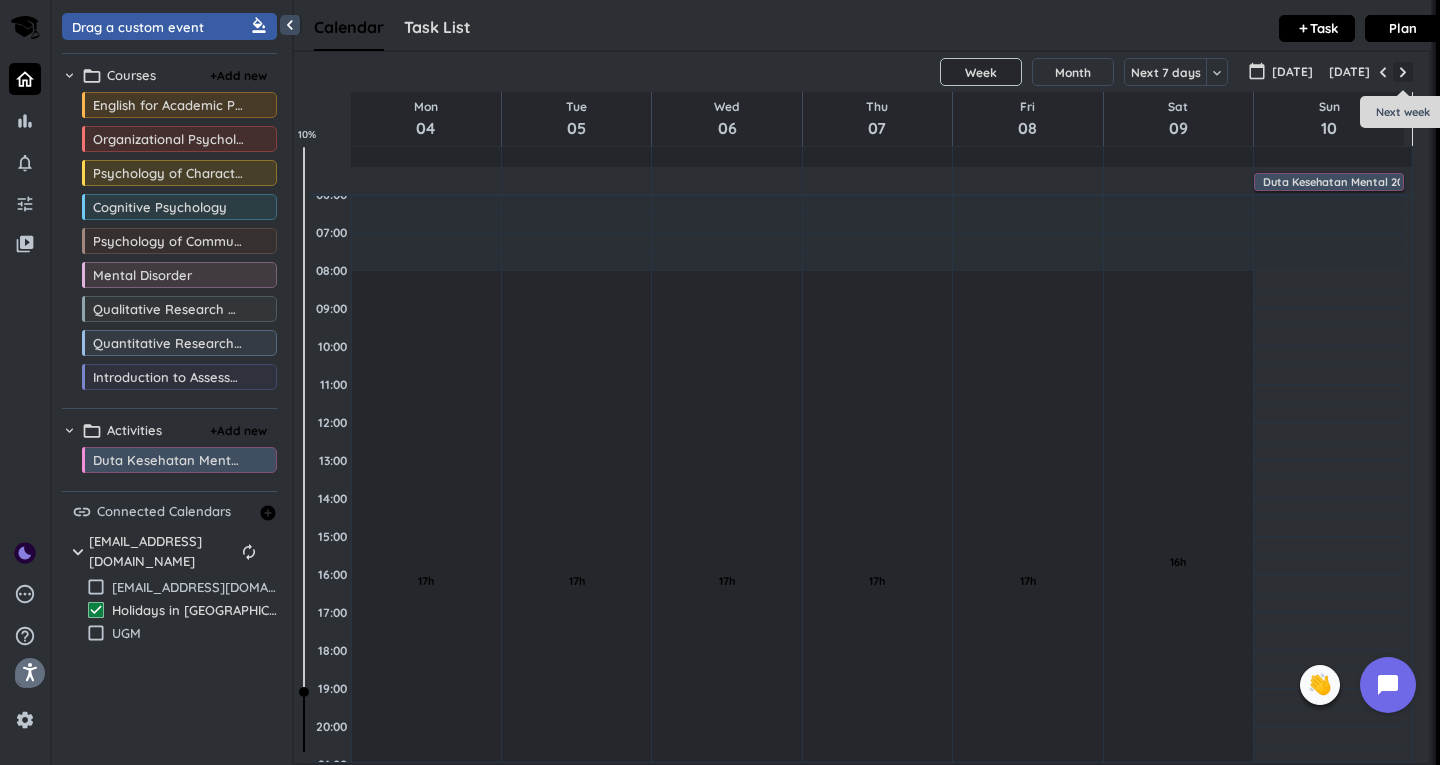 click at bounding box center [1403, 72] 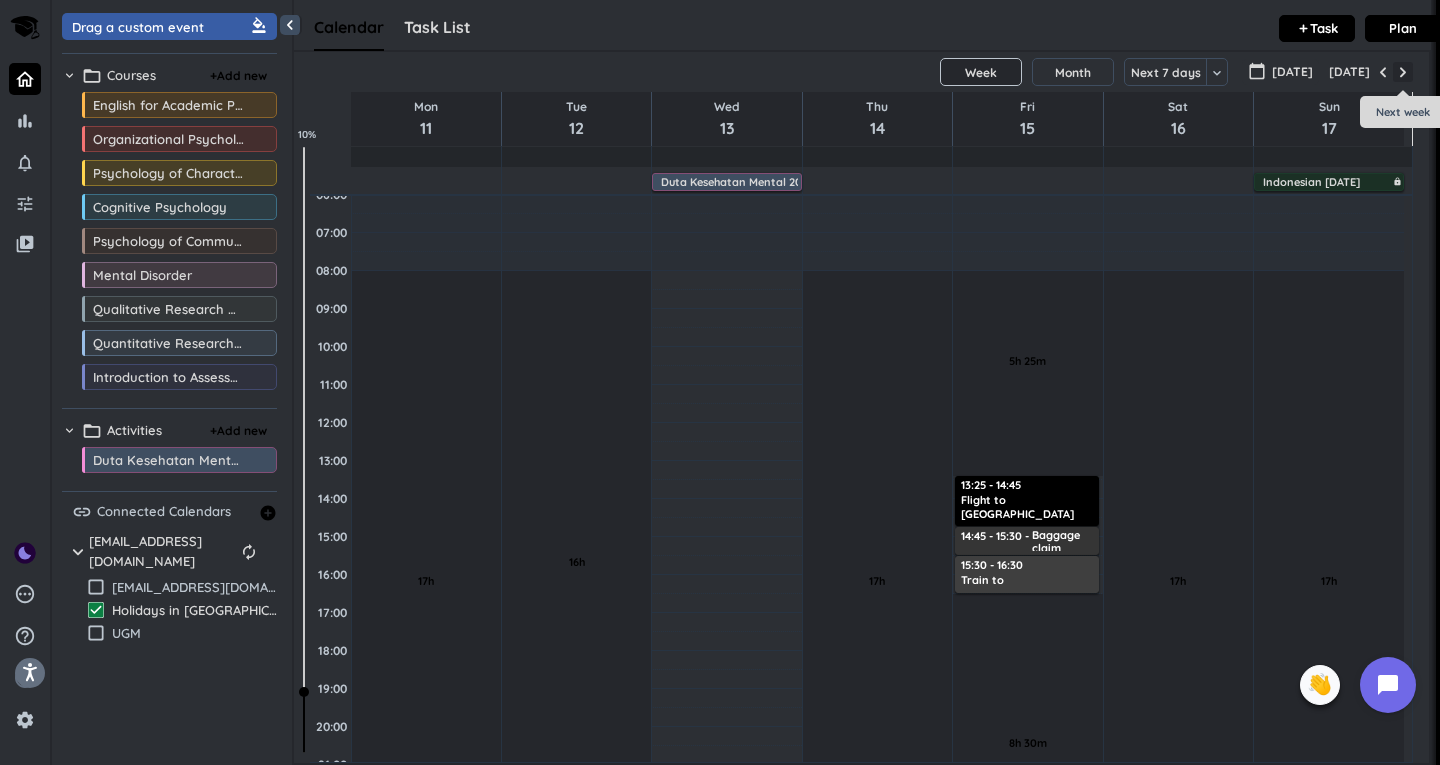 click at bounding box center (1403, 72) 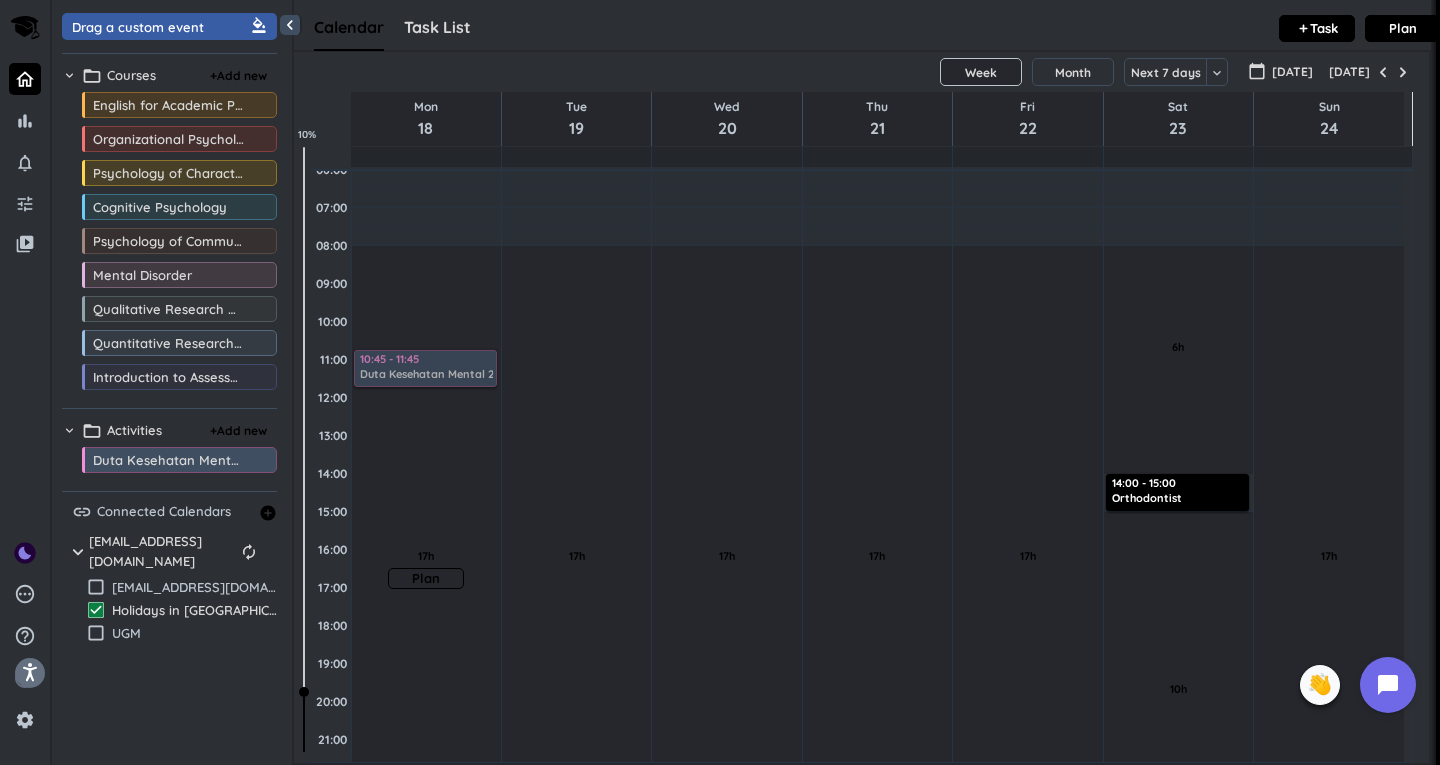 drag, startPoint x: 161, startPoint y: 460, endPoint x: 437, endPoint y: 427, distance: 277.96582 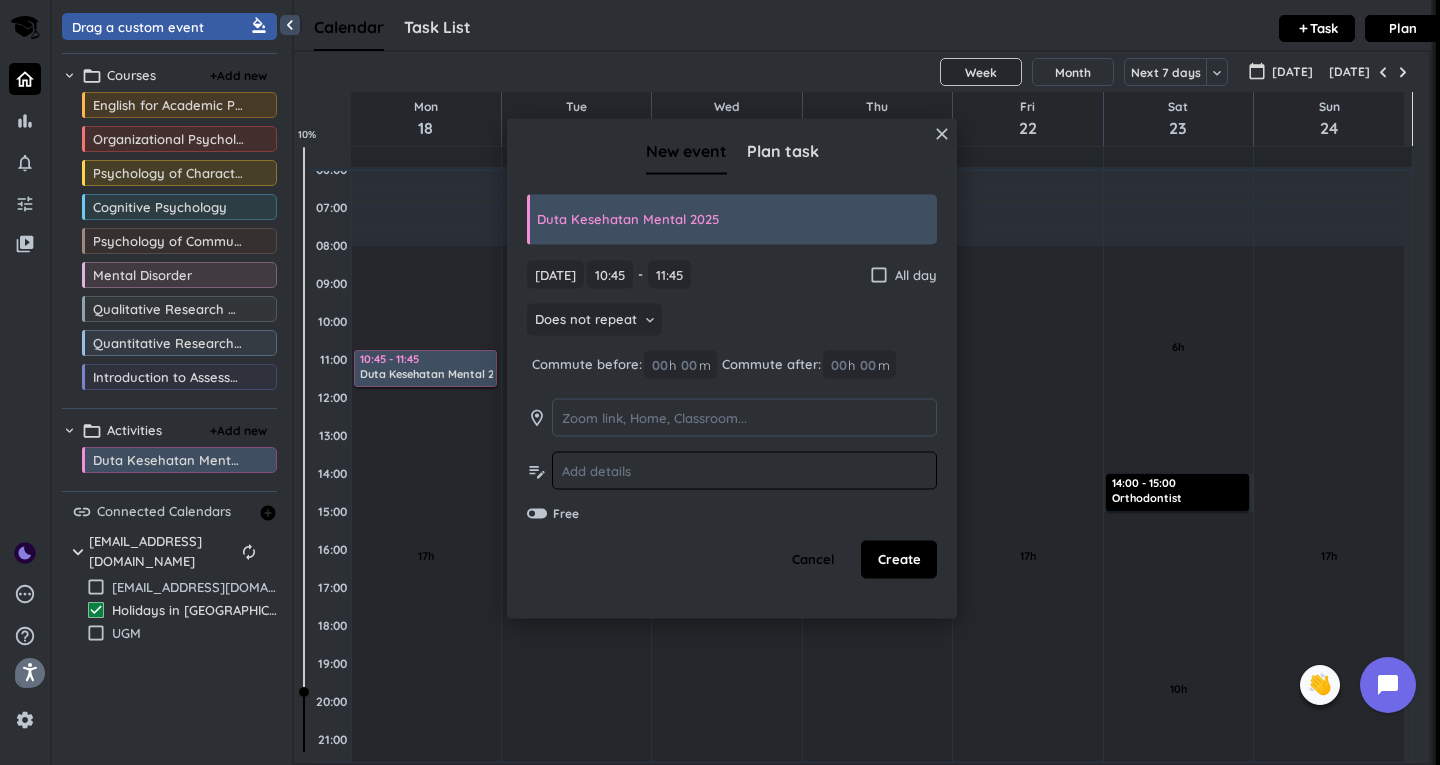 click at bounding box center [744, 470] 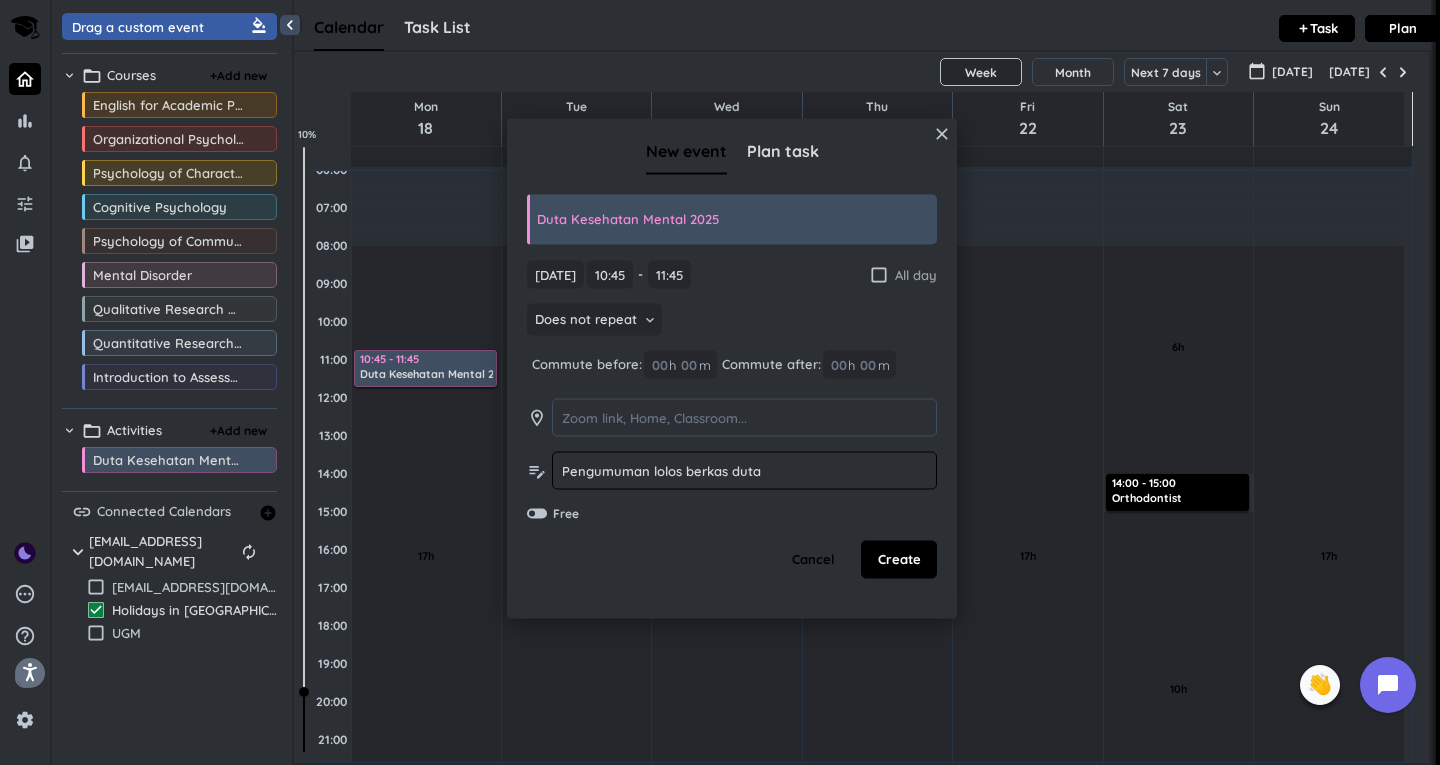type on "Pengumuman lolos berkas duta" 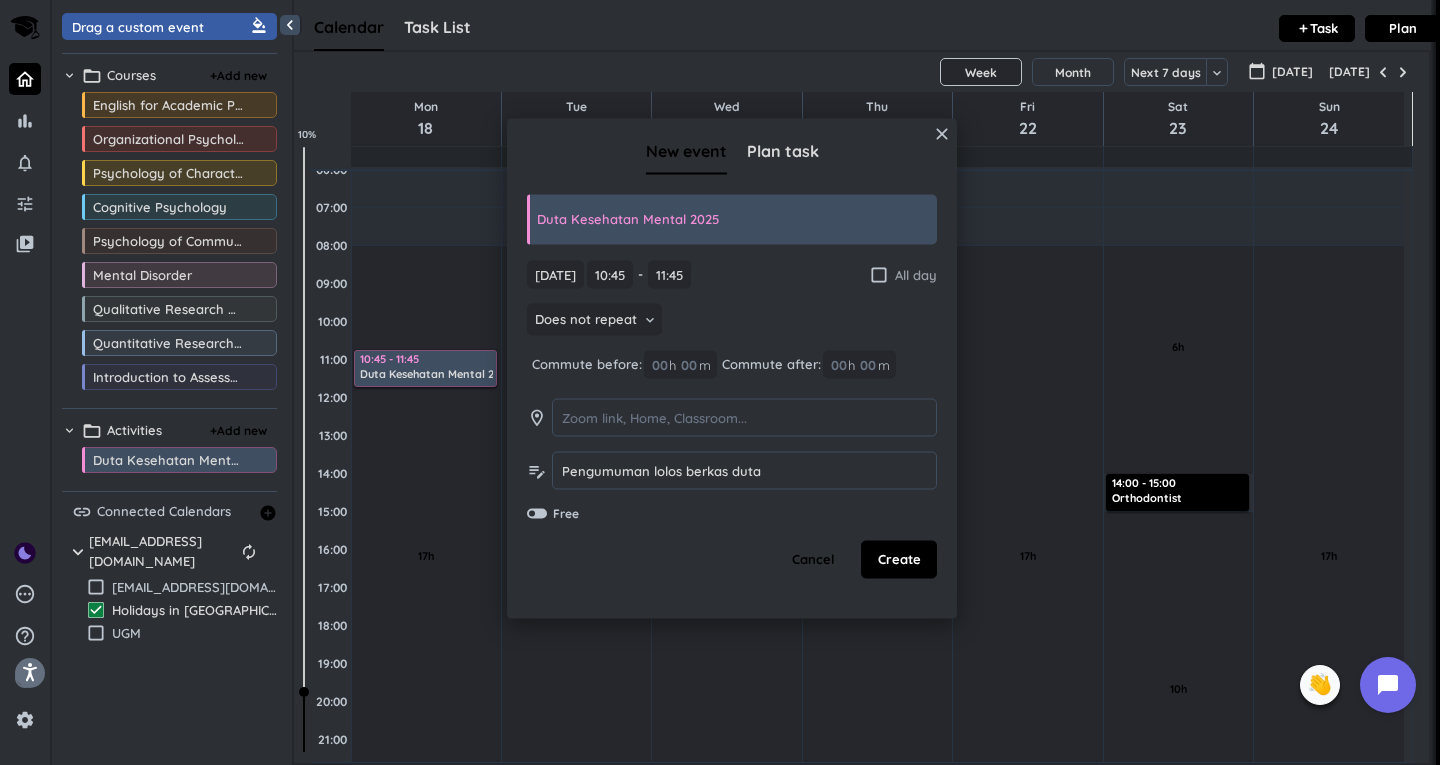 click on "check_box_outline_blank" at bounding box center [879, 274] 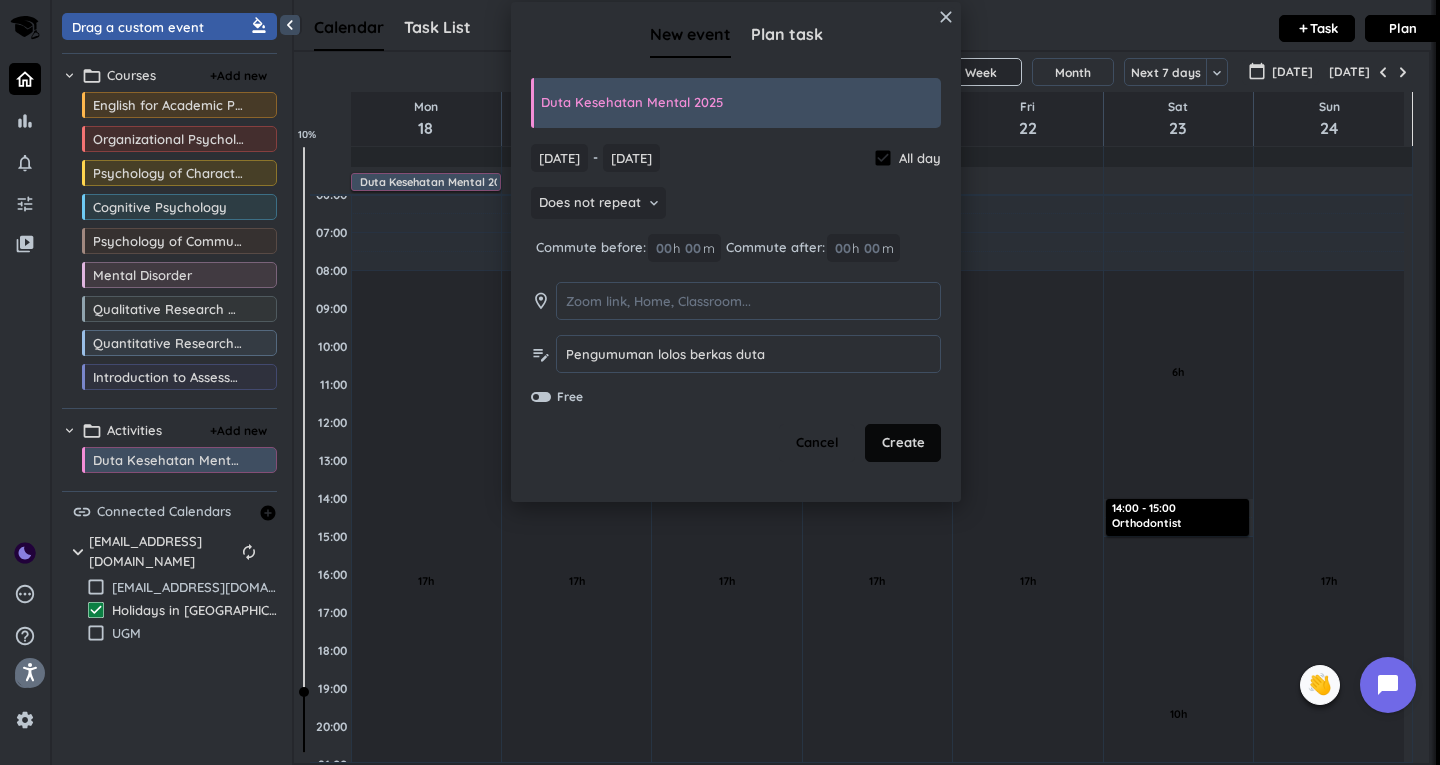 click on "Create" at bounding box center (903, 443) 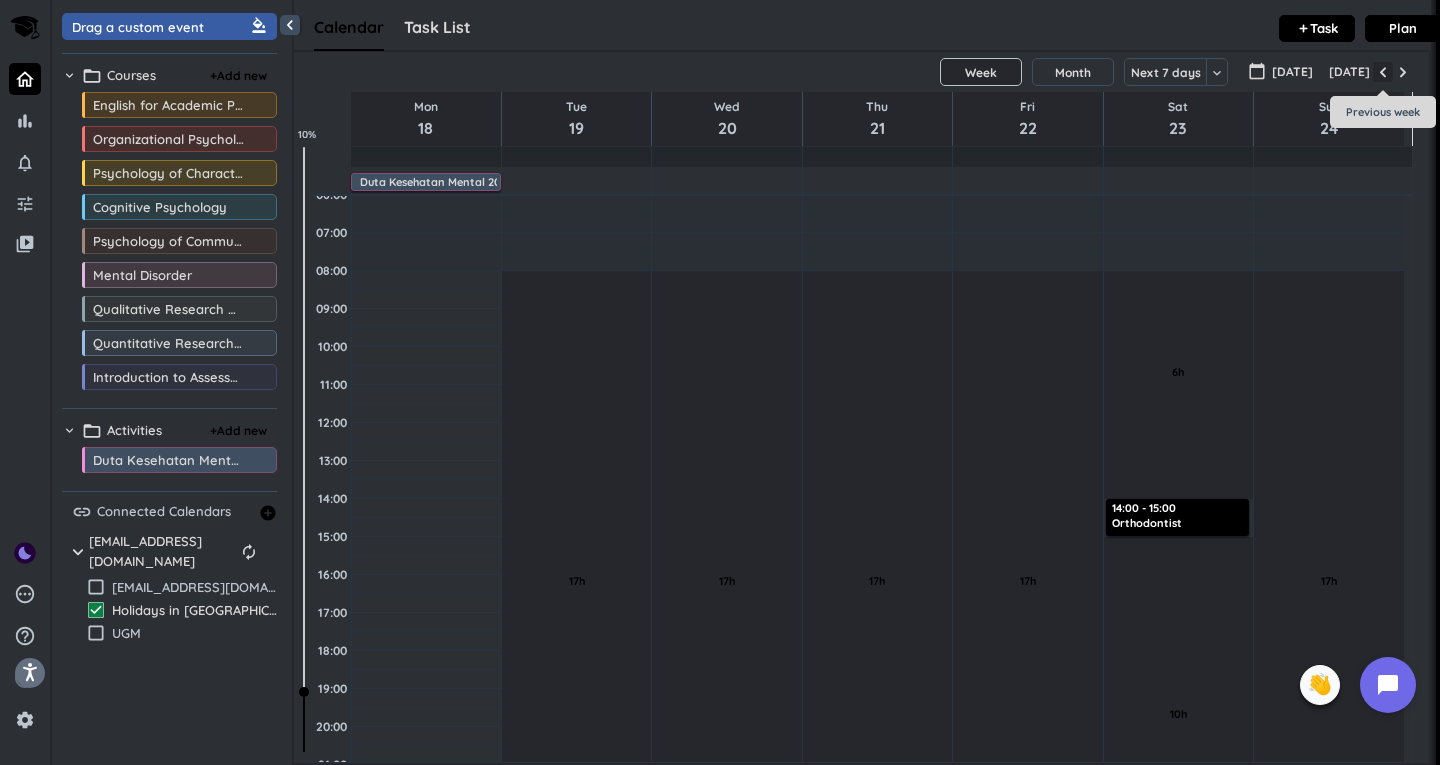 click at bounding box center (1383, 72) 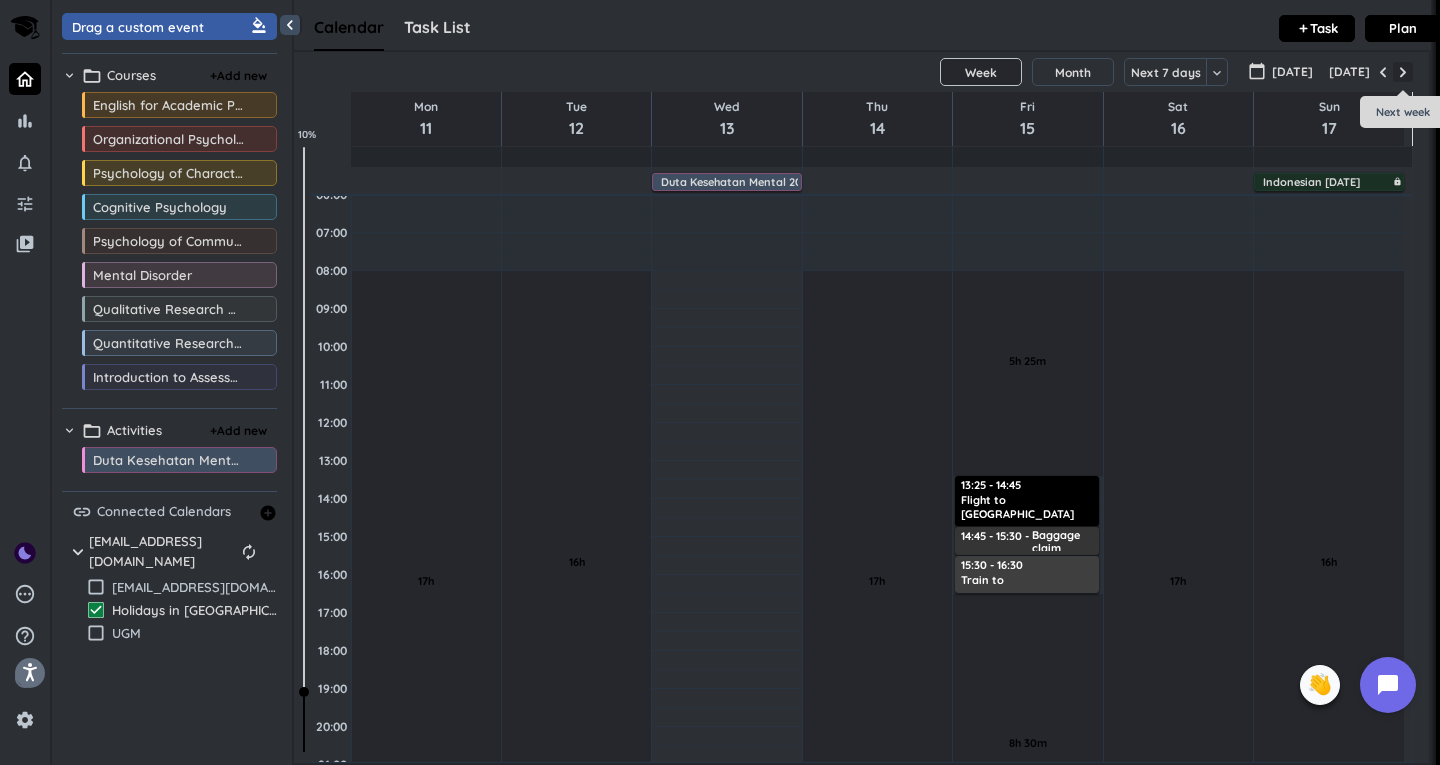 click at bounding box center (1403, 72) 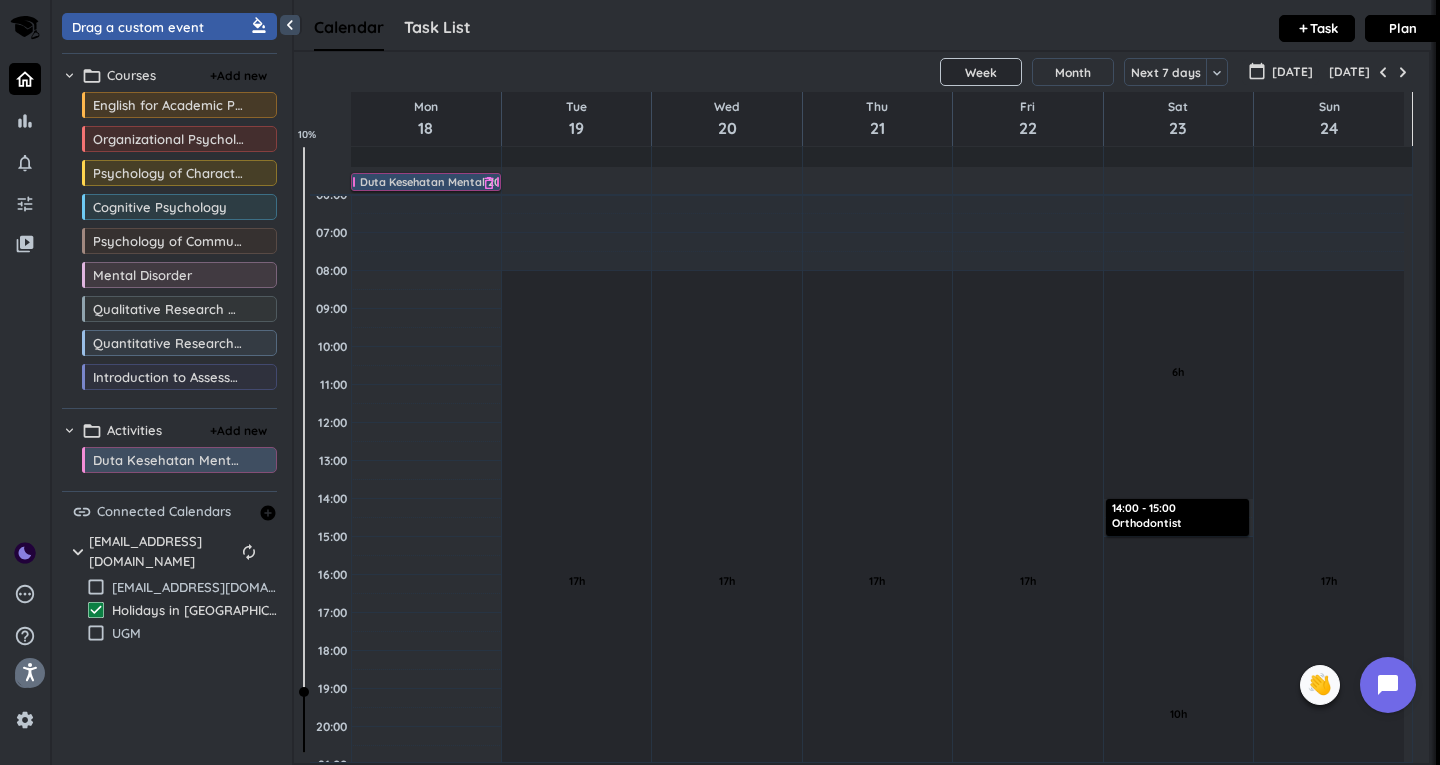click on "Duta Kesehatan Mental 2025" at bounding box center (436, 182) 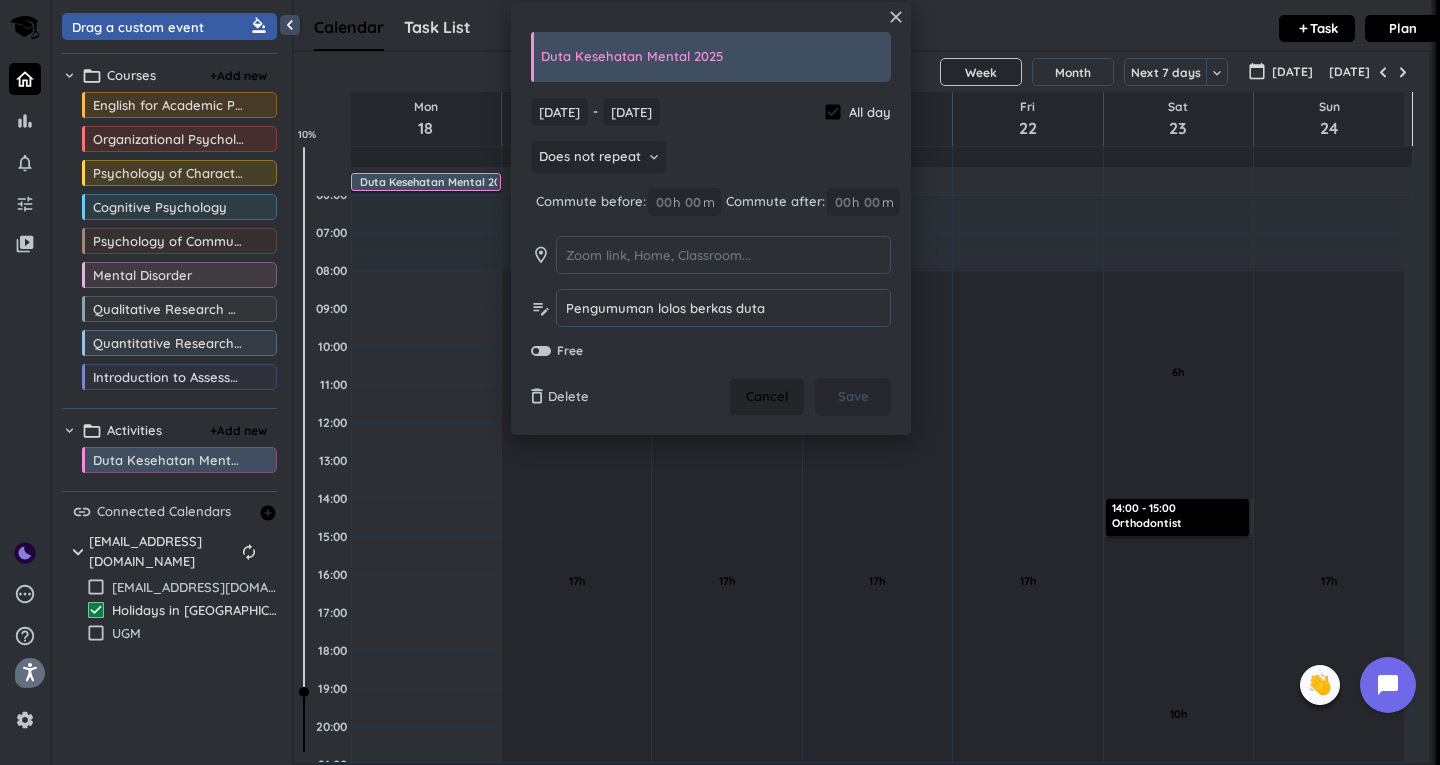 click on "Cancel" at bounding box center [767, 397] 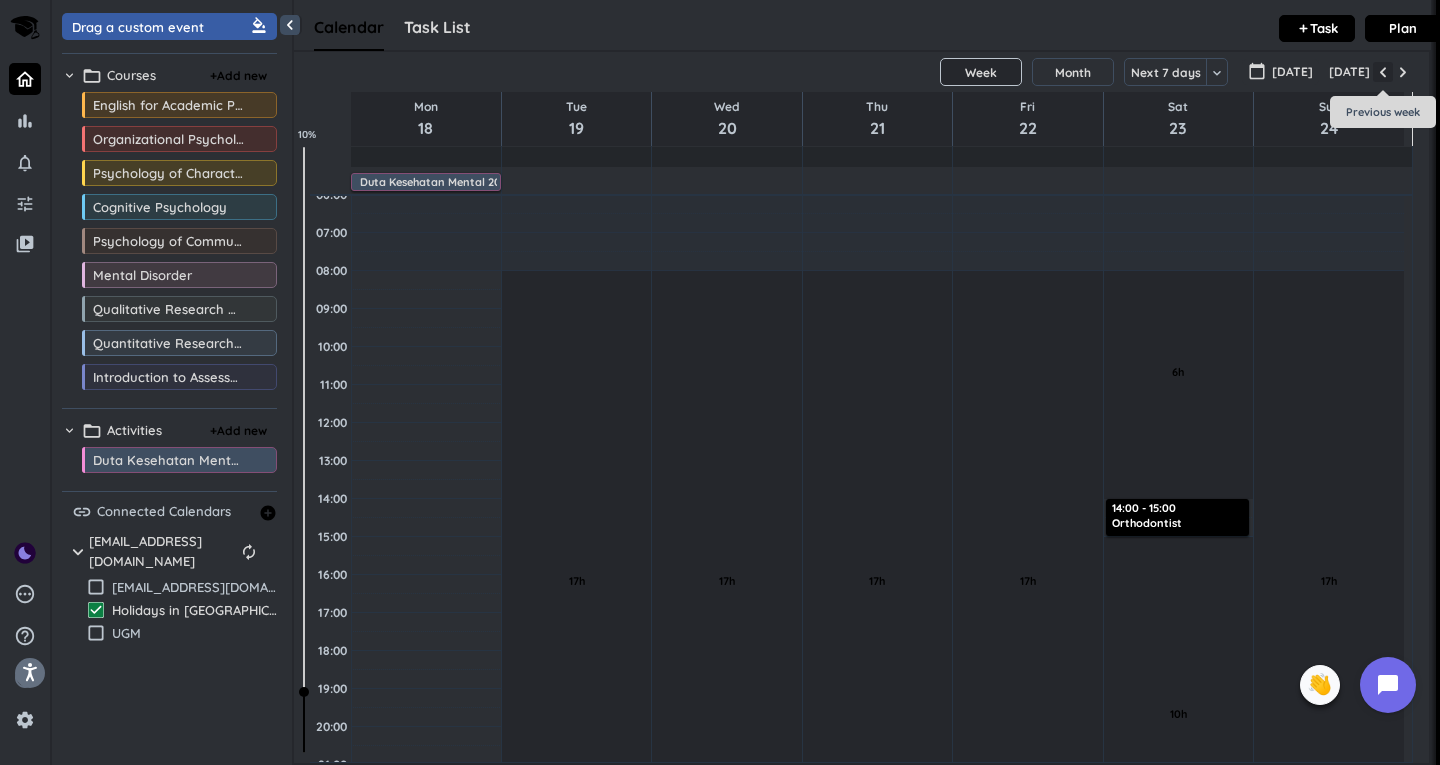 click at bounding box center [1383, 72] 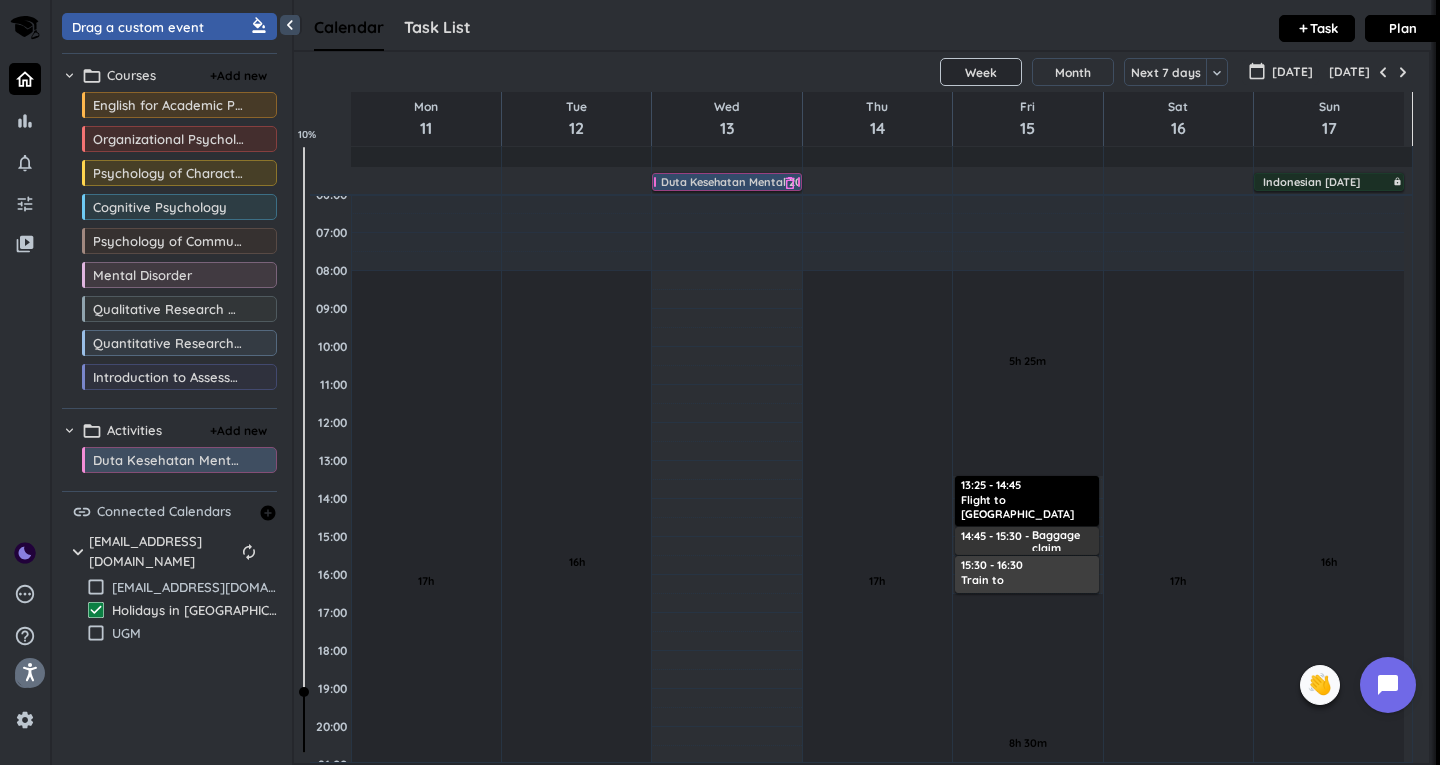 click on "Duta Kesehatan Mental 2025" at bounding box center (737, 182) 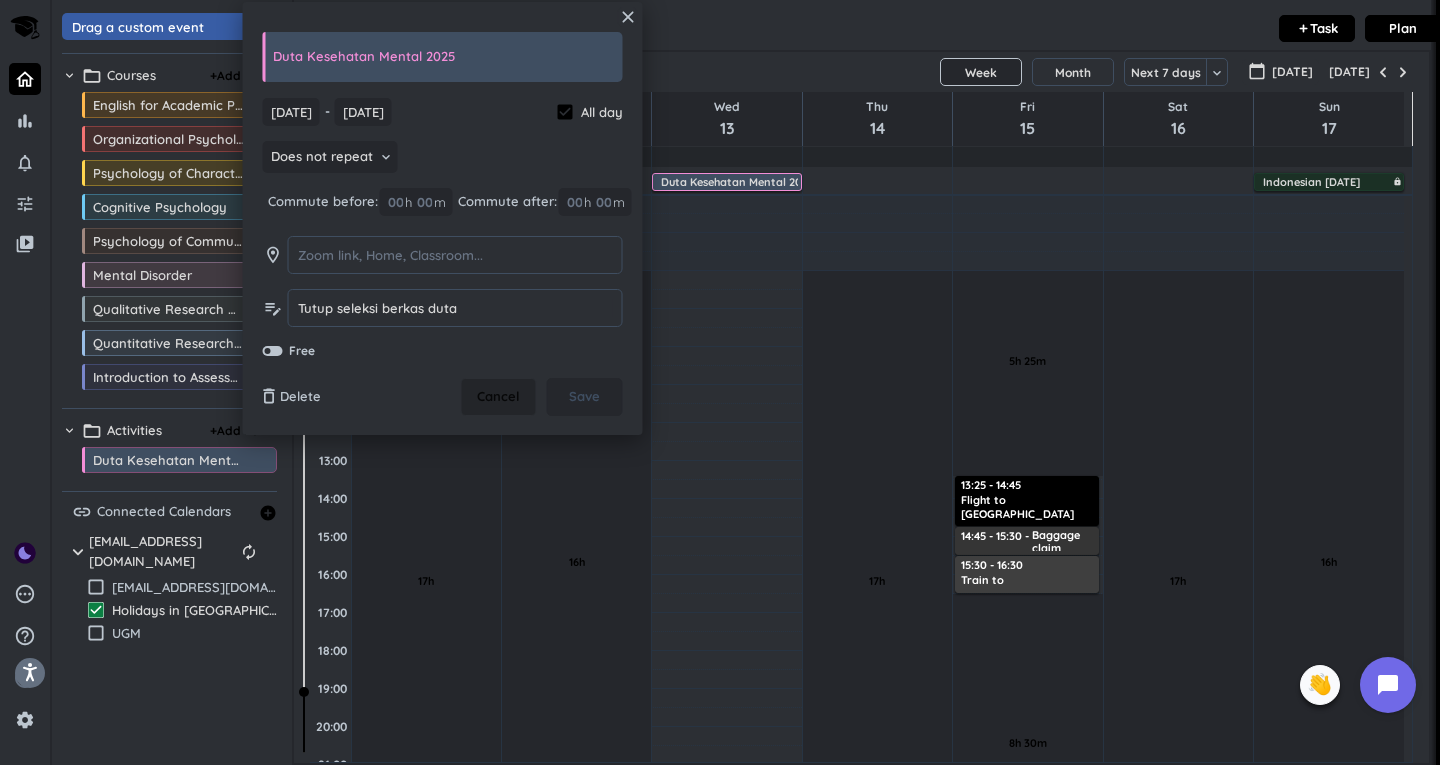 click on "Cancel" at bounding box center (498, 397) 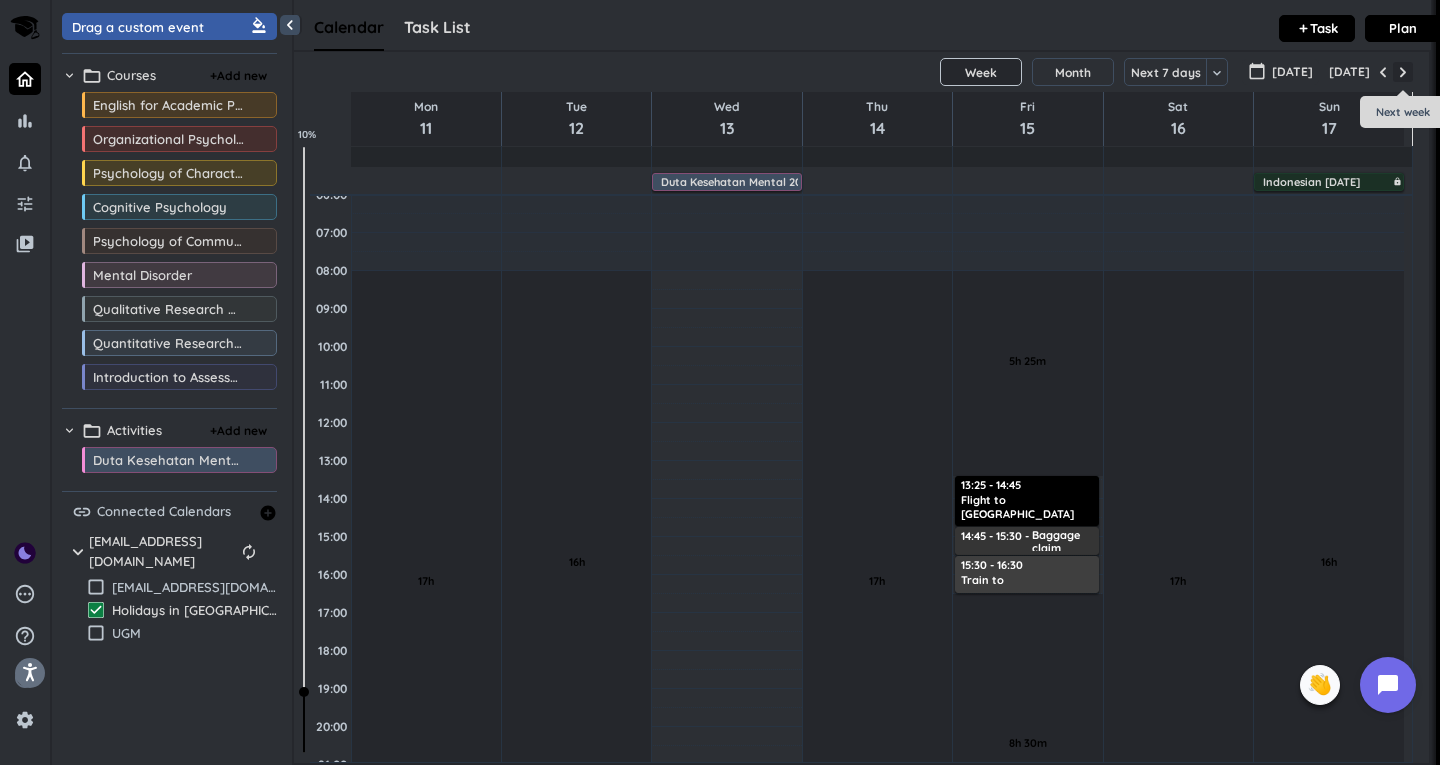 click at bounding box center (1403, 72) 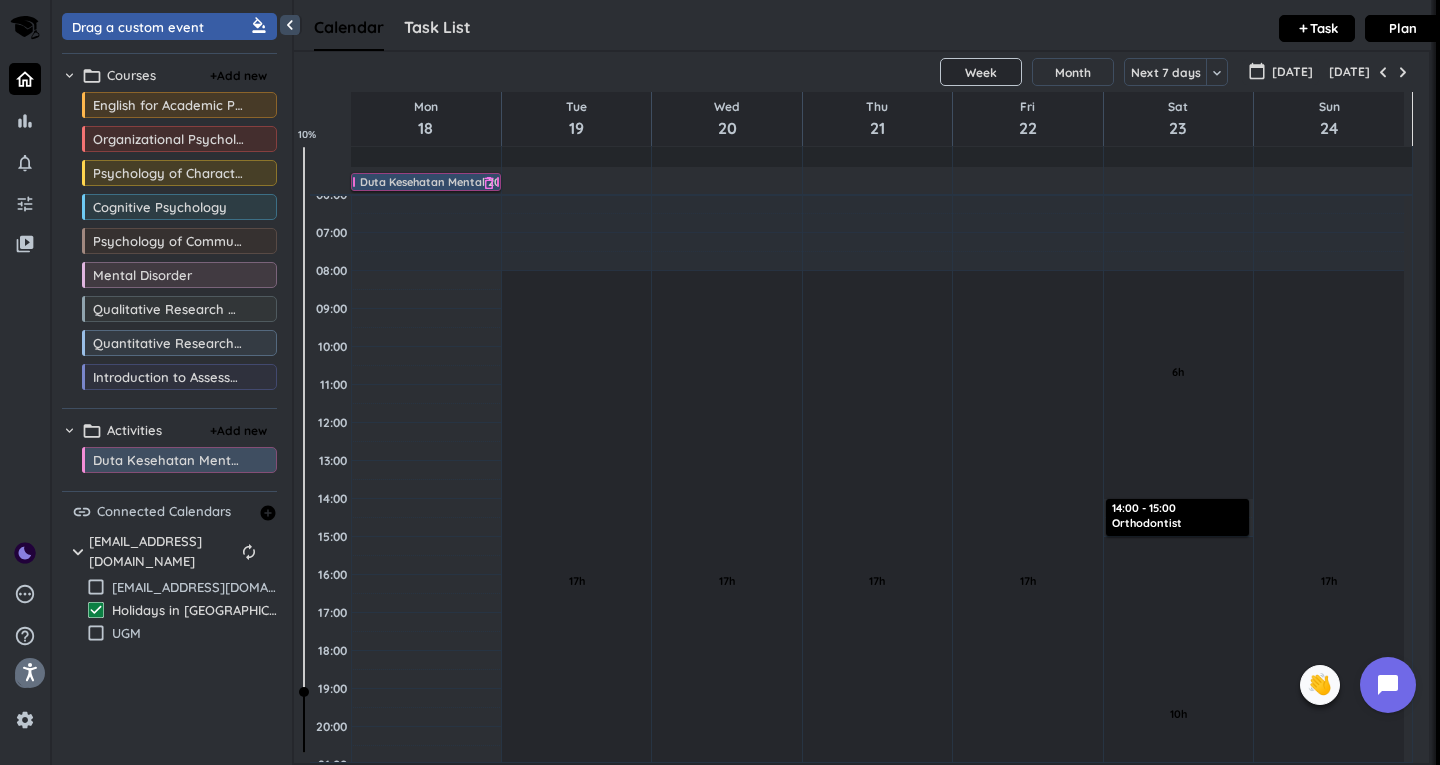 click on "Duta Kesehatan Mental 2025" at bounding box center [436, 182] 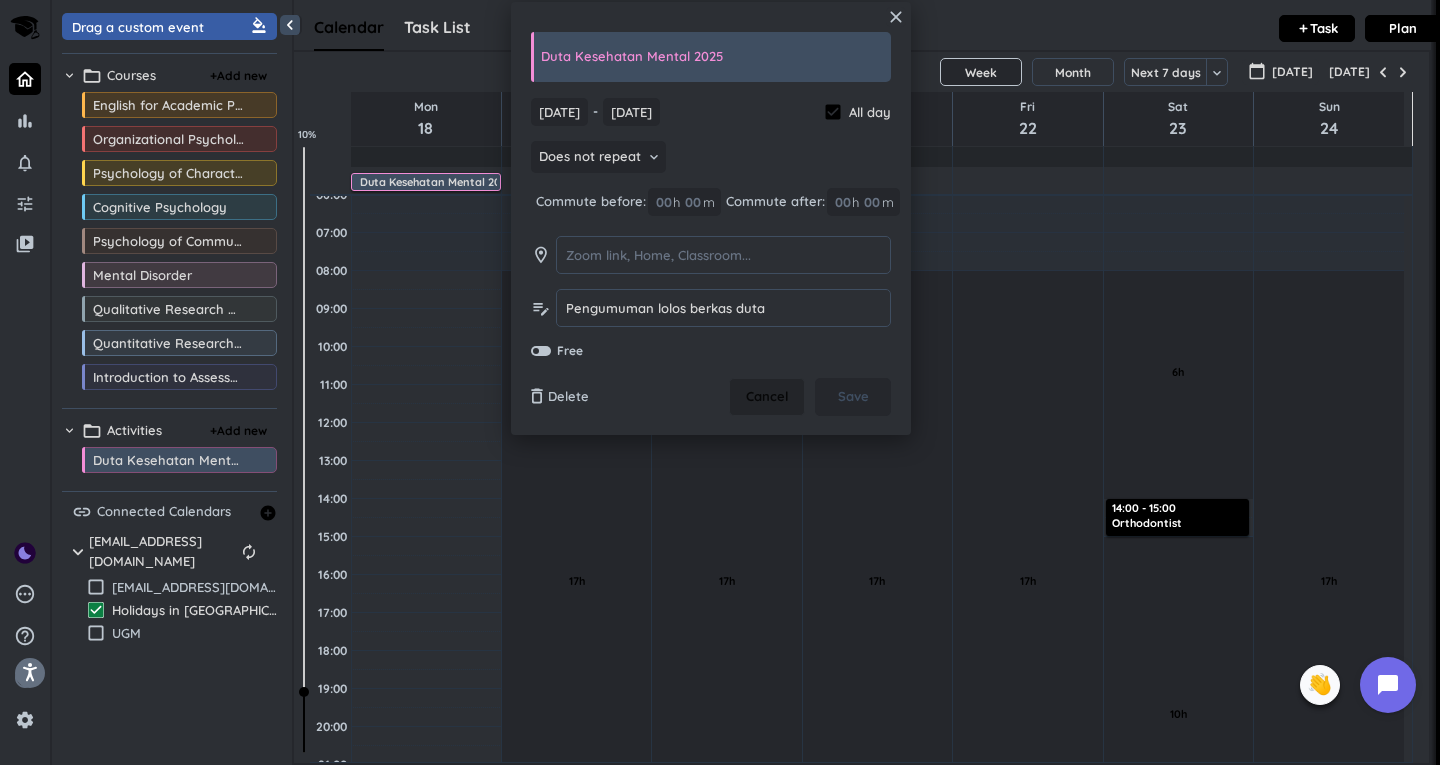 click on "Cancel" at bounding box center (767, 397) 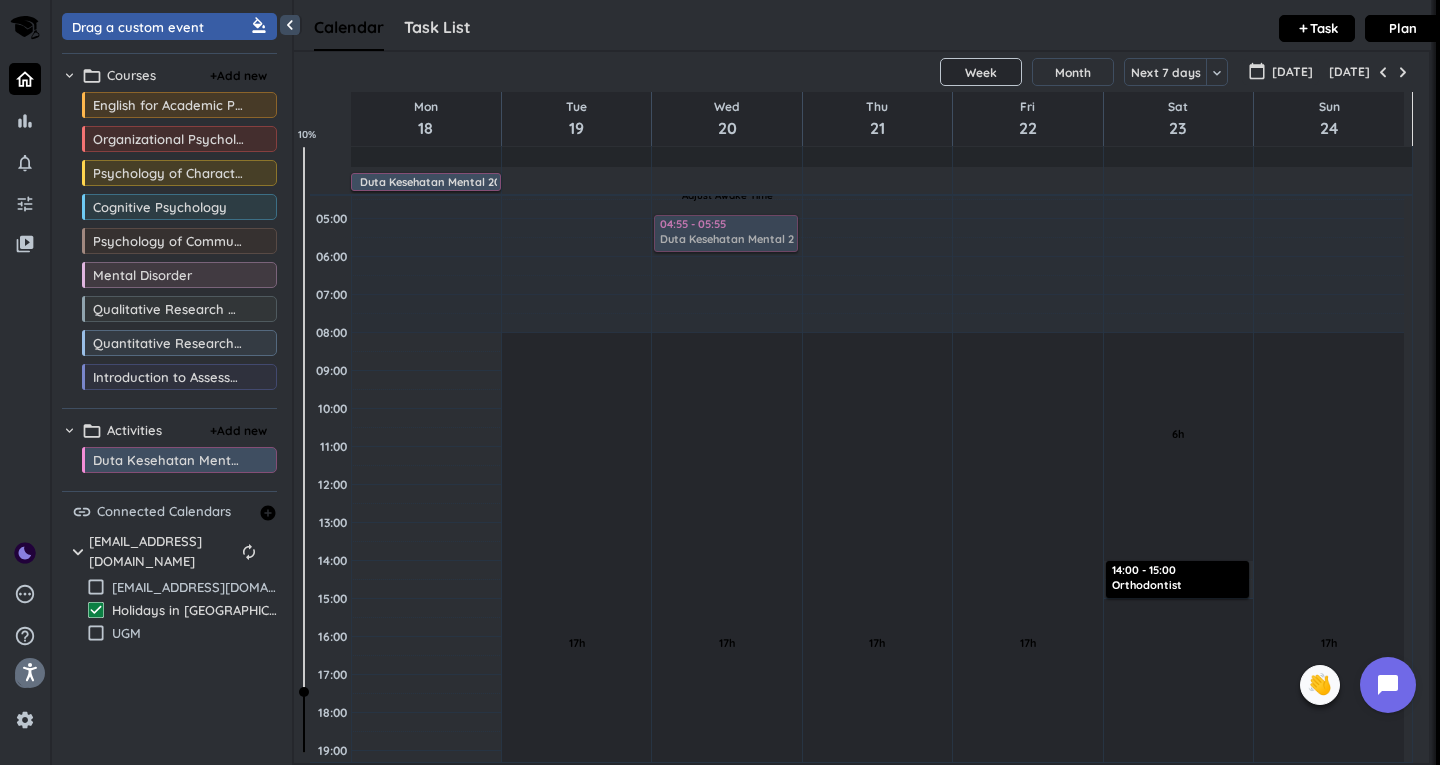 scroll, scrollTop: 0, scrollLeft: 0, axis: both 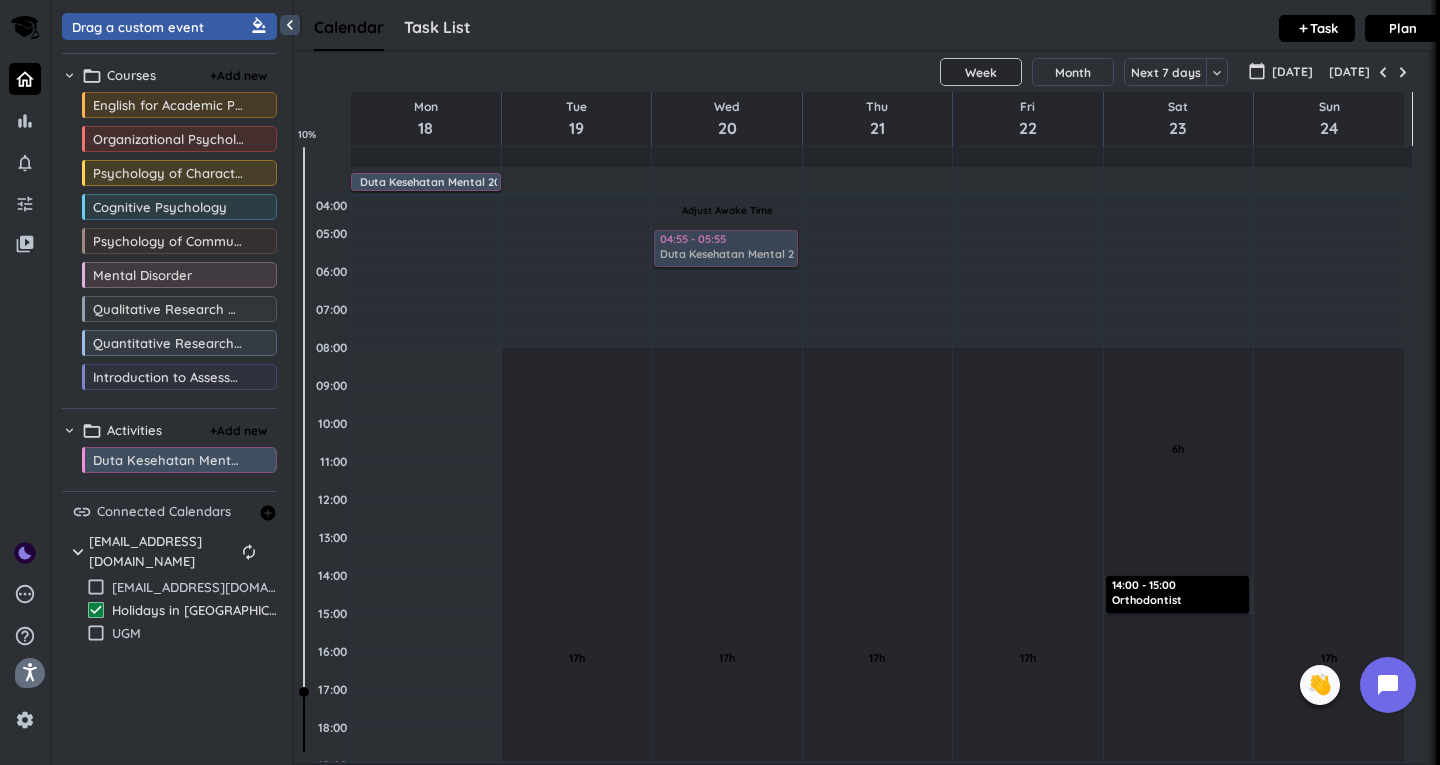 drag, startPoint x: 153, startPoint y: 470, endPoint x: 675, endPoint y: 225, distance: 576.6359 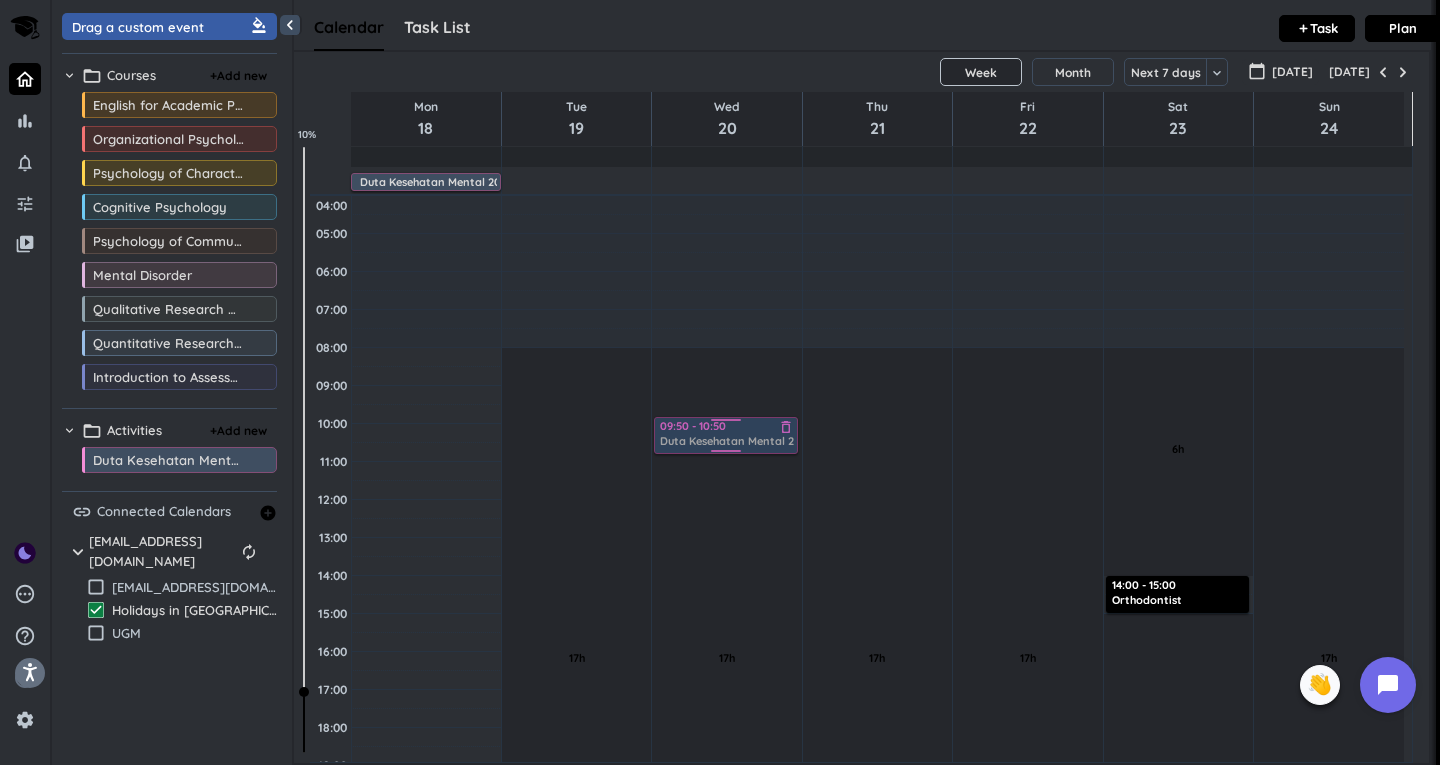 drag, startPoint x: 706, startPoint y: 248, endPoint x: 707, endPoint y: 435, distance: 187.00267 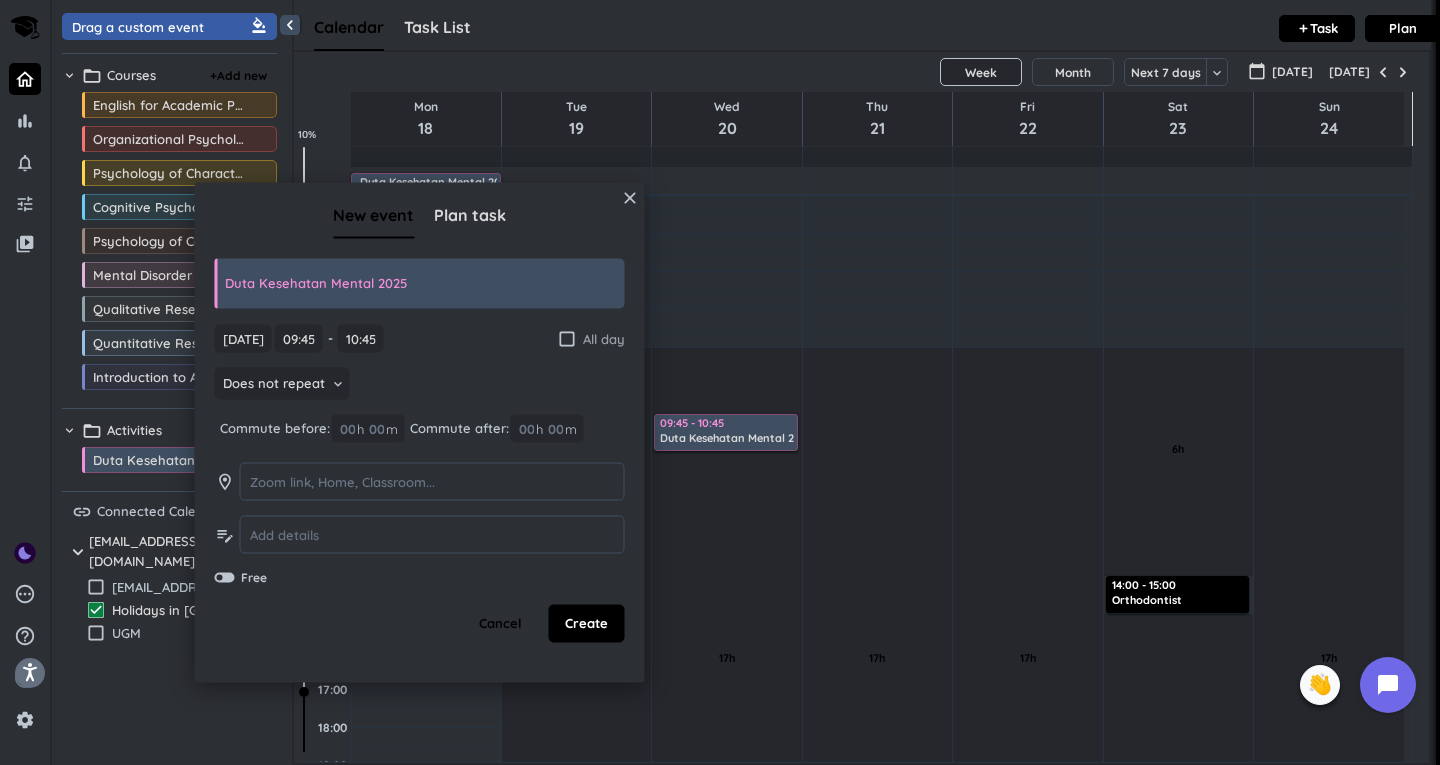 click on "check_box_outline_blank" at bounding box center (567, 338) 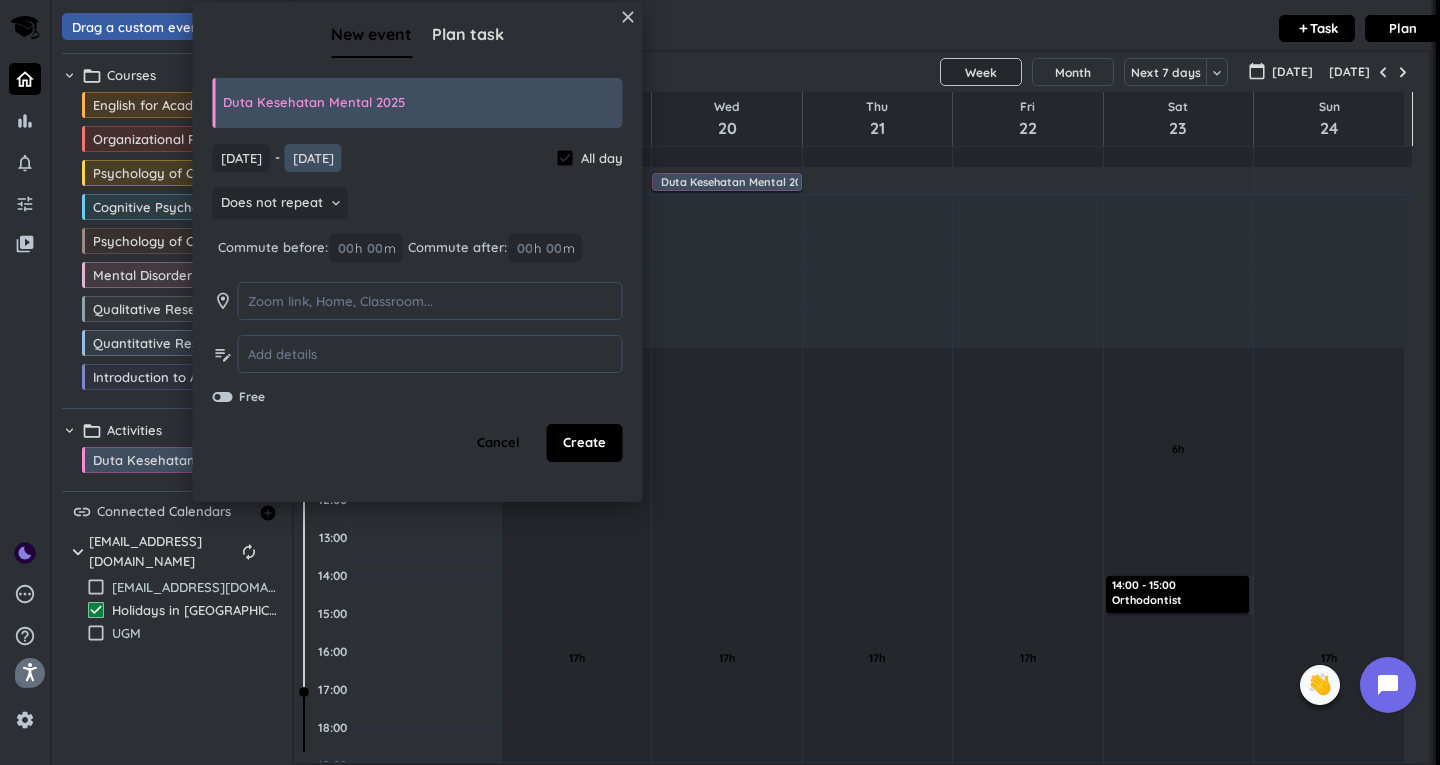 click on "[DATE]" at bounding box center (313, 158) 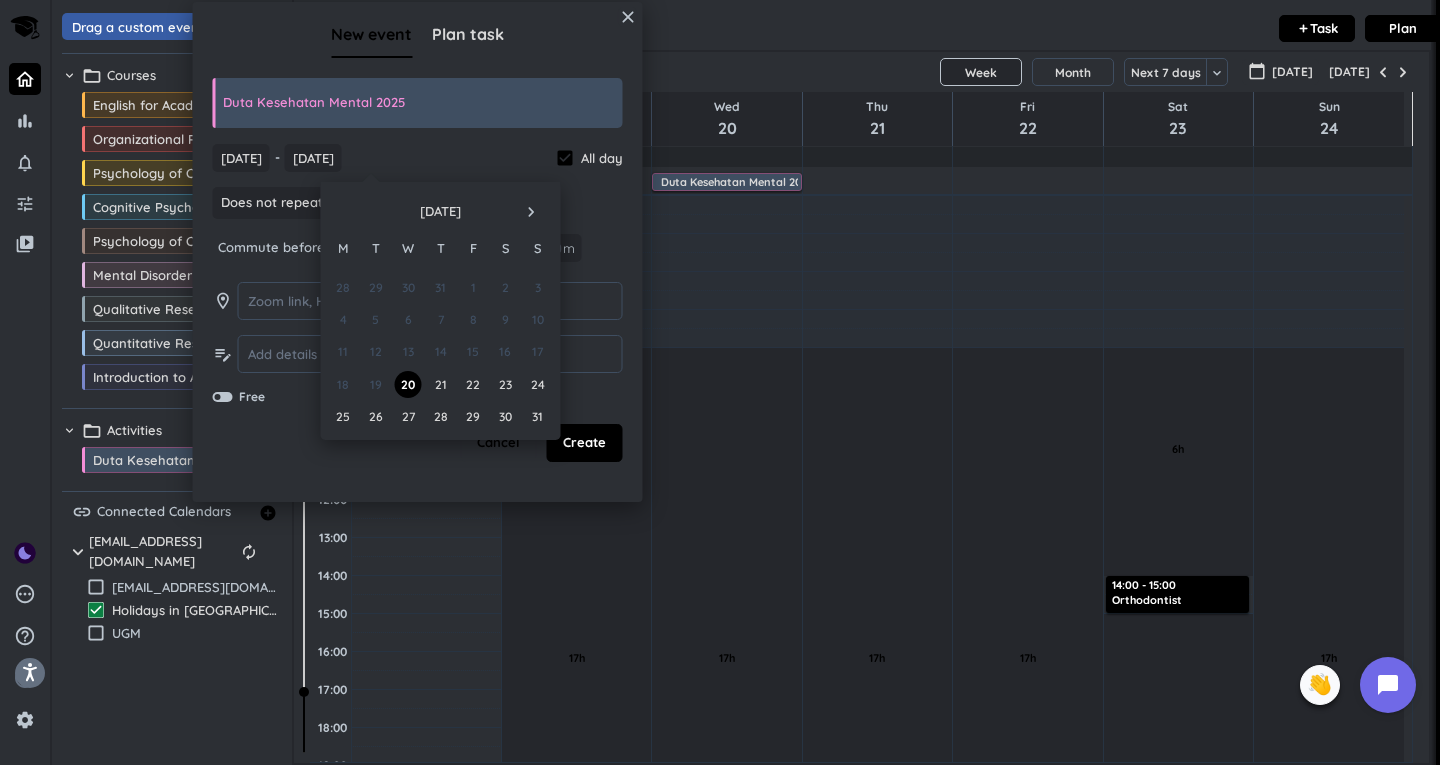 click on "23" at bounding box center (505, 384) 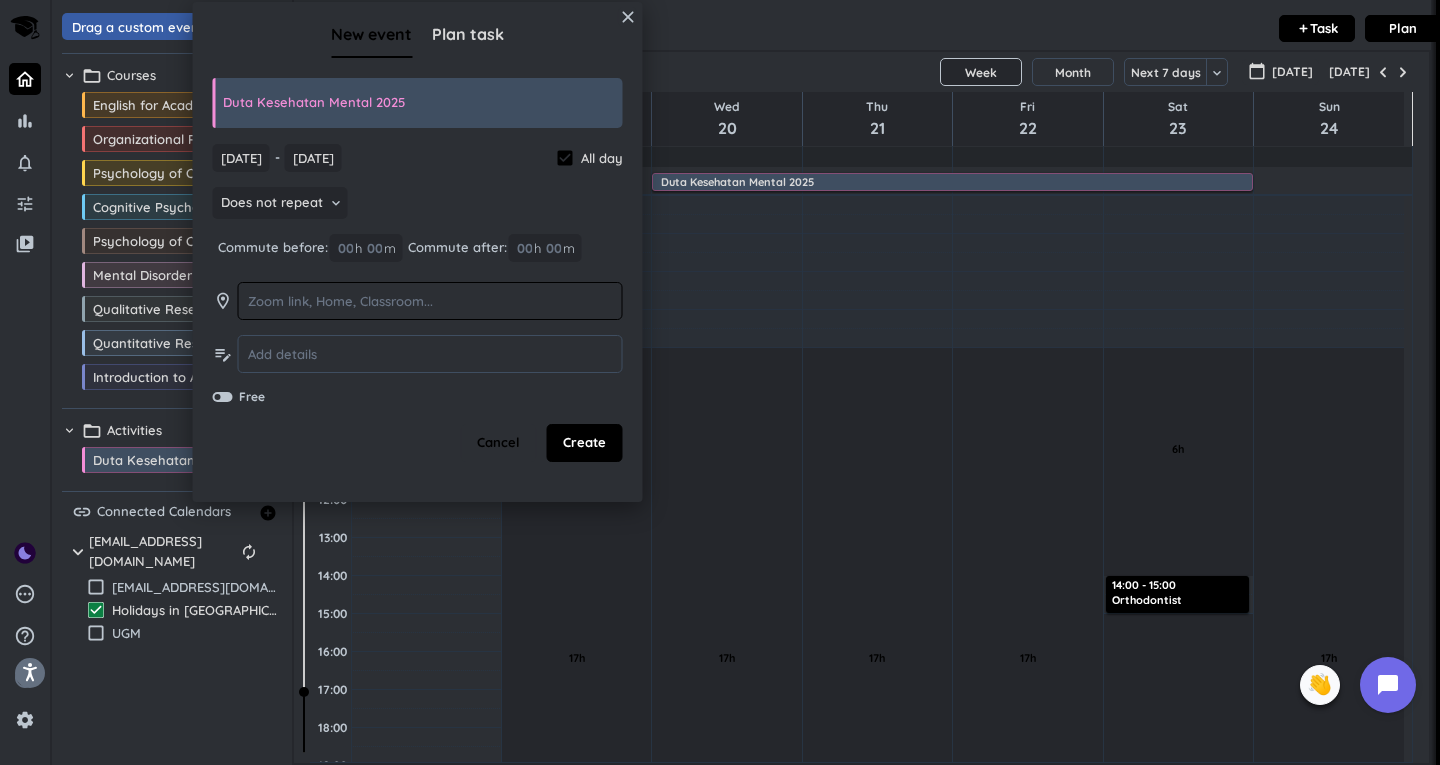 click at bounding box center (430, 301) 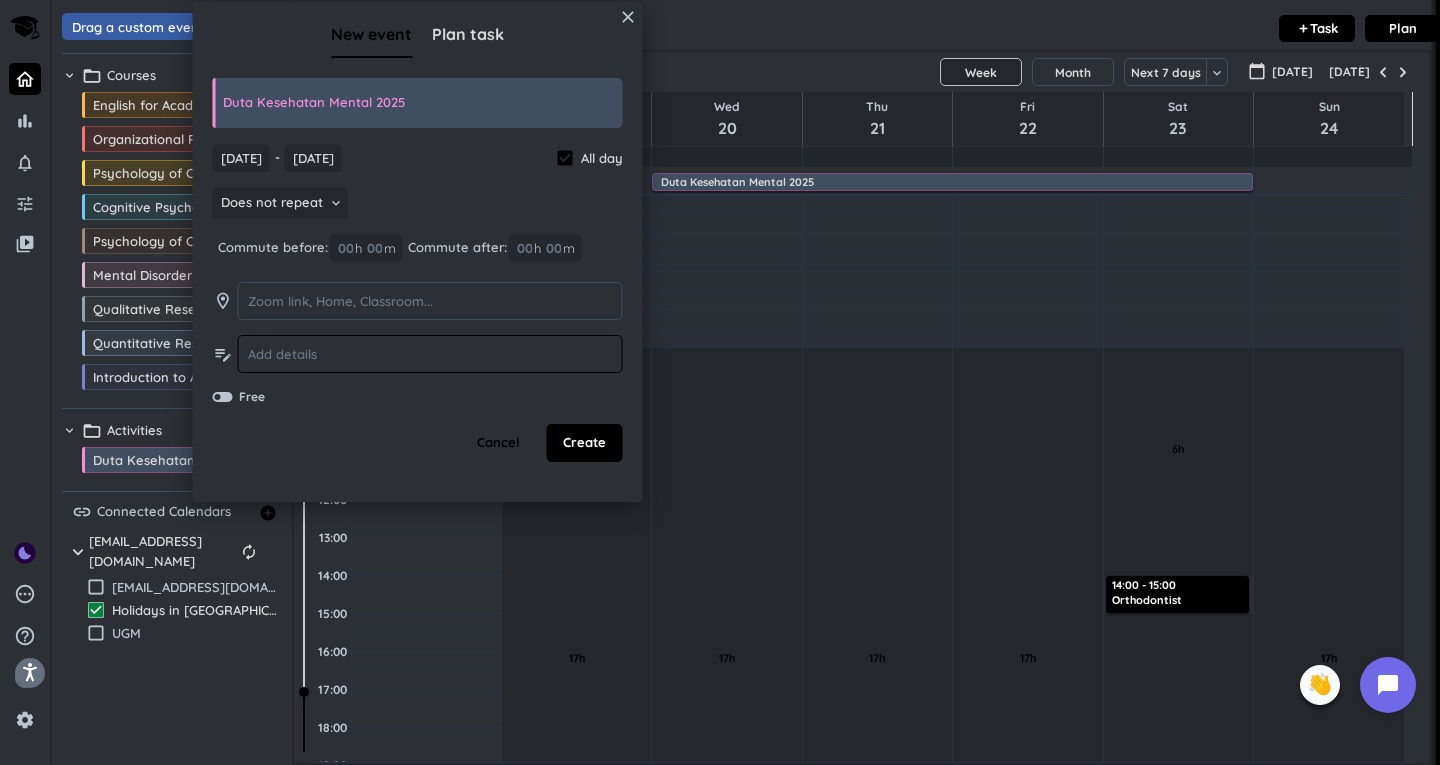 click at bounding box center (430, 354) 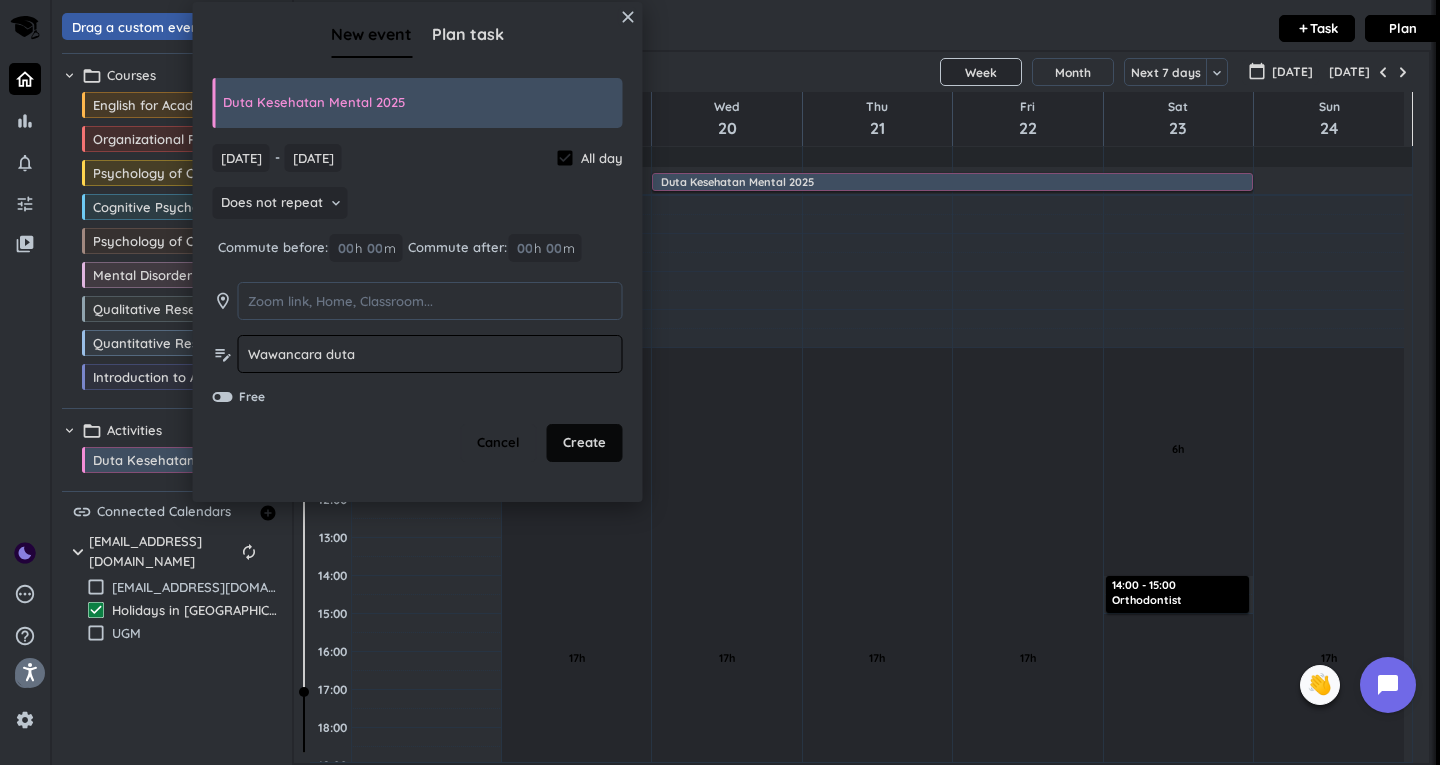 type on "Wawancara duta" 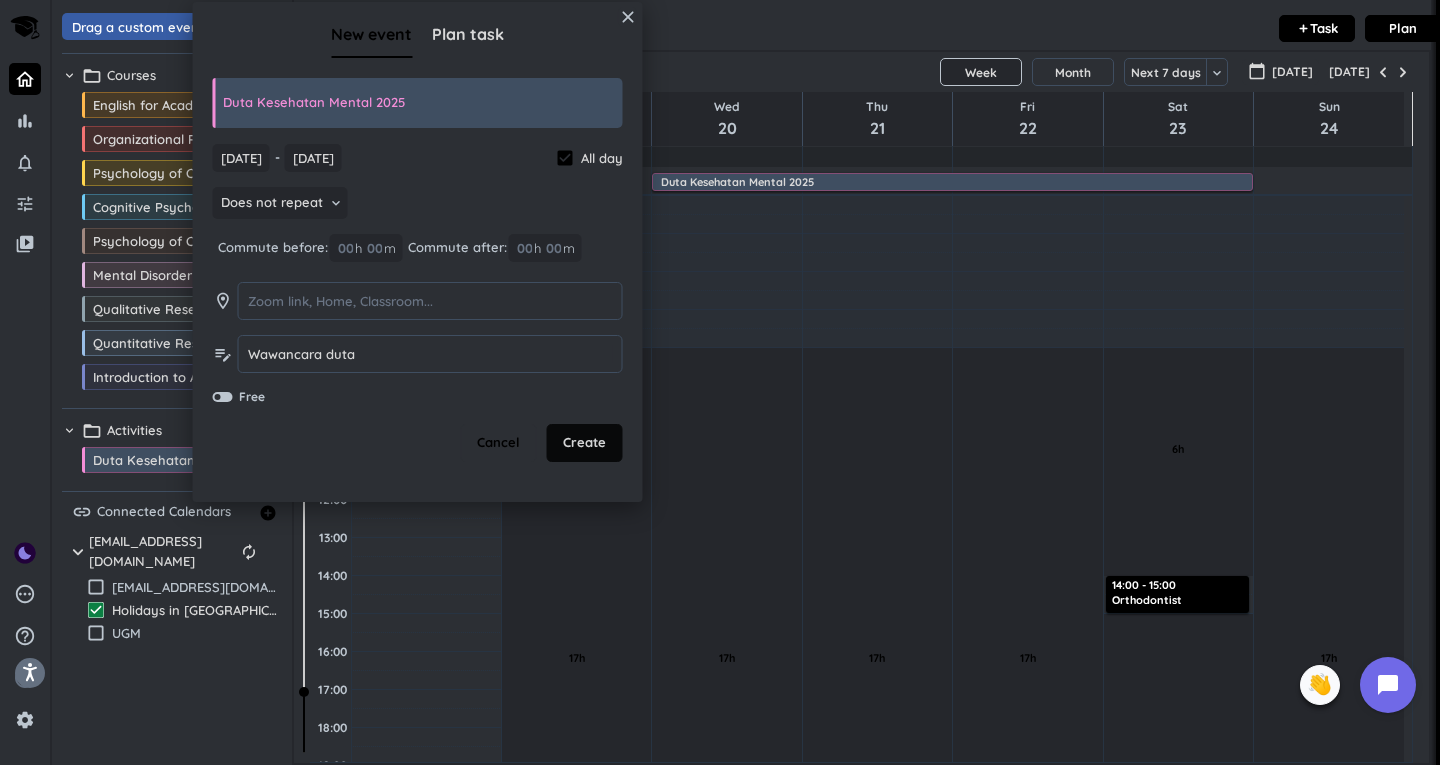click on "Create" at bounding box center (584, 443) 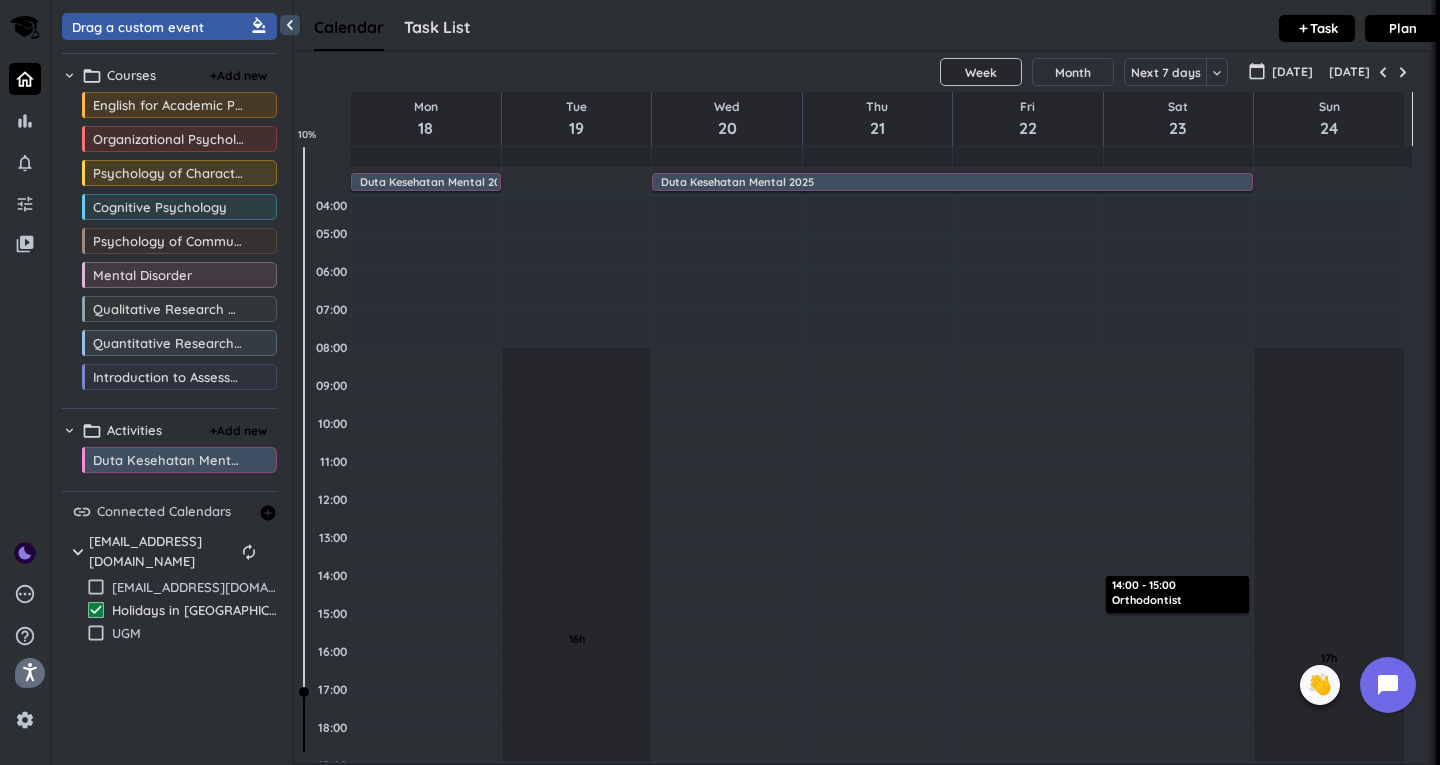 scroll, scrollTop: 0, scrollLeft: 0, axis: both 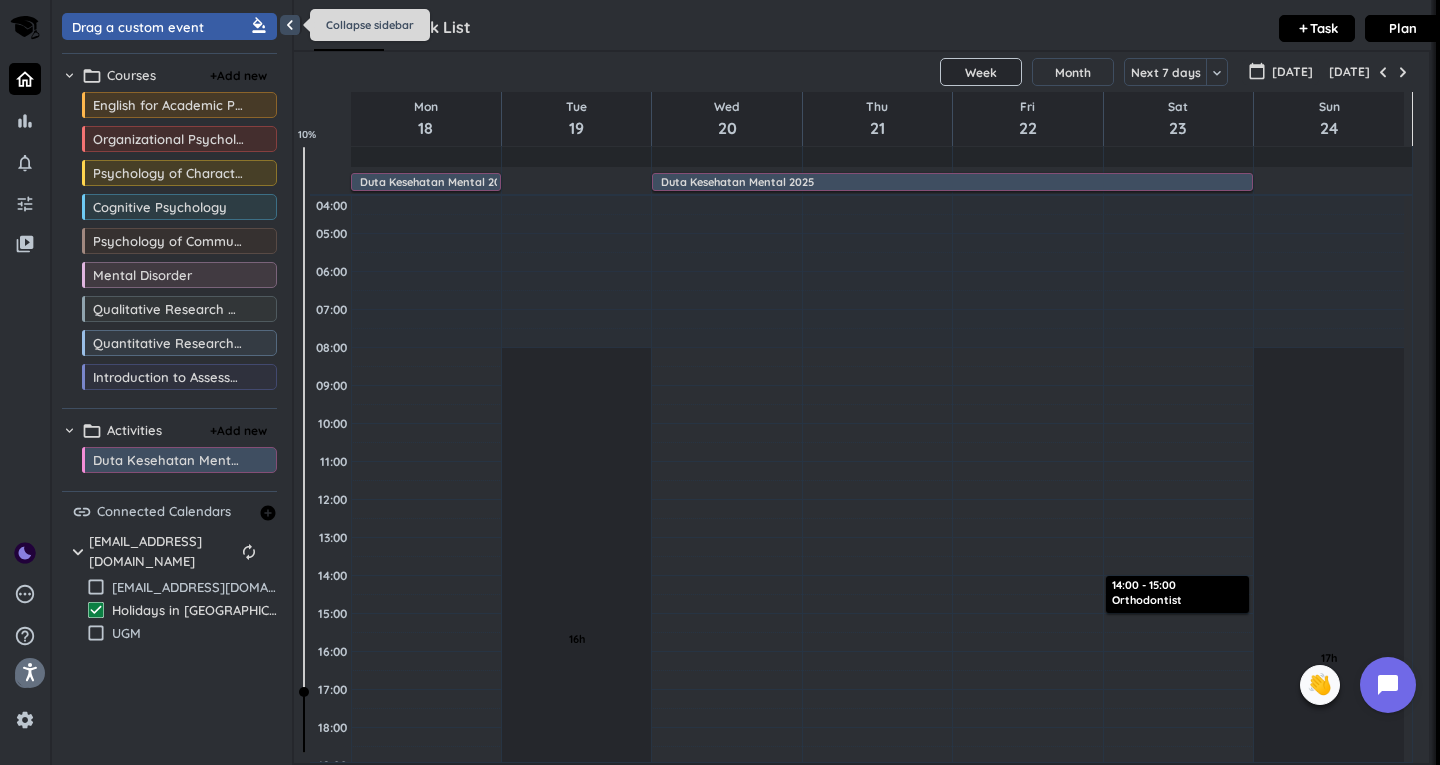click on "chevron_left" at bounding box center [290, 25] 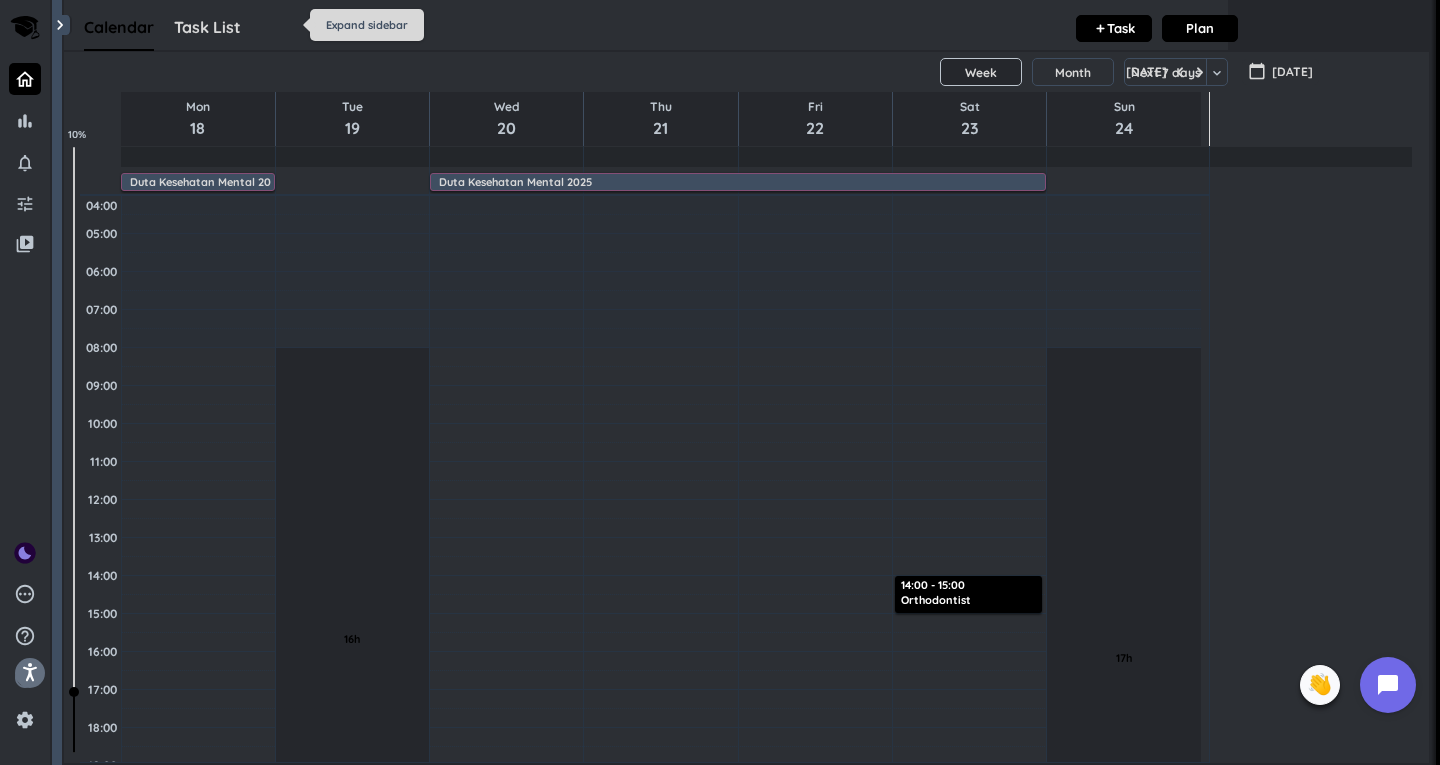 scroll, scrollTop: 1, scrollLeft: 0, axis: vertical 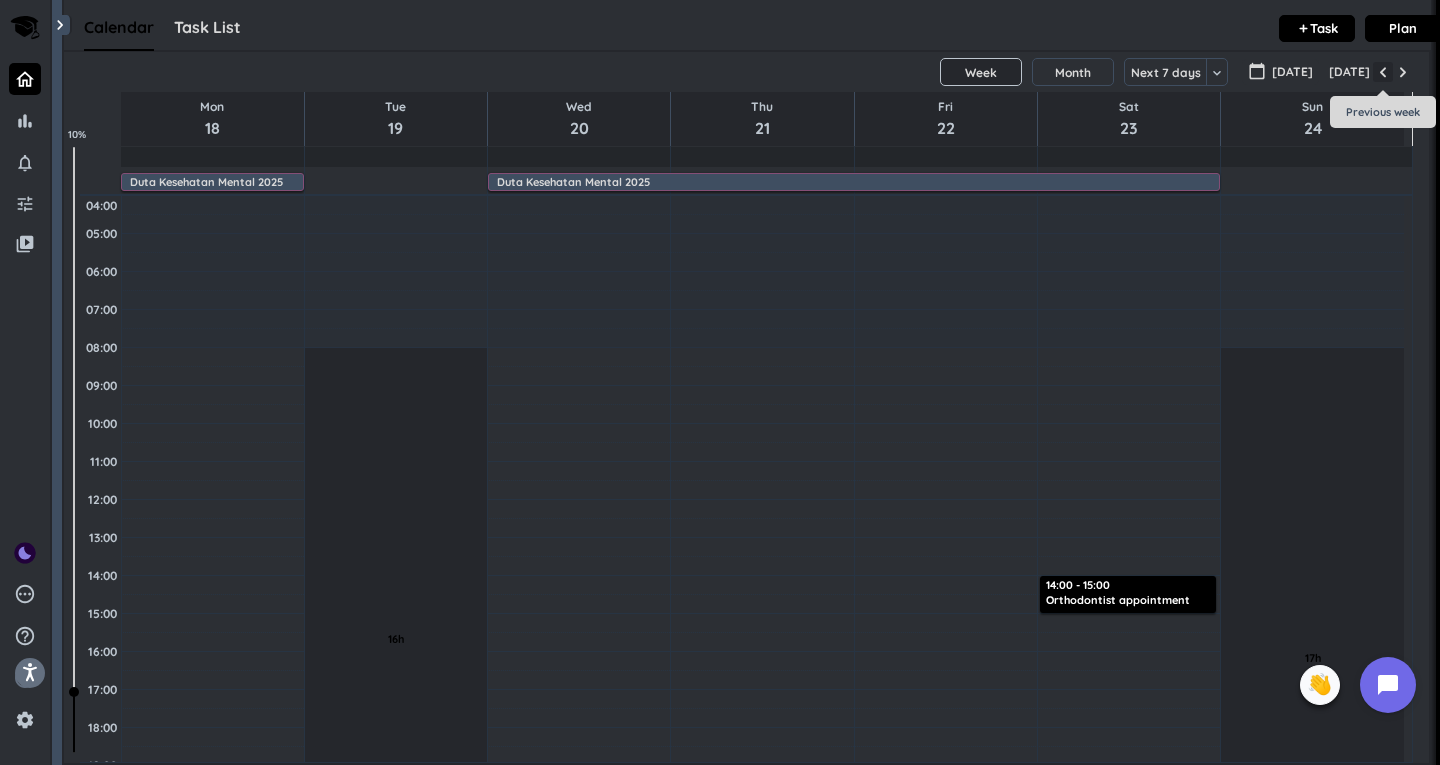 click at bounding box center [1383, 72] 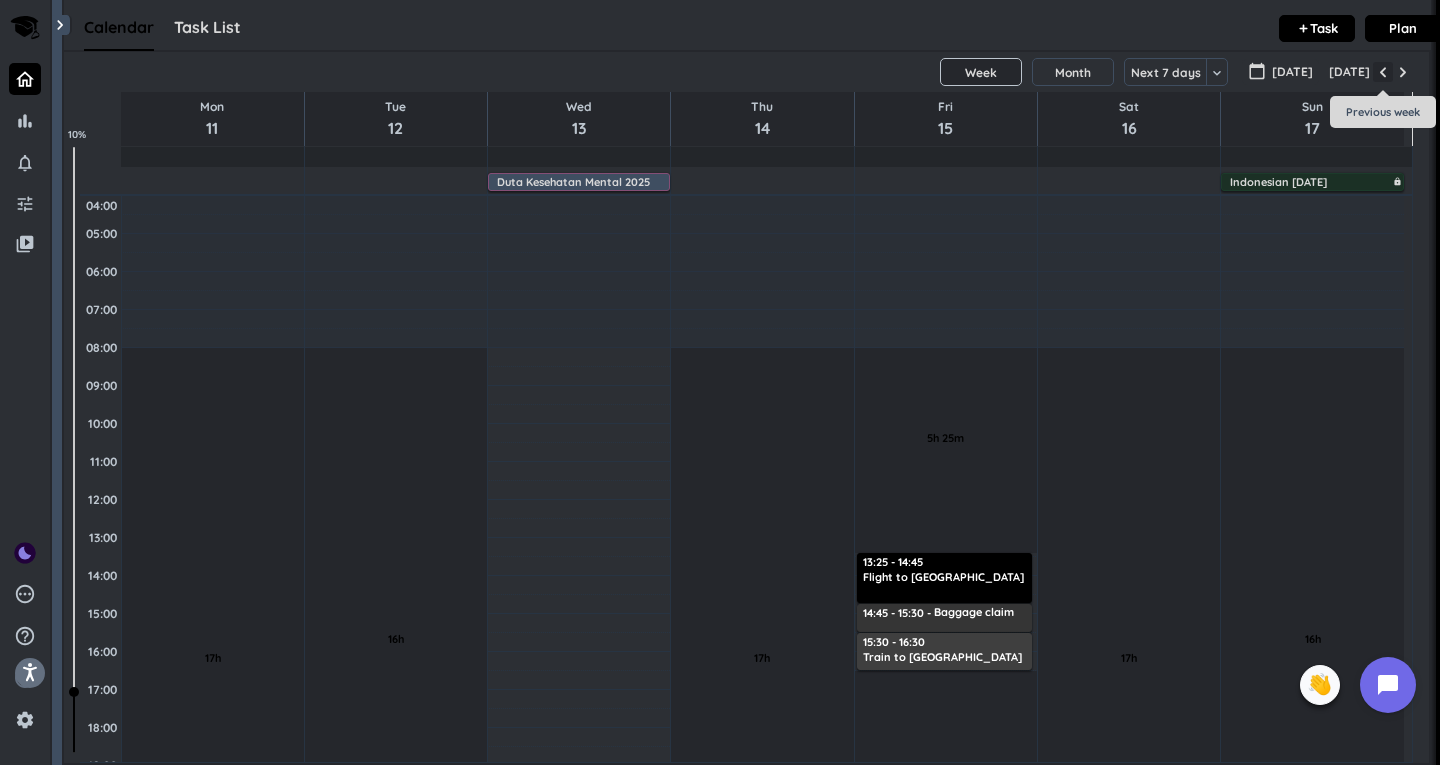 scroll, scrollTop: 77, scrollLeft: 0, axis: vertical 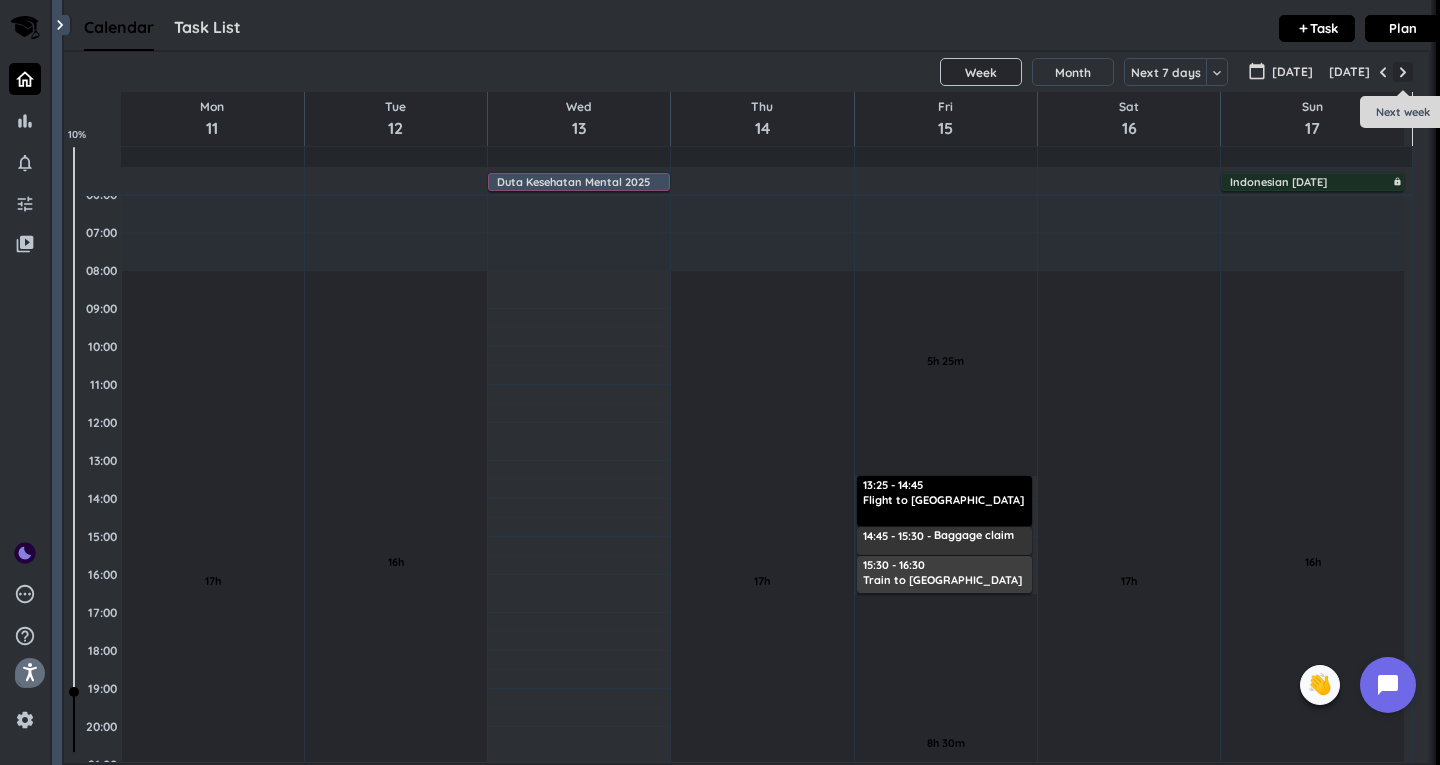 click at bounding box center (1403, 72) 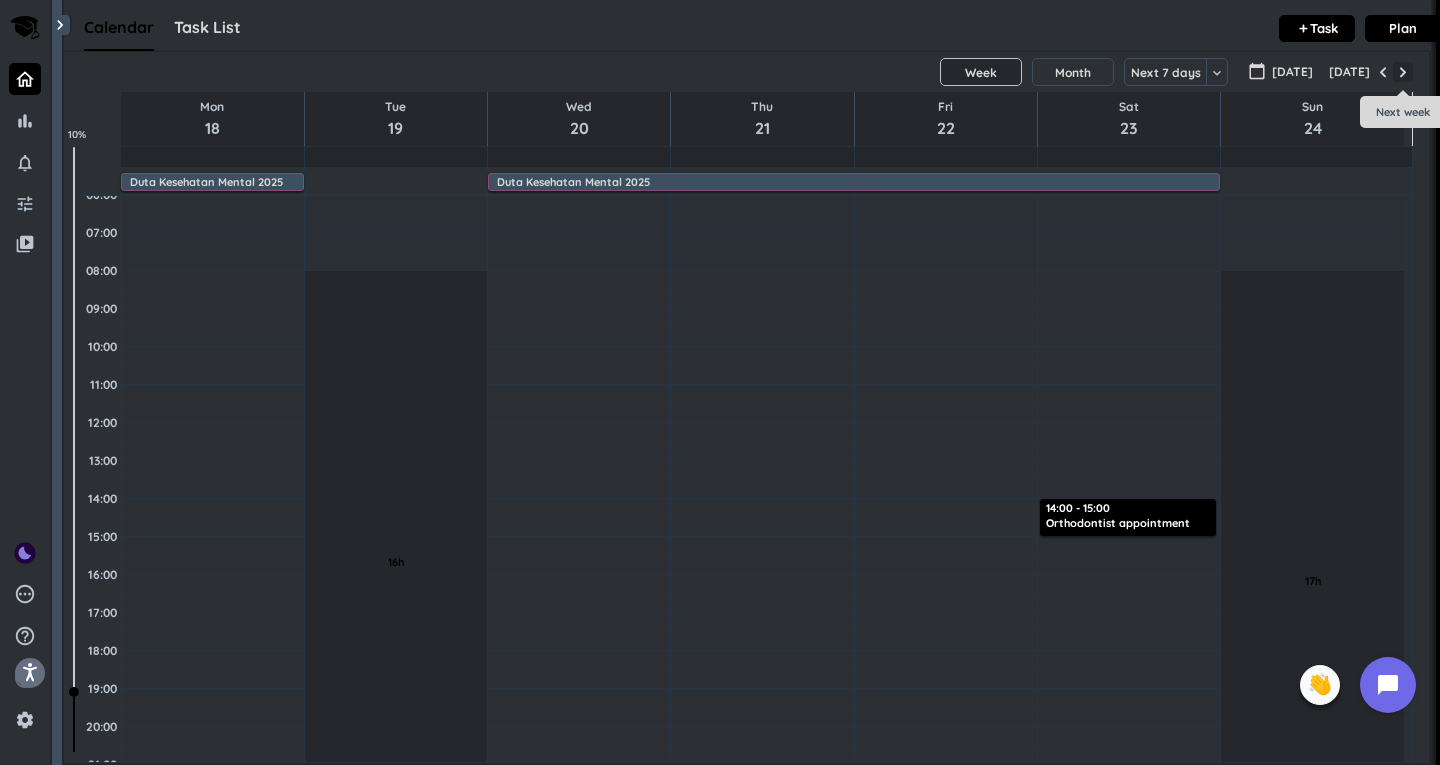 click at bounding box center (1403, 72) 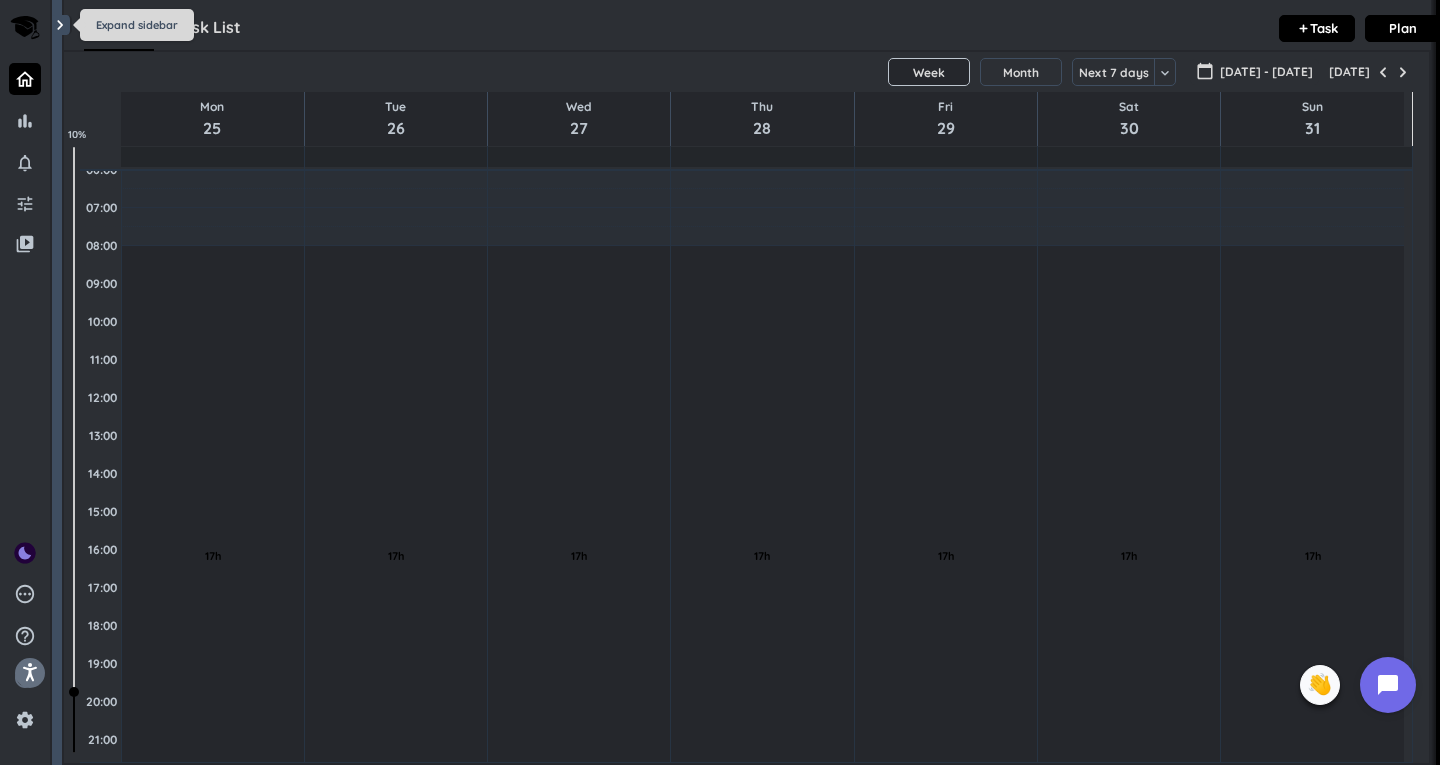 click on "chevron_right" at bounding box center (60, 25) 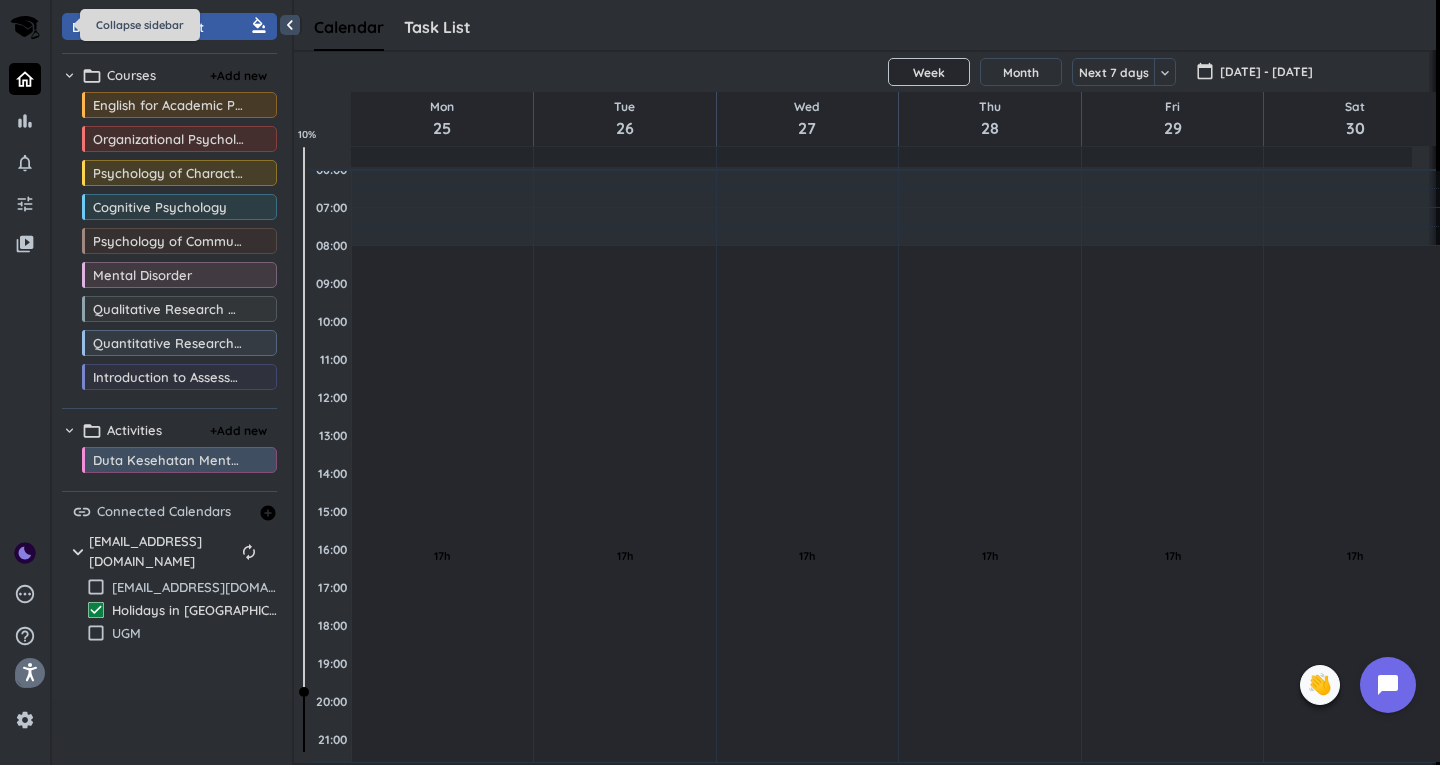scroll, scrollTop: 42, scrollLeft: 1144, axis: both 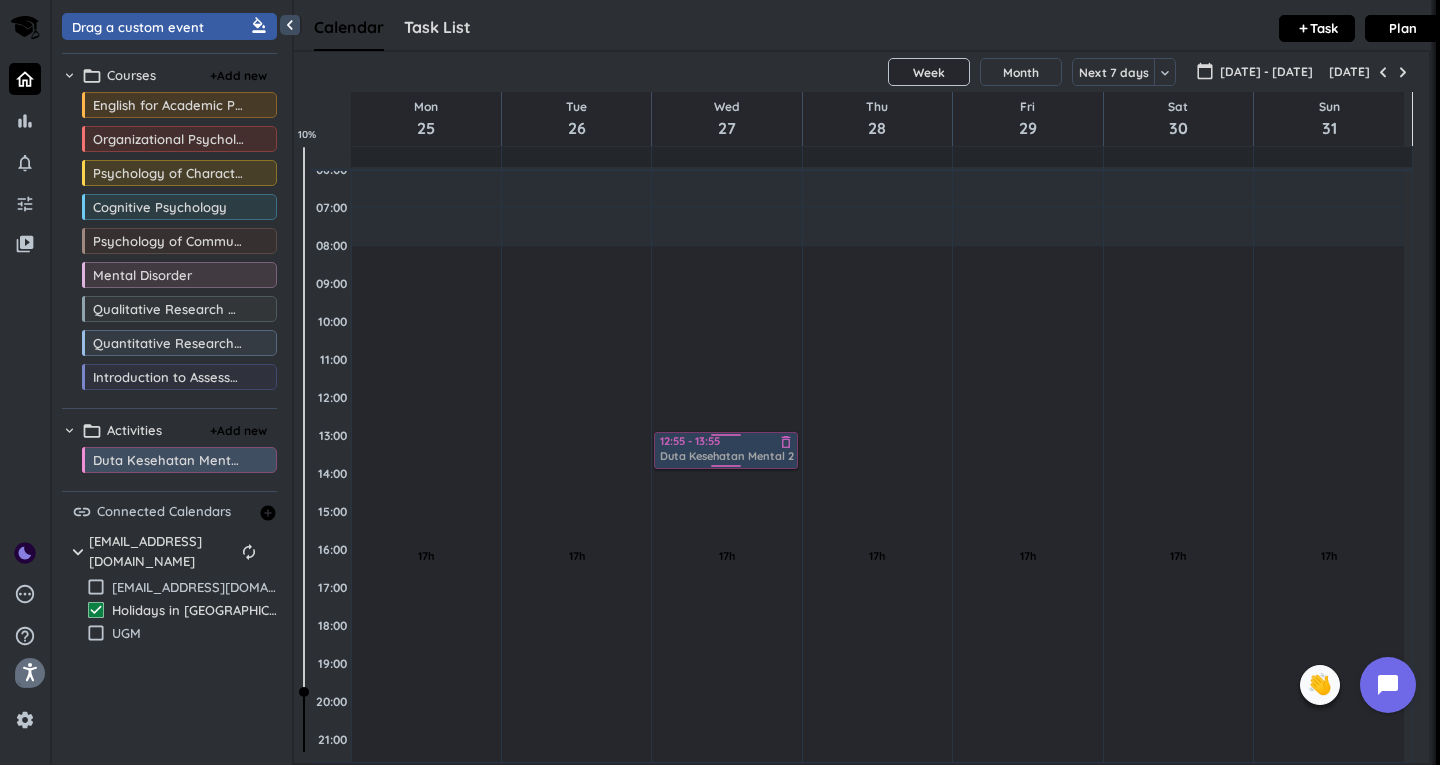 click on "chevron_left Drag a custom event format_color_fill chevron_right folder_open Courses   +  Add new drag_indicator English for Academic Purposes more_horiz drag_indicator Organizational Psychology more_horiz drag_indicator Psychology of Character Education and Development more_horiz drag_indicator Cognitive Psychology more_horiz drag_indicator Psychology of Communication more_horiz drag_indicator Mental Disorder more_horiz drag_indicator Qualitative Research Methods more_horiz drag_indicator Quantitative Research Methods more_horiz drag_indicator Introduction to Assessment more_horiz chevron_right folder_open Activities   +  Add new drag_indicator Duta Kesehatan Mental 2025 more_horiz link Connected Calendars add_circle chevron_right [EMAIL_ADDRESS][DOMAIN_NAME] autorenew delete_outline check_box_outline_blank [EMAIL_ADDRESS][DOMAIN_NAME] check_box Holidays in [GEOGRAPHIC_DATA] check_box_outline_blank UGM Calendar Task List Calendar keyboard_arrow_down add Task Plan SHOVEL [DATE] - [DATE] Week Month Next 7 days Week [DATE] Mon" at bounding box center (746, 382) 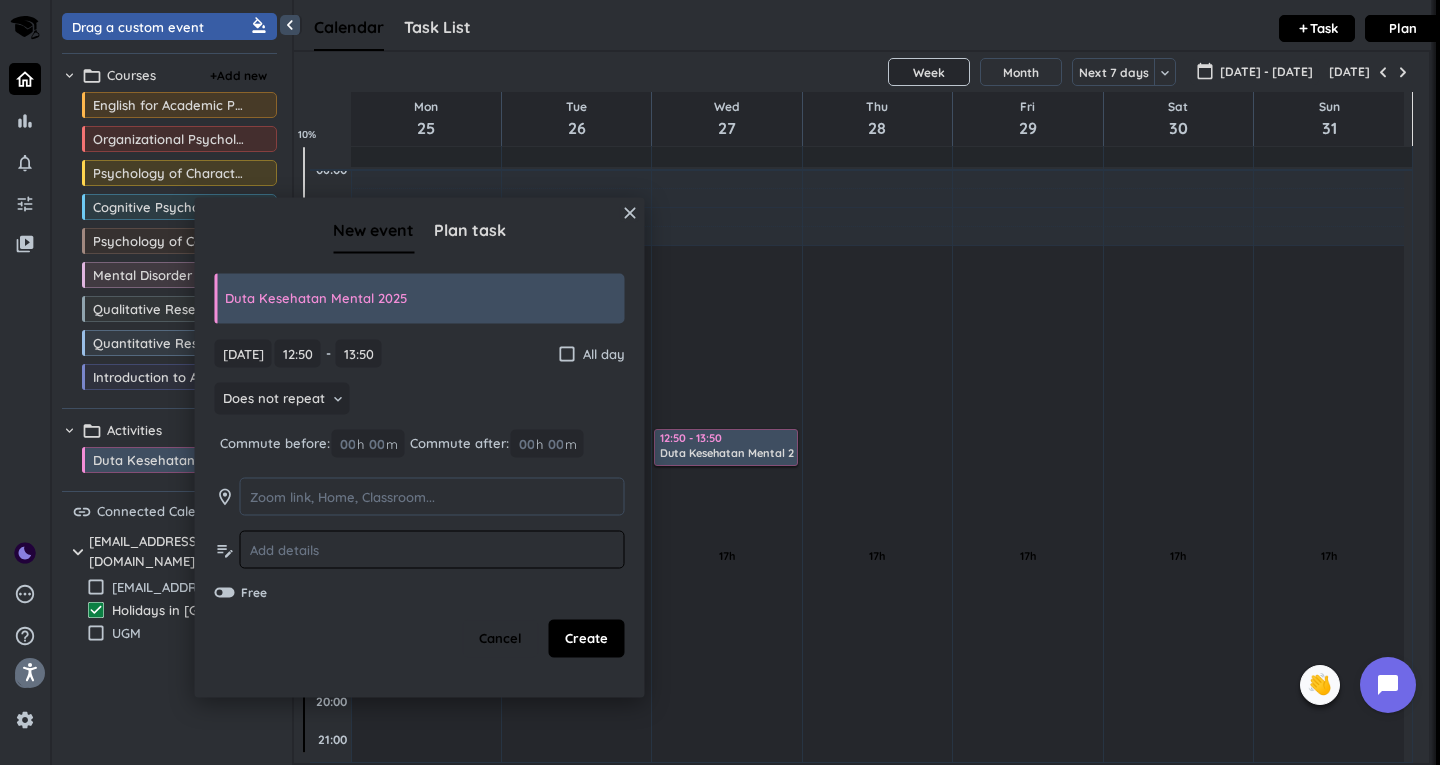 click at bounding box center [432, 549] 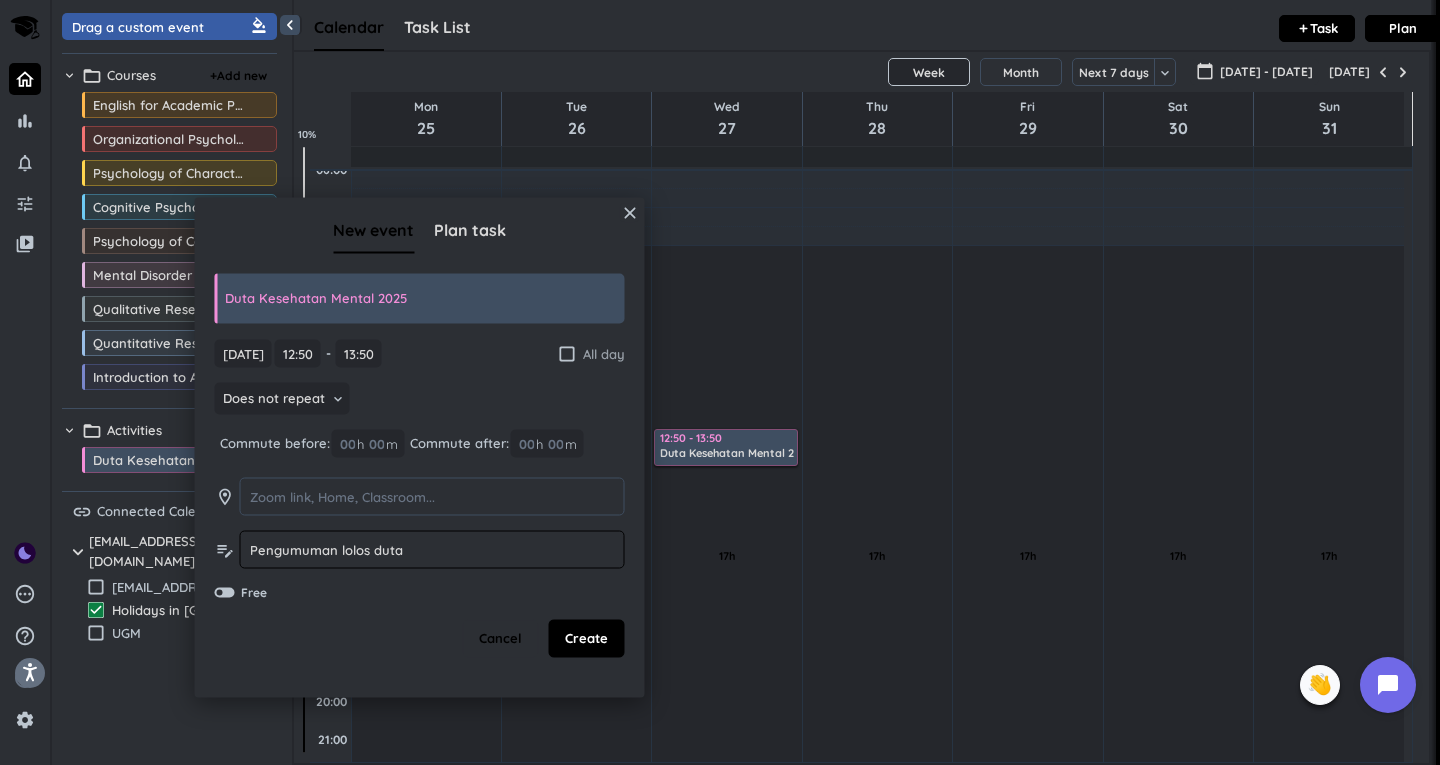 type on "Pengumuman lolos duta" 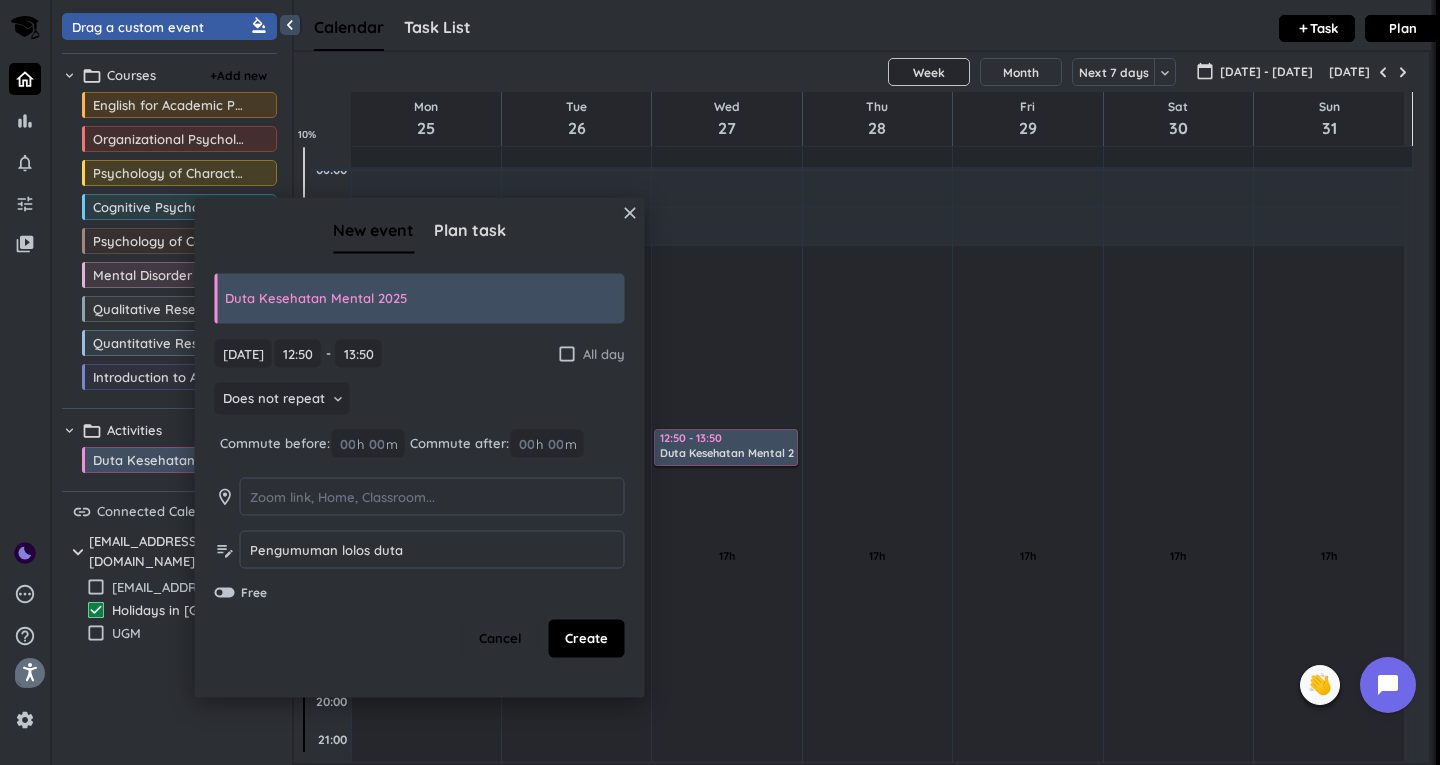 click on "check_box_outline_blank All day" at bounding box center (591, 353) 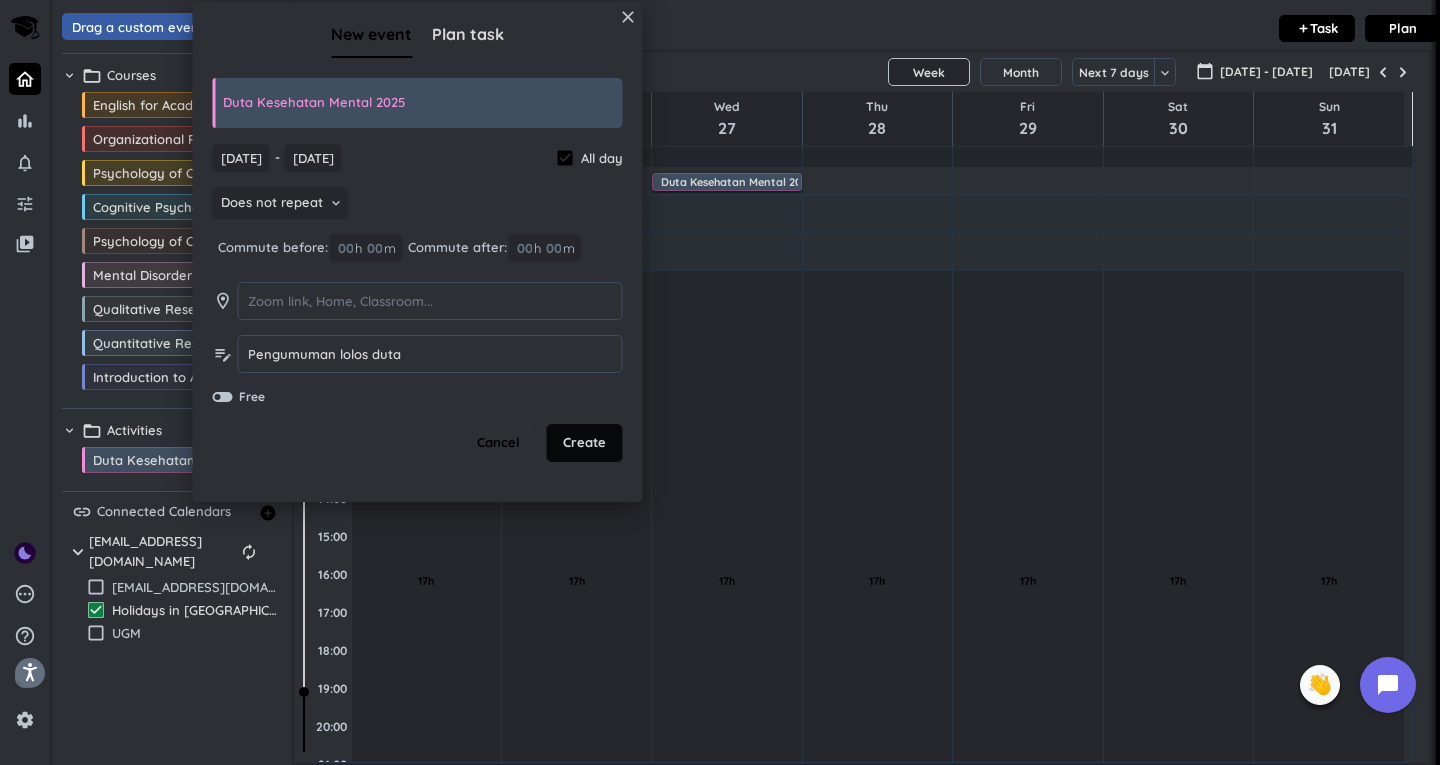 click on "Create" at bounding box center [585, 443] 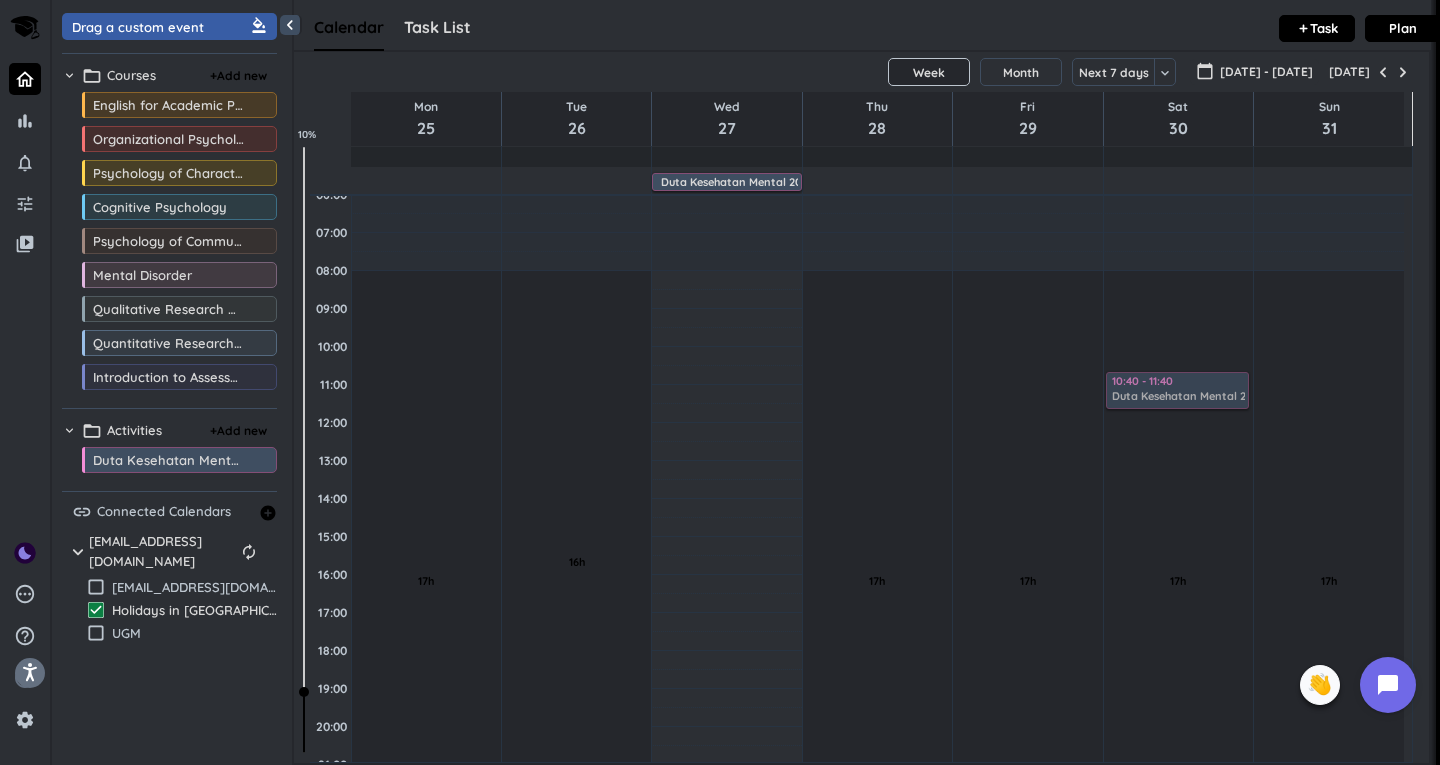 drag, startPoint x: 217, startPoint y: 473, endPoint x: 1138, endPoint y: 374, distance: 926.30554 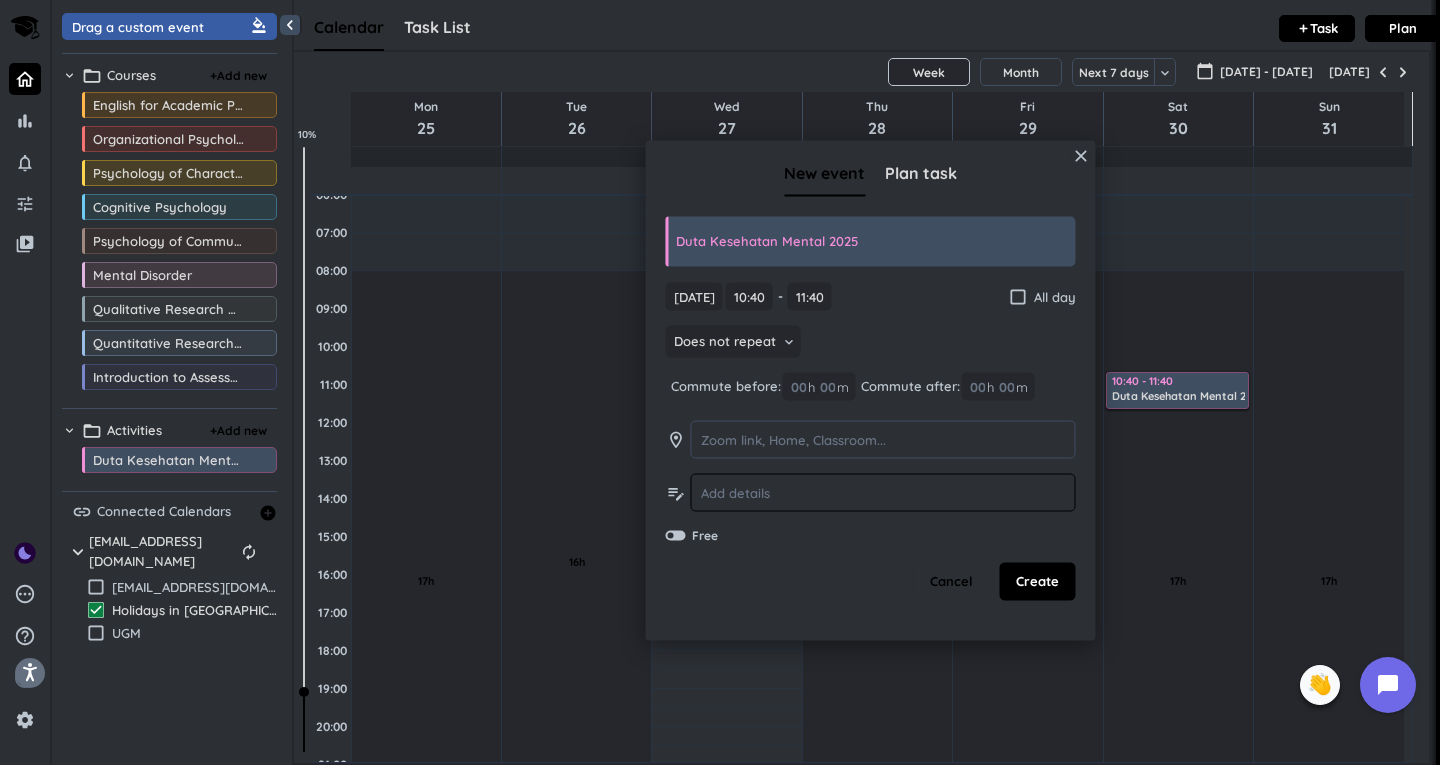 click at bounding box center [883, 492] 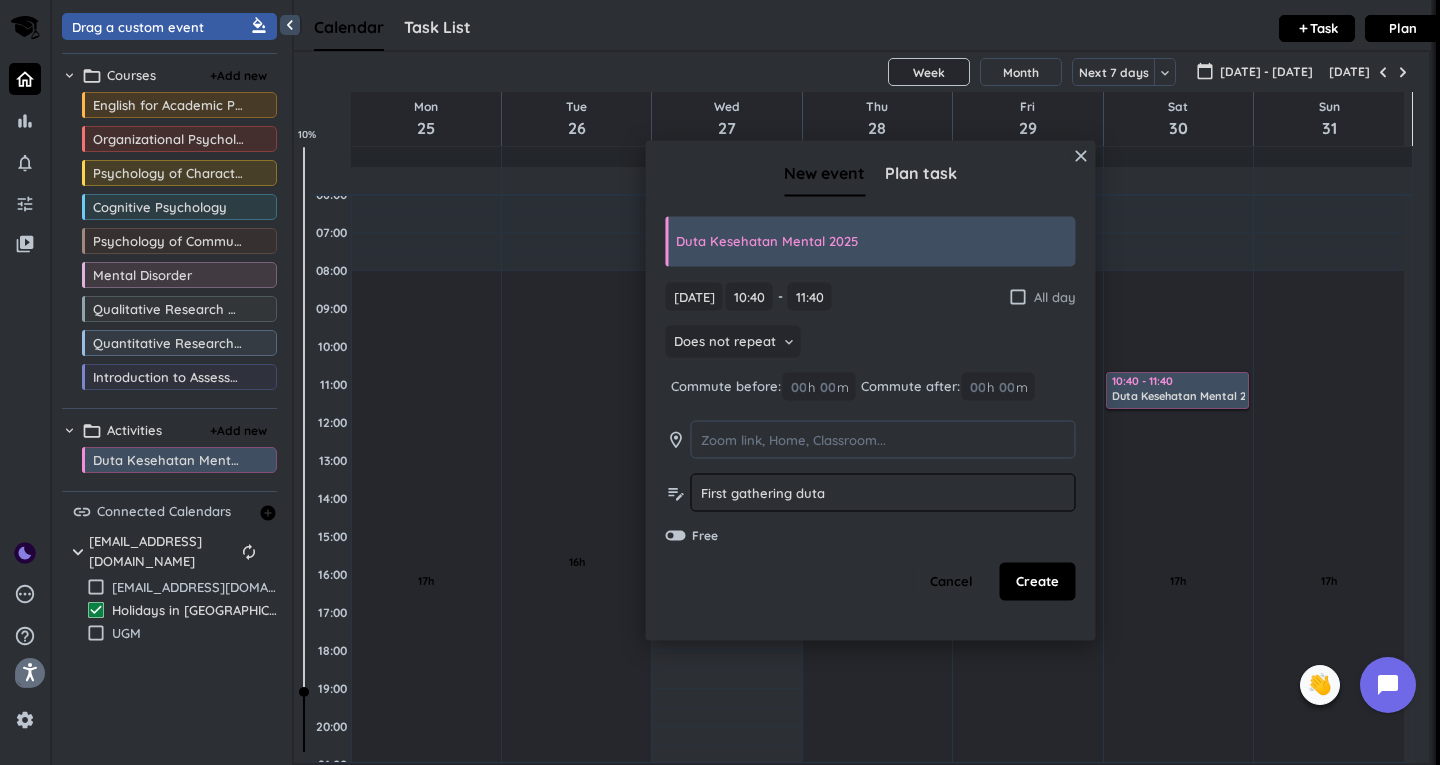 type on "First gathering duta" 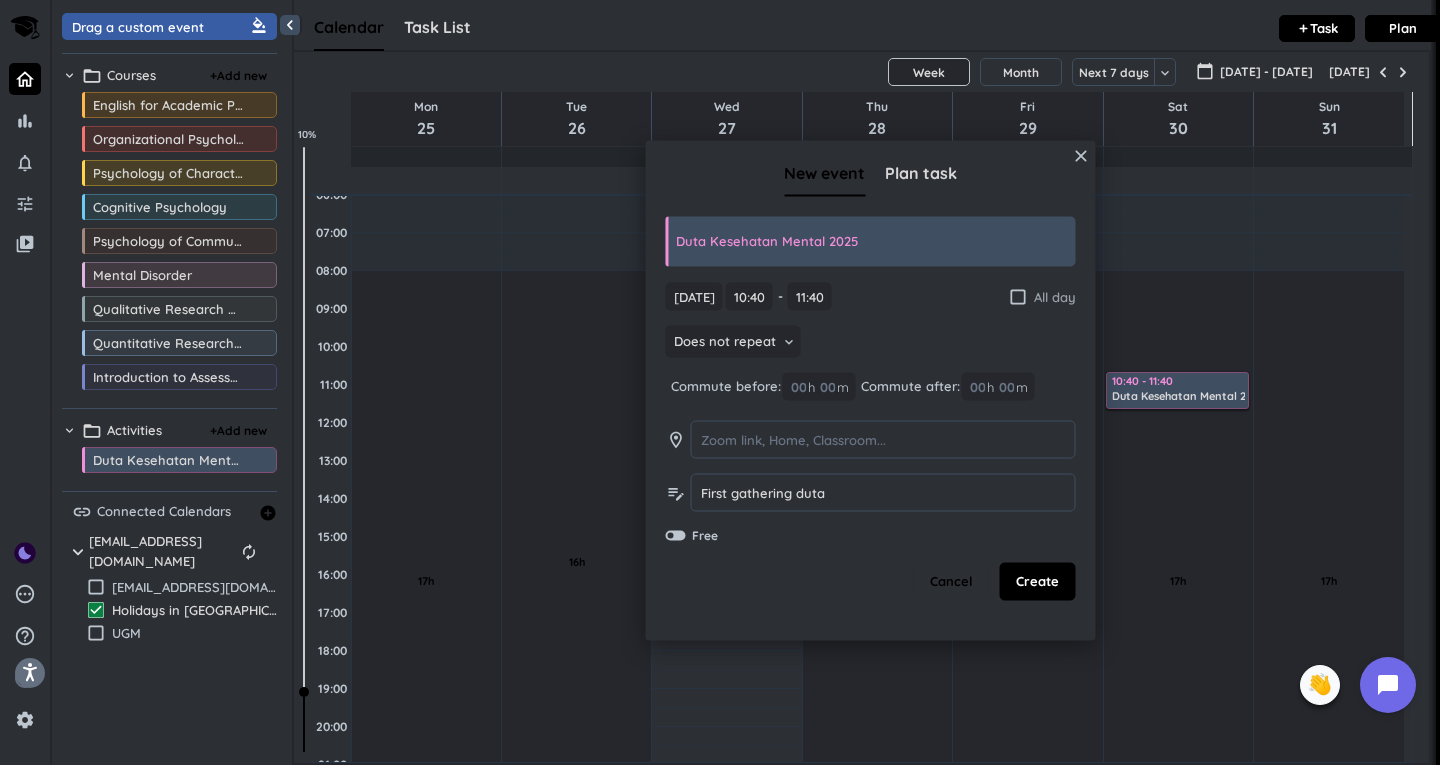 click on "check_box_outline_blank" at bounding box center (1018, 296) 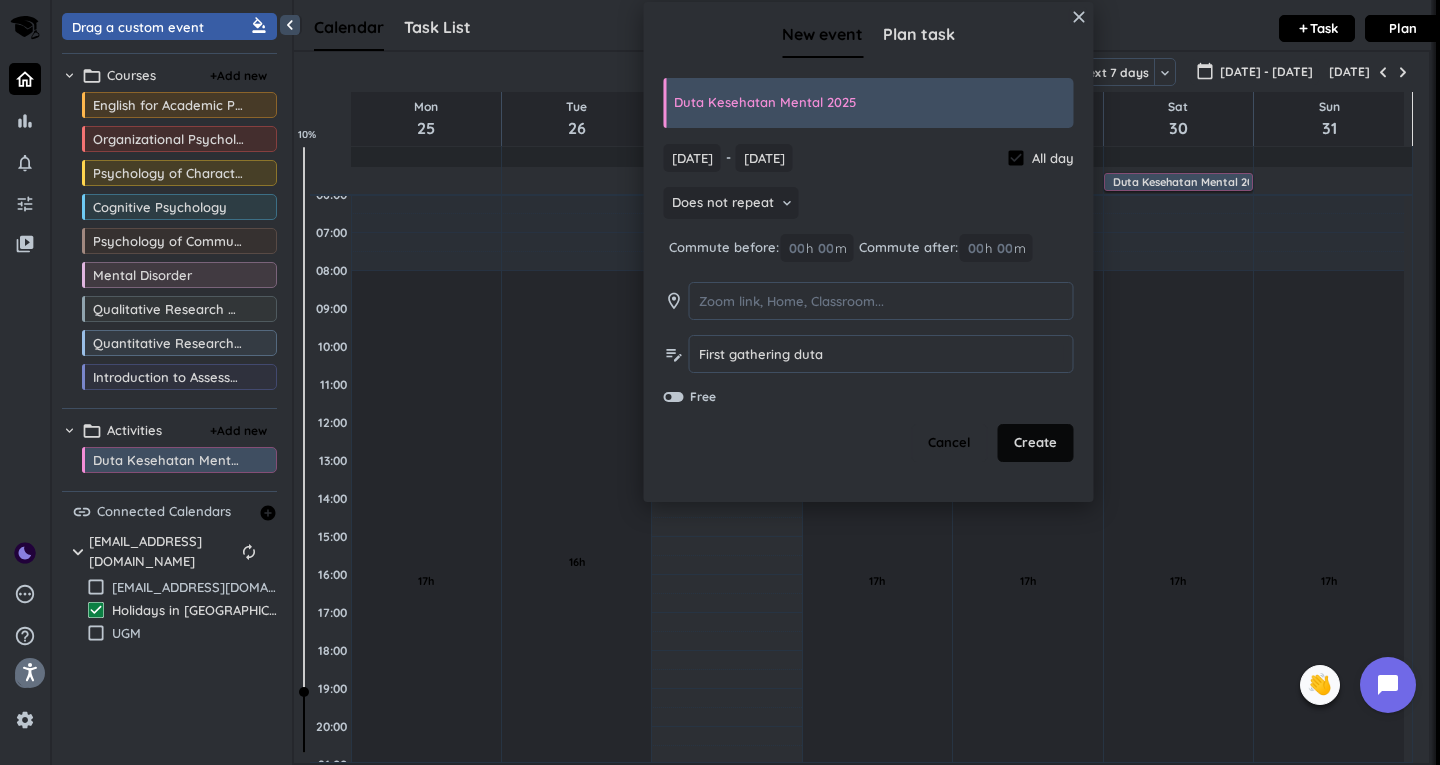 click on "Create" at bounding box center (1035, 443) 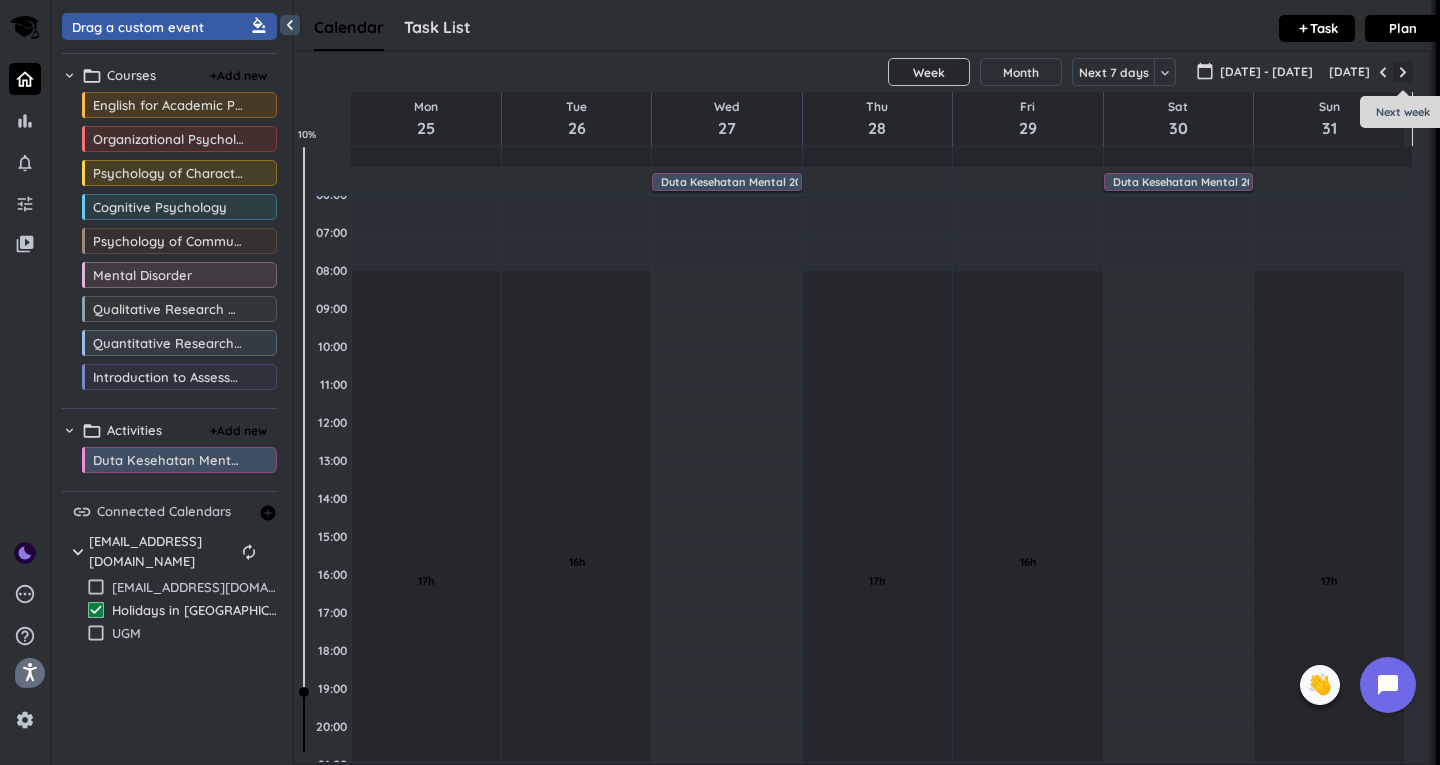 click at bounding box center (1403, 72) 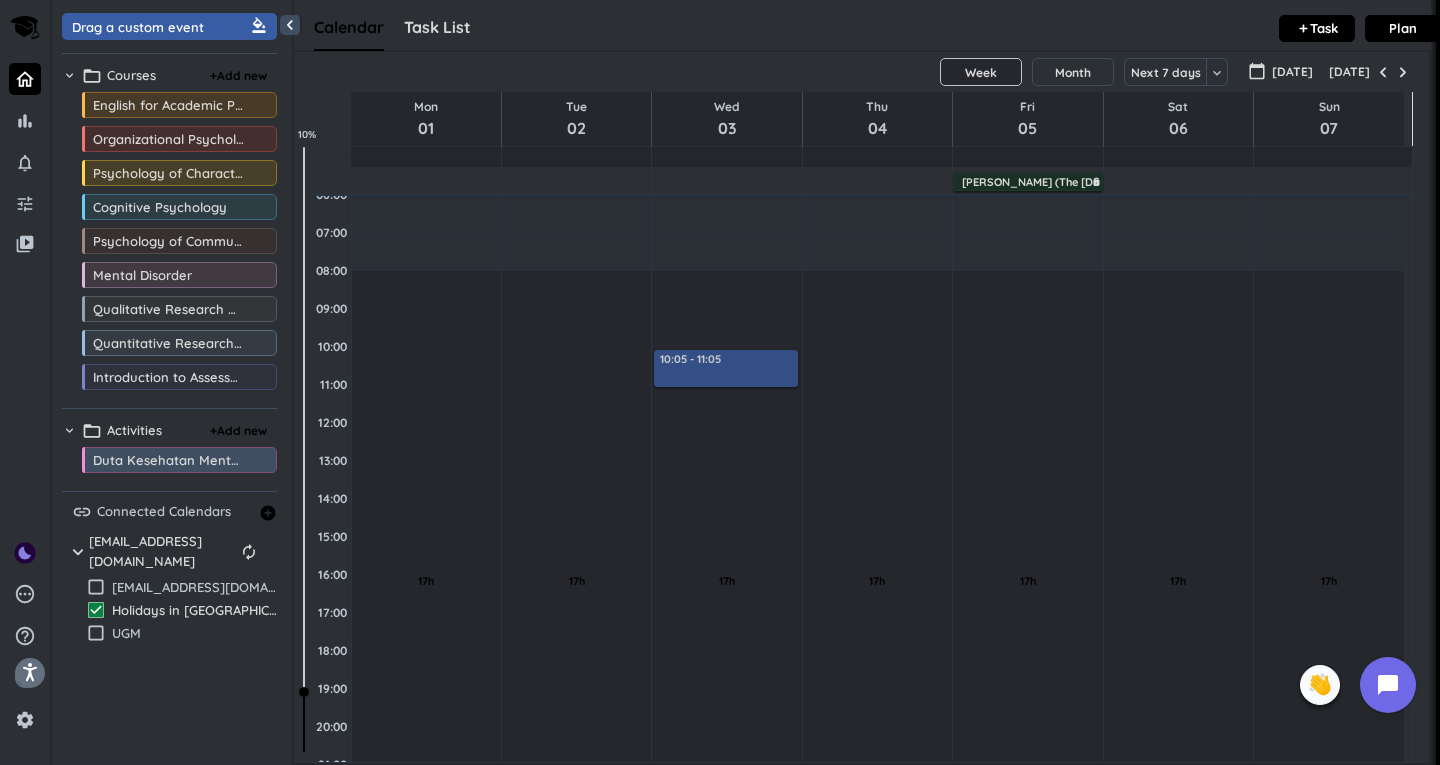 drag, startPoint x: 142, startPoint y: 38, endPoint x: 740, endPoint y: 337, distance: 668.58435 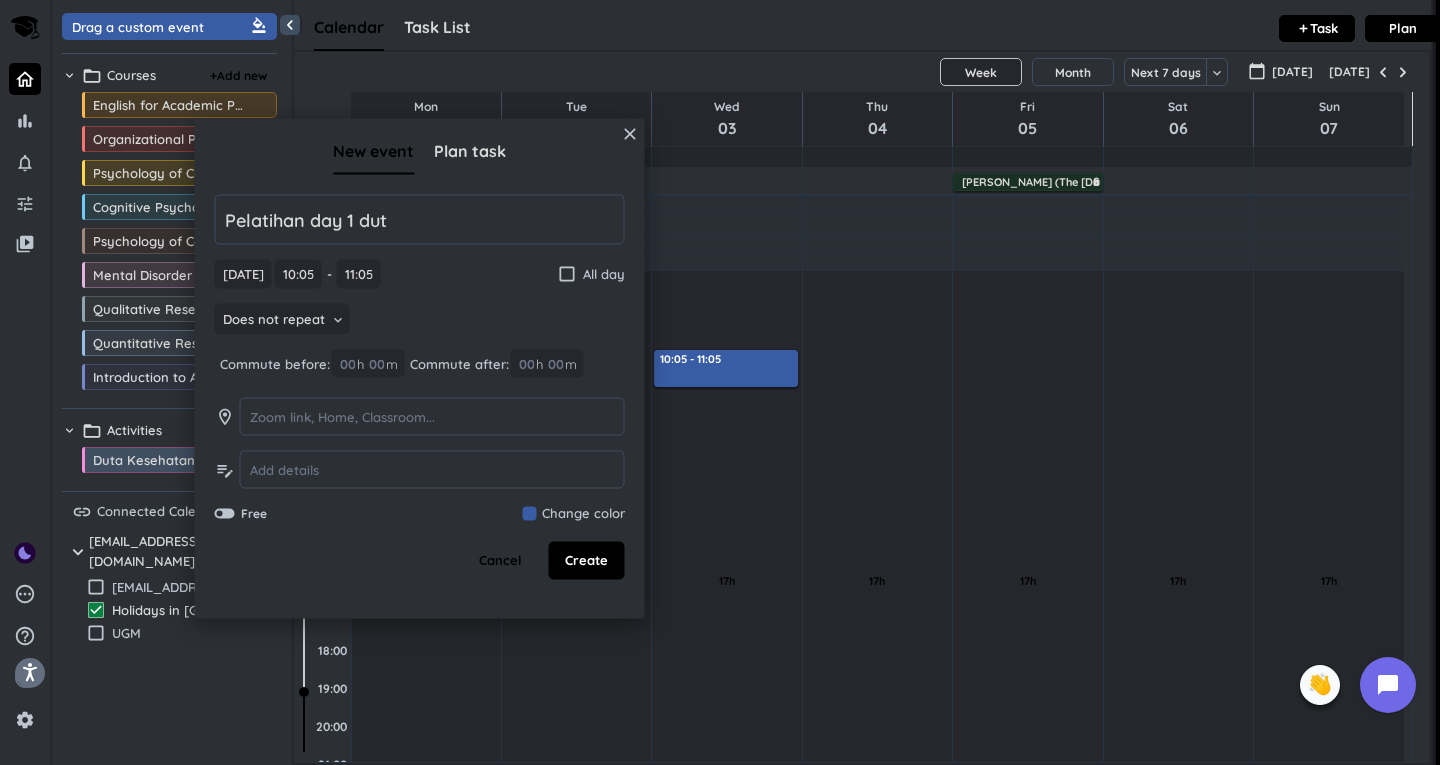 type on "Pelatihan day 1 duta" 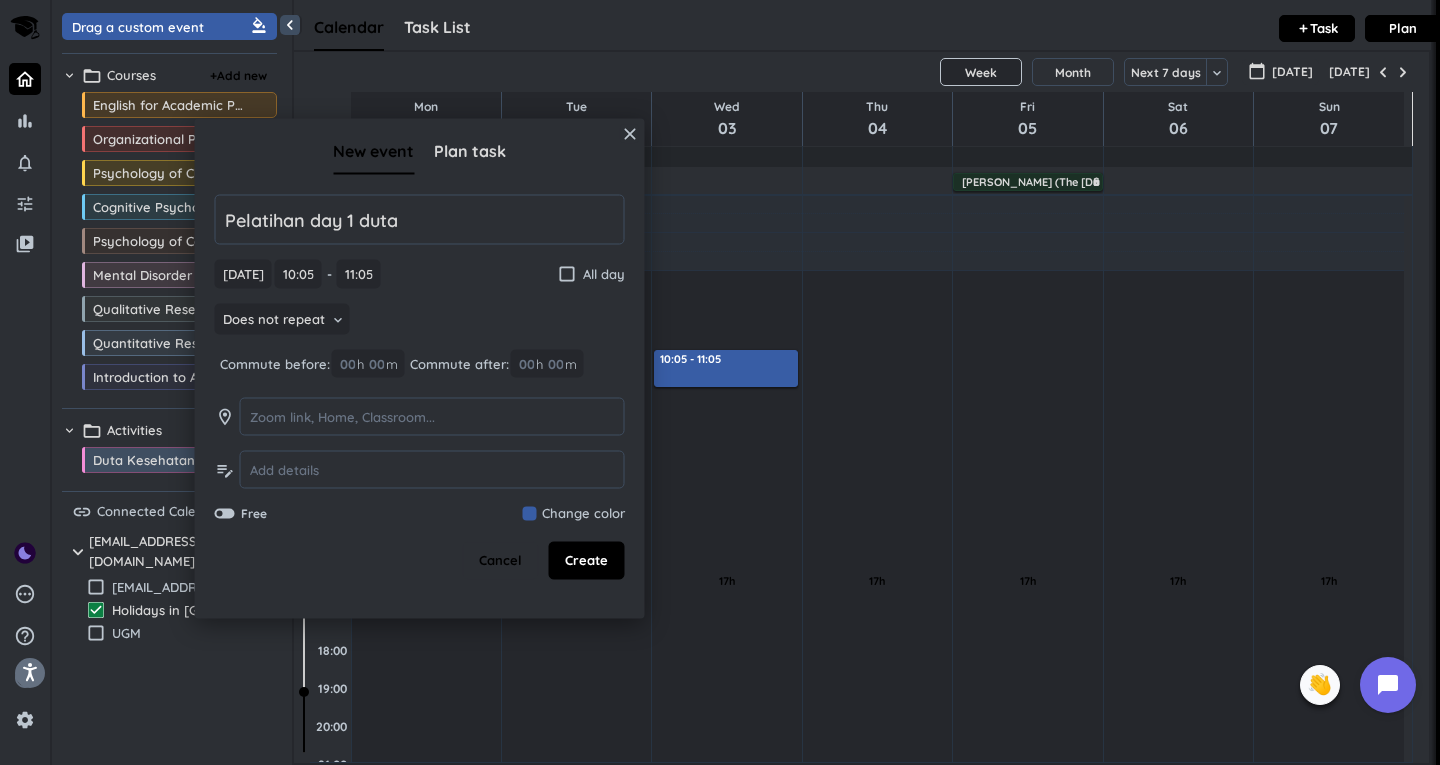 click on "Cancel" at bounding box center [500, 561] 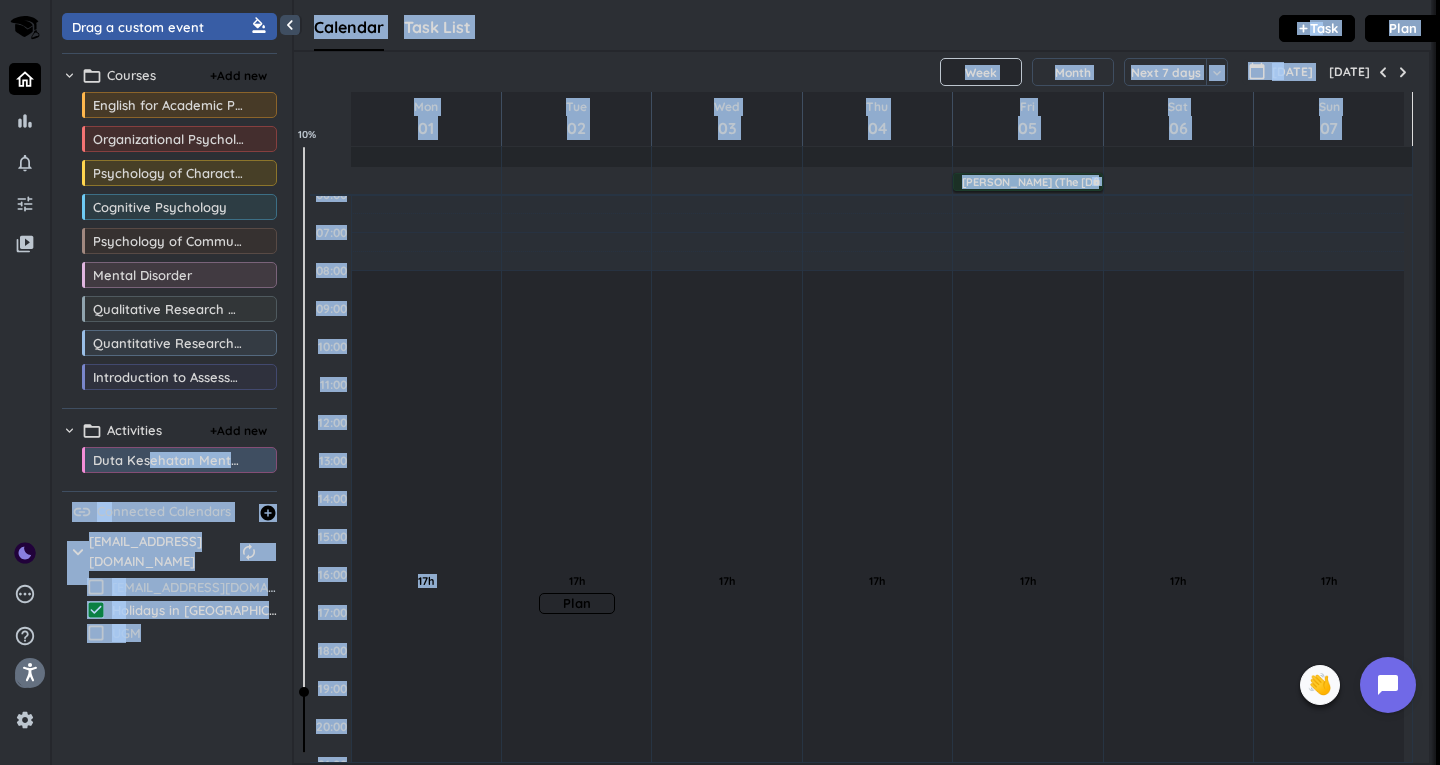 drag, startPoint x: 147, startPoint y: 480, endPoint x: 564, endPoint y: 457, distance: 417.63382 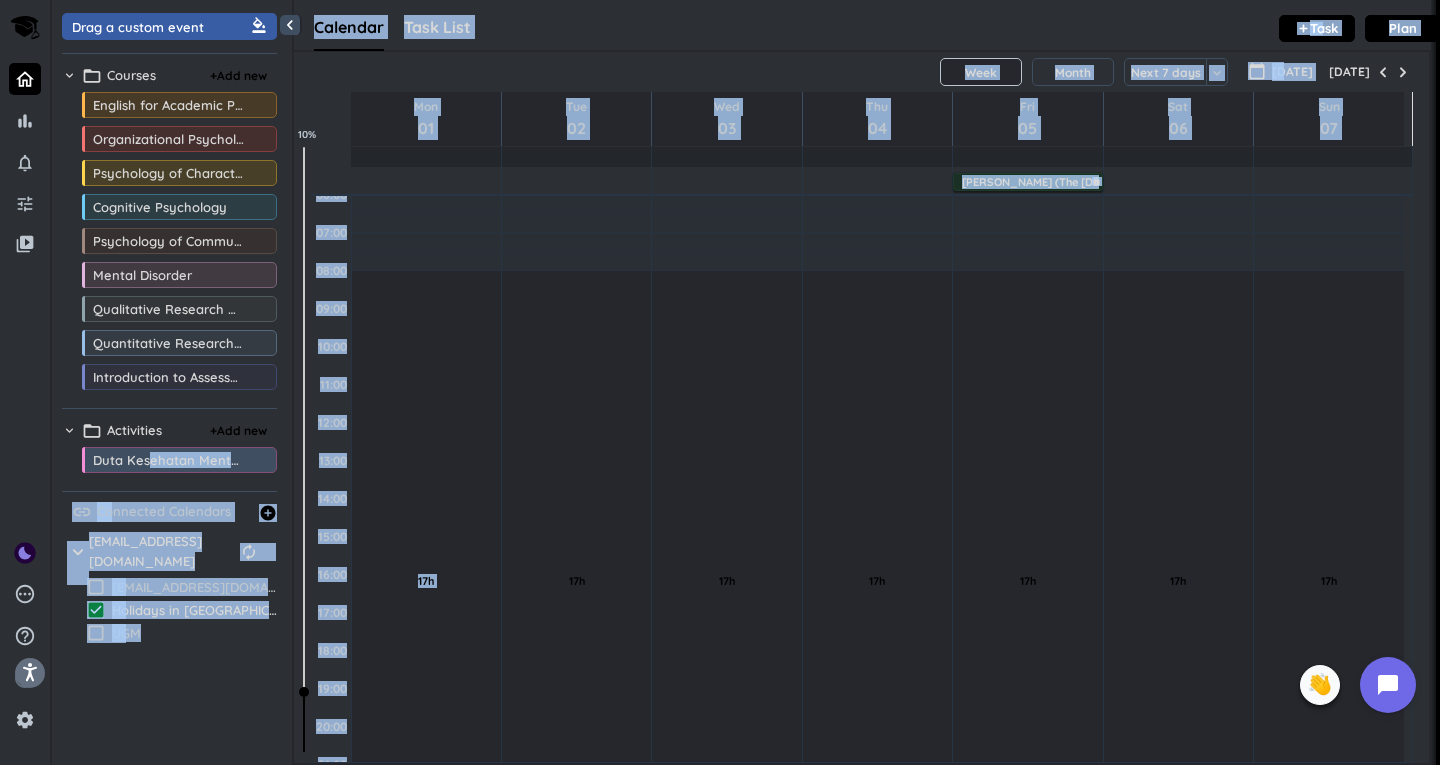 click on "Drag a custom event format_color_fill chevron_right folder_open Courses   +  Add new drag_indicator English for Academic Purposes more_horiz drag_indicator Organizational Psychology more_horiz drag_indicator Psychology of Character Education and Development more_horiz drag_indicator Cognitive Psychology more_horiz drag_indicator Psychology of Communication more_horiz drag_indicator Mental Disorder more_horiz drag_indicator Qualitative Research Methods more_horiz drag_indicator Quantitative Research Methods more_horiz drag_indicator Introduction to Assessment more_horiz chevron_right folder_open Activities   +  Add new drag_indicator Duta Kesehatan Mental 2025 more_horiz link Connected Calendars add_circle chevron_right [EMAIL_ADDRESS][DOMAIN_NAME] autorenew delete_outline check_box_outline_blank [EMAIL_ADDRESS][DOMAIN_NAME] check_box Holidays in [GEOGRAPHIC_DATA] check_box_outline_blank UGM" at bounding box center [172, 387] 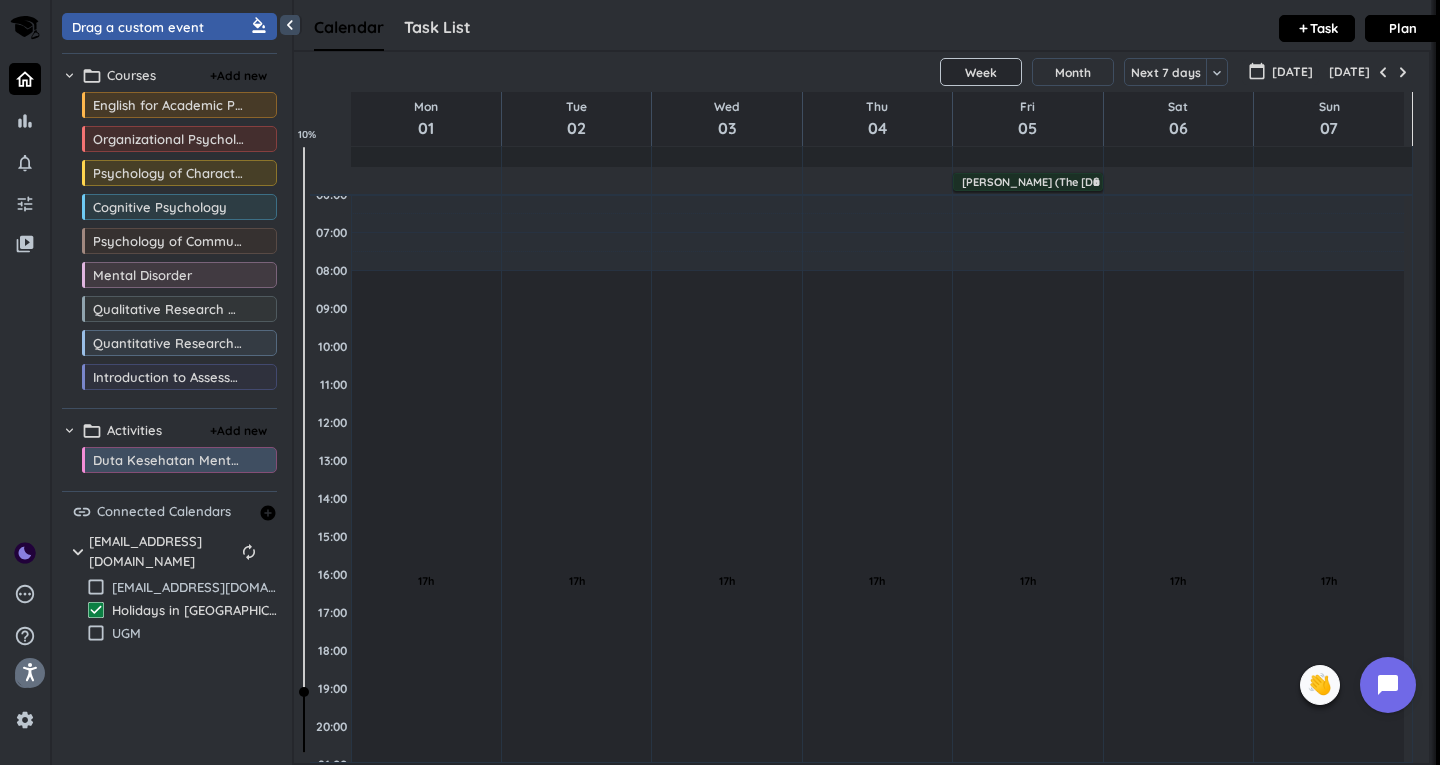 click on "bar_chart notifications_none tune video_library pending help_outline settings 5 / 9 check_circle_outline check_circle_outline check_circle_outline check_circle_outline check_circle_outline 🤘 ✨ 🎓 ♠️ close 👋" at bounding box center [25, 382] 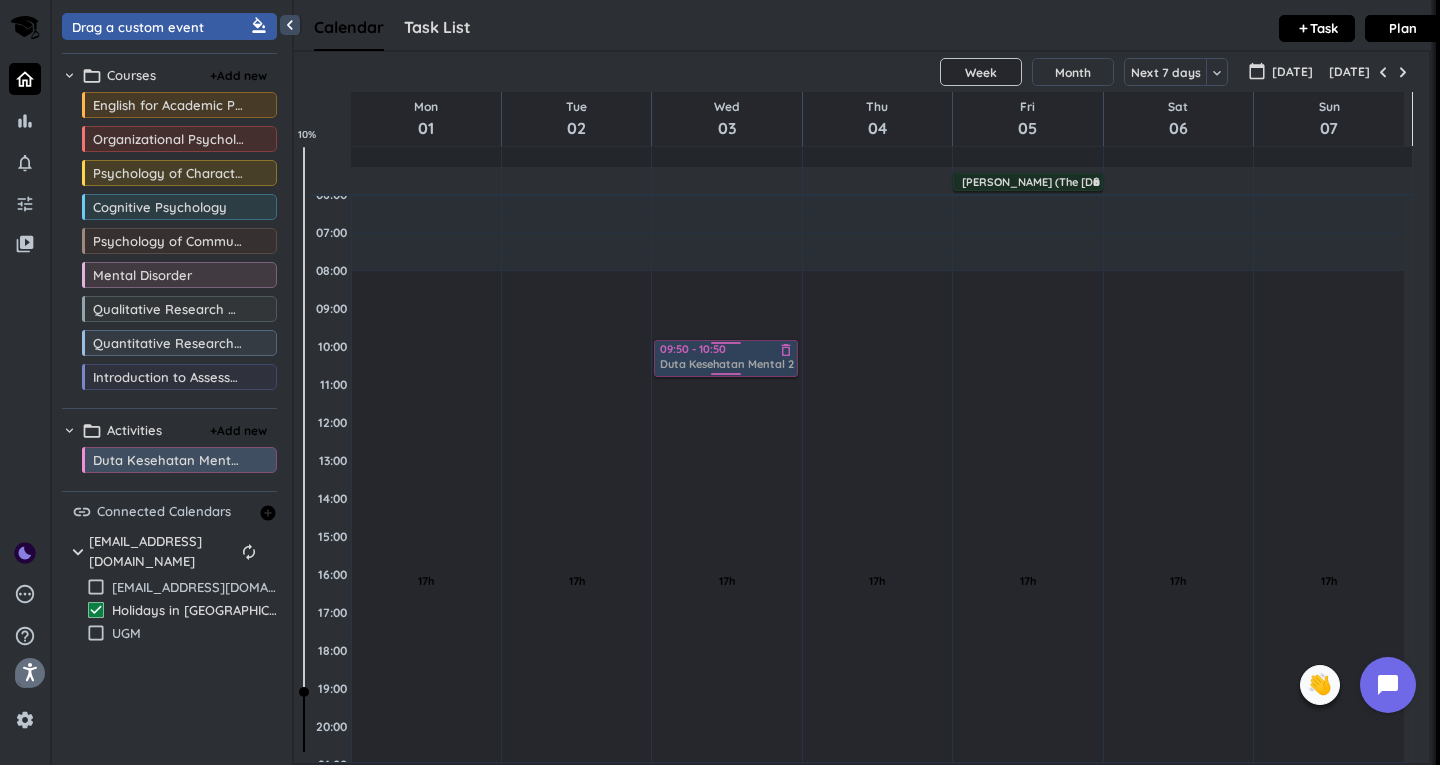 drag, startPoint x: 161, startPoint y: 469, endPoint x: 719, endPoint y: 342, distance: 572.27 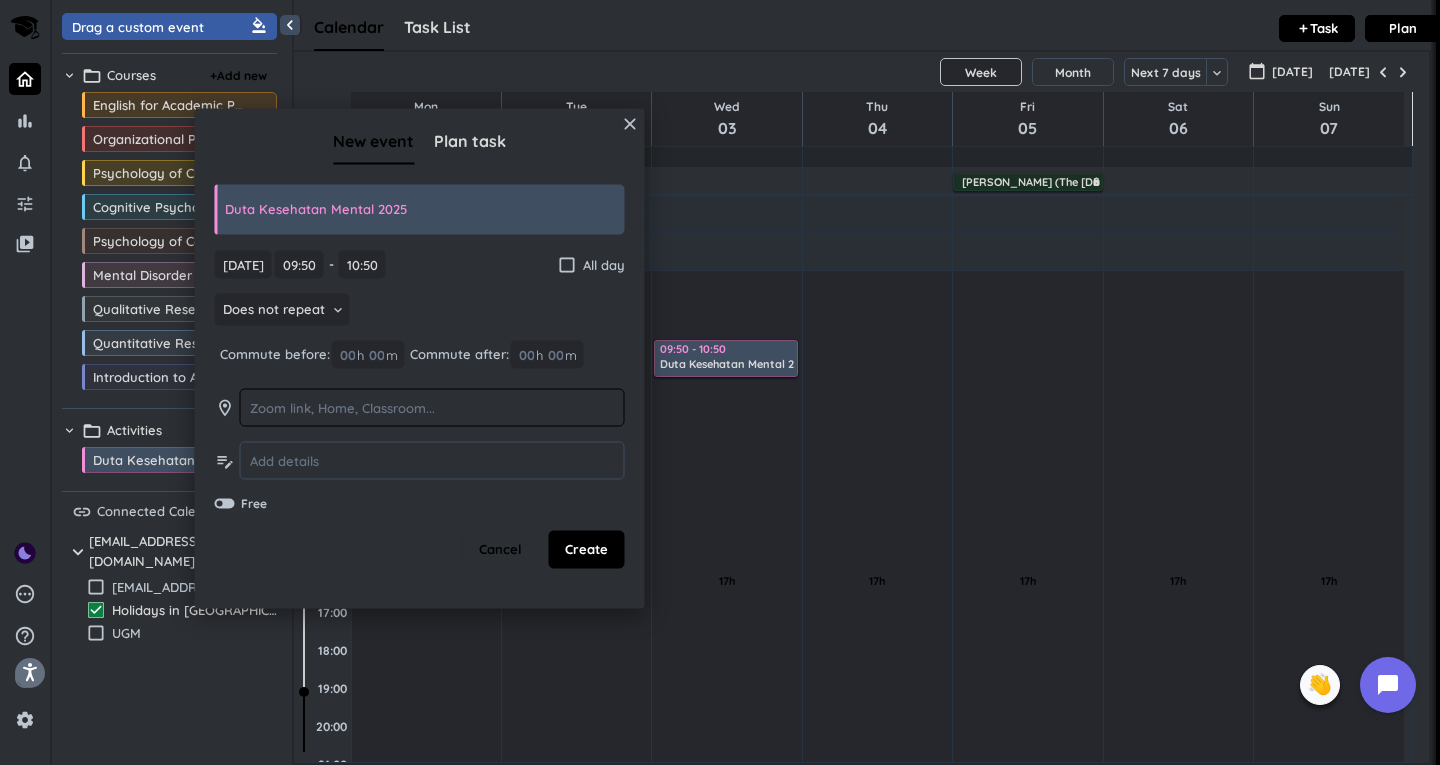 click at bounding box center [432, 407] 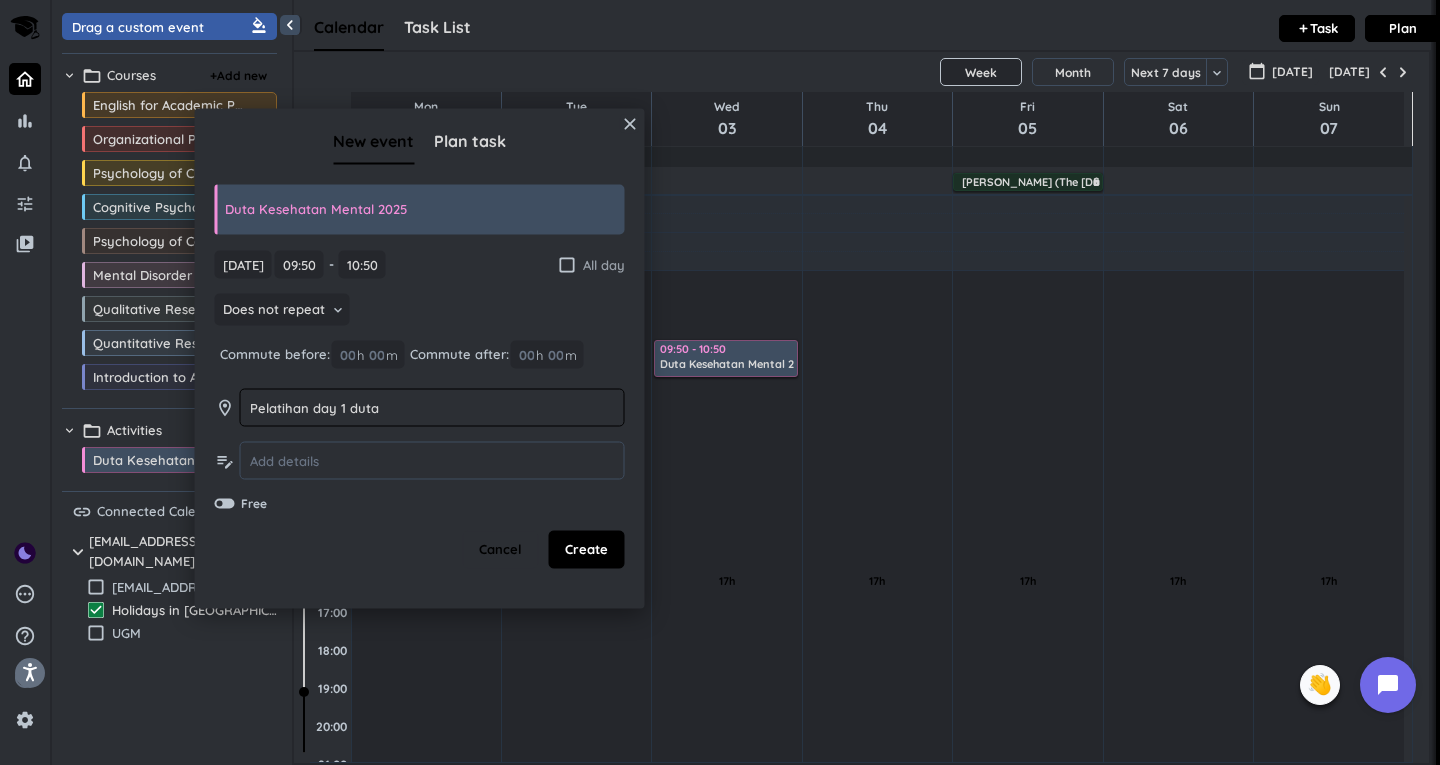 type on "Pelatihan day 1 duta" 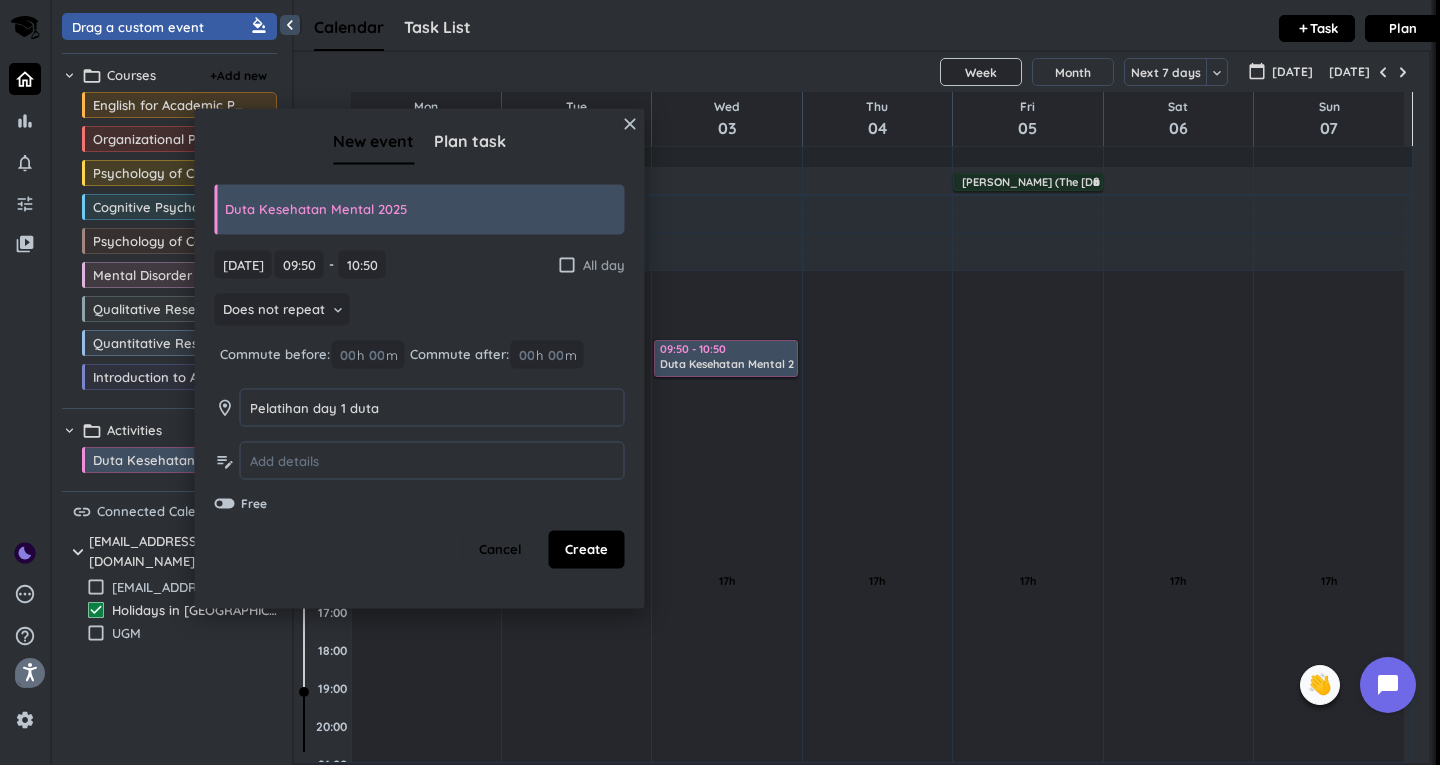 click on "check_box_outline_blank" at bounding box center (567, 264) 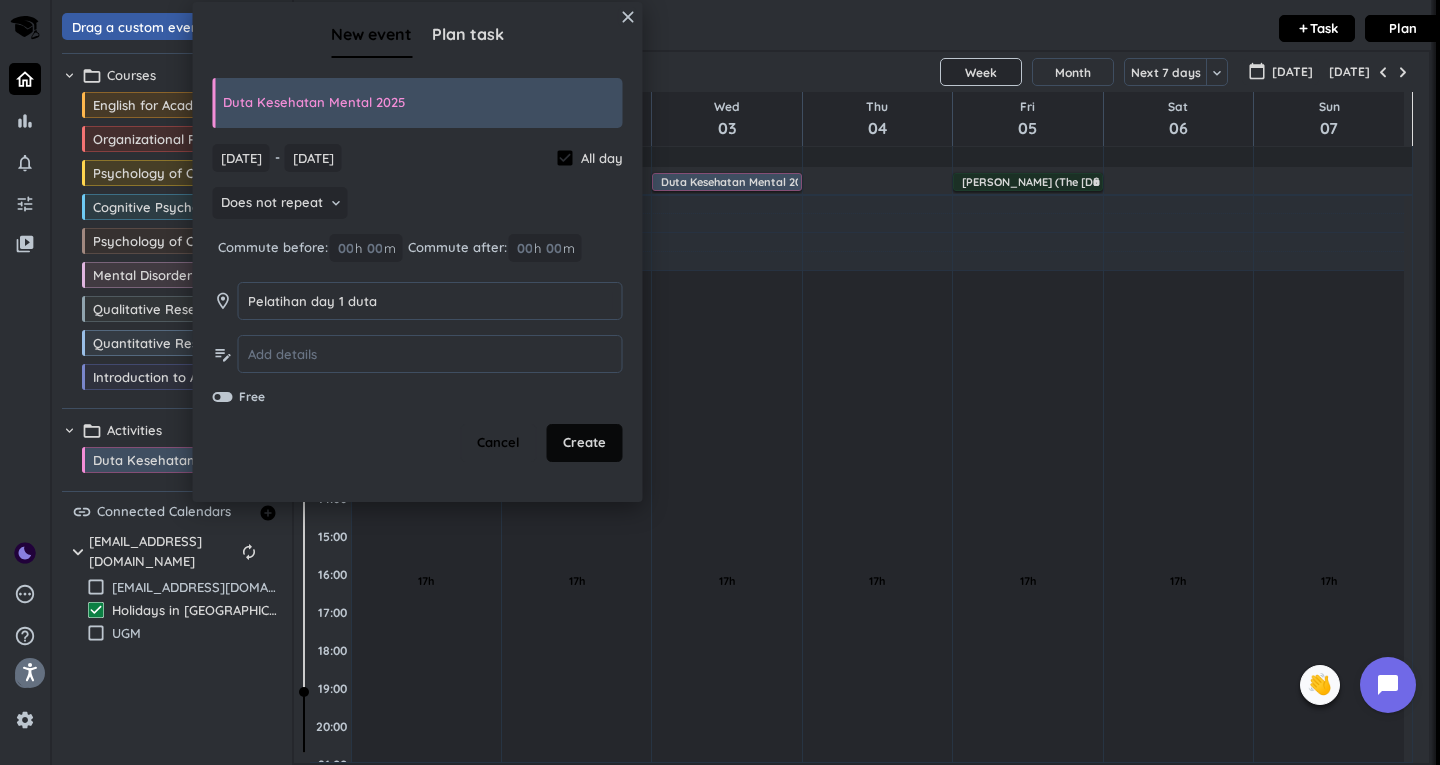 click on "Create" at bounding box center [584, 443] 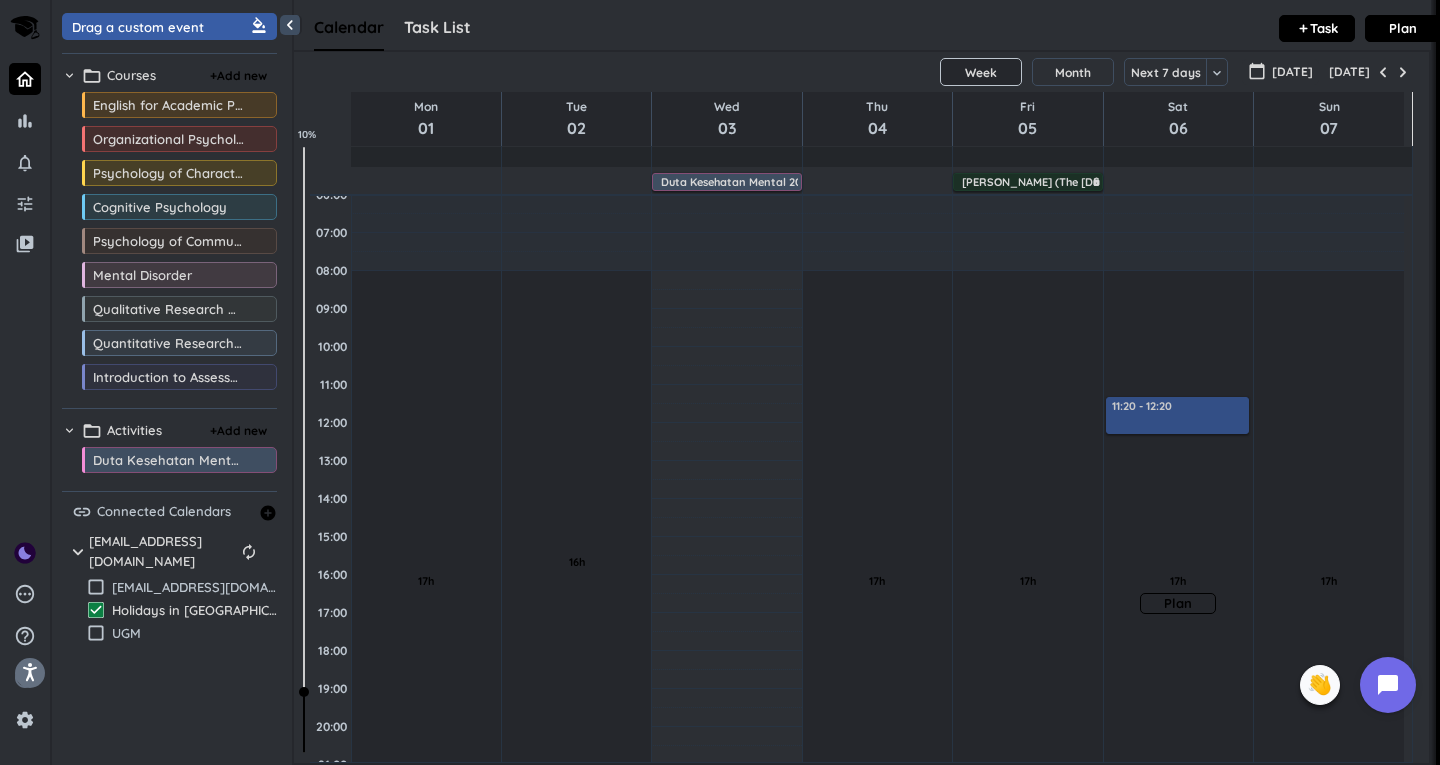 click on "chevron_left Drag a custom event format_color_fill chevron_right folder_open Courses   +  Add new drag_indicator English for Academic Purposes more_horiz drag_indicator Organizational Psychology more_horiz drag_indicator Psychology of Character Education and Development more_horiz drag_indicator Cognitive Psychology more_horiz drag_indicator Psychology of Communication more_horiz drag_indicator Mental Disorder more_horiz drag_indicator Qualitative Research Methods more_horiz drag_indicator Quantitative Research Methods more_horiz drag_indicator Introduction to Assessment more_horiz chevron_right folder_open Activities   +  Add new drag_indicator Duta Kesehatan Mental 2025 more_horiz link Connected Calendars add_circle chevron_right [EMAIL_ADDRESS][DOMAIN_NAME] autorenew delete_outline check_box_outline_blank [EMAIL_ADDRESS][DOMAIN_NAME] check_box Holidays in [GEOGRAPHIC_DATA] check_box_outline_blank UGM Calendar Task List Calendar keyboard_arrow_down add Task Plan SHOVEL [DATE] - [DATE] Week Month Next 7 days Week [DATE] 01" at bounding box center [746, 382] 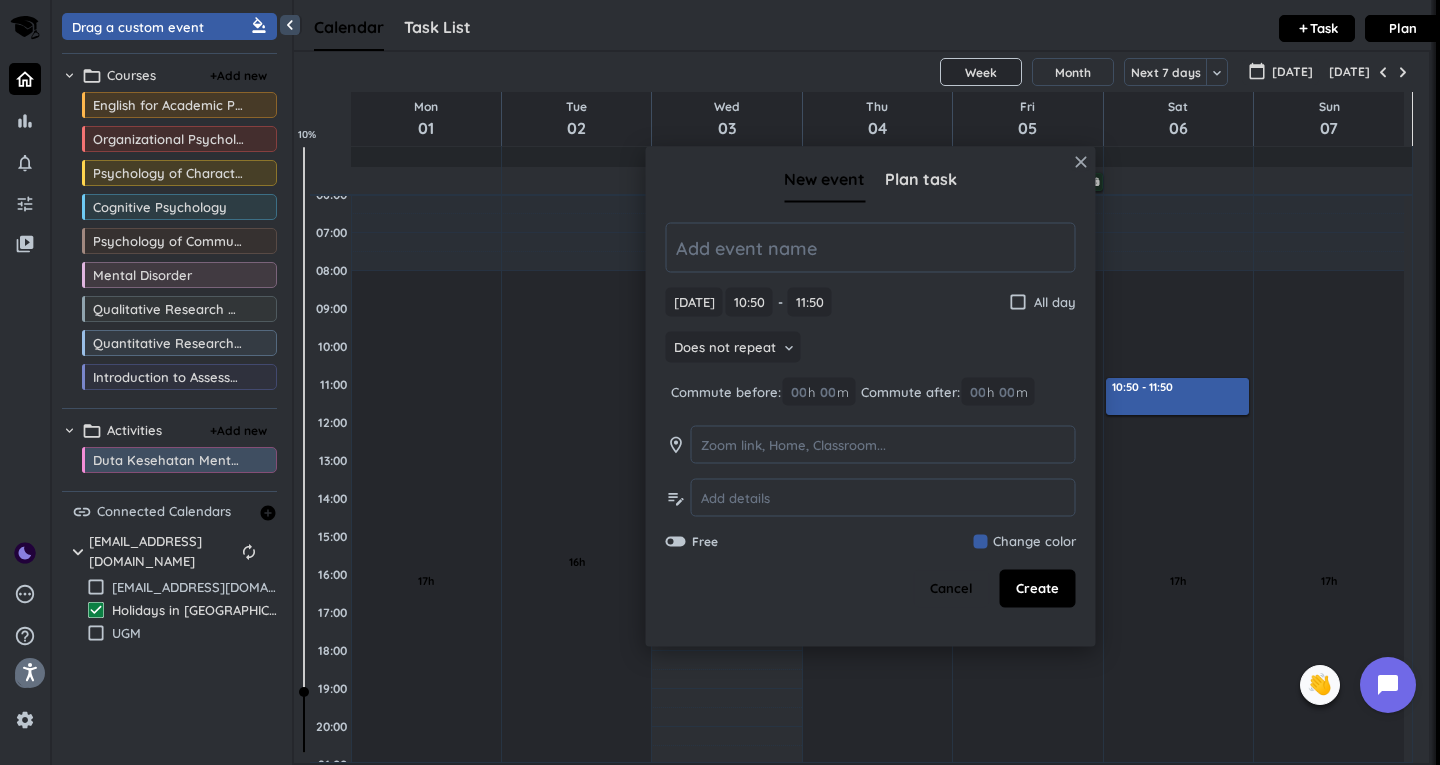 click on "close" at bounding box center (1081, 162) 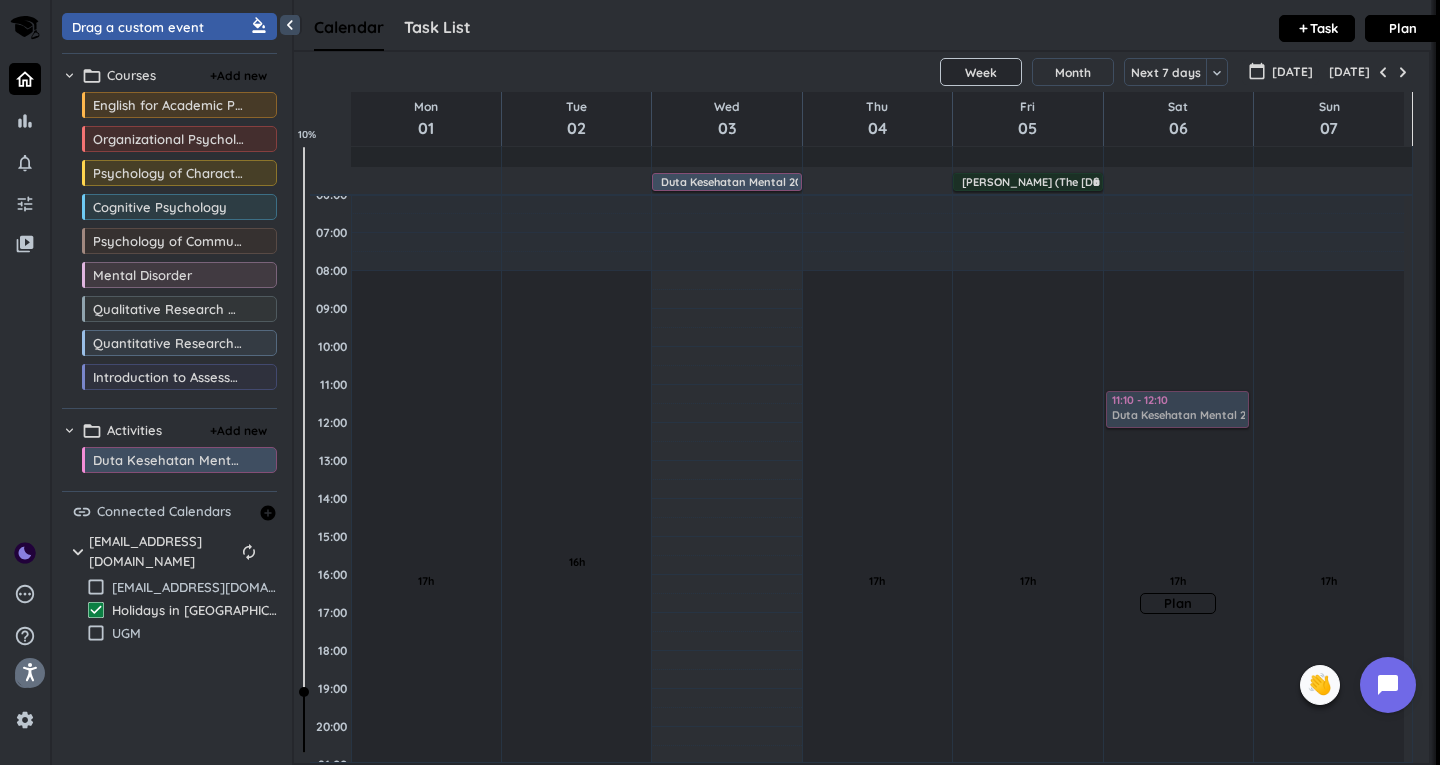 click on "chevron_left Drag a custom event format_color_fill chevron_right folder_open Courses   +  Add new drag_indicator English for Academic Purposes more_horiz drag_indicator Organizational Psychology more_horiz drag_indicator Psychology of Character Education and Development more_horiz drag_indicator Cognitive Psychology more_horiz drag_indicator Psychology of Communication more_horiz drag_indicator Mental Disorder more_horiz drag_indicator Qualitative Research Methods more_horiz drag_indicator Quantitative Research Methods more_horiz drag_indicator Introduction to Assessment more_horiz chevron_right folder_open Activities   +  Add new drag_indicator Duta Kesehatan Mental 2025 more_horiz link Connected Calendars add_circle chevron_right [EMAIL_ADDRESS][DOMAIN_NAME] autorenew delete_outline check_box_outline_blank [EMAIL_ADDRESS][DOMAIN_NAME] check_box Holidays in [GEOGRAPHIC_DATA] check_box_outline_blank UGM Calendar Task List Calendar keyboard_arrow_down add Task Plan SHOVEL [DATE] - [DATE] Week Month Next 7 days Week [DATE] 01" at bounding box center [746, 382] 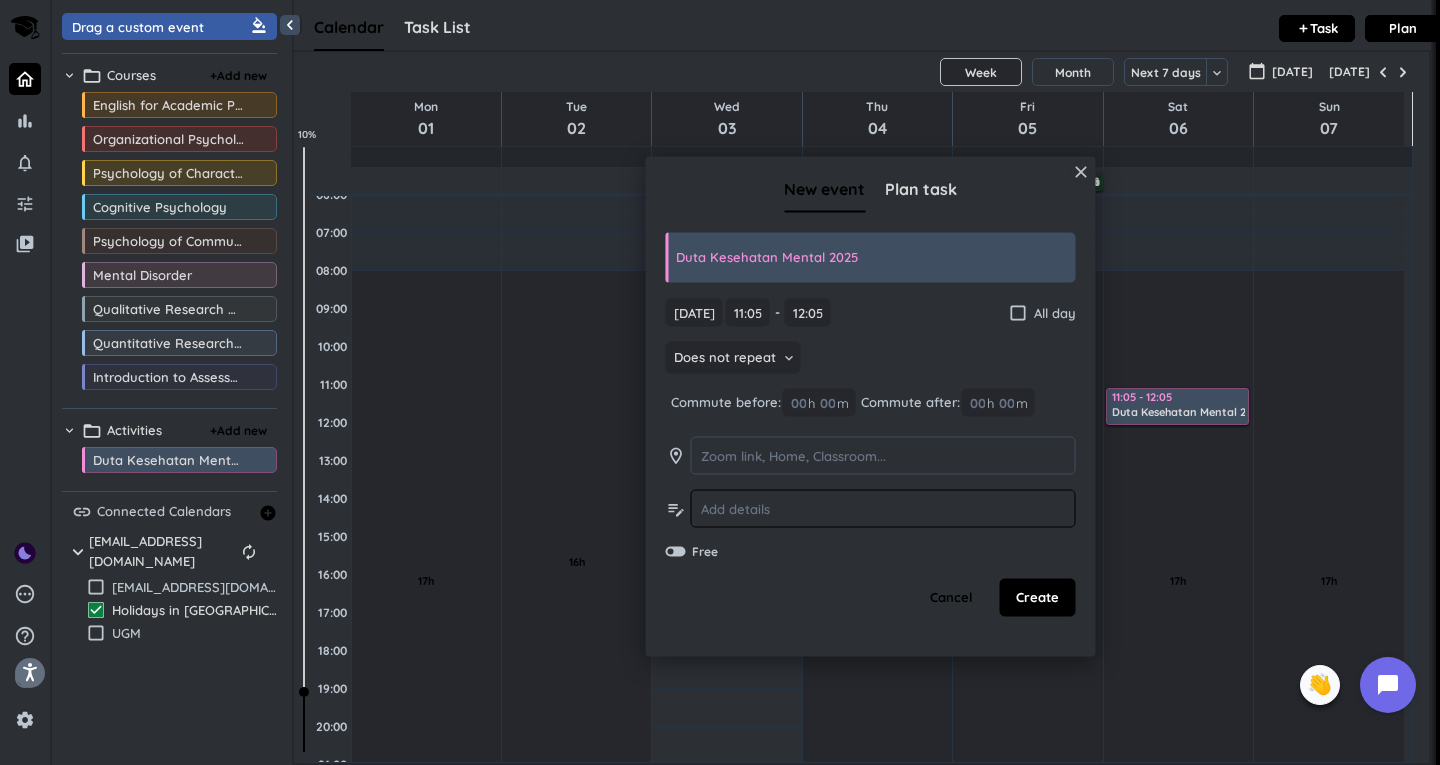 click at bounding box center (883, 508) 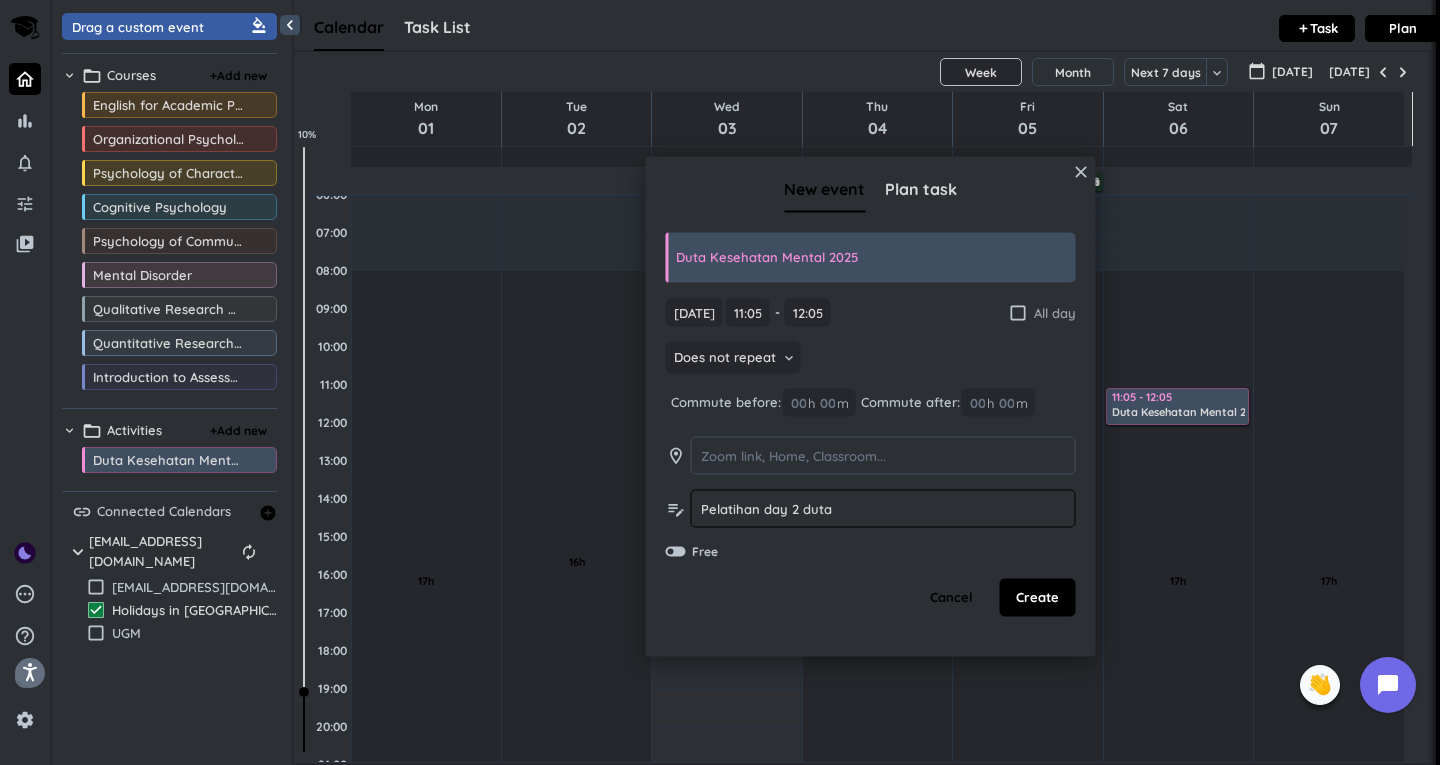 type on "Pelatihan day 2 duta" 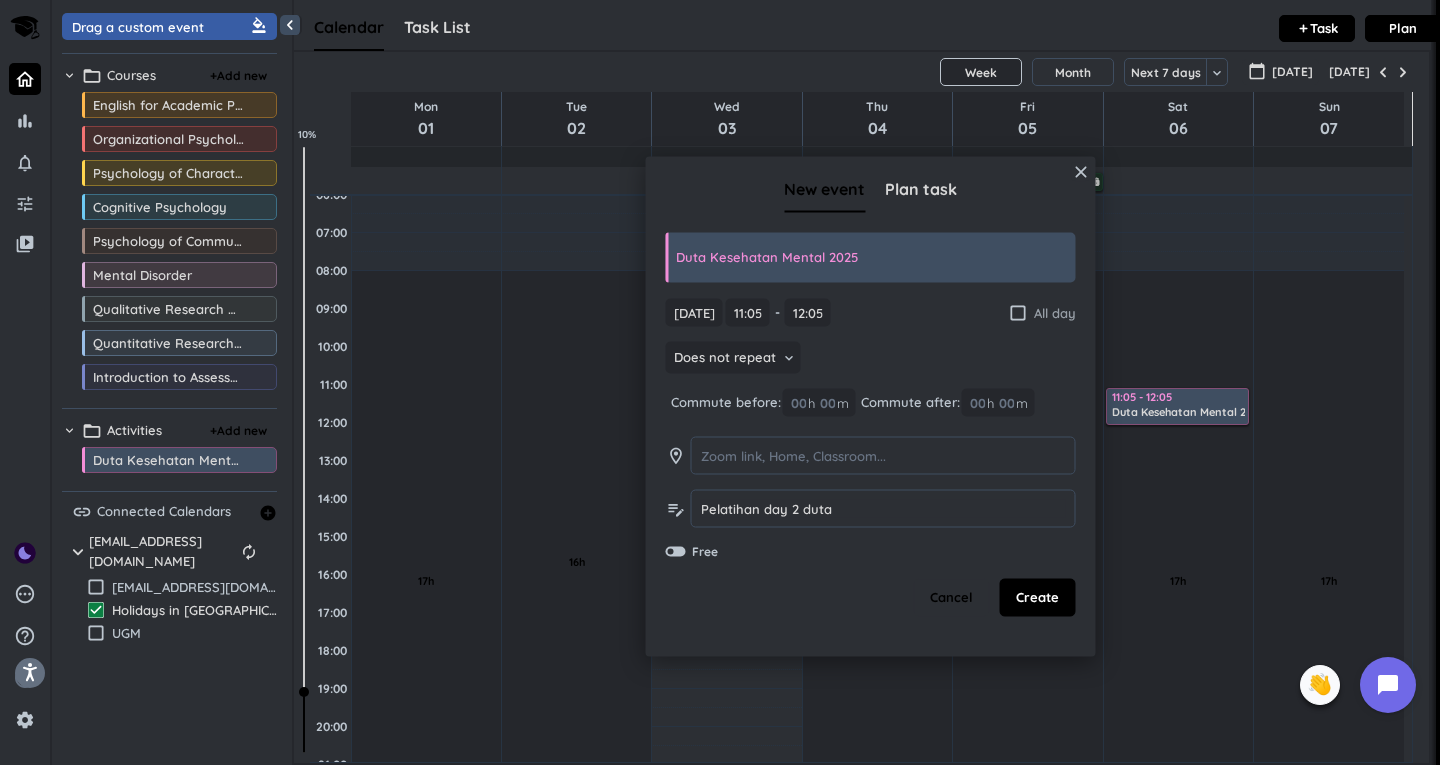 click on "All day" at bounding box center [1055, 312] 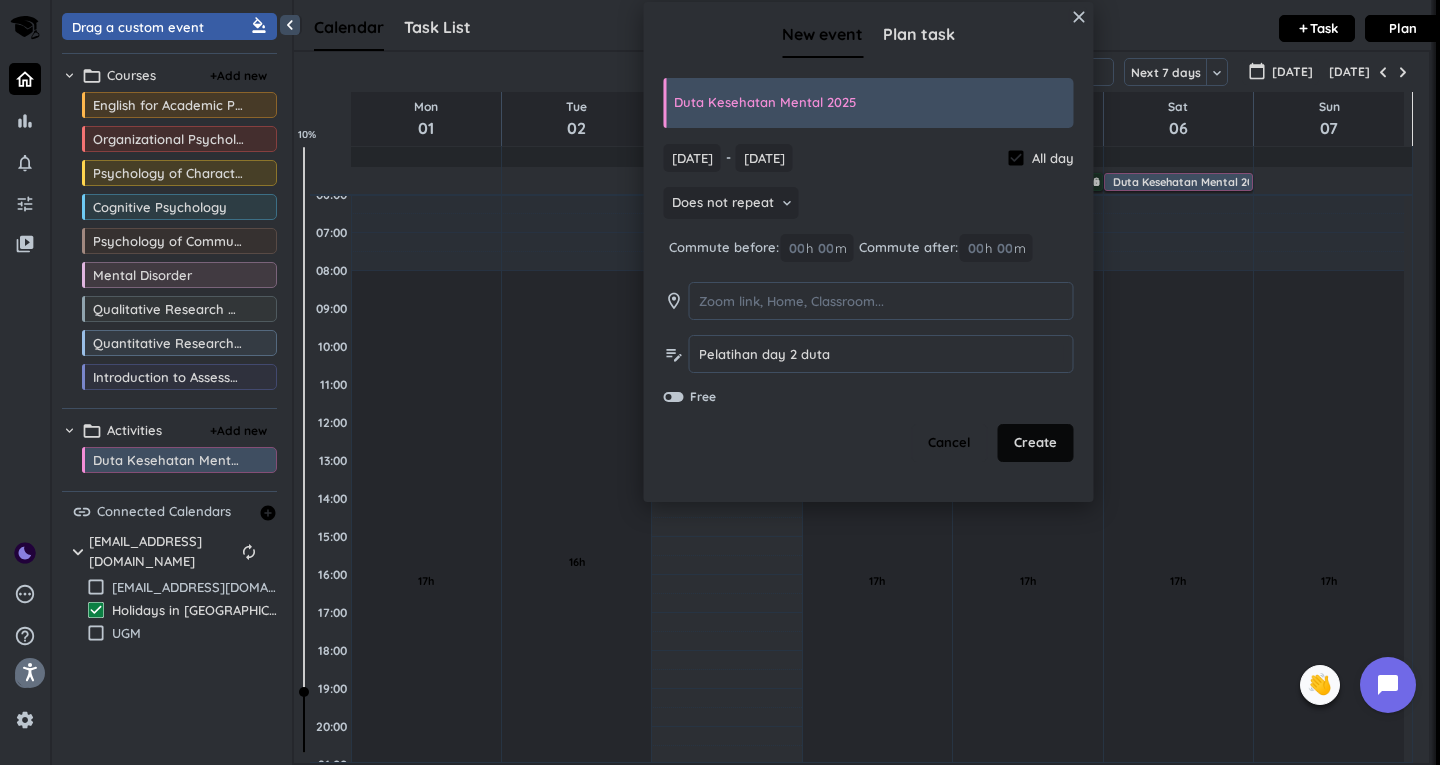 click on "Create" at bounding box center [1035, 443] 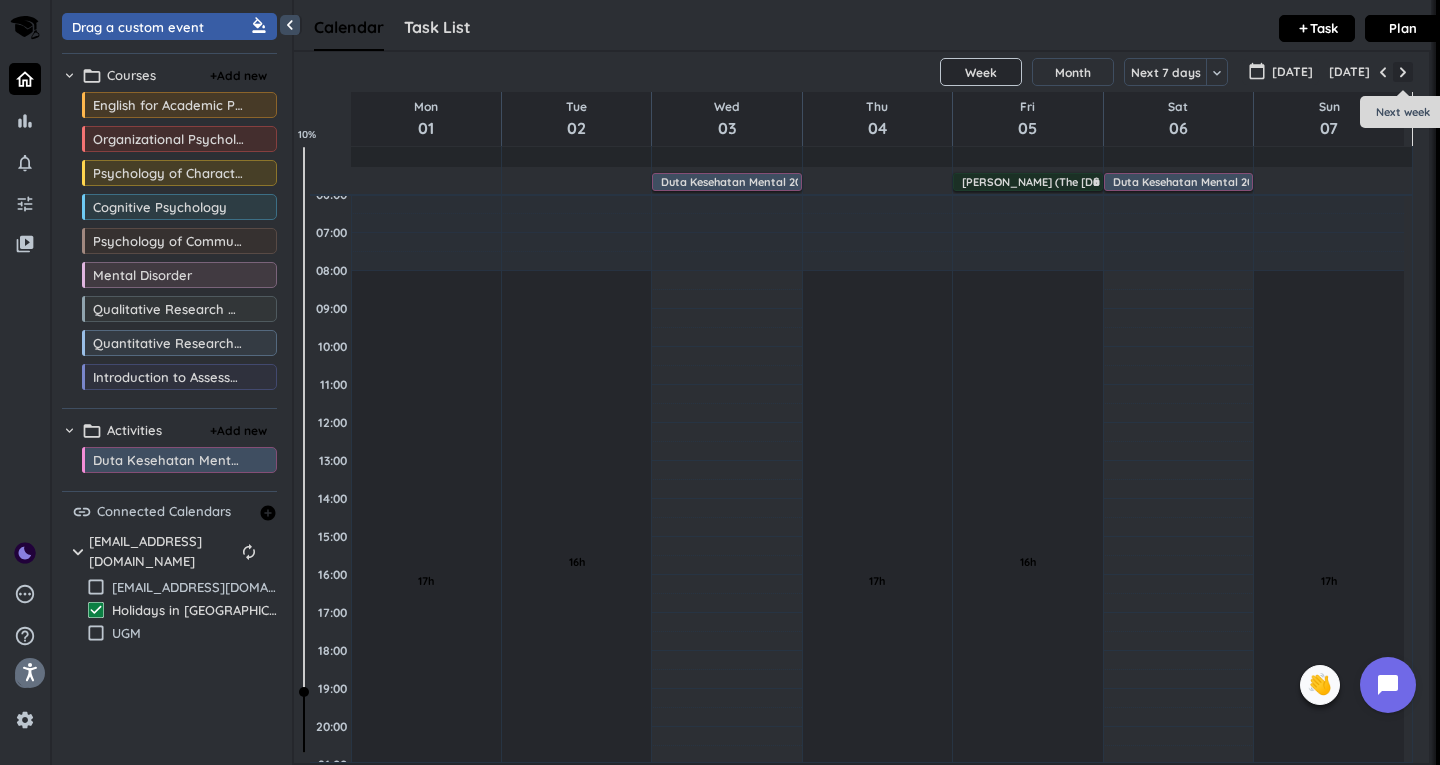 click at bounding box center [1403, 72] 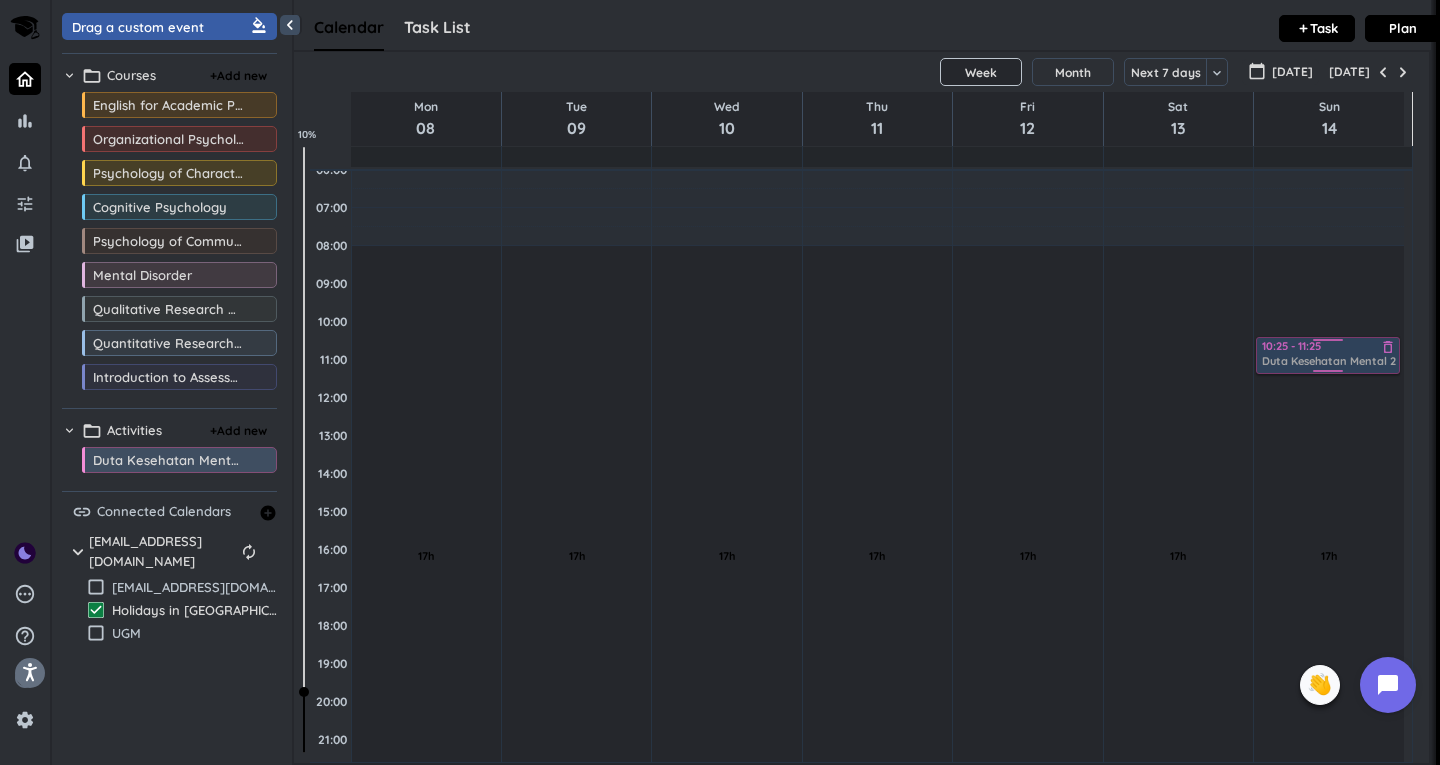 drag, startPoint x: 120, startPoint y: 472, endPoint x: 1326, endPoint y: 338, distance: 1213.4216 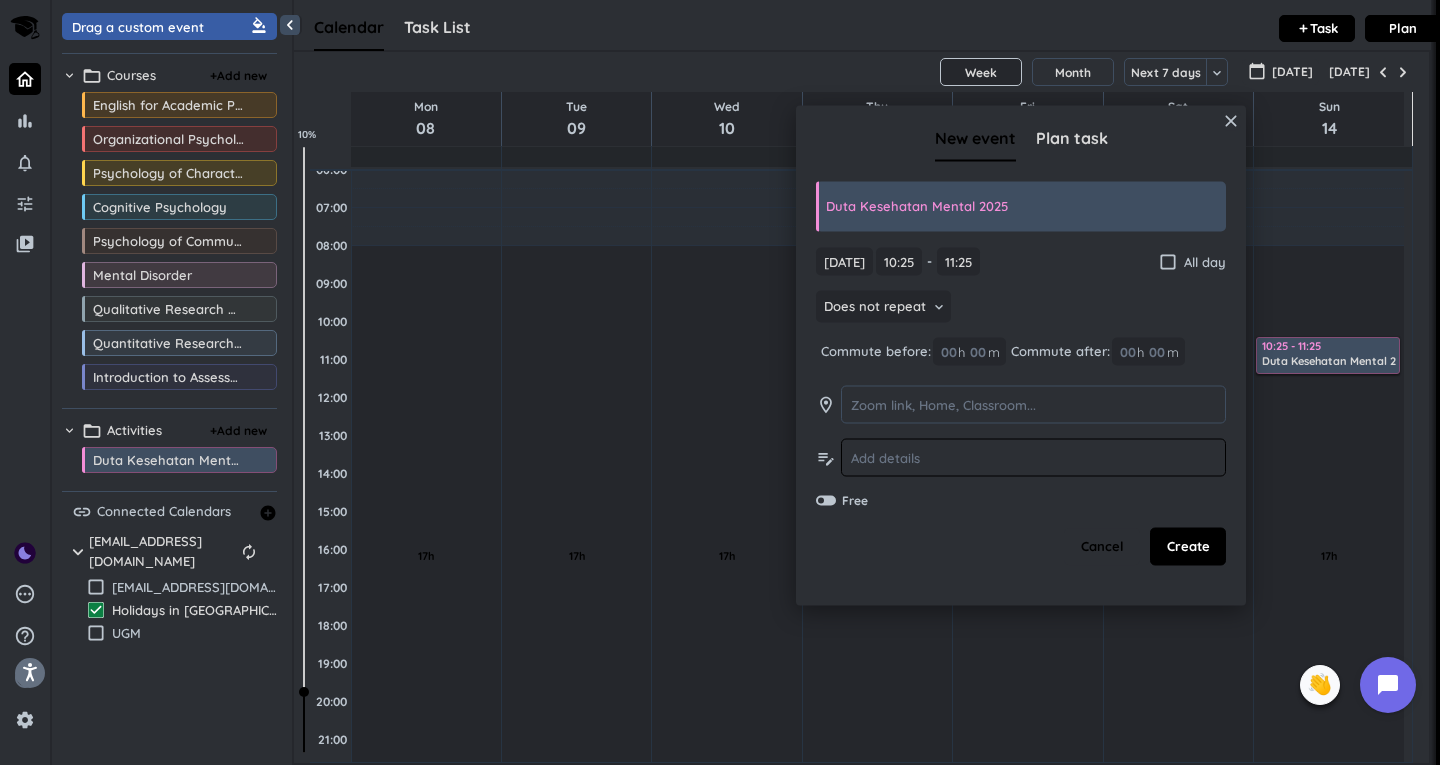 click at bounding box center [1033, 457] 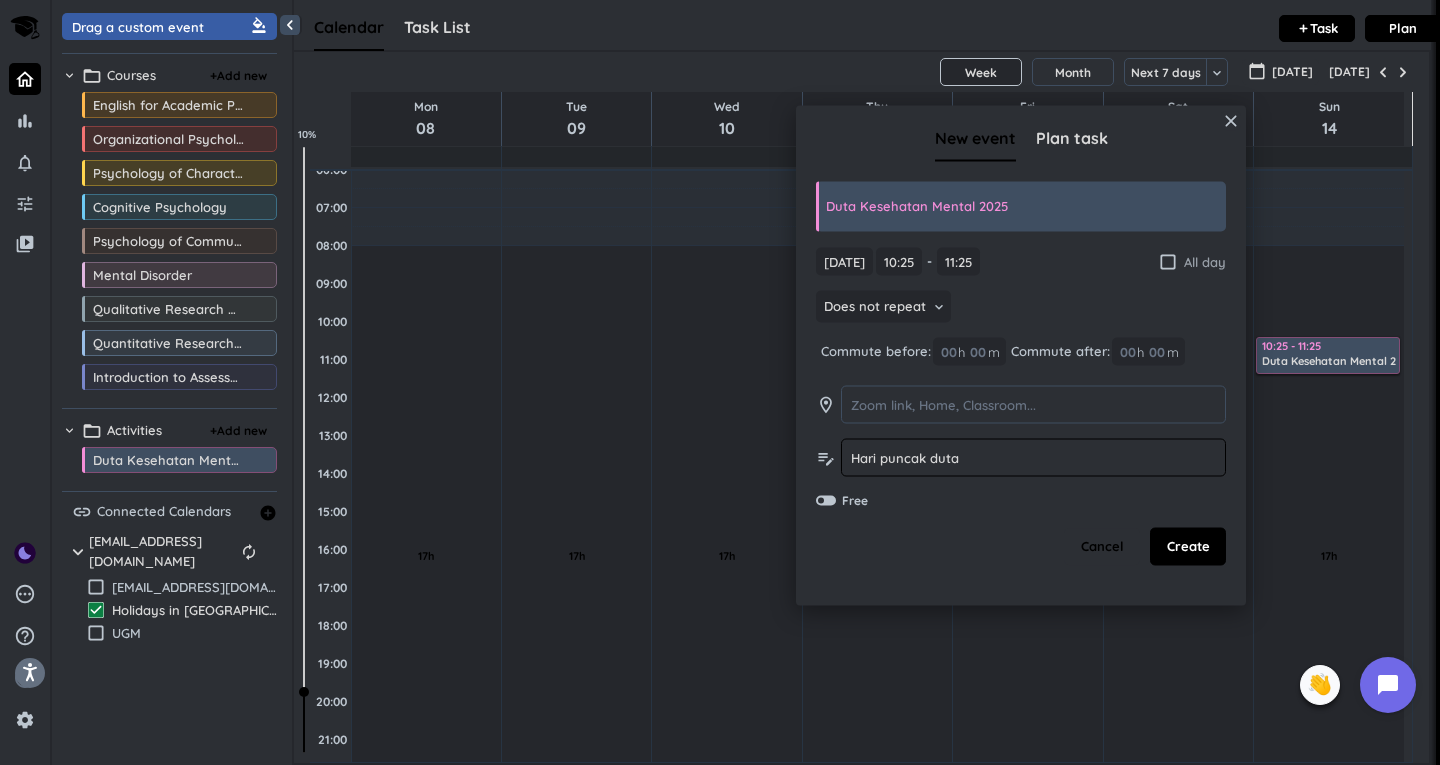 type on "Hari puncak duta" 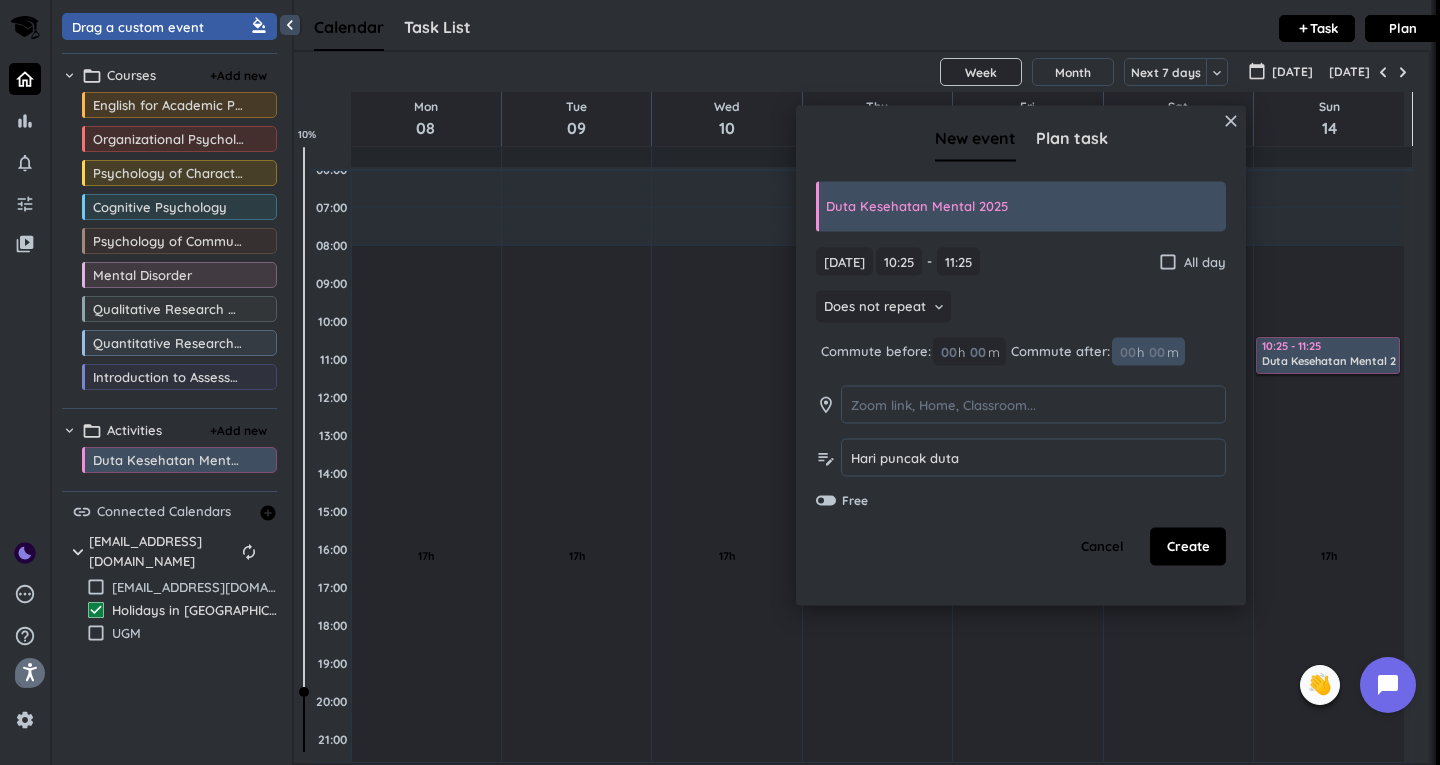 click on "check_box_outline_blank" at bounding box center (1168, 261) 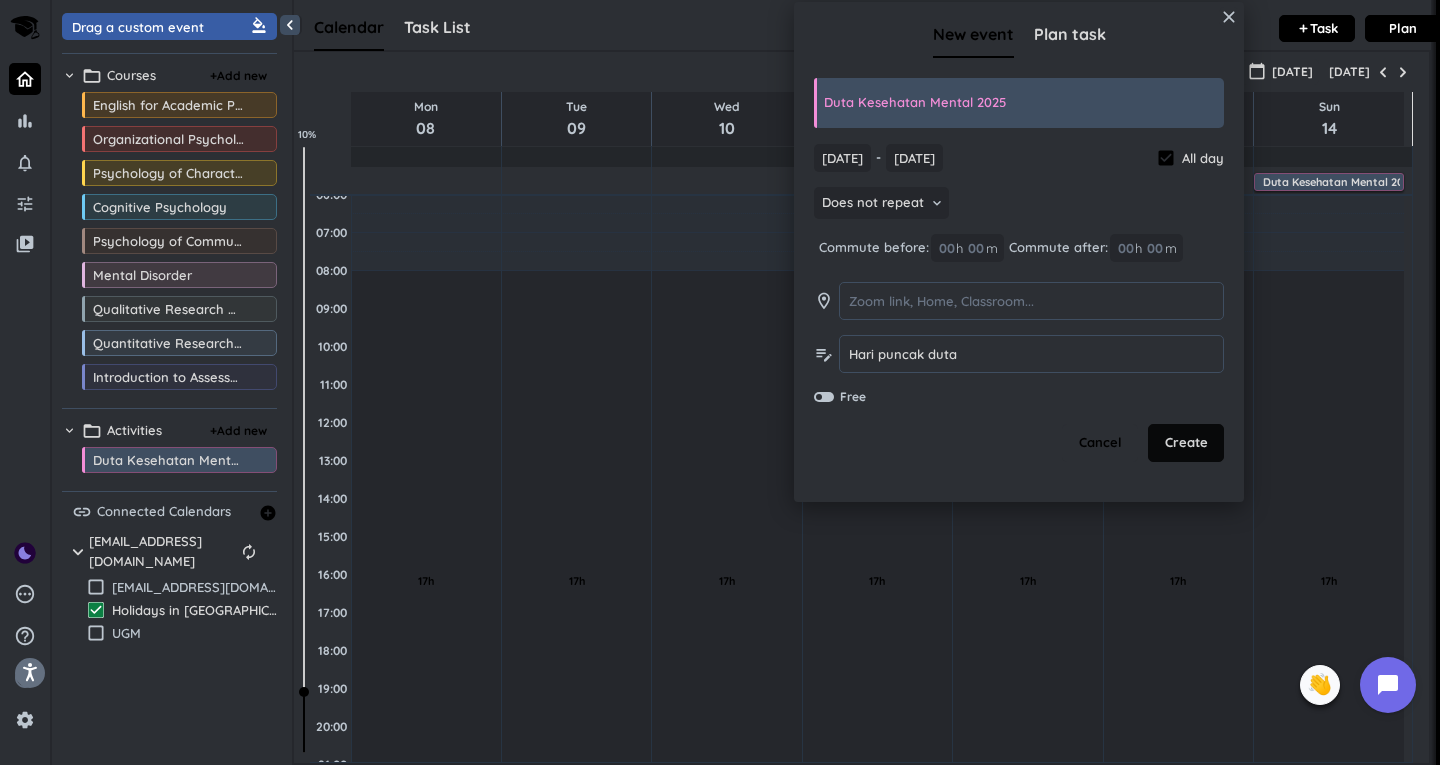 click on "Create" at bounding box center (1186, 443) 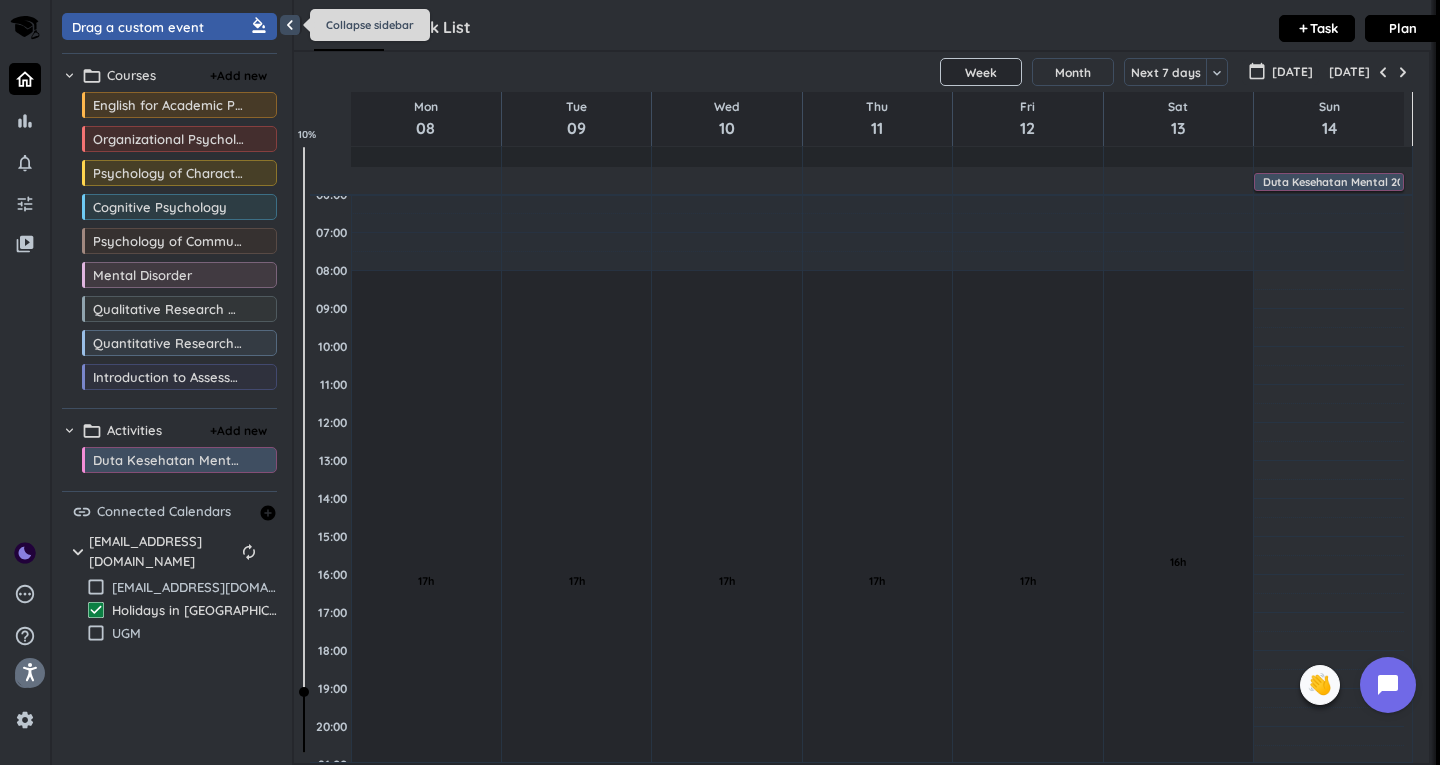 click on "chevron_left" at bounding box center [290, 25] 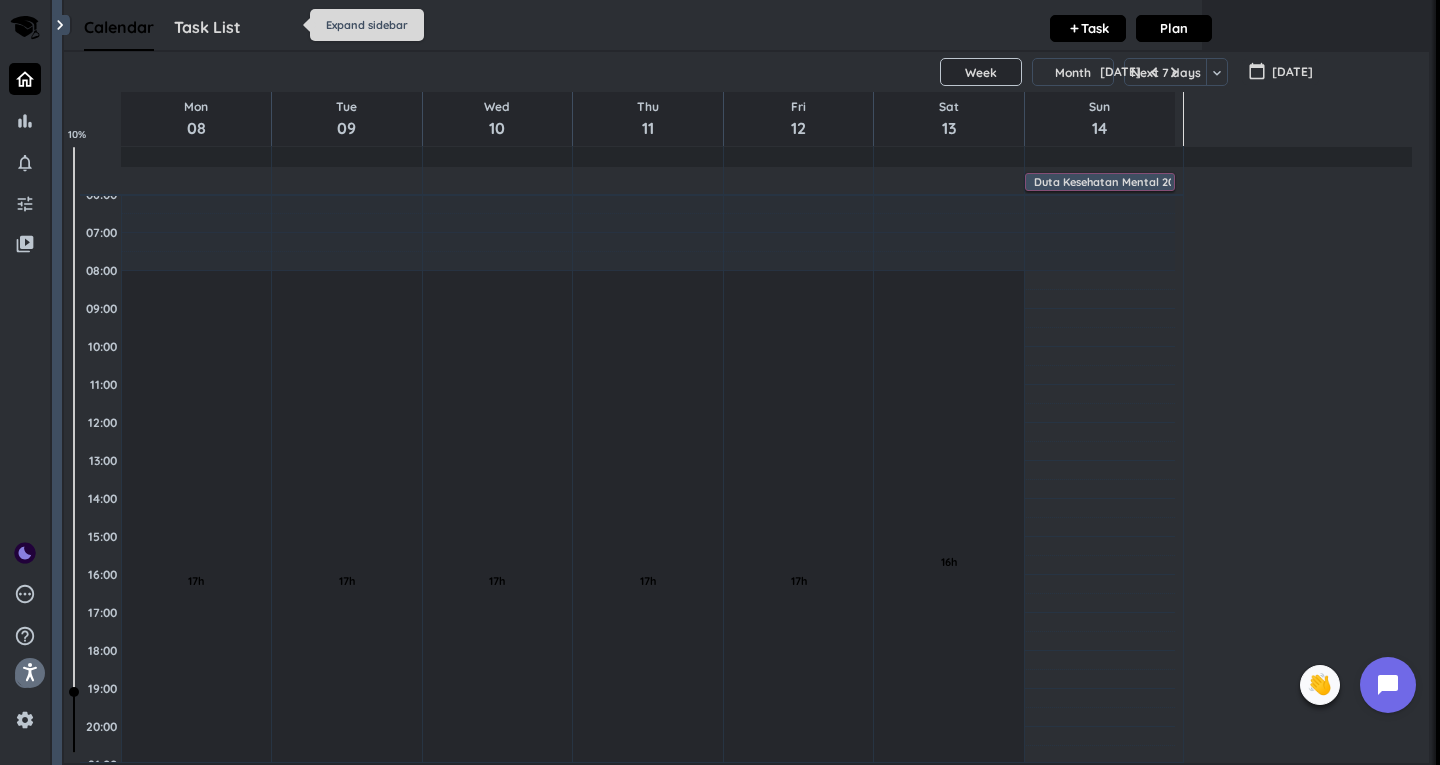 scroll, scrollTop: 1, scrollLeft: 0, axis: vertical 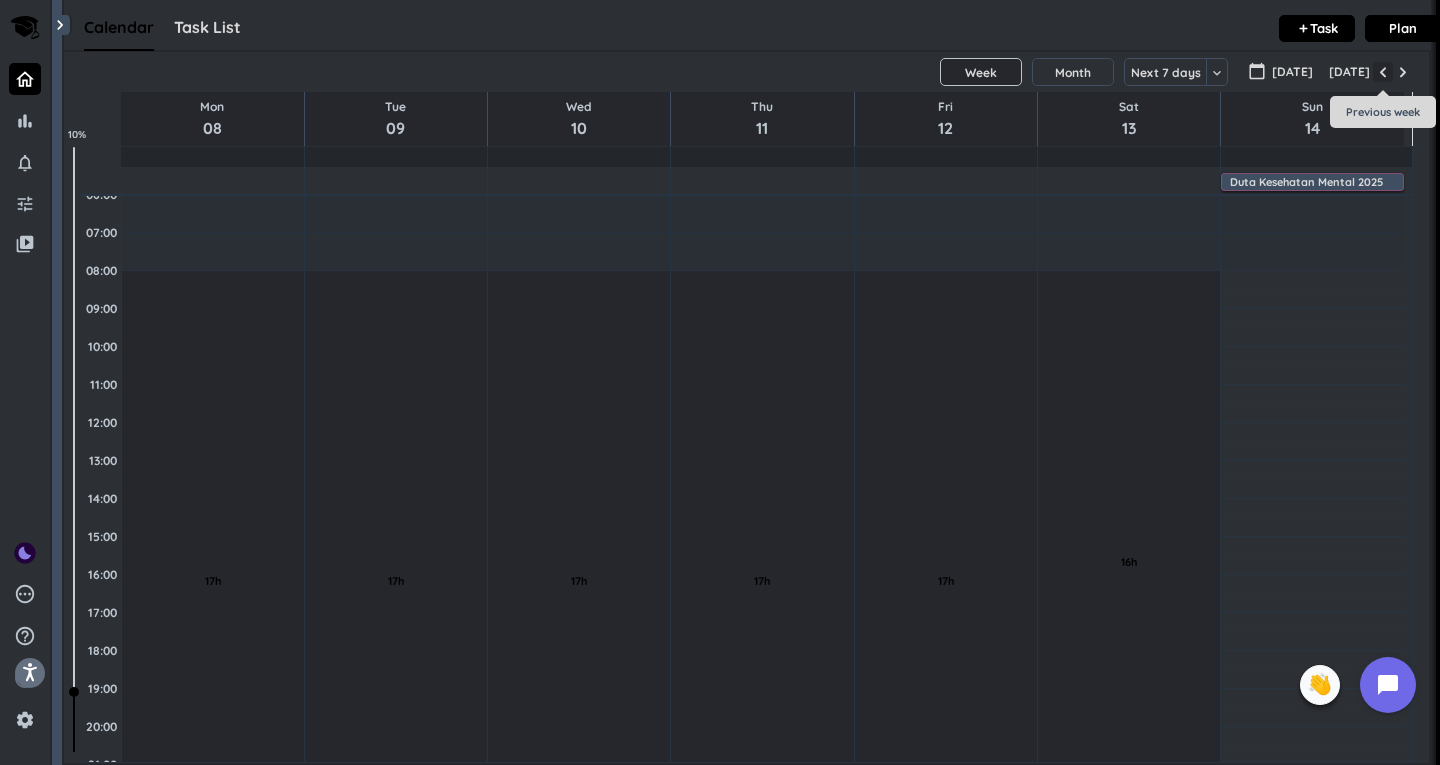 click at bounding box center (1383, 72) 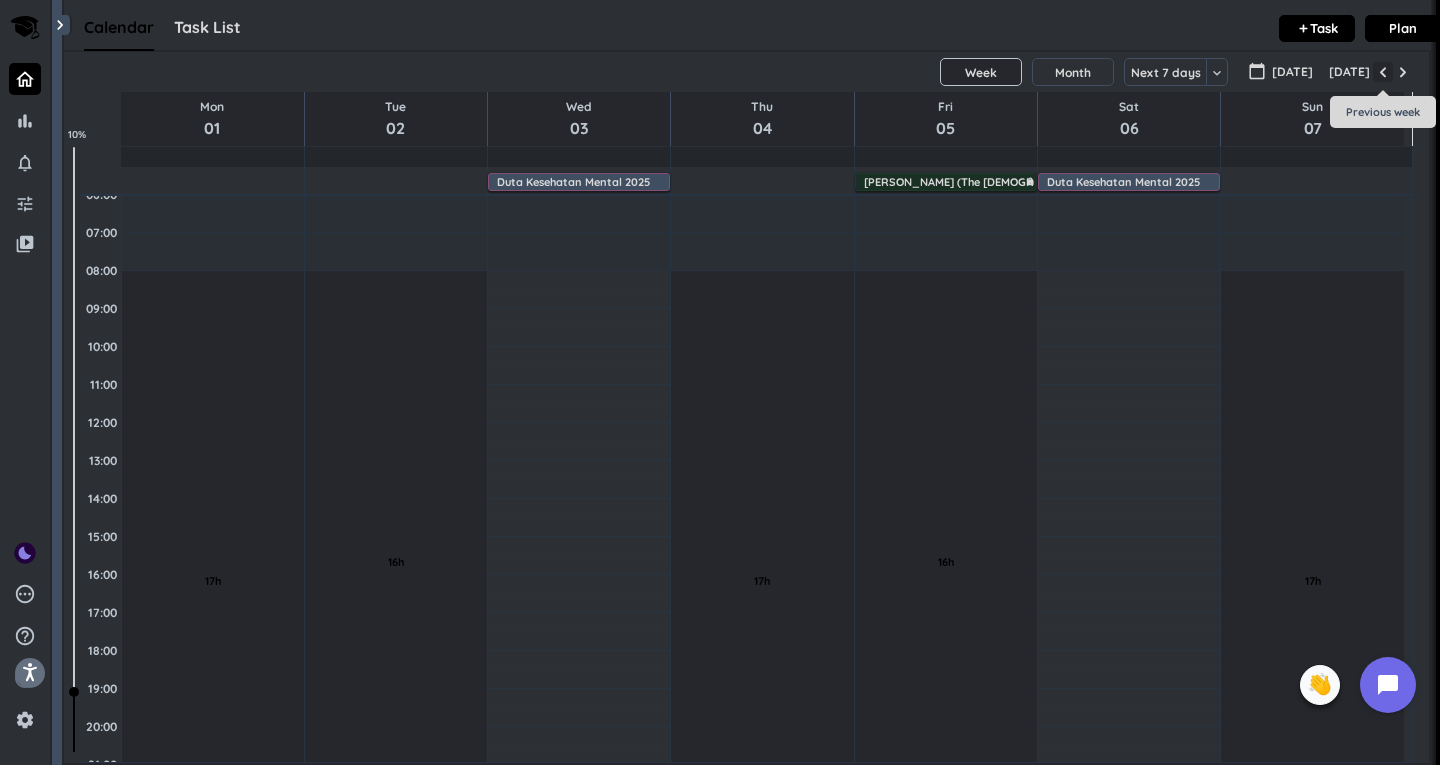 click at bounding box center [1383, 72] 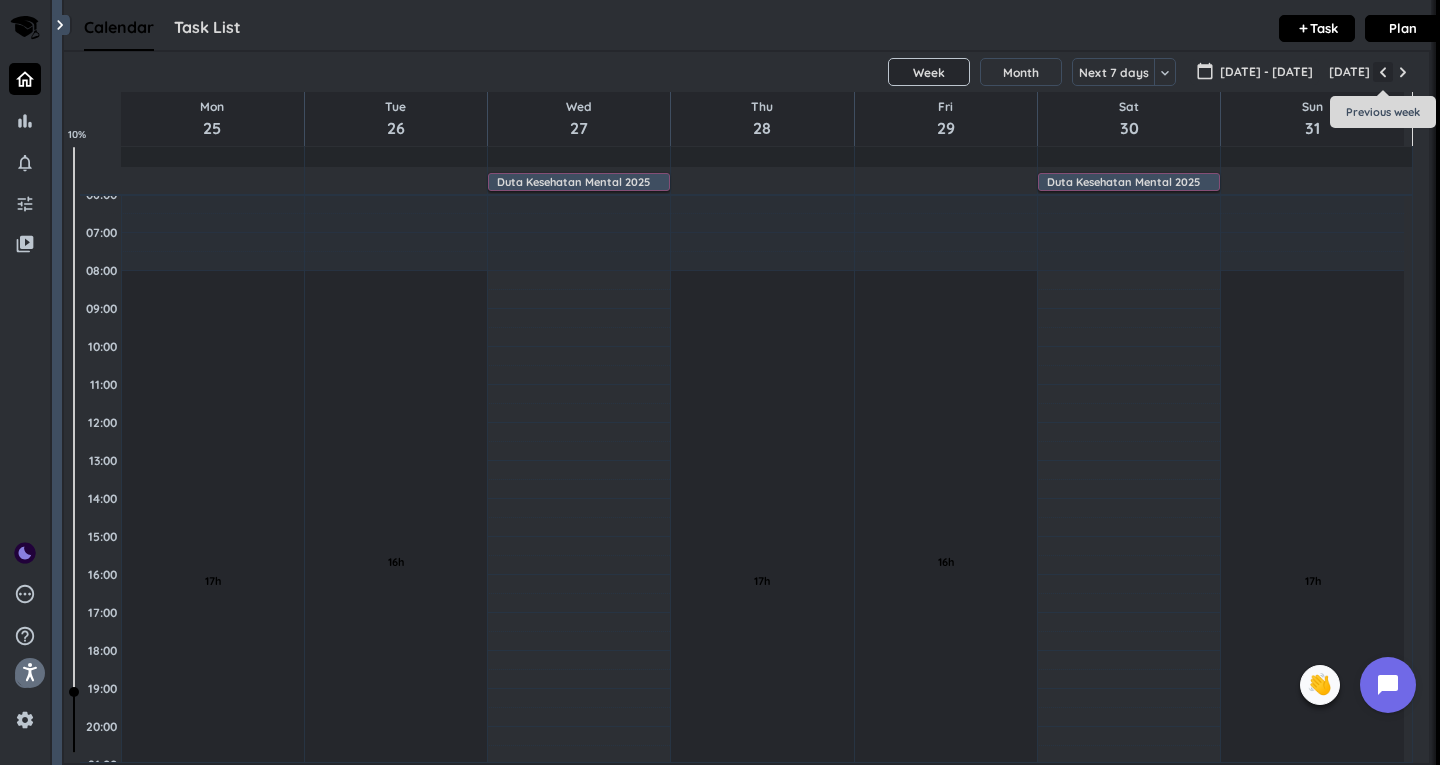 click at bounding box center [1383, 72] 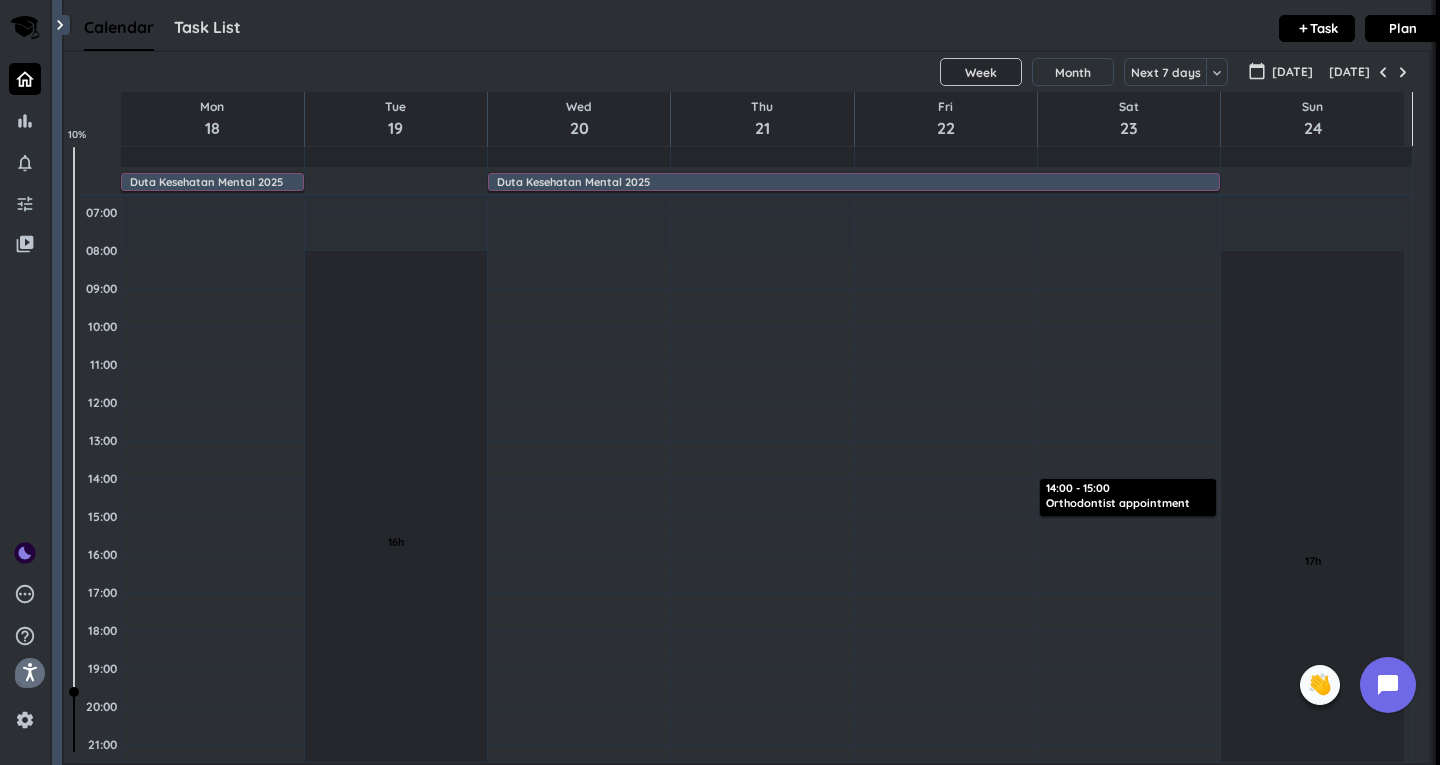 scroll, scrollTop: 0, scrollLeft: 0, axis: both 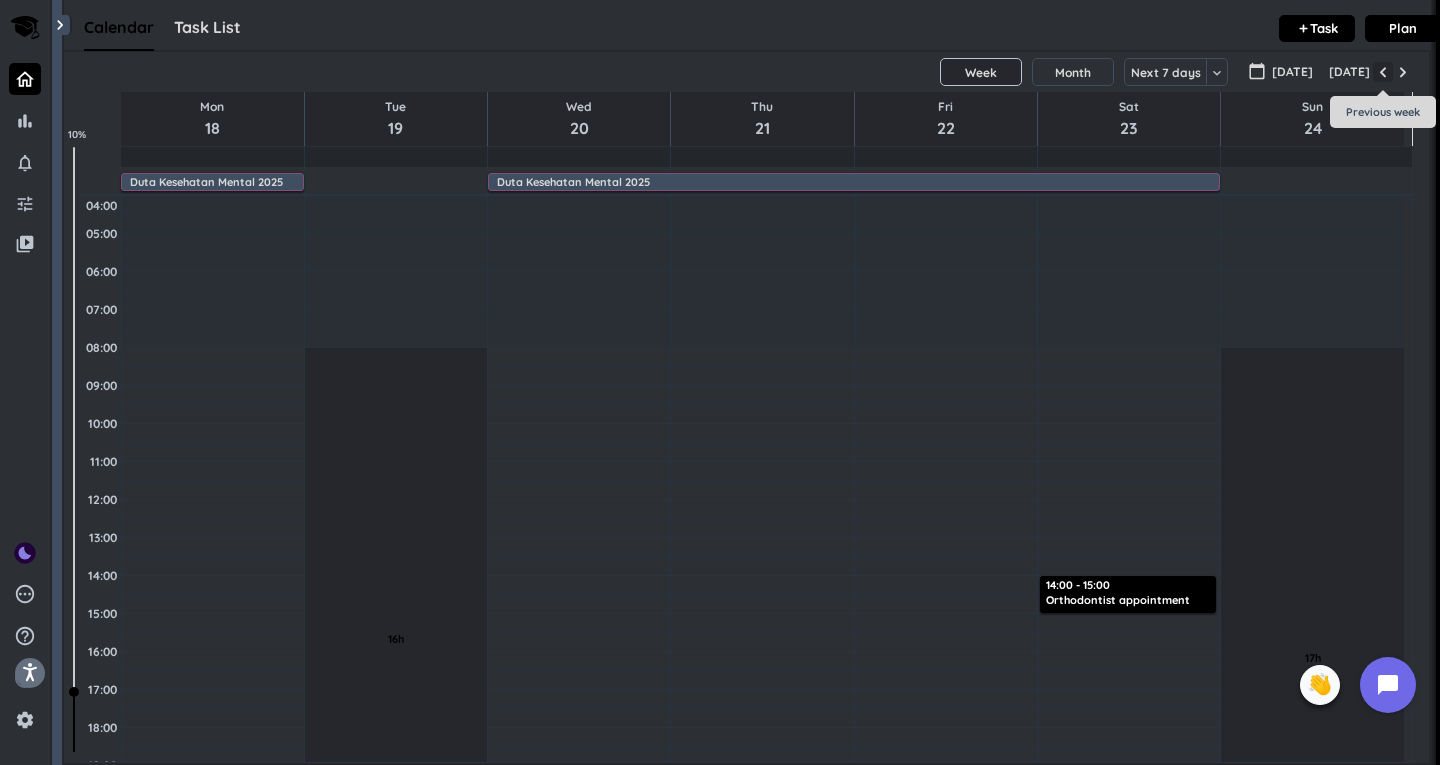 click at bounding box center (1383, 72) 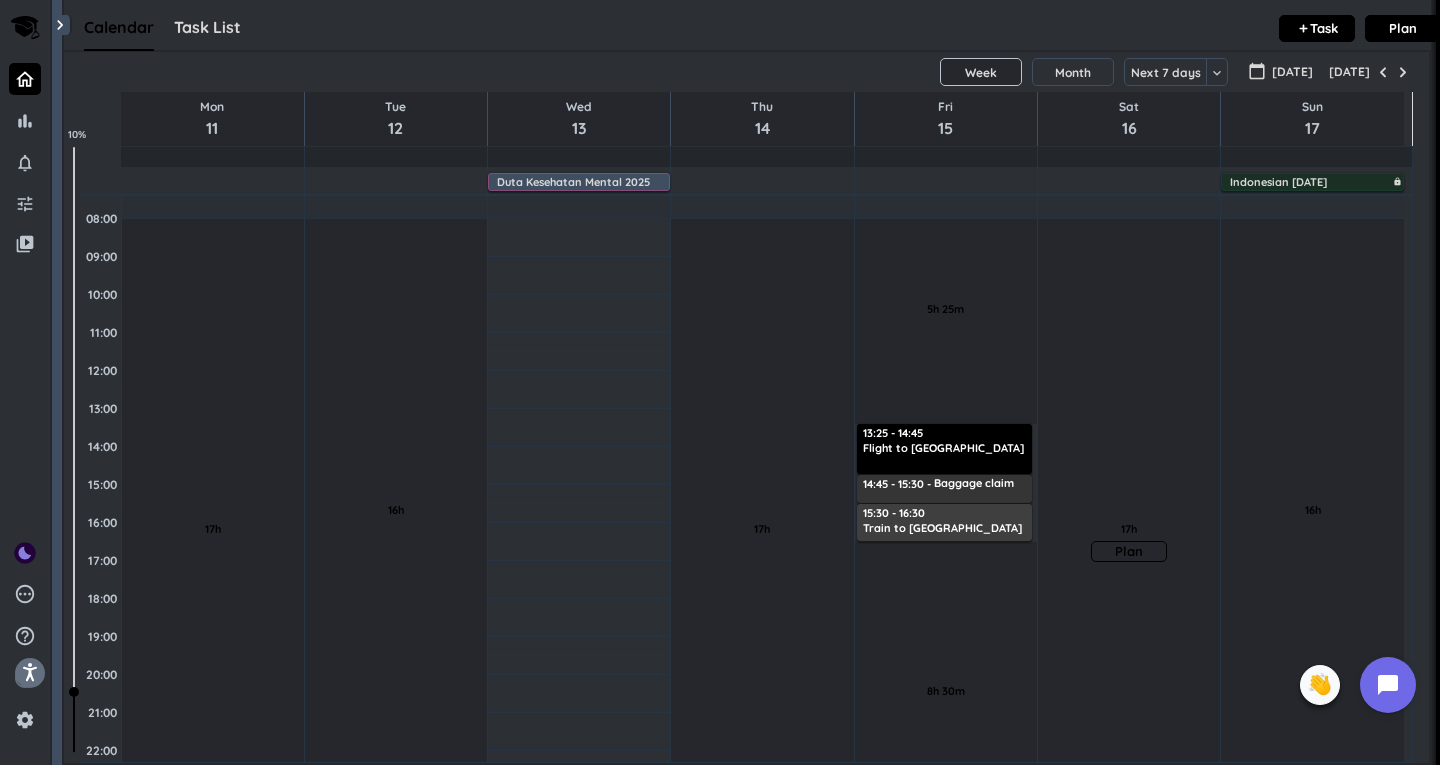 scroll, scrollTop: 300, scrollLeft: 0, axis: vertical 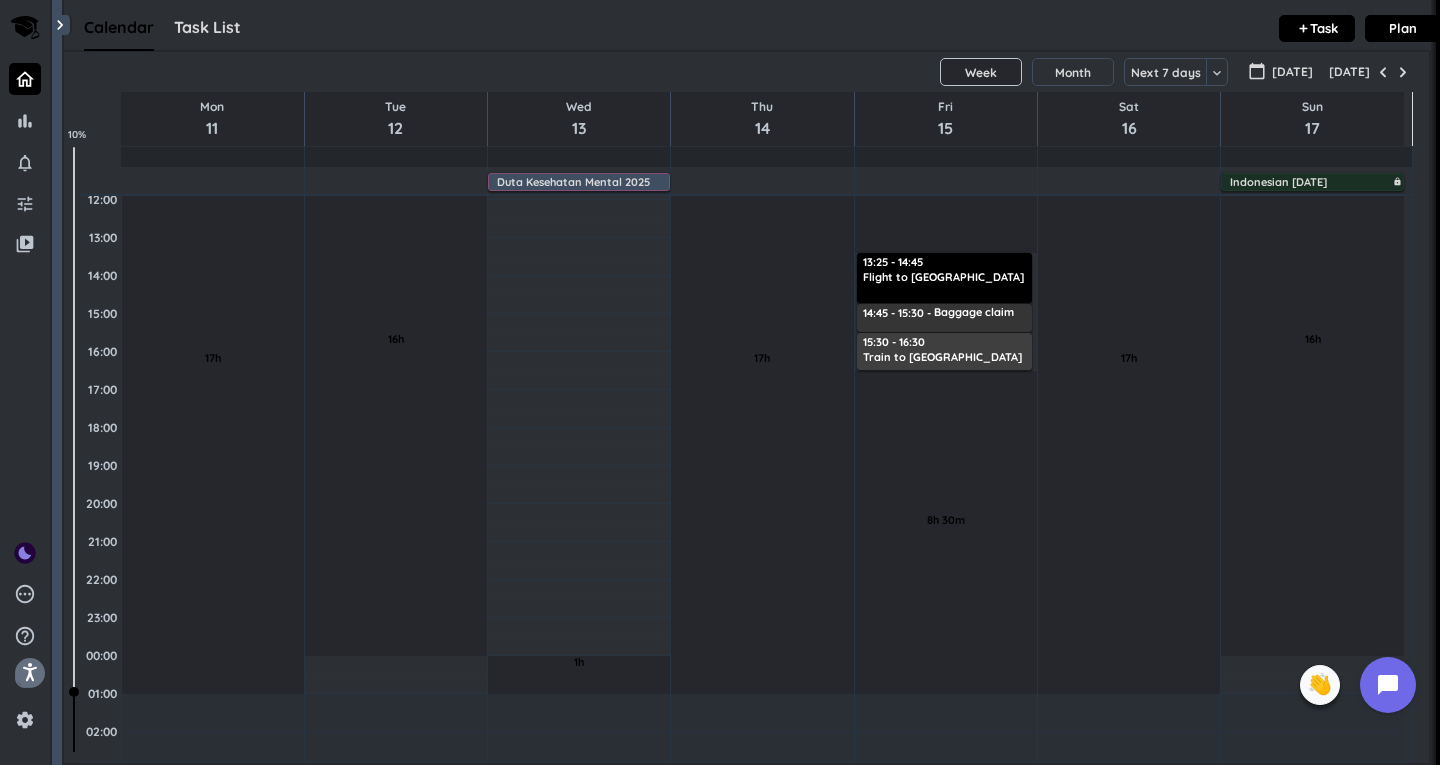 click on "[DATE]" at bounding box center [1369, 72] 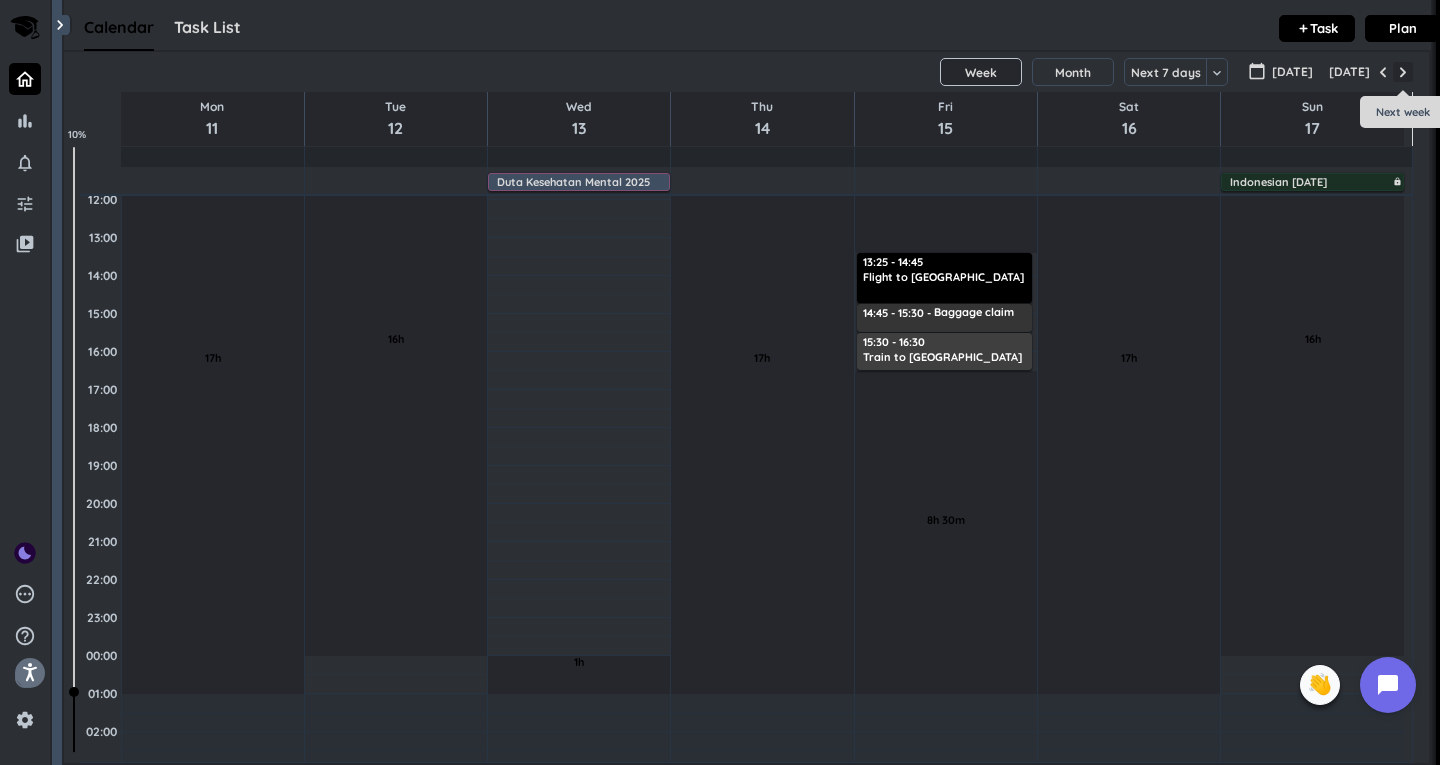 click at bounding box center [1403, 72] 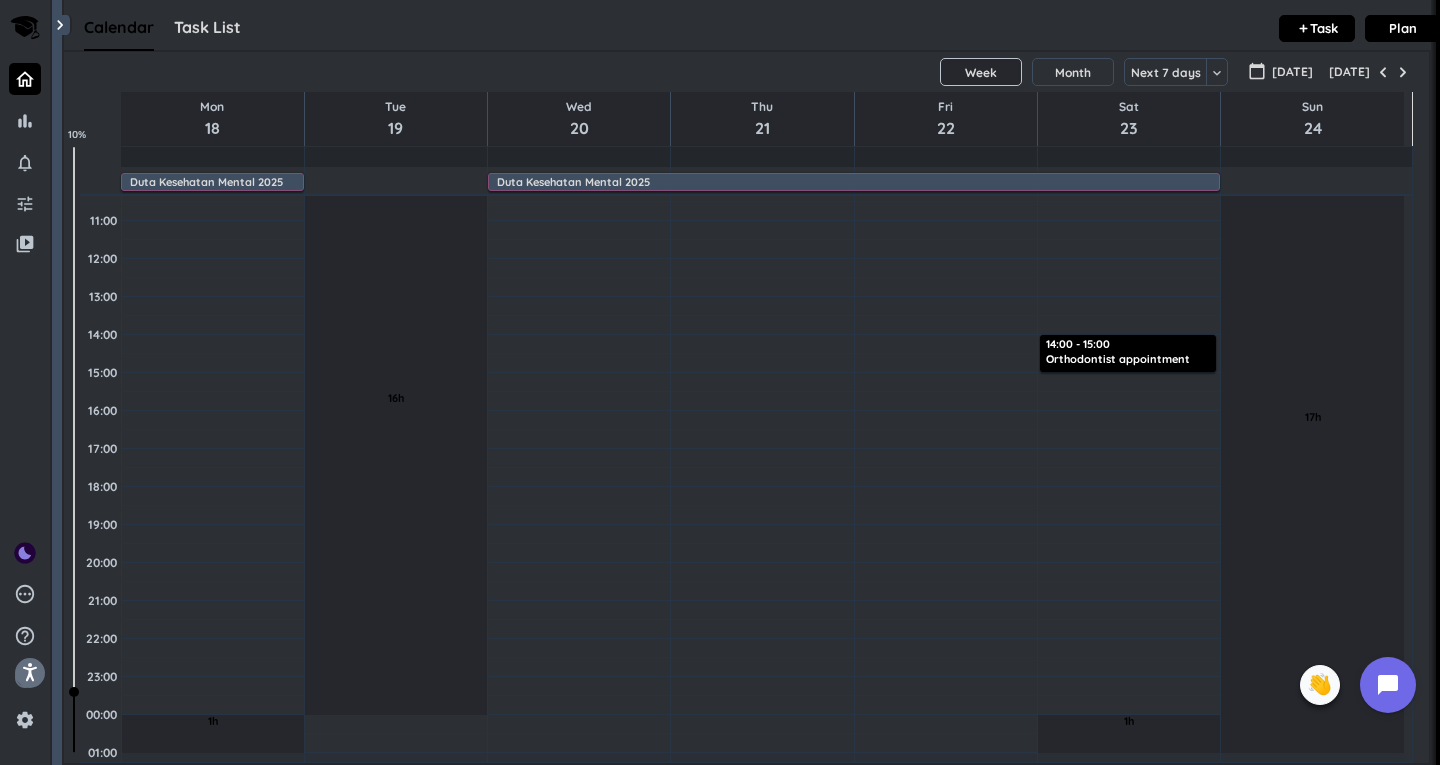 scroll, scrollTop: 345, scrollLeft: 0, axis: vertical 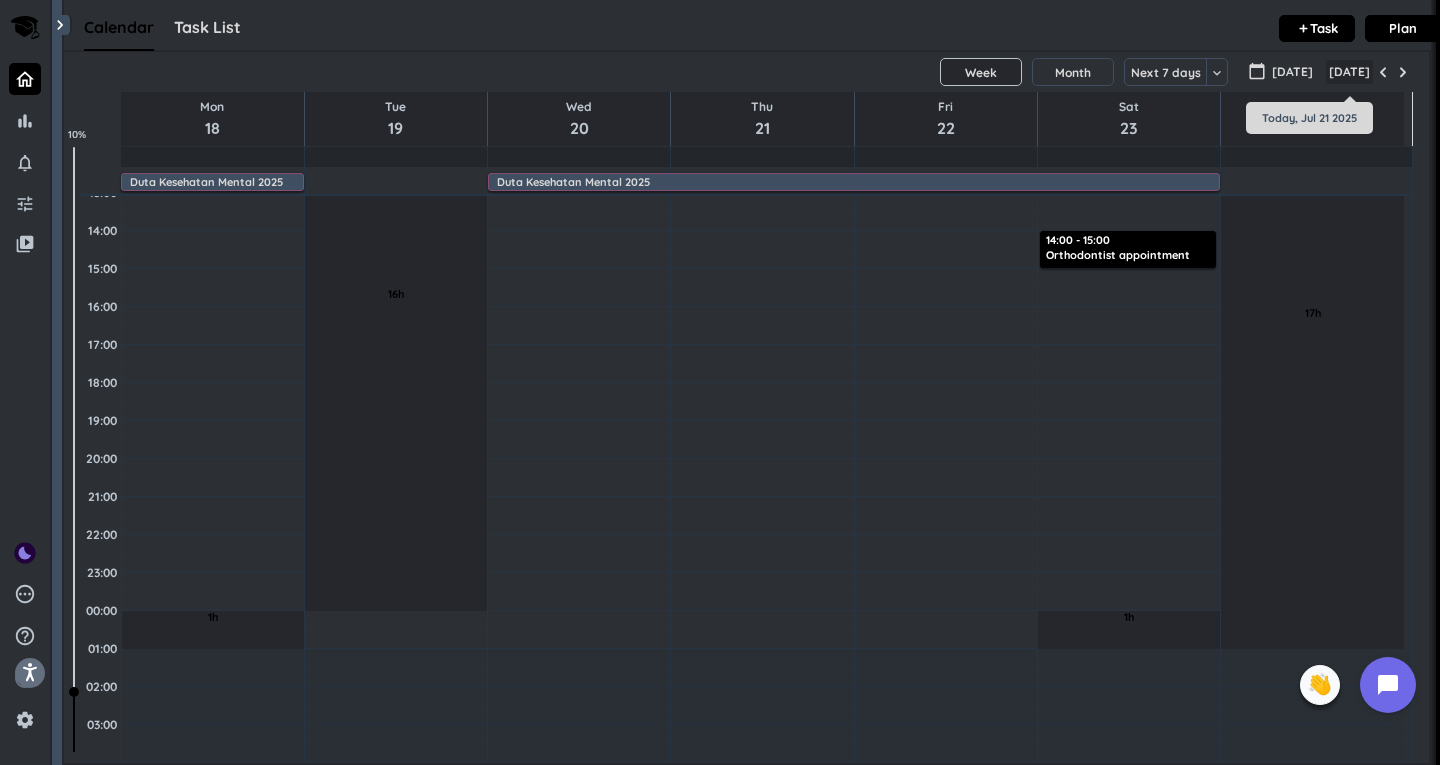 click on "[DATE]" at bounding box center [1349, 72] 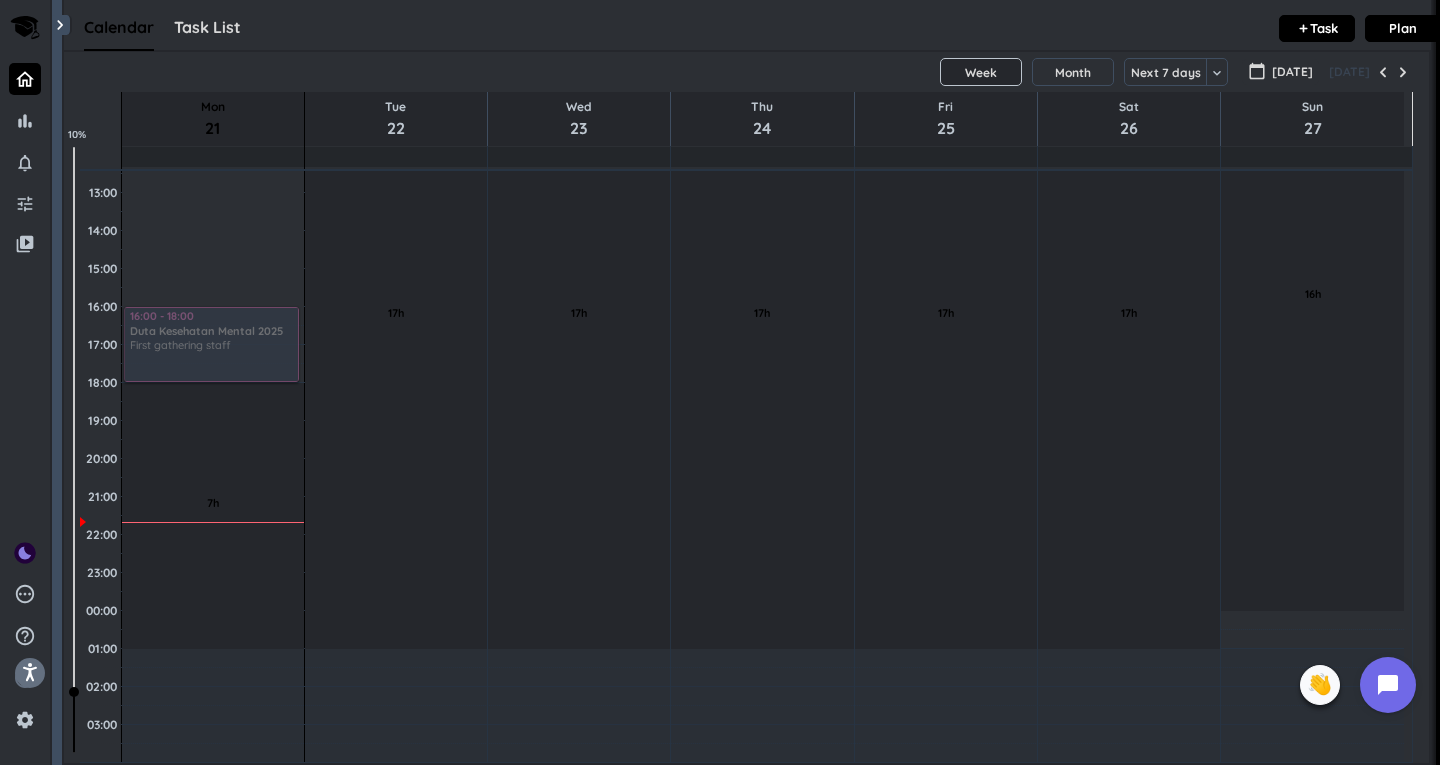 scroll, scrollTop: 77, scrollLeft: 0, axis: vertical 